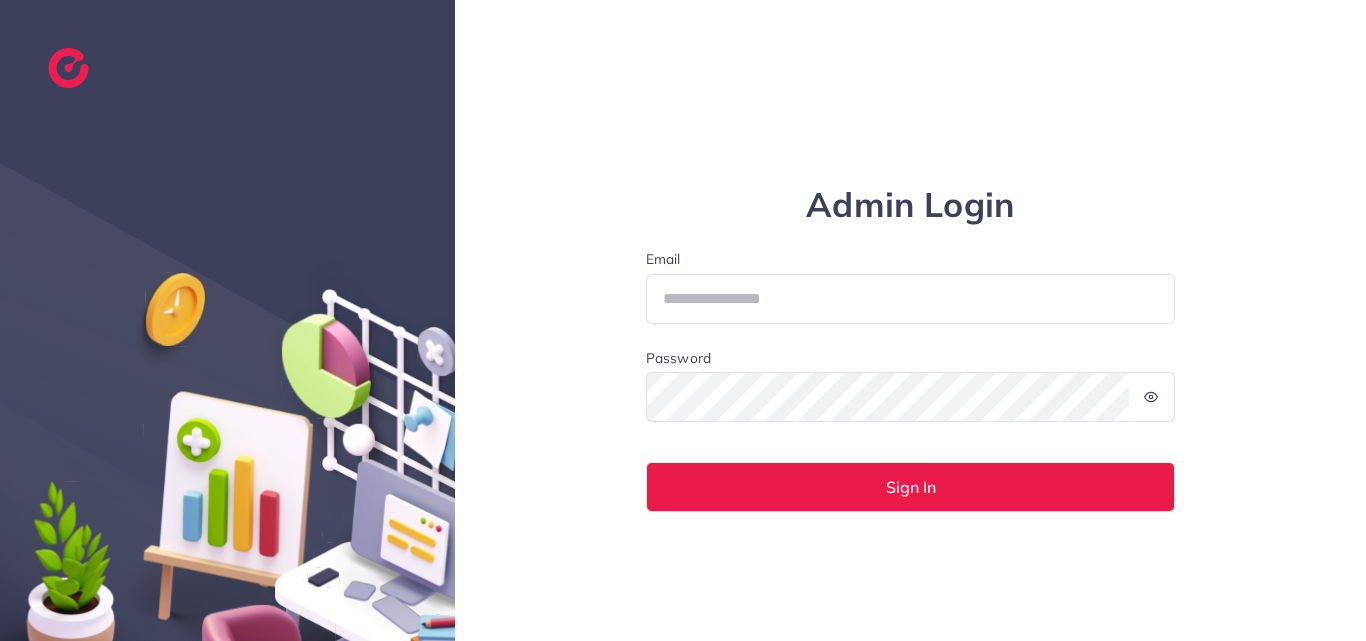 click on "Email" at bounding box center [911, 299] 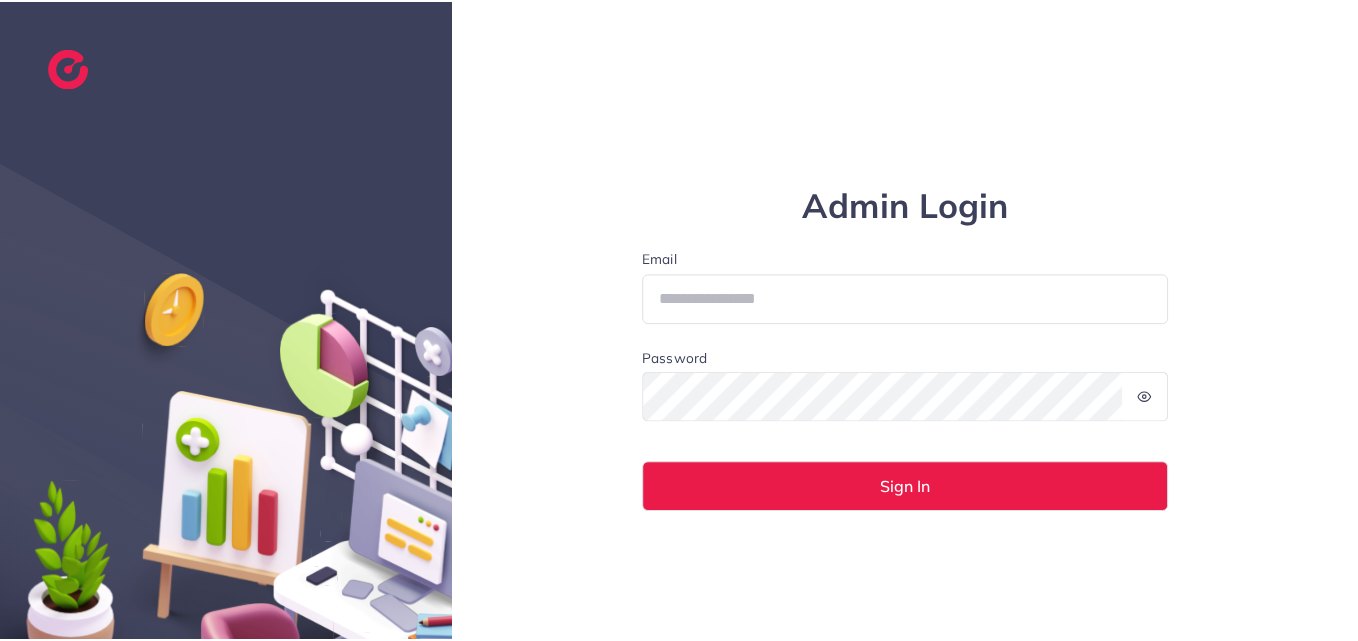 scroll, scrollTop: 0, scrollLeft: 0, axis: both 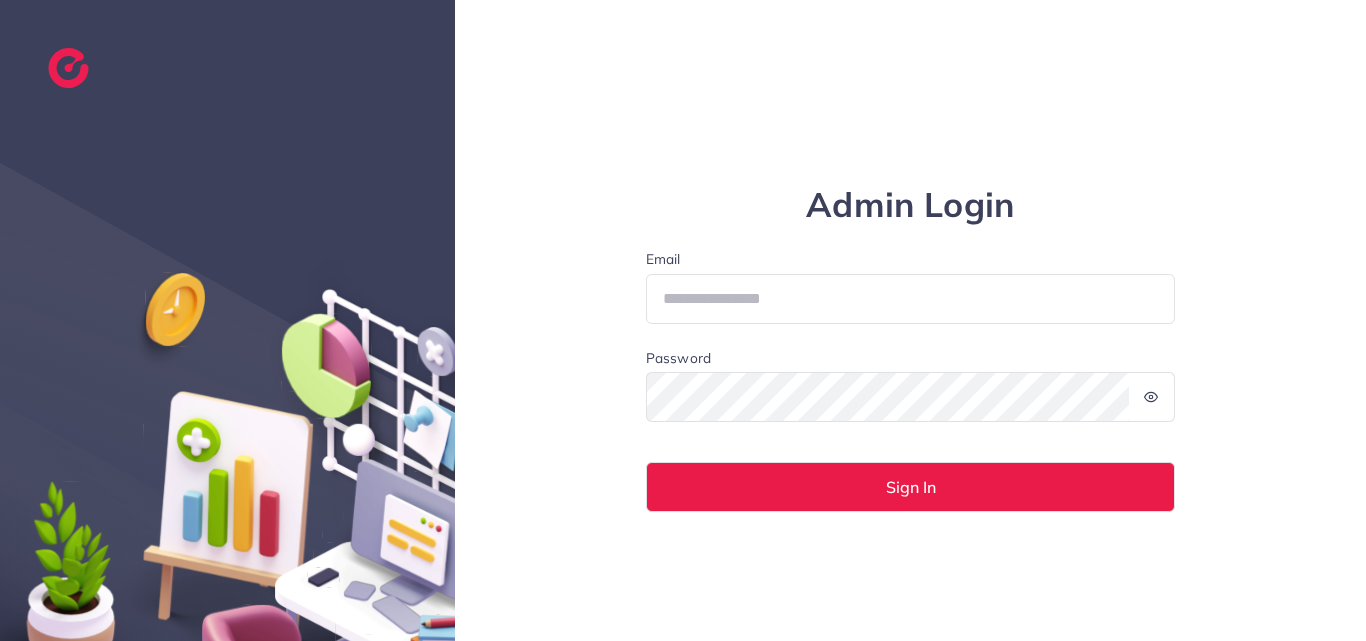 type on "**********" 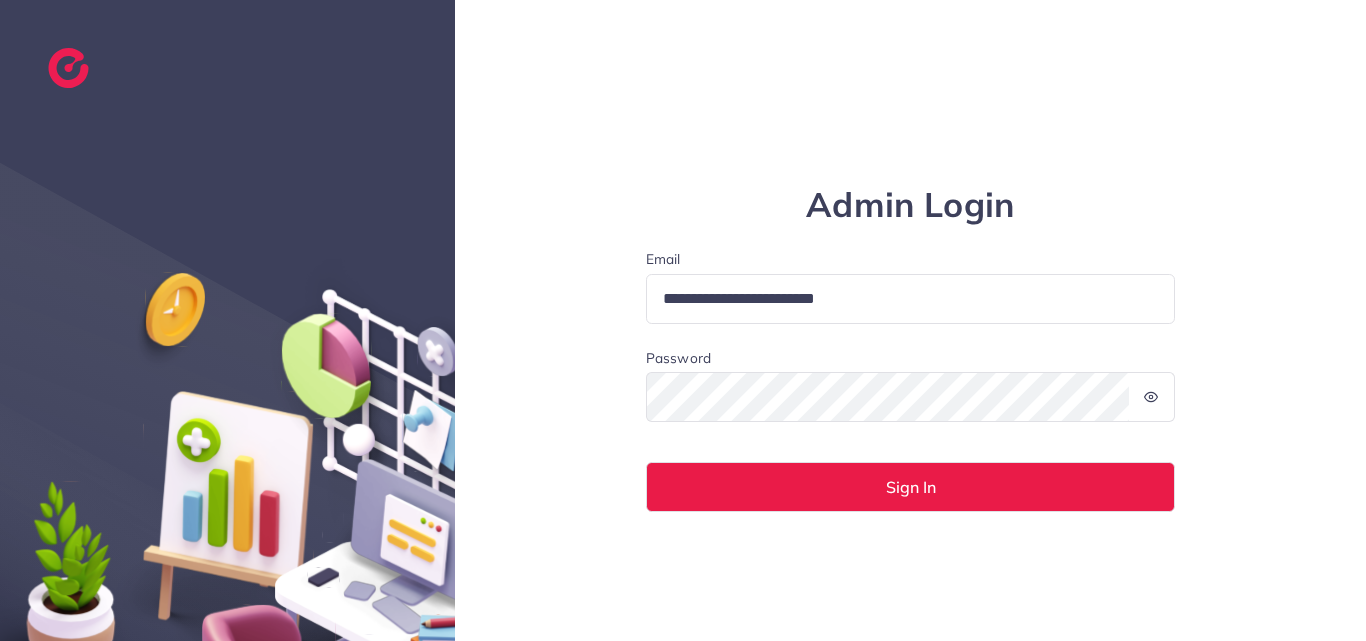 drag, startPoint x: 849, startPoint y: 330, endPoint x: 855, endPoint y: 351, distance: 21.84033 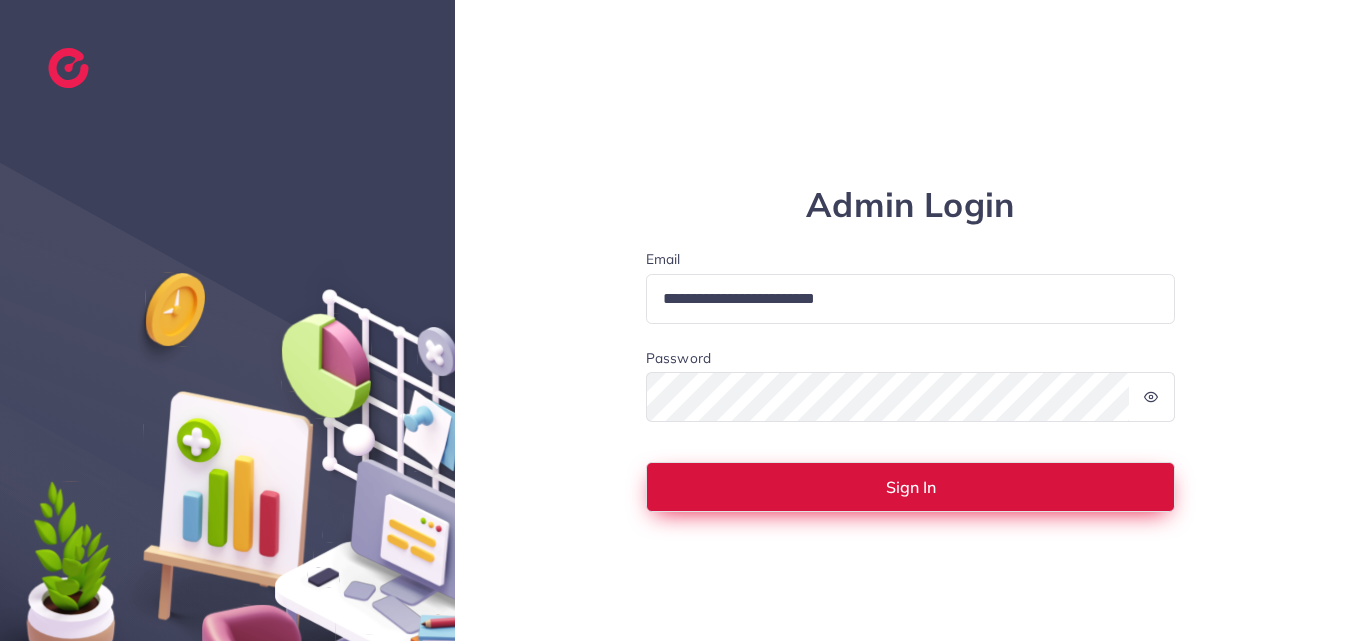 click on "Sign In" at bounding box center (911, 487) 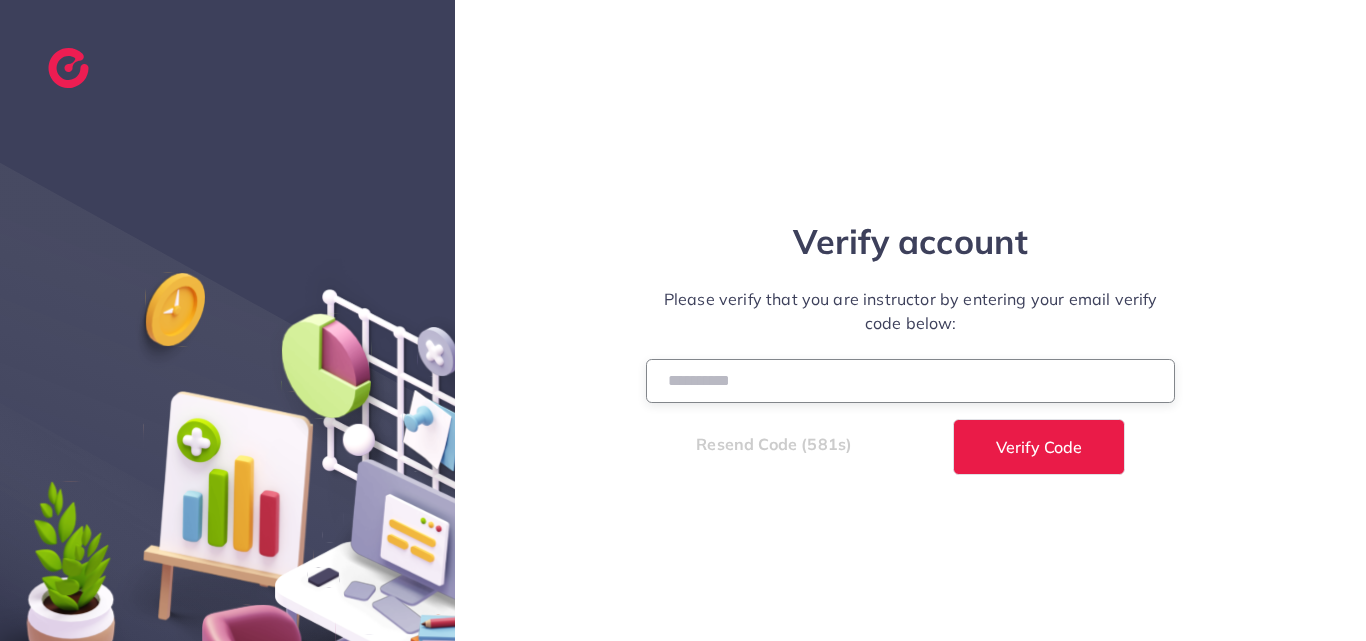 click at bounding box center [911, 380] 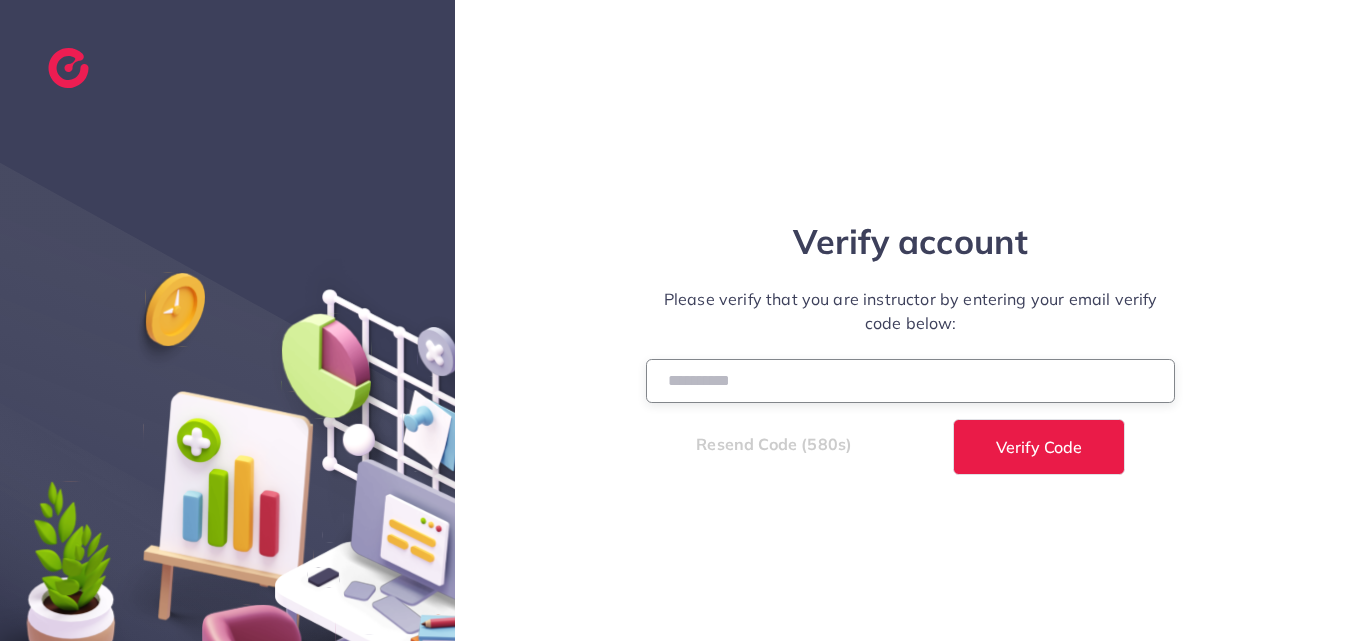 paste on "******" 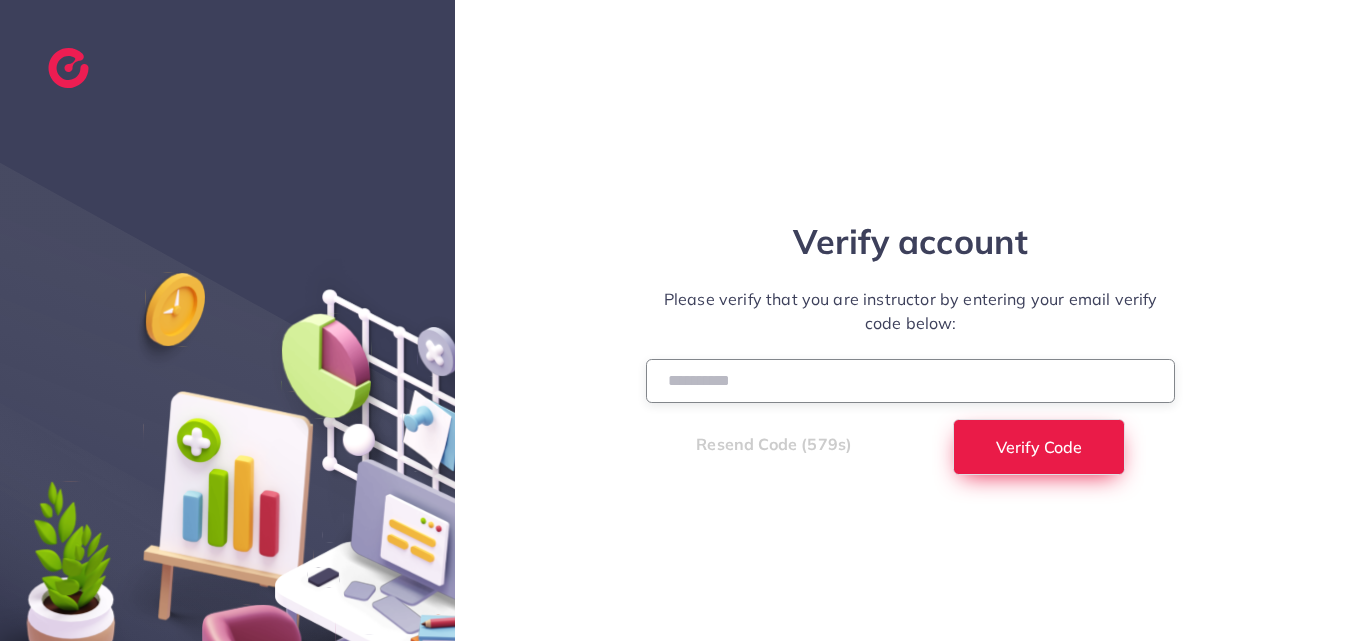 type on "******" 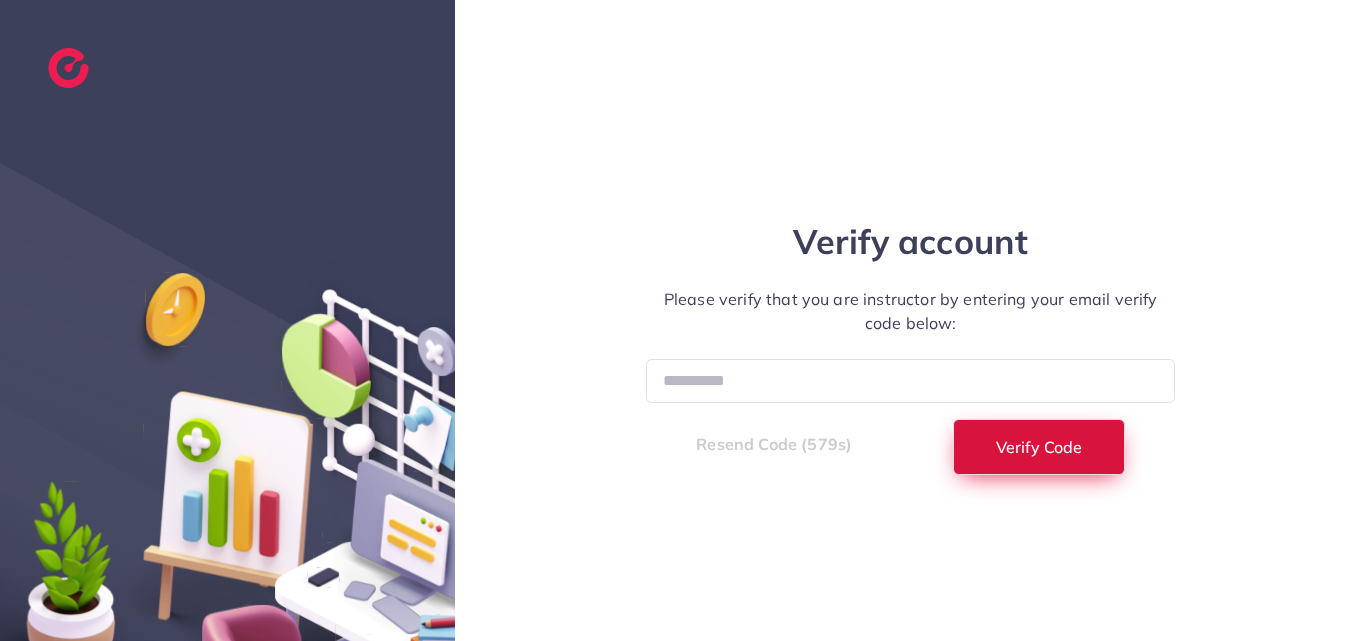 click on "Verify Code" at bounding box center (1039, 447) 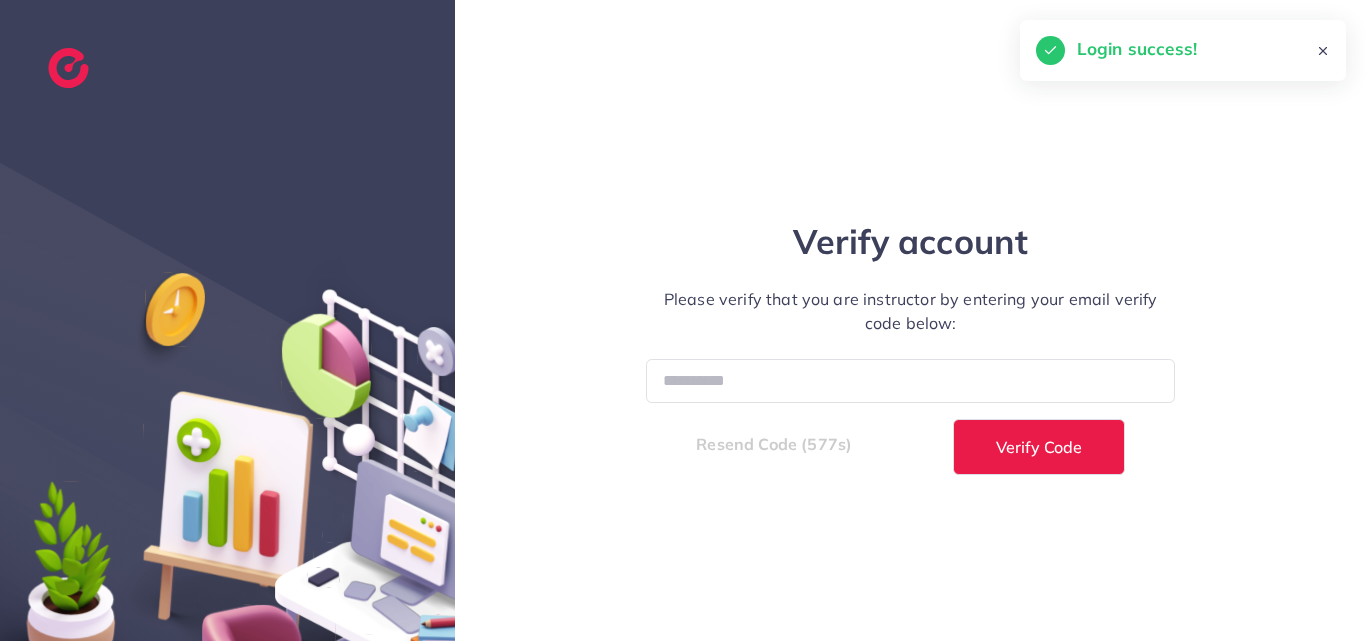 select on "*" 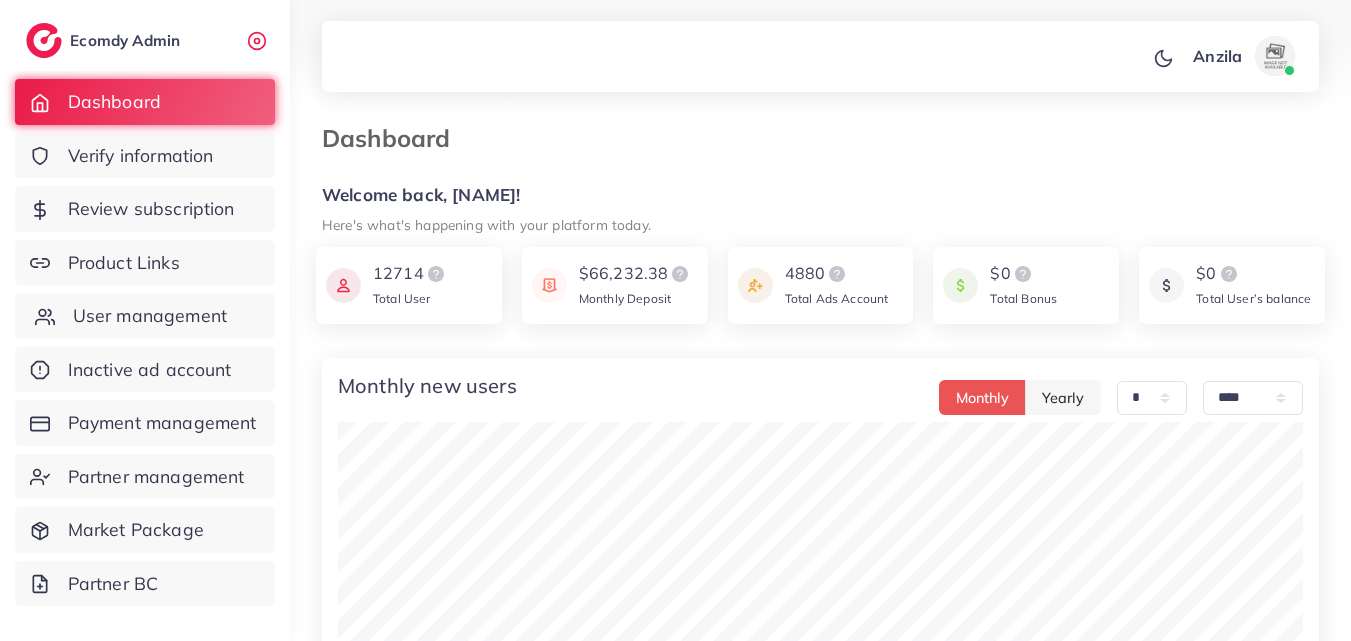 click on "User management" at bounding box center [150, 316] 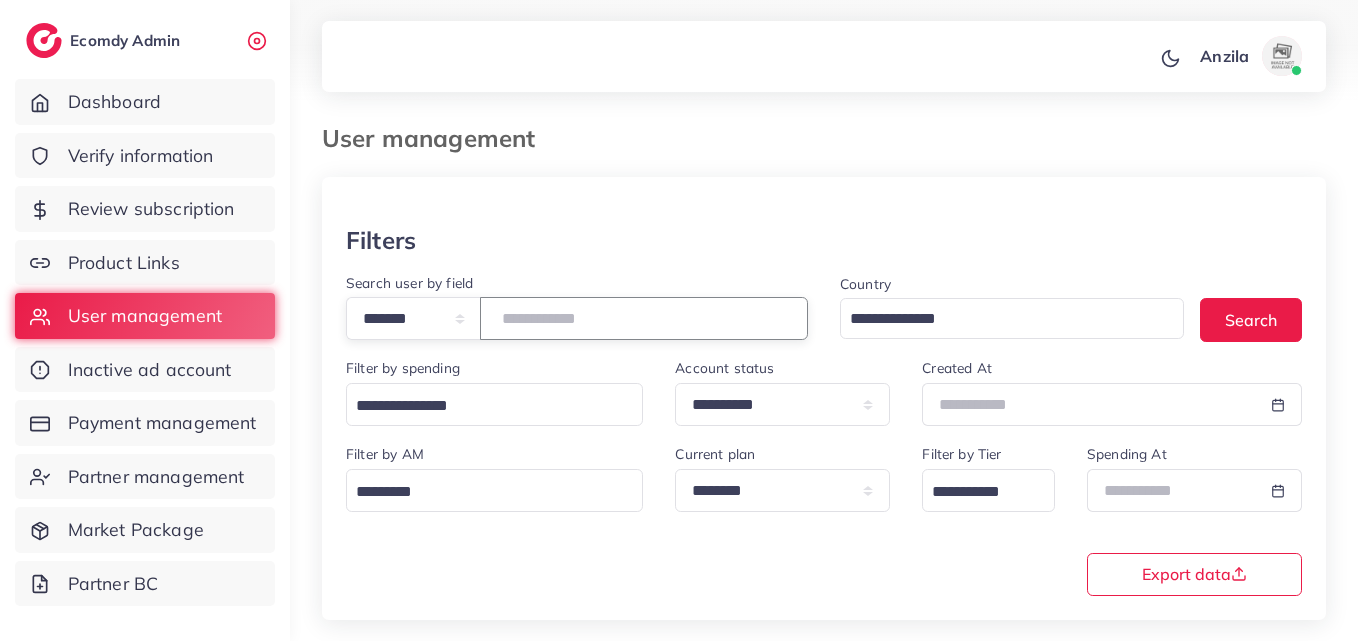 click at bounding box center [644, 318] 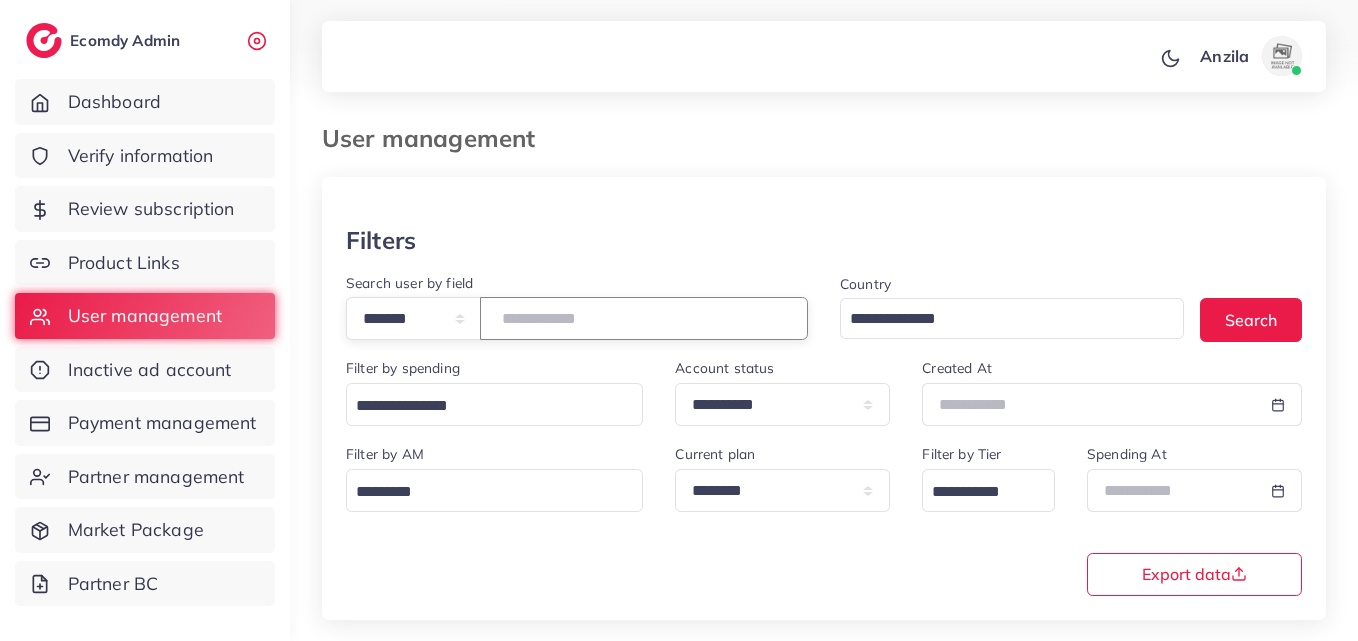type on "*****" 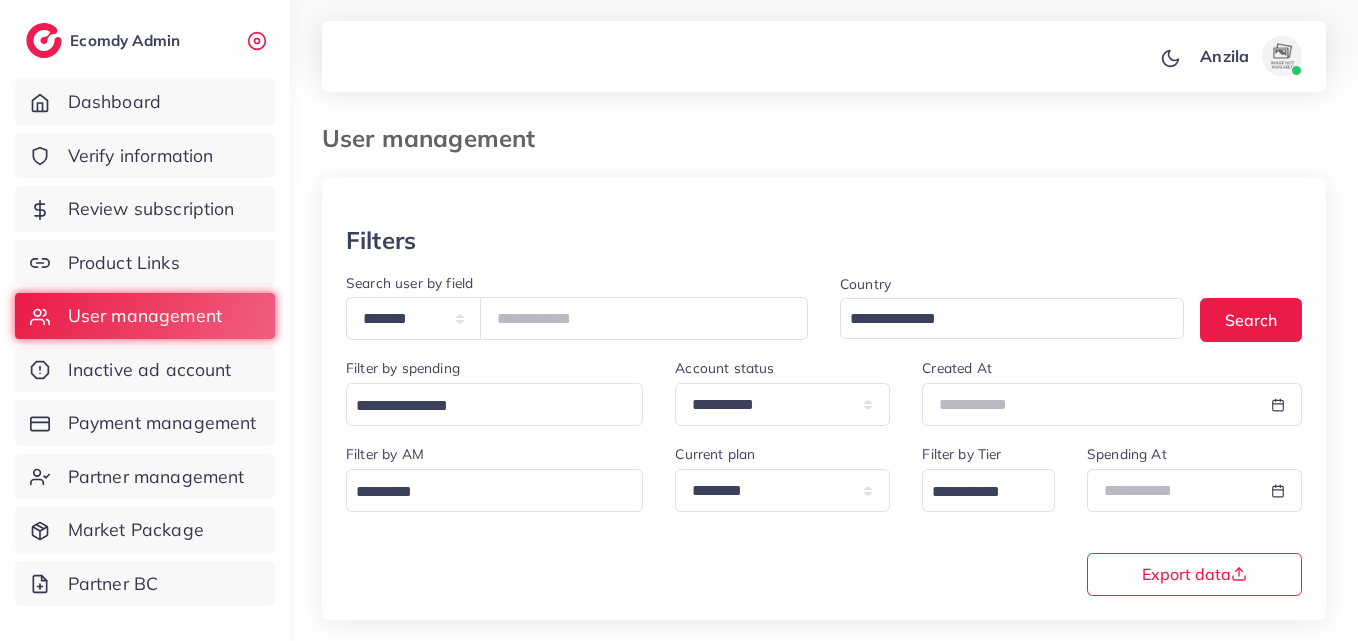 click on "Filters" at bounding box center (824, 240) 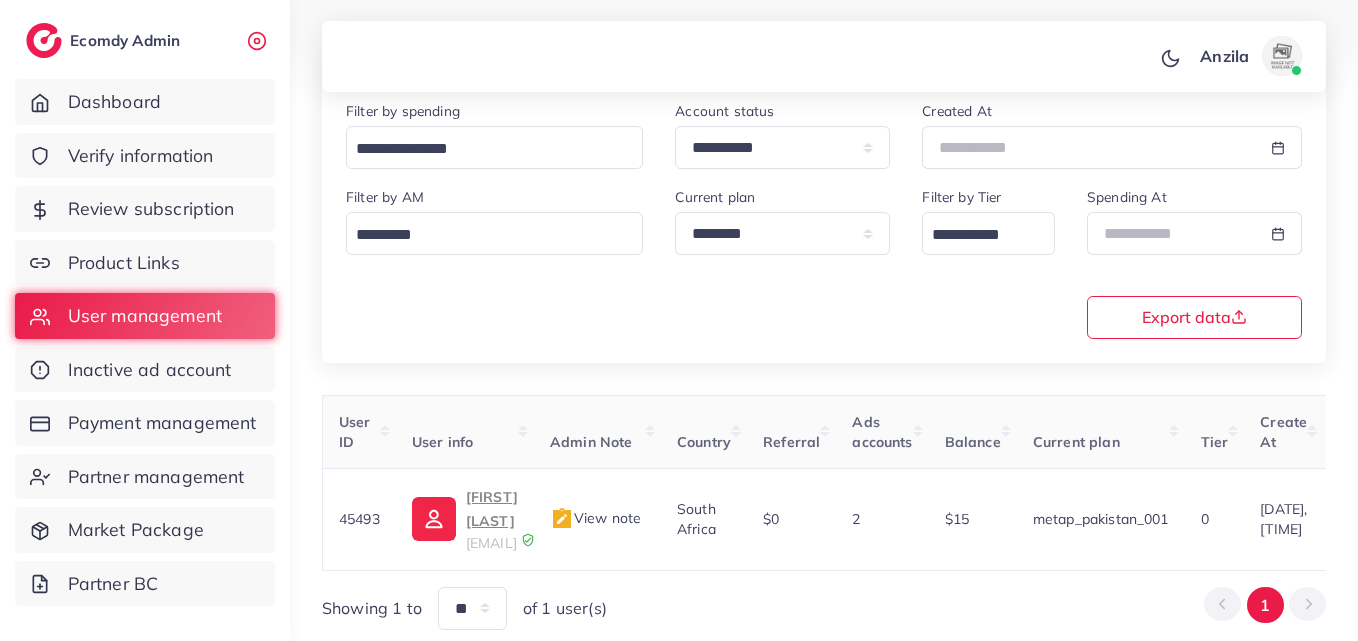 scroll, scrollTop: 316, scrollLeft: 0, axis: vertical 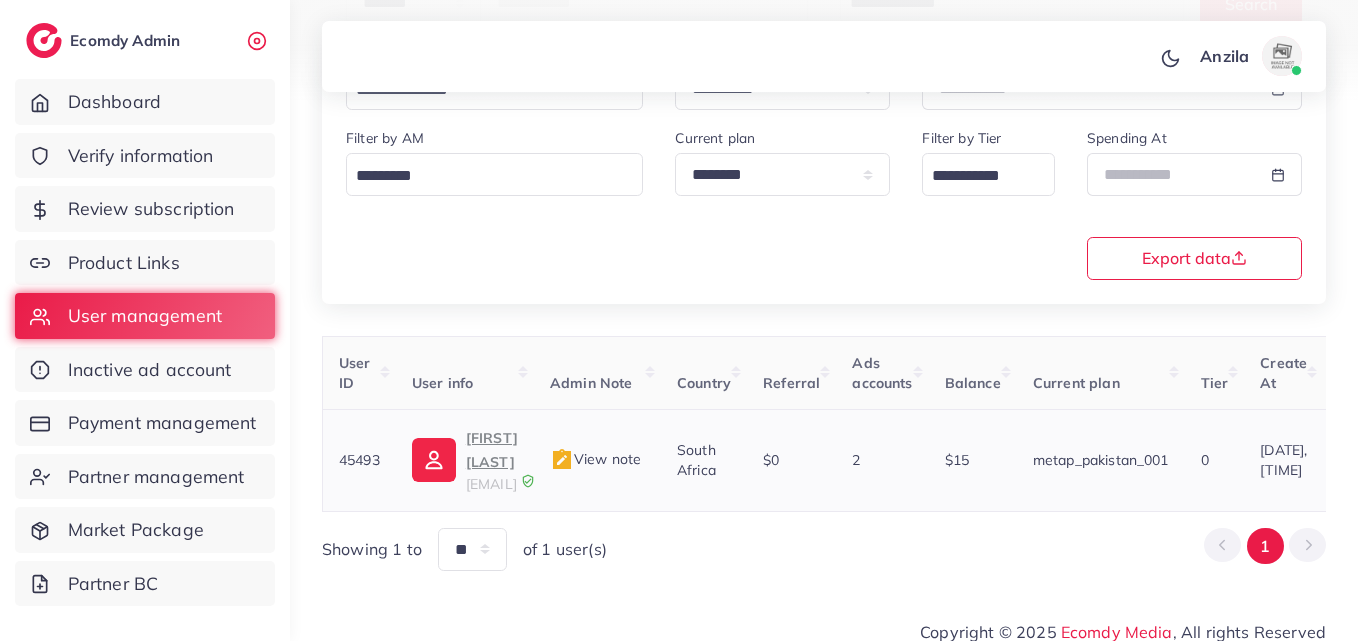 click on "ashestraders@gmail.com" at bounding box center [491, 484] 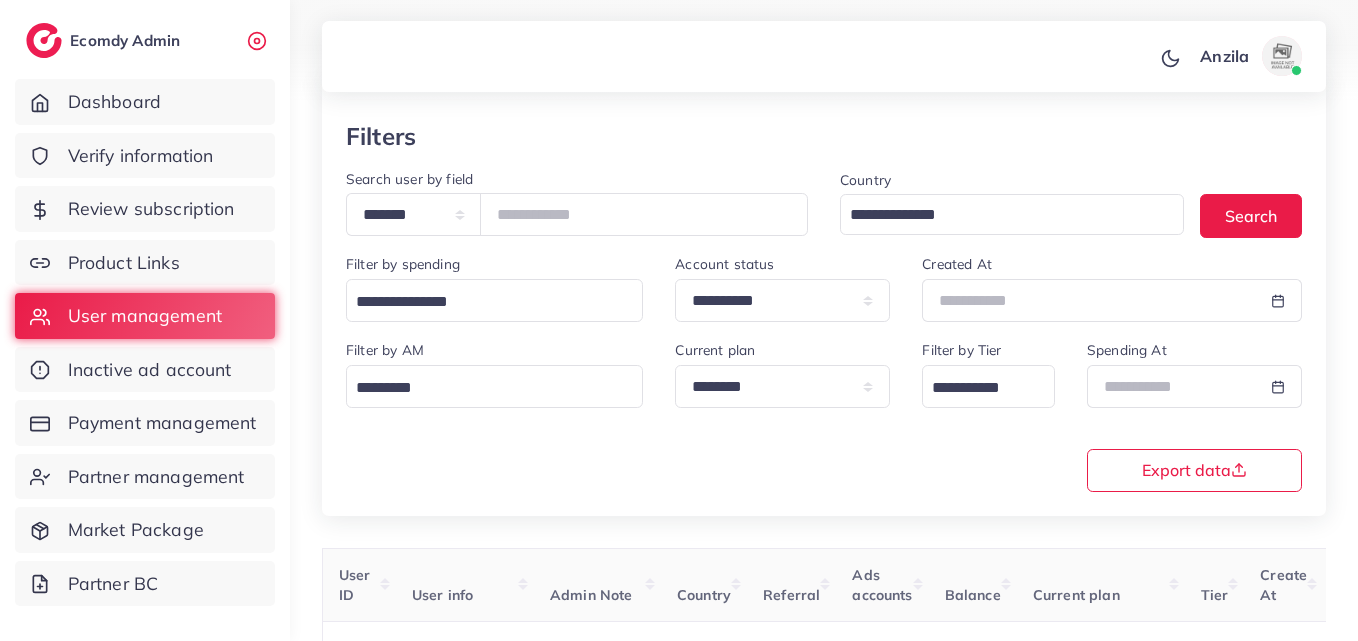 scroll, scrollTop: 16, scrollLeft: 0, axis: vertical 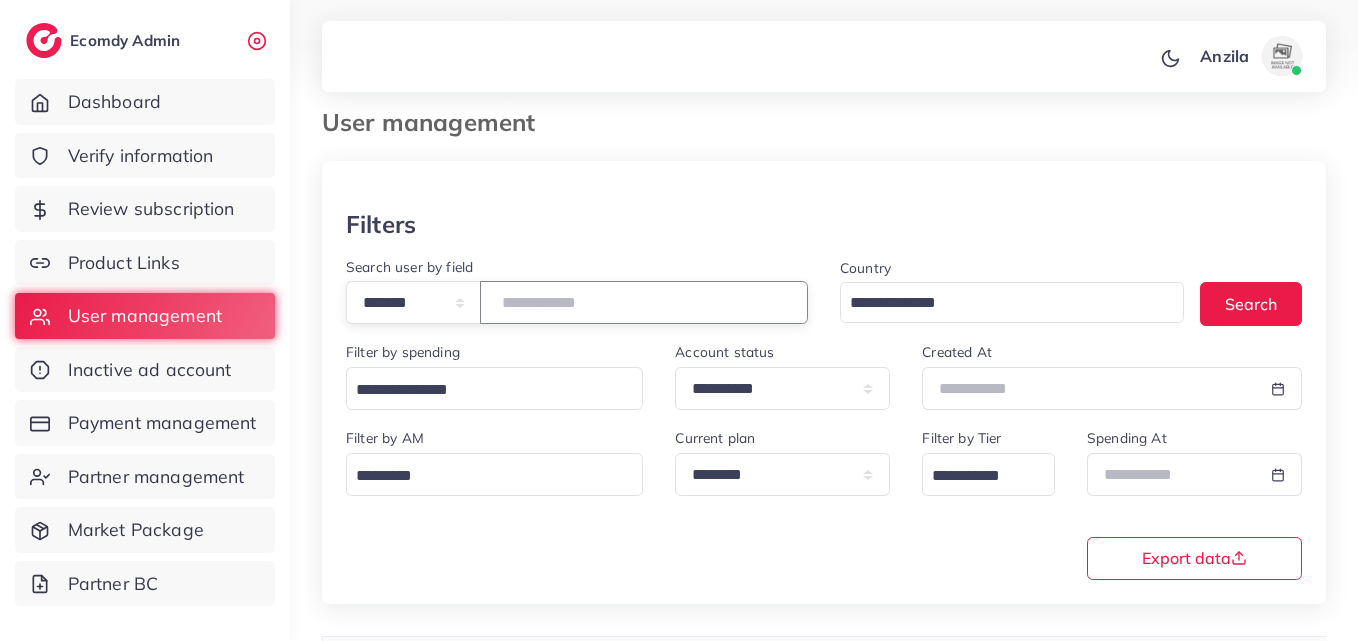 click on "*****" at bounding box center [644, 302] 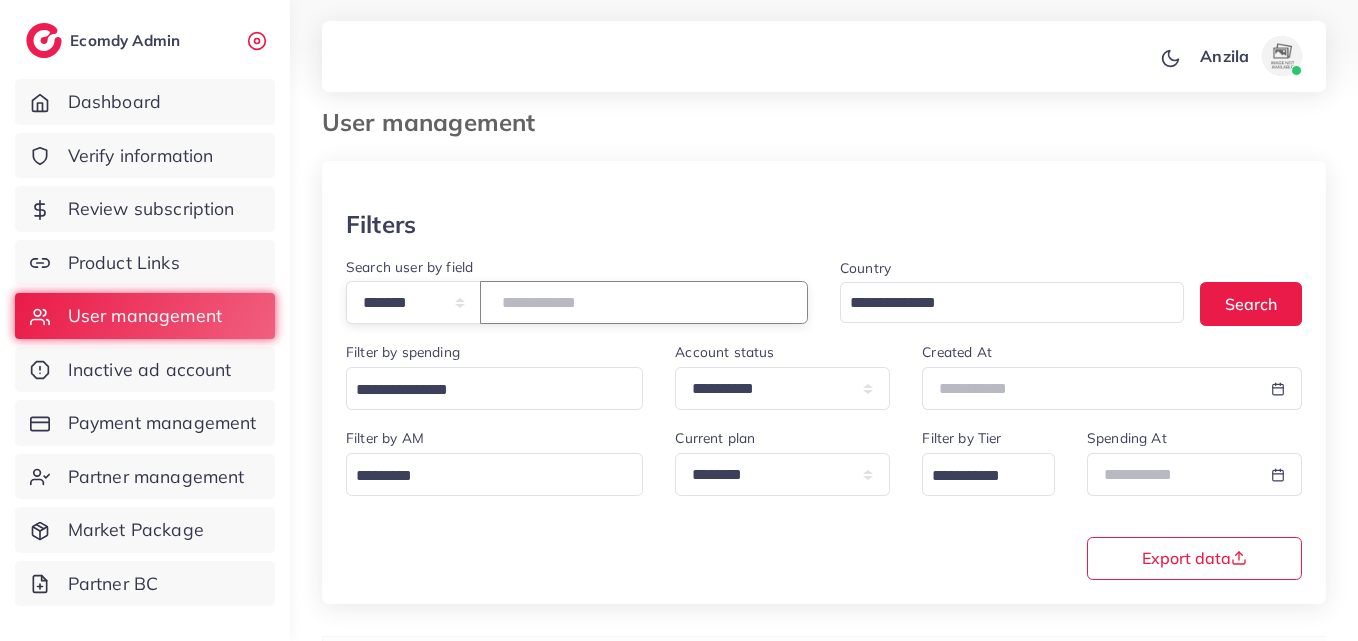 paste on "*****" 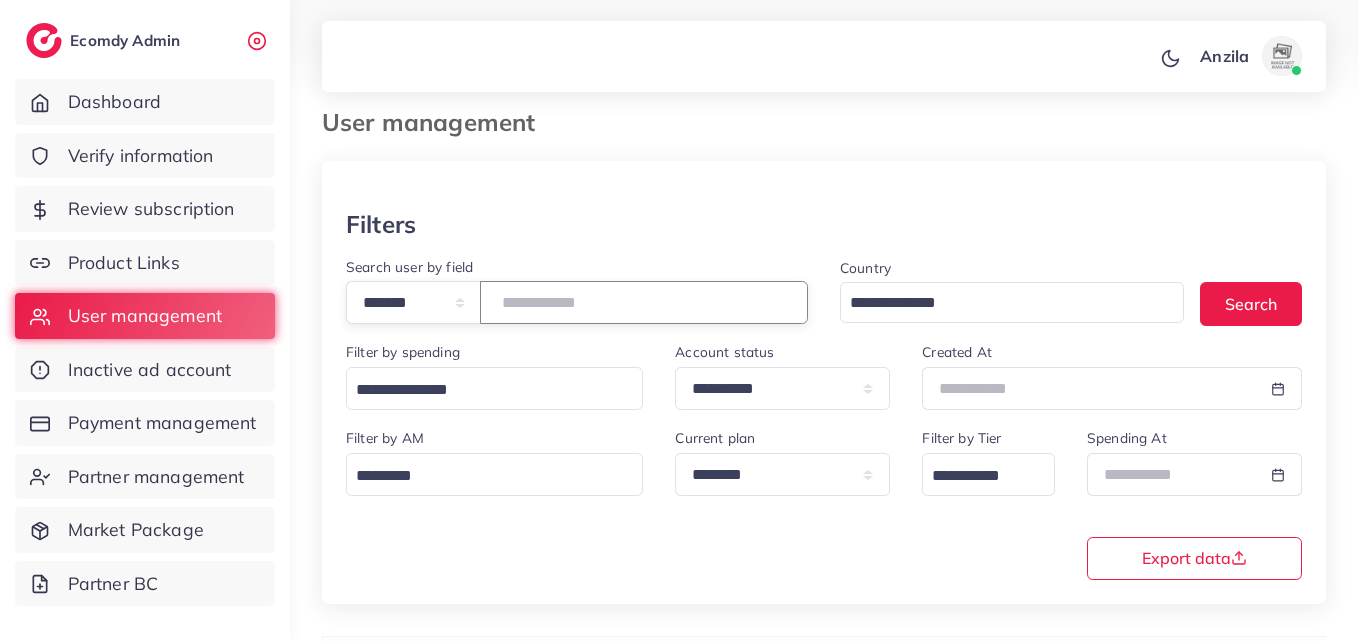 type on "*****" 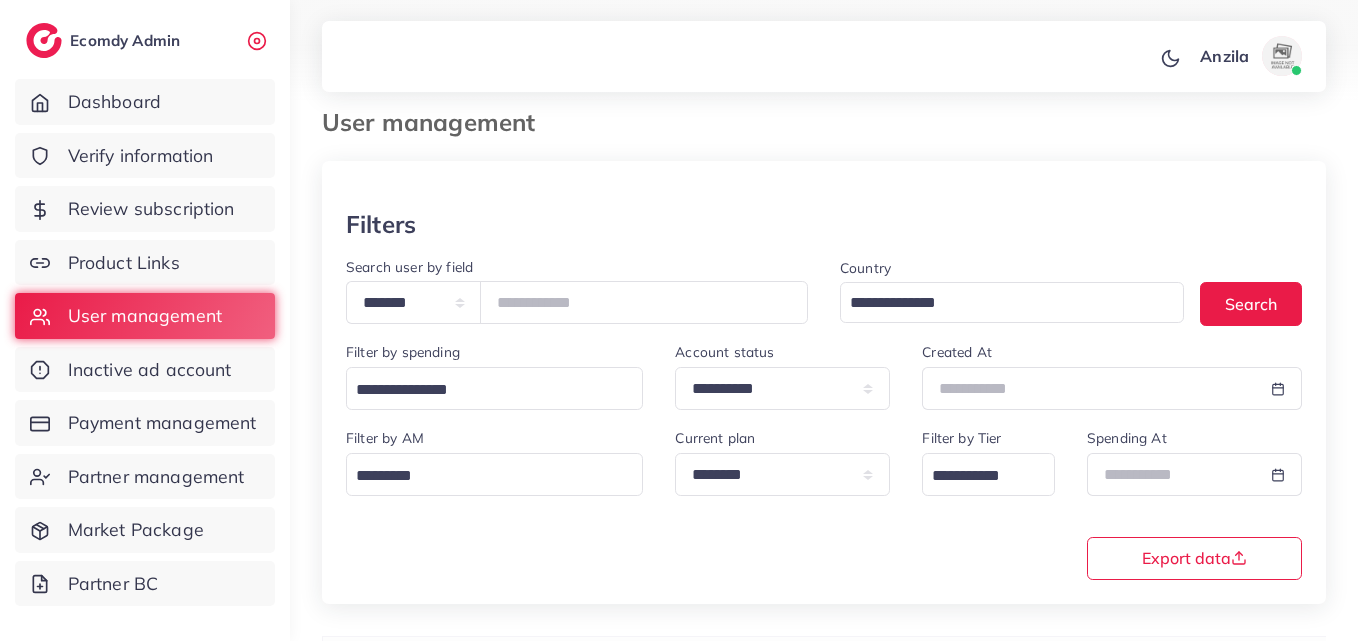 click at bounding box center [824, 185] 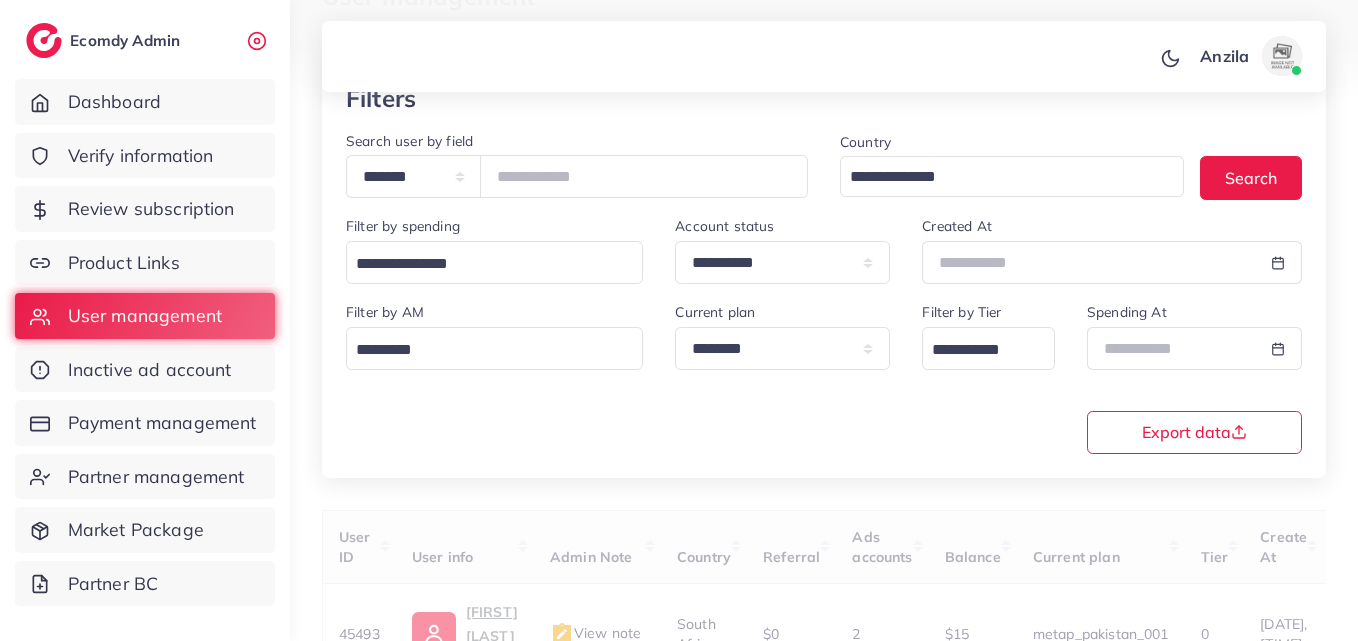 scroll, scrollTop: 216, scrollLeft: 0, axis: vertical 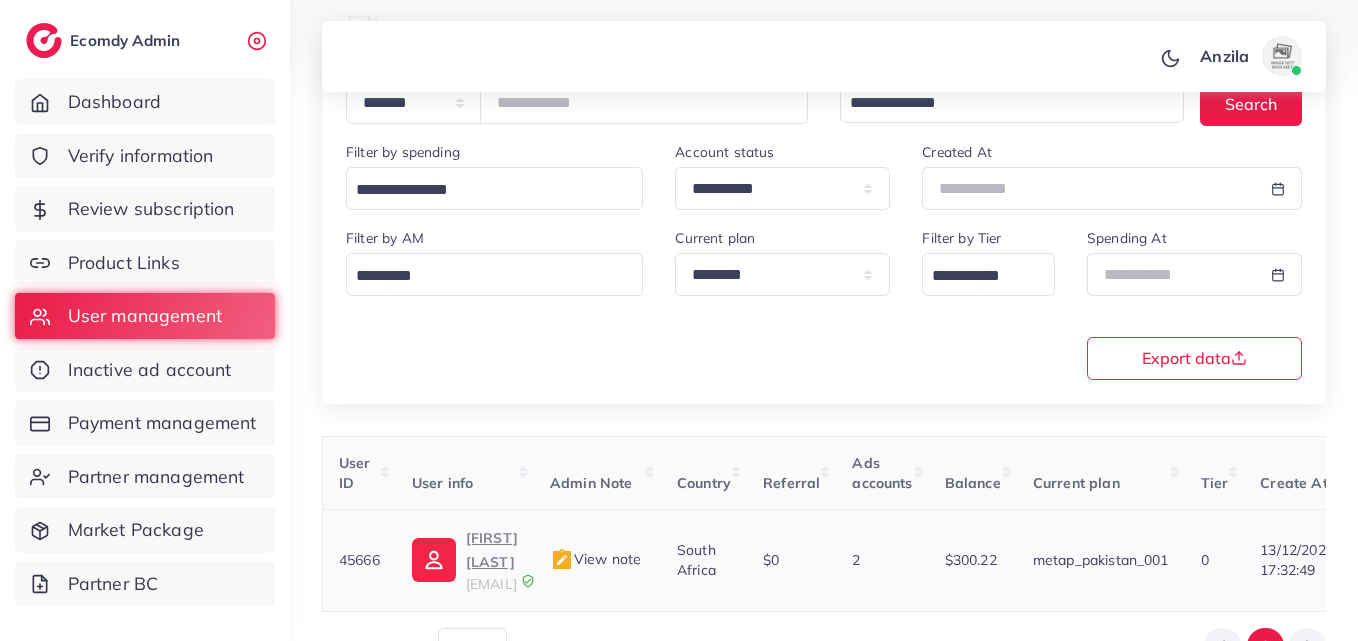 click on "sheikh ahmed" at bounding box center [492, 550] 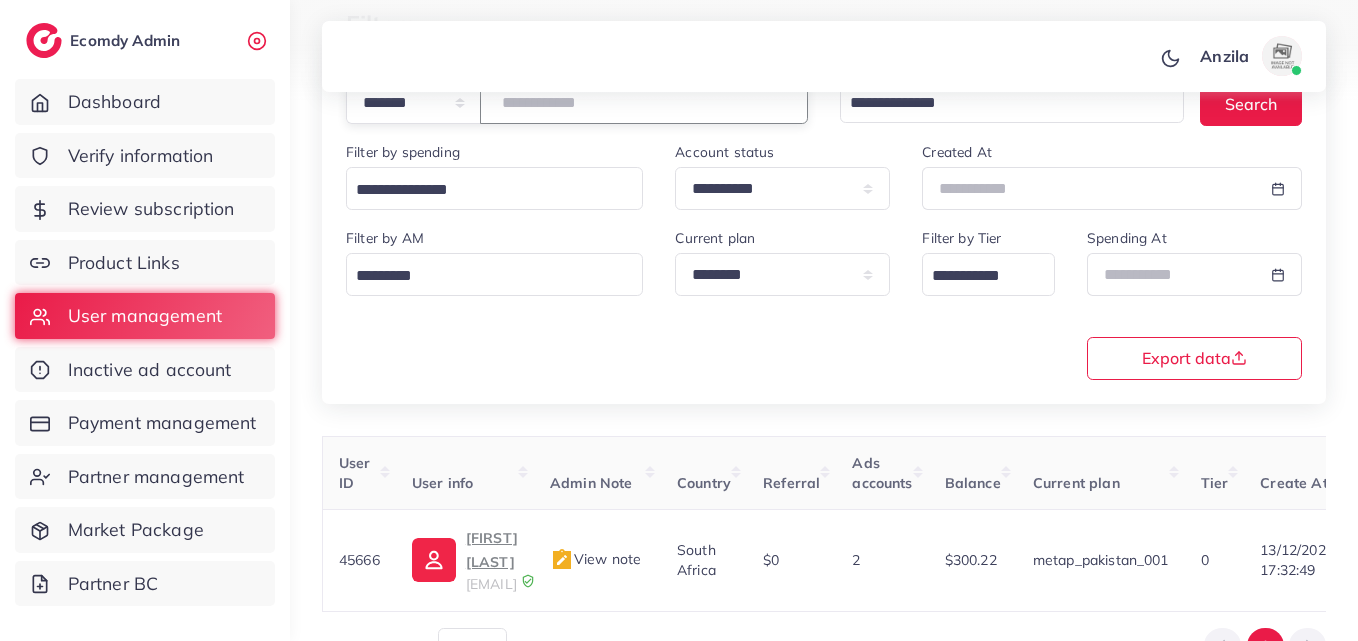 click on "*****" at bounding box center [644, 102] 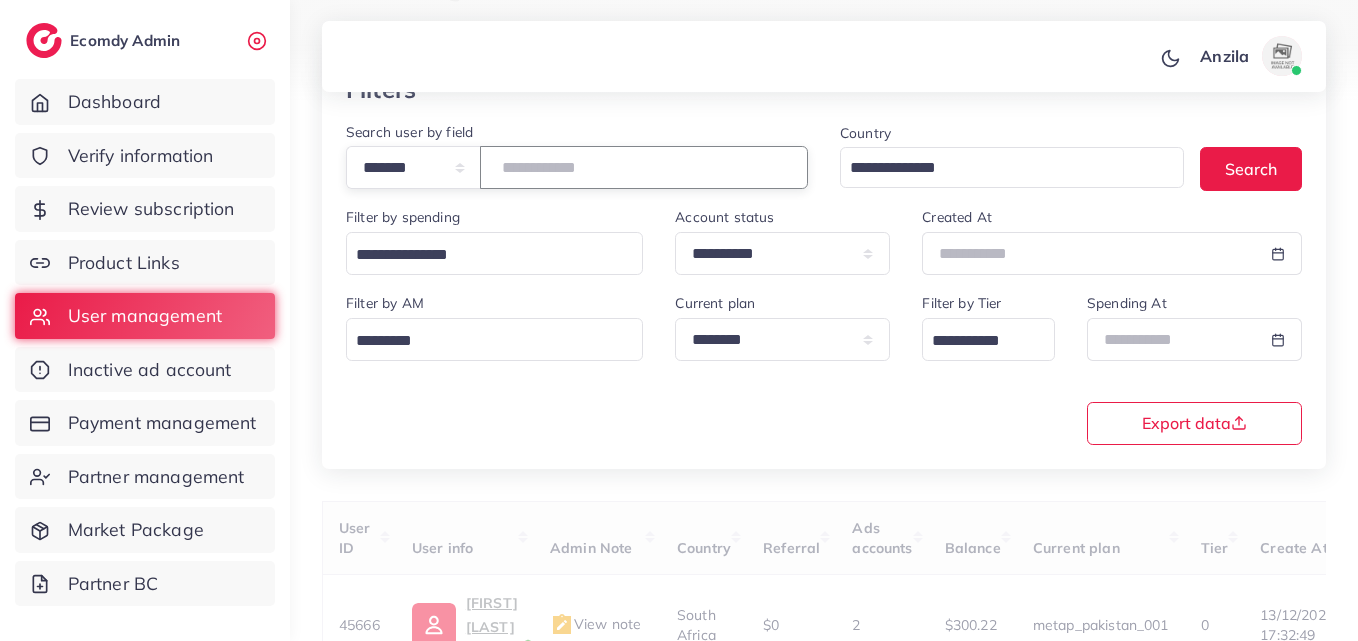 scroll, scrollTop: 116, scrollLeft: 0, axis: vertical 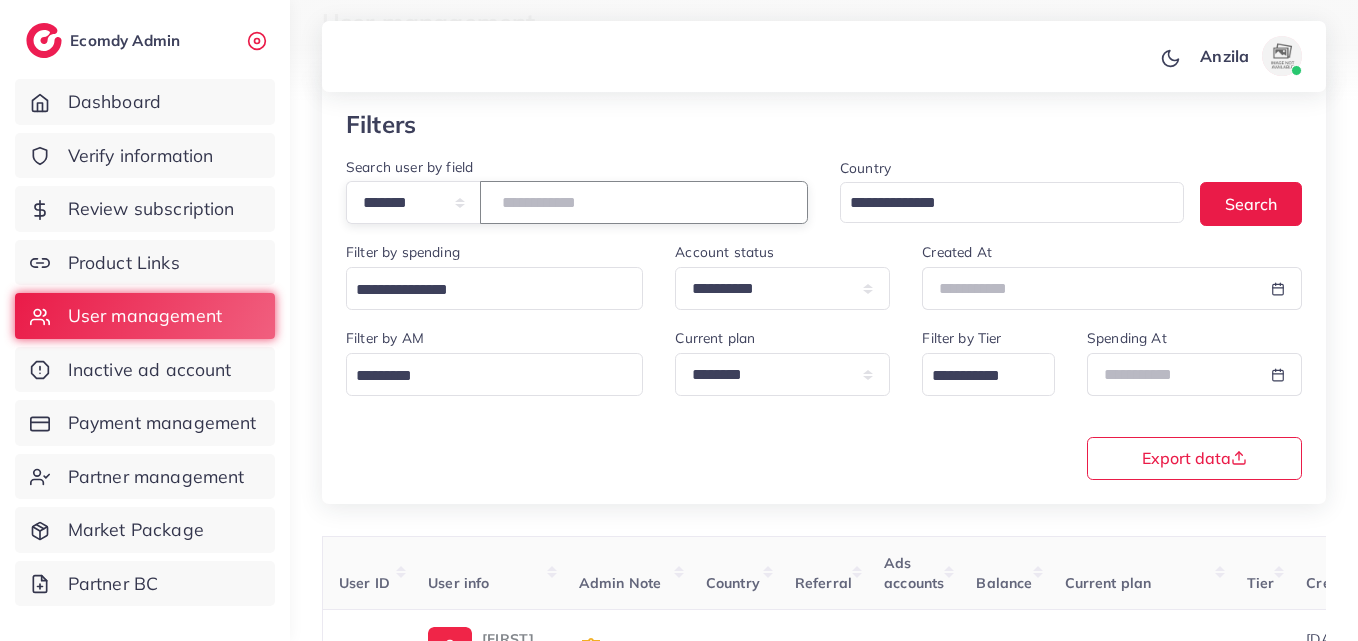 paste on "*****" 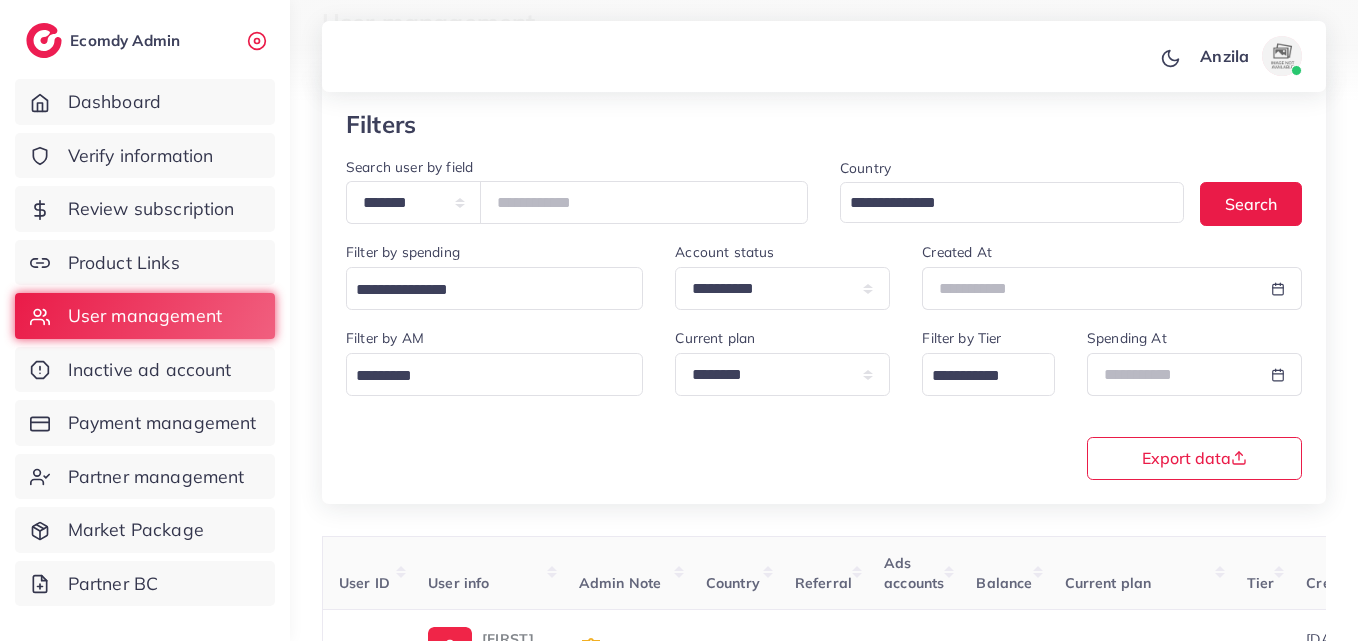 click on "**********" at bounding box center (824, 402) 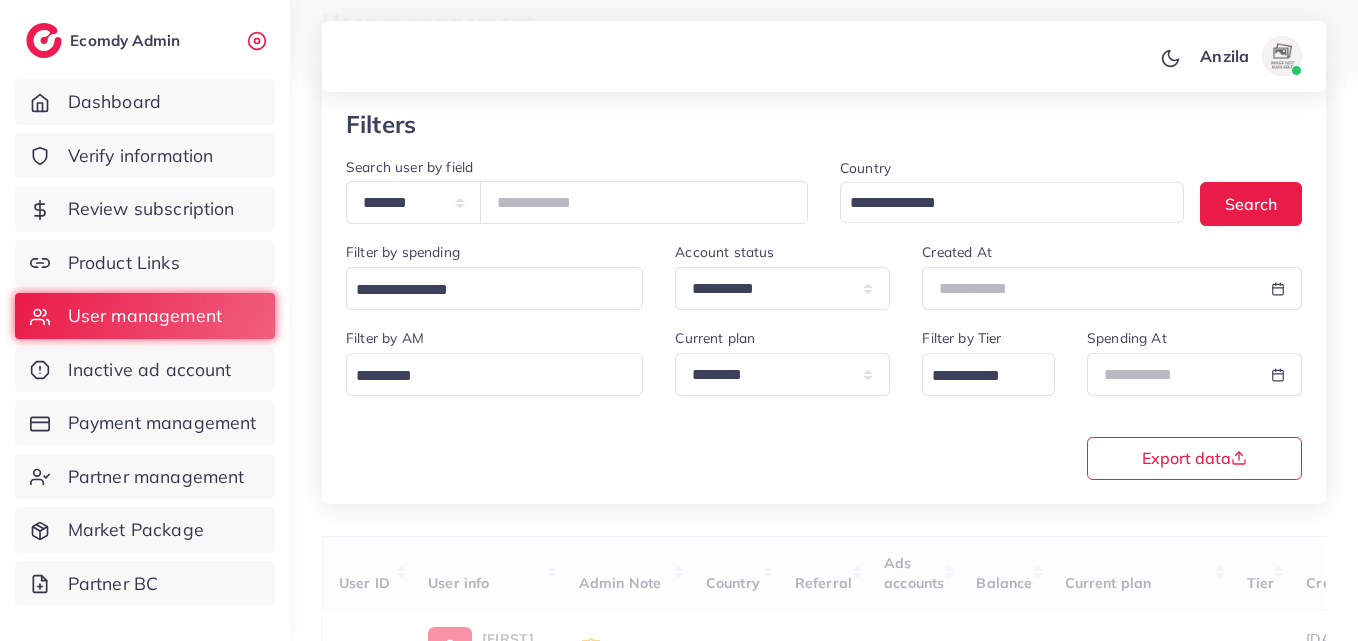scroll, scrollTop: 216, scrollLeft: 0, axis: vertical 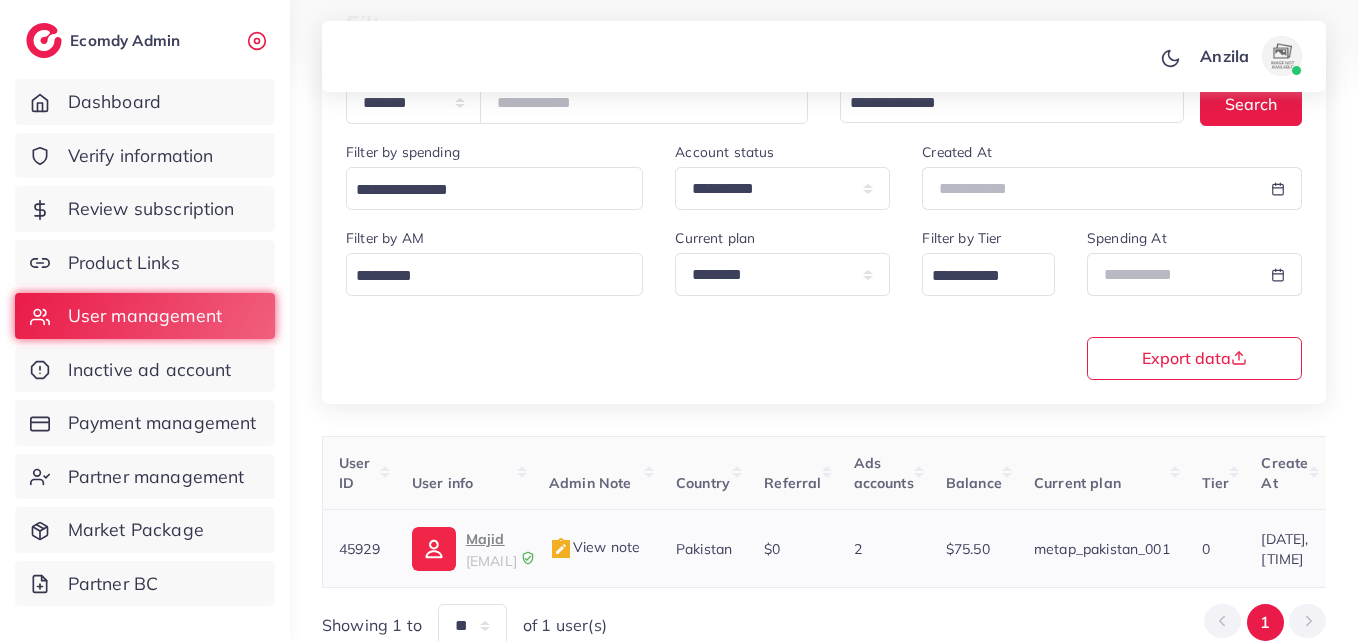 click on "majidmagsi3@gmail.com" at bounding box center [491, 561] 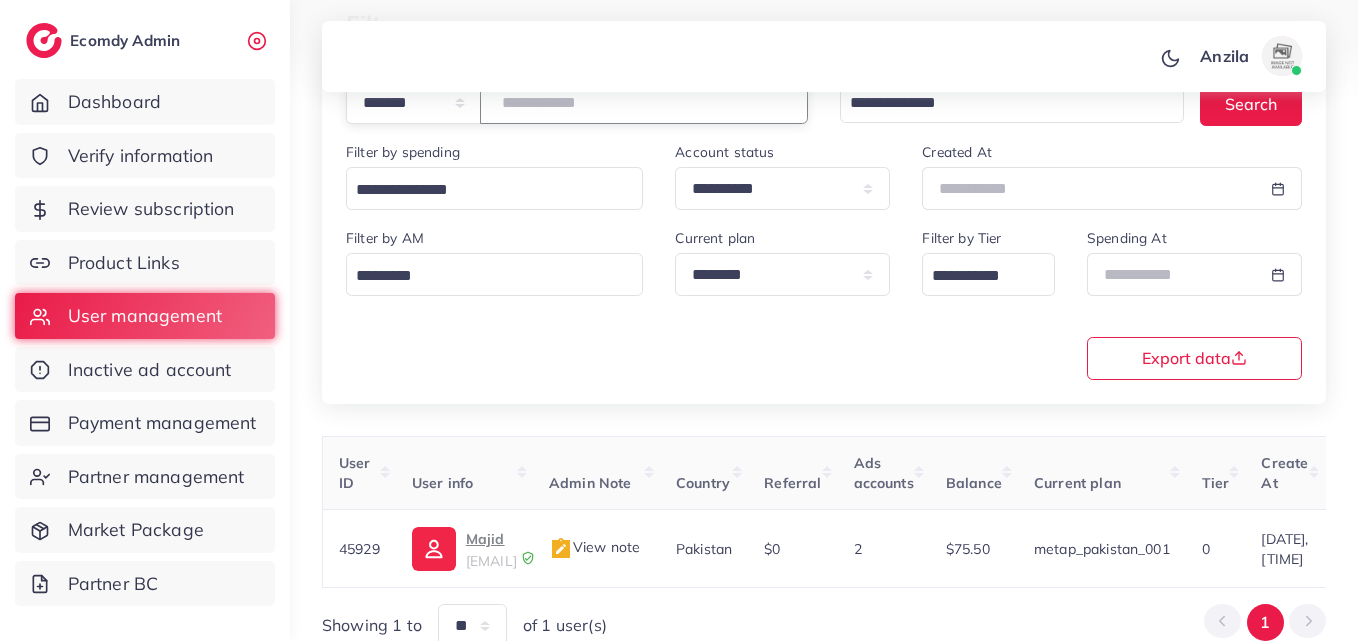 click on "*****" at bounding box center [644, 102] 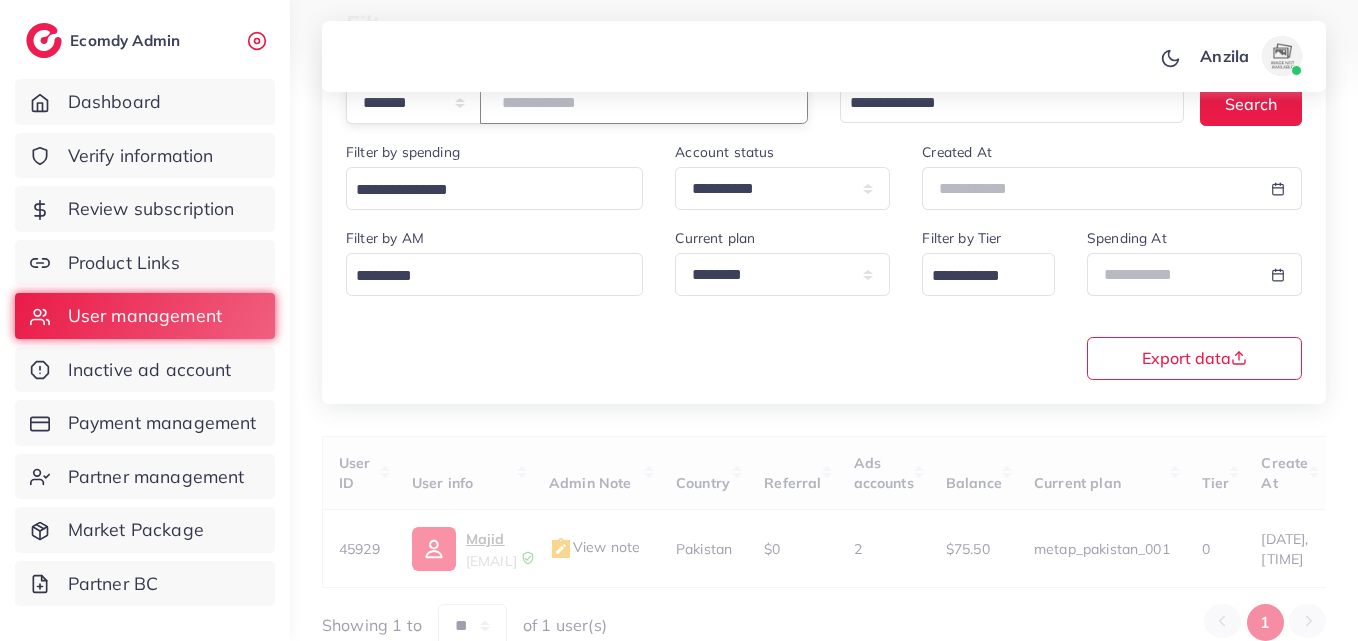 paste on "*****" 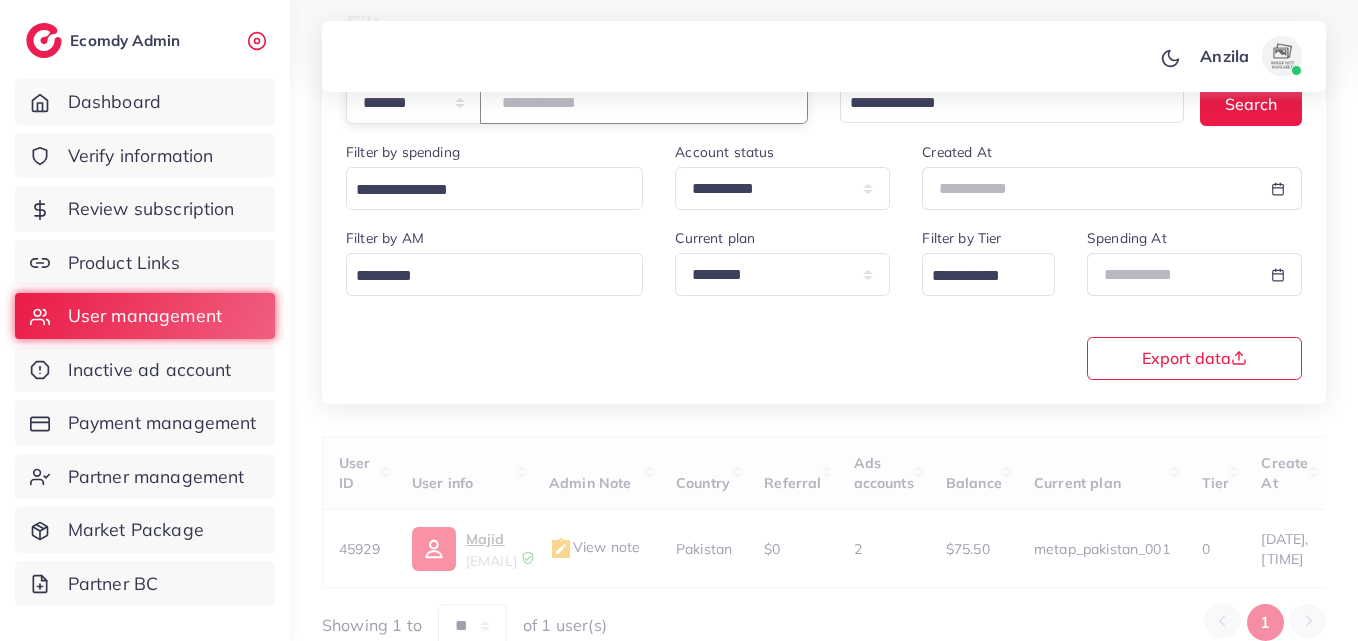 type on "*****" 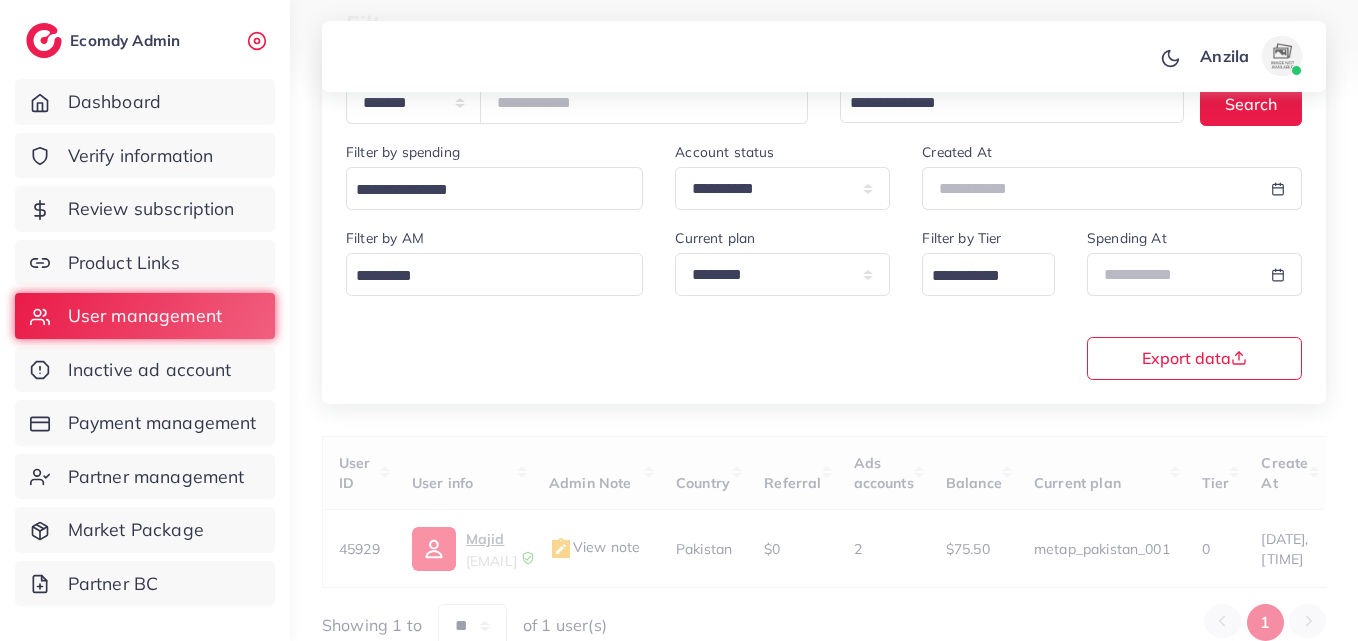 click on "**********" at bounding box center [824, 302] 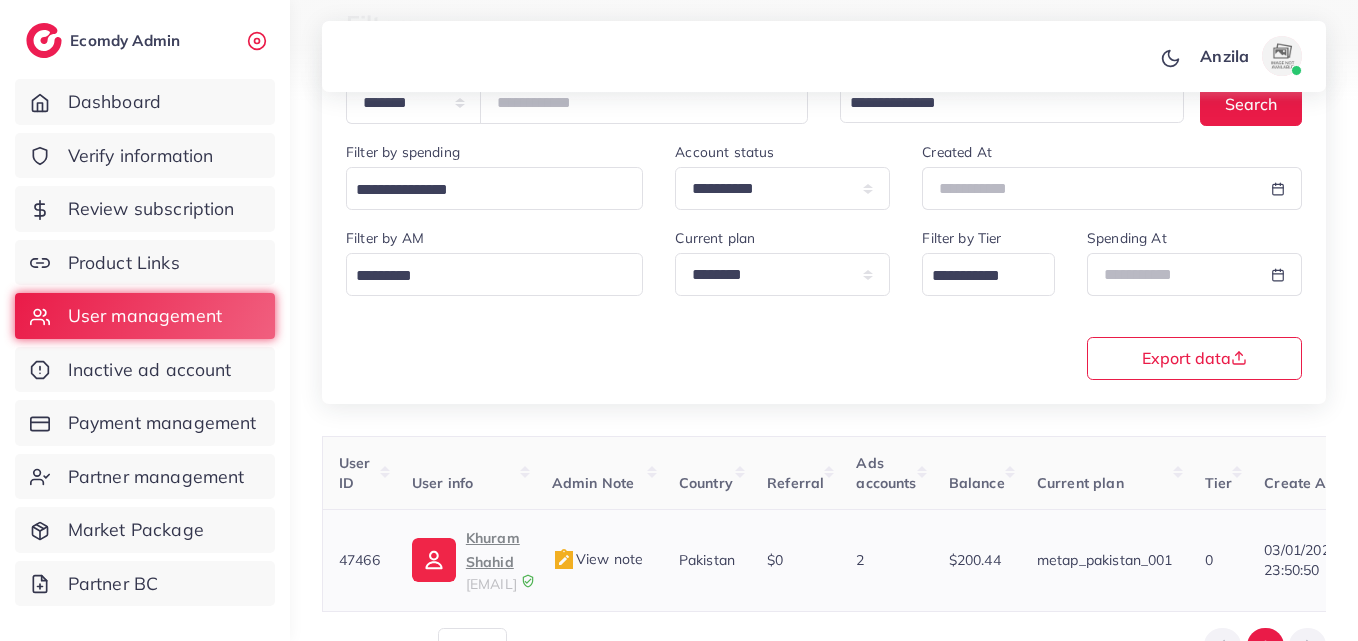 click on "Khuram Shahid" at bounding box center [493, 550] 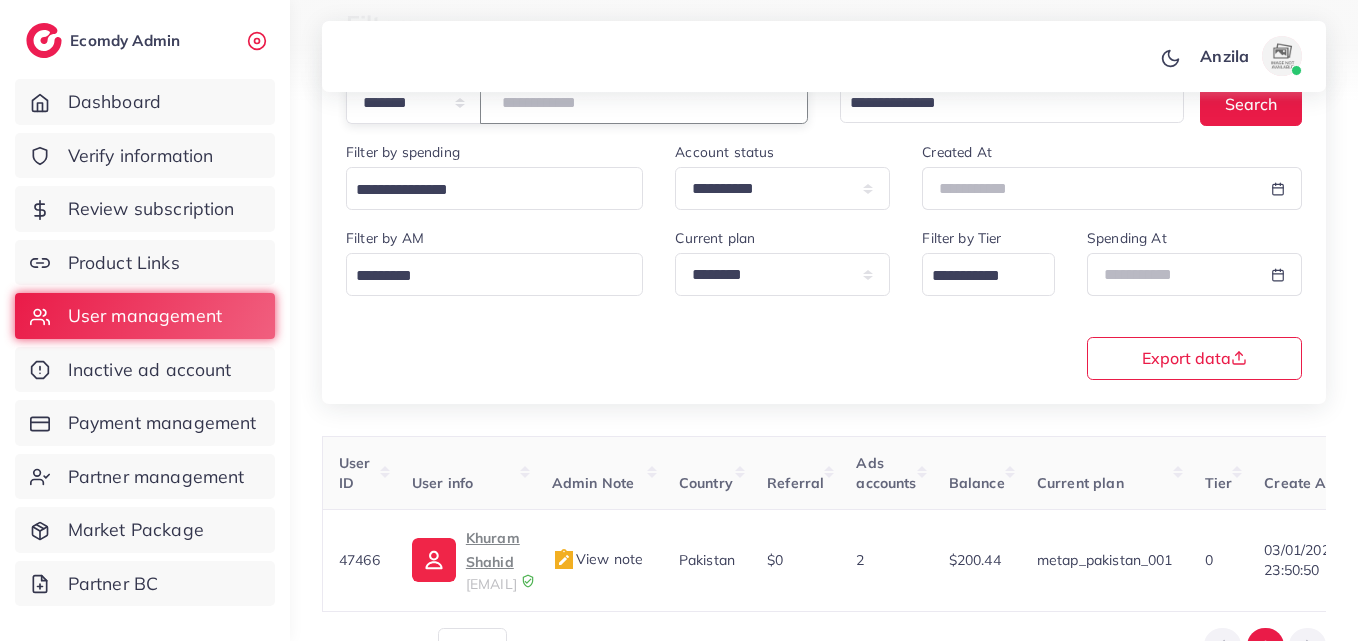 click on "*****" at bounding box center (644, 102) 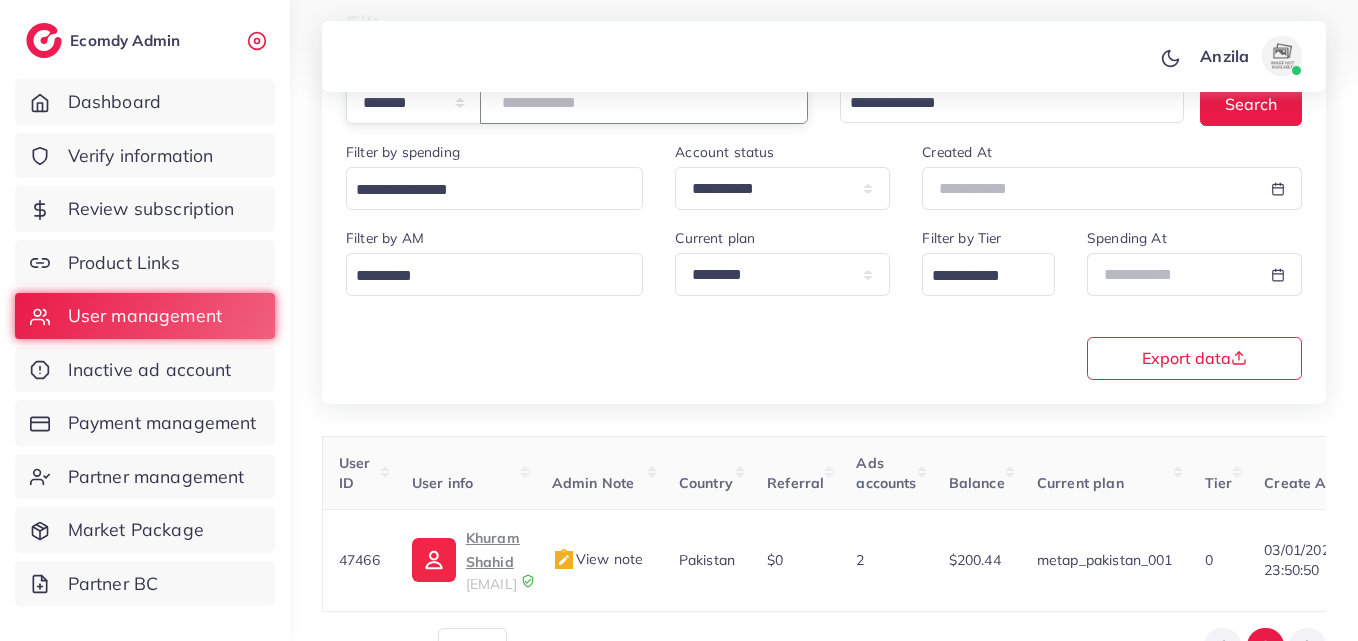paste on "*******" 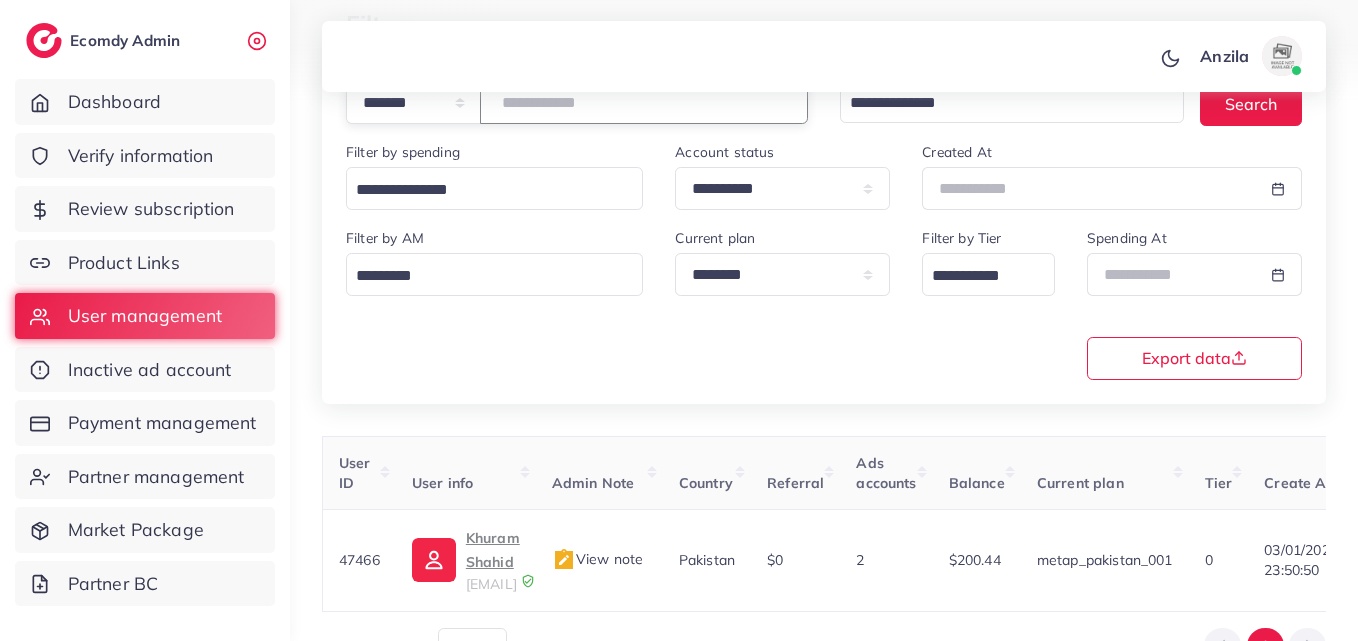 type on "*******" 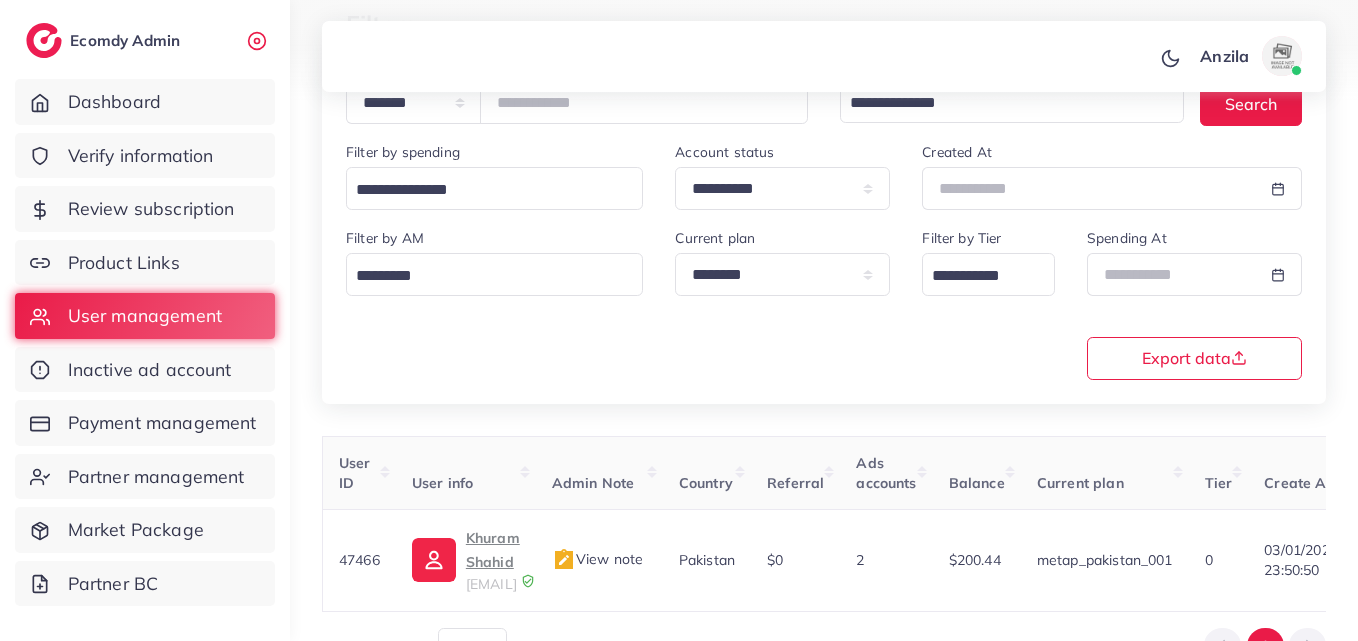 click on "**********" at bounding box center (824, 302) 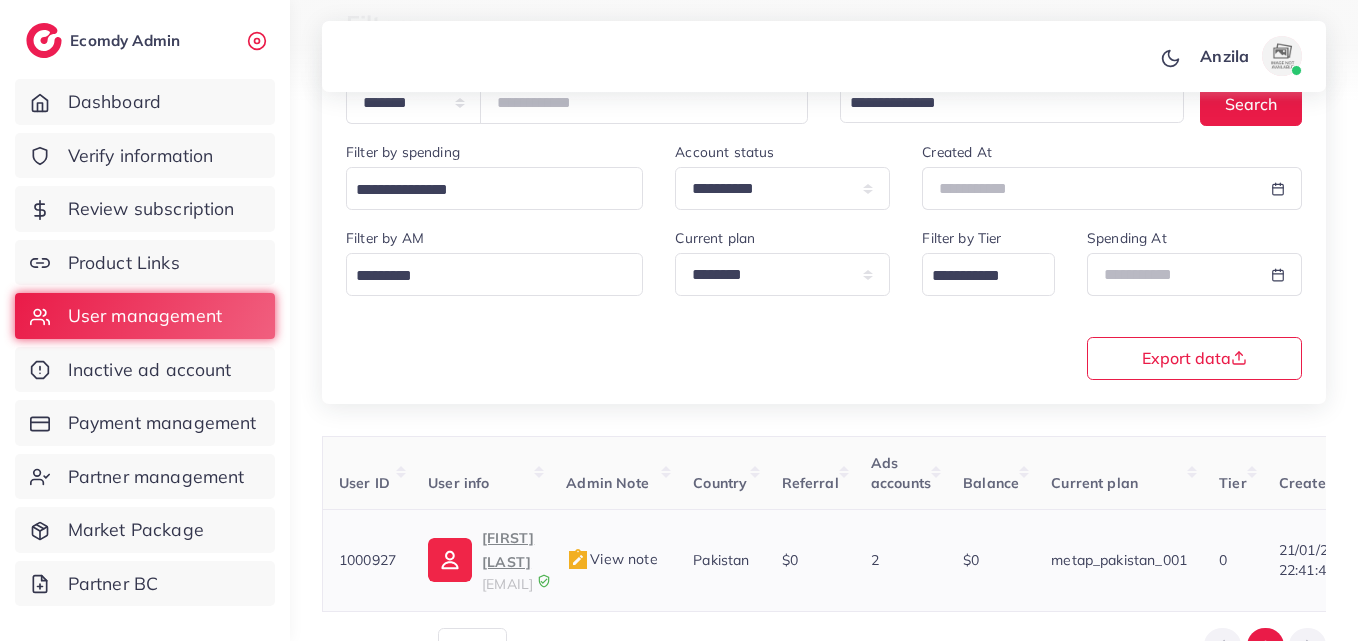 click on "nasirkhattak6282@gmail.com" at bounding box center (507, 584) 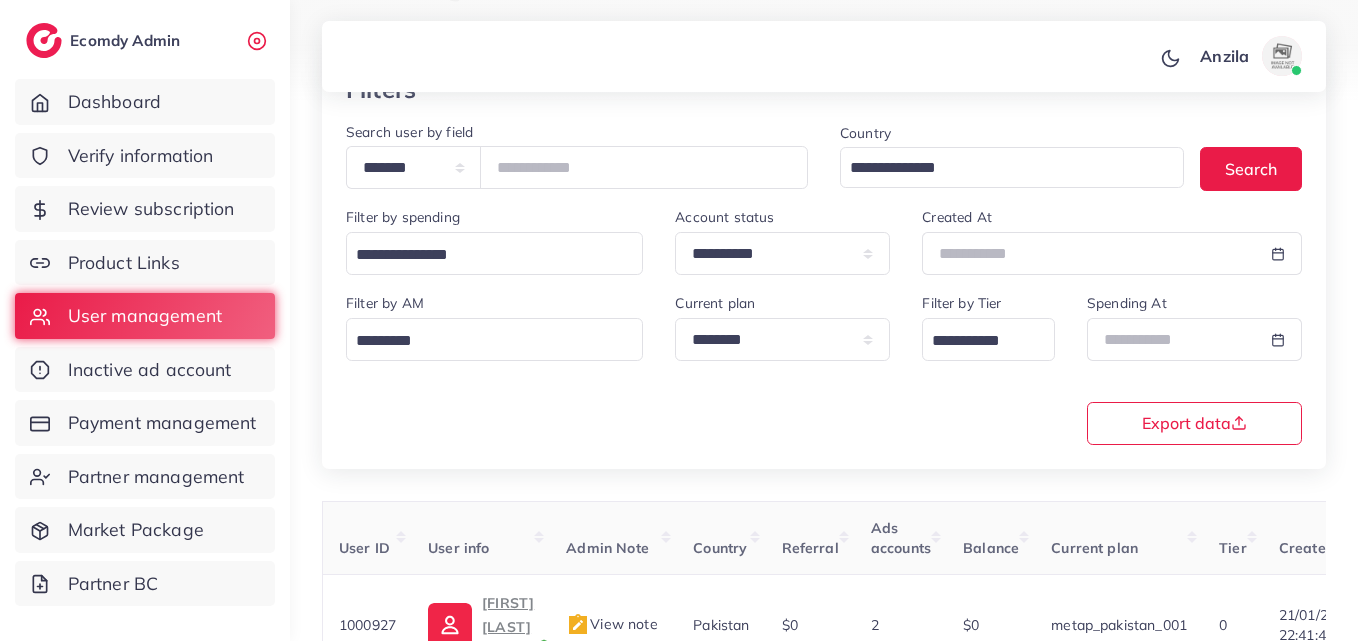 scroll, scrollTop: 116, scrollLeft: 0, axis: vertical 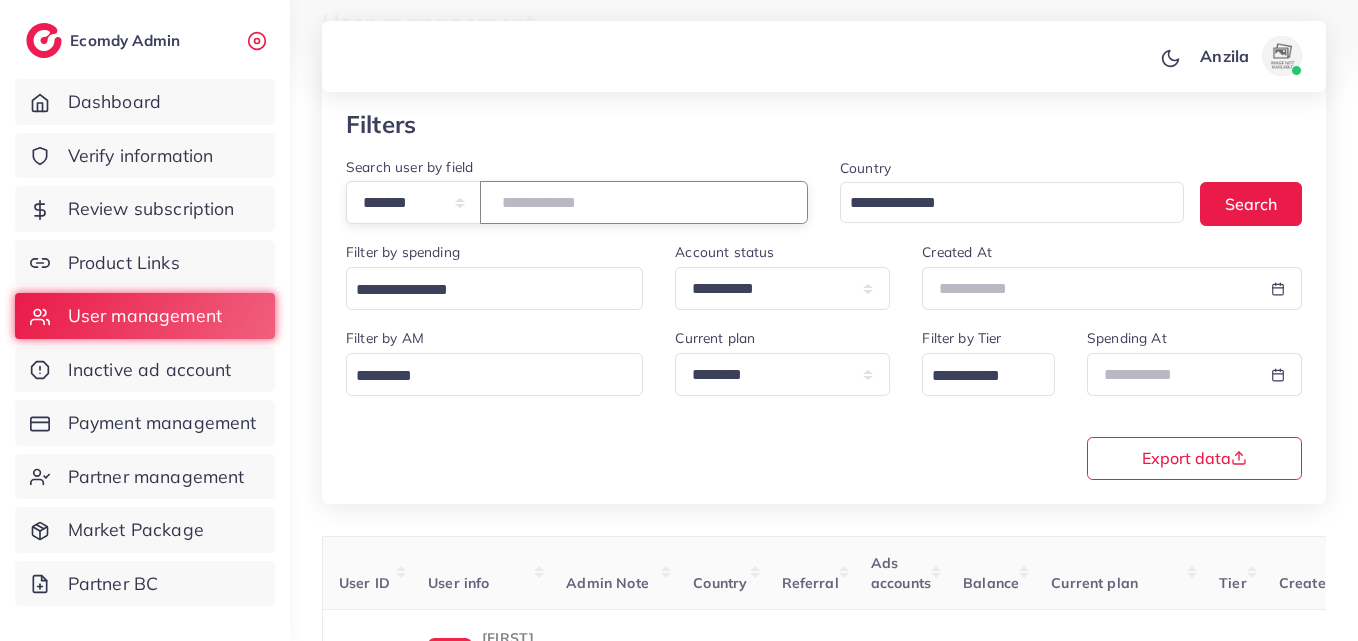 click on "*******" at bounding box center [644, 202] 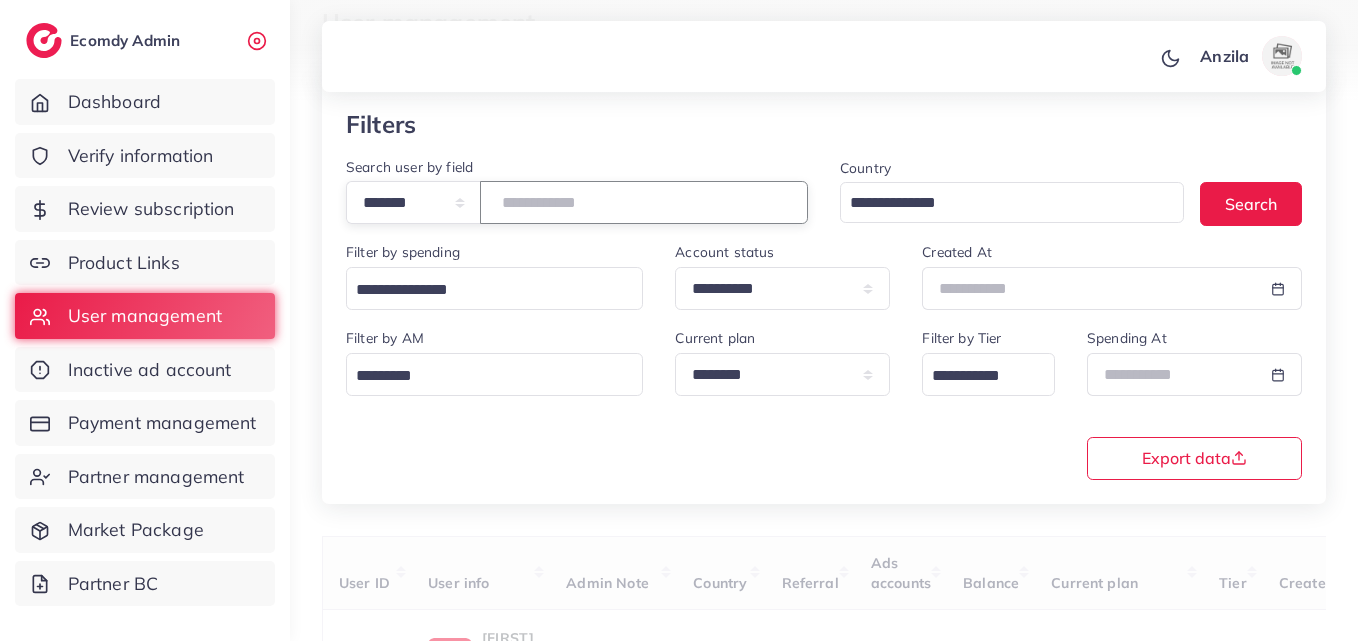 paste on "*******" 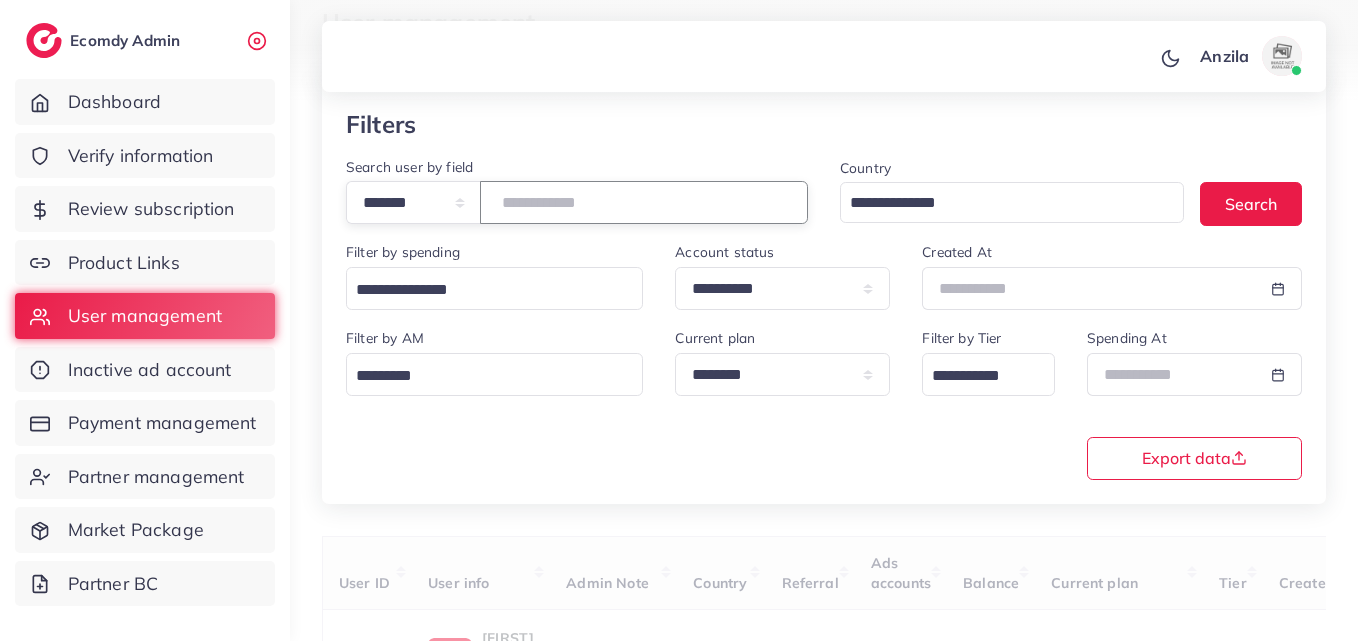 type on "*******" 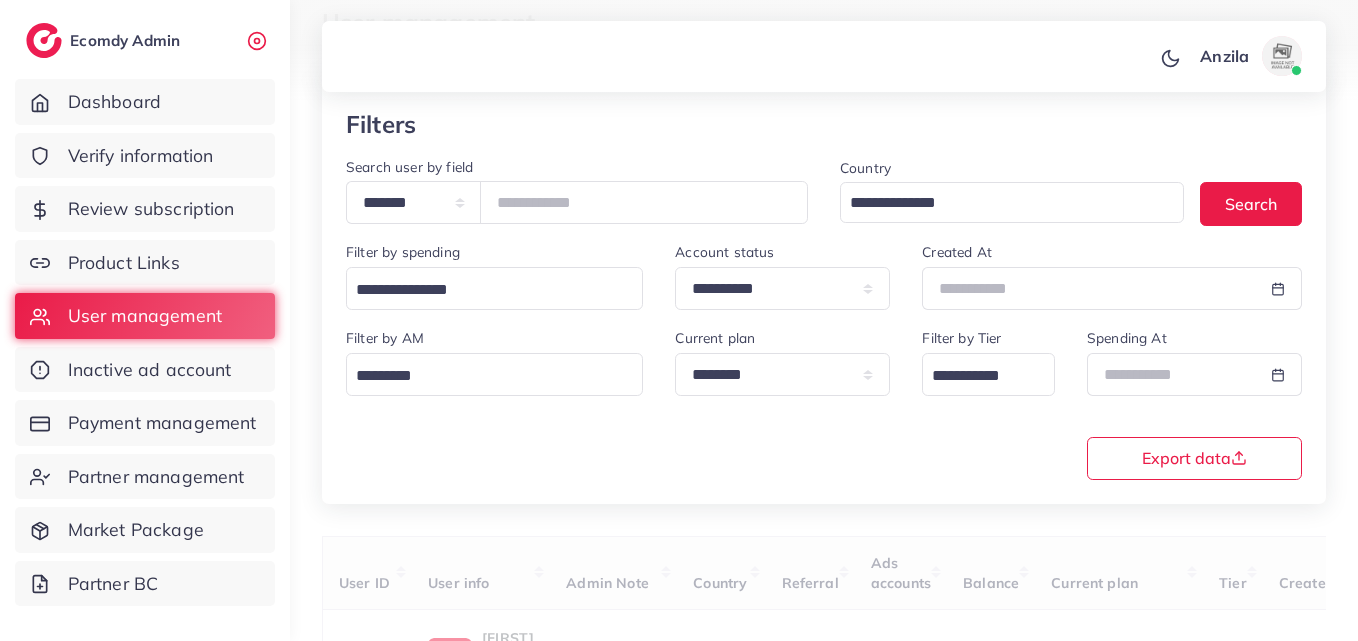 click on "**********" at bounding box center [824, 402] 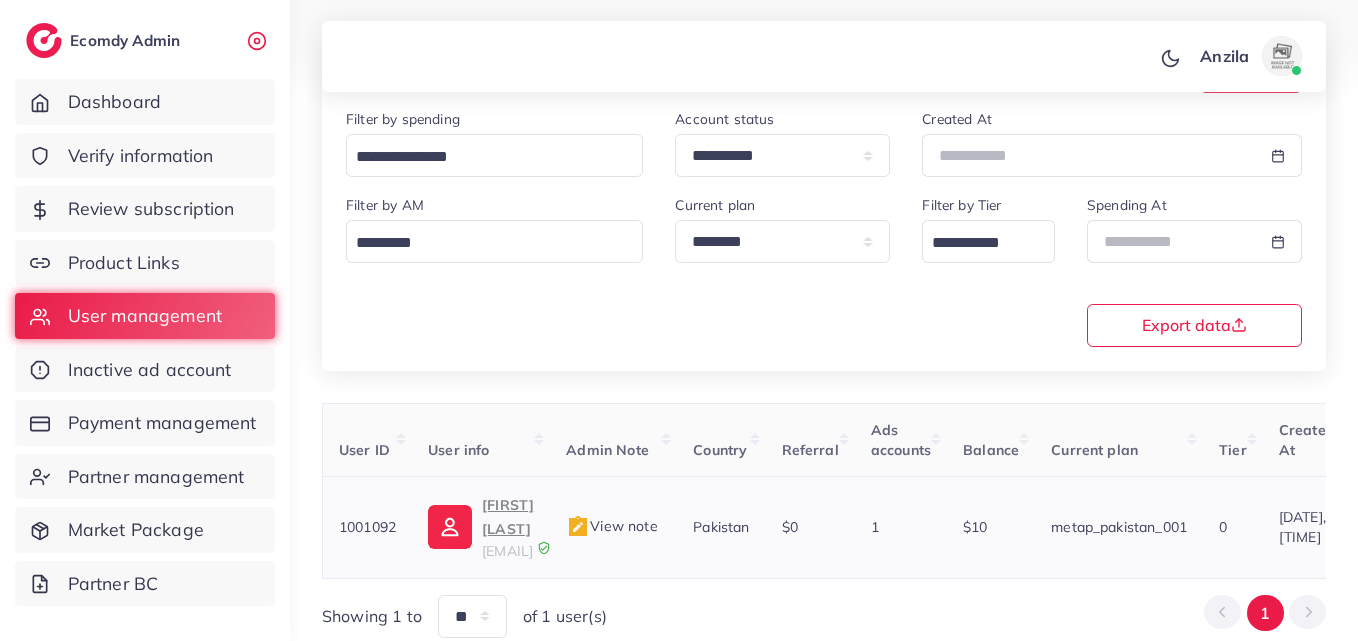 scroll, scrollTop: 316, scrollLeft: 0, axis: vertical 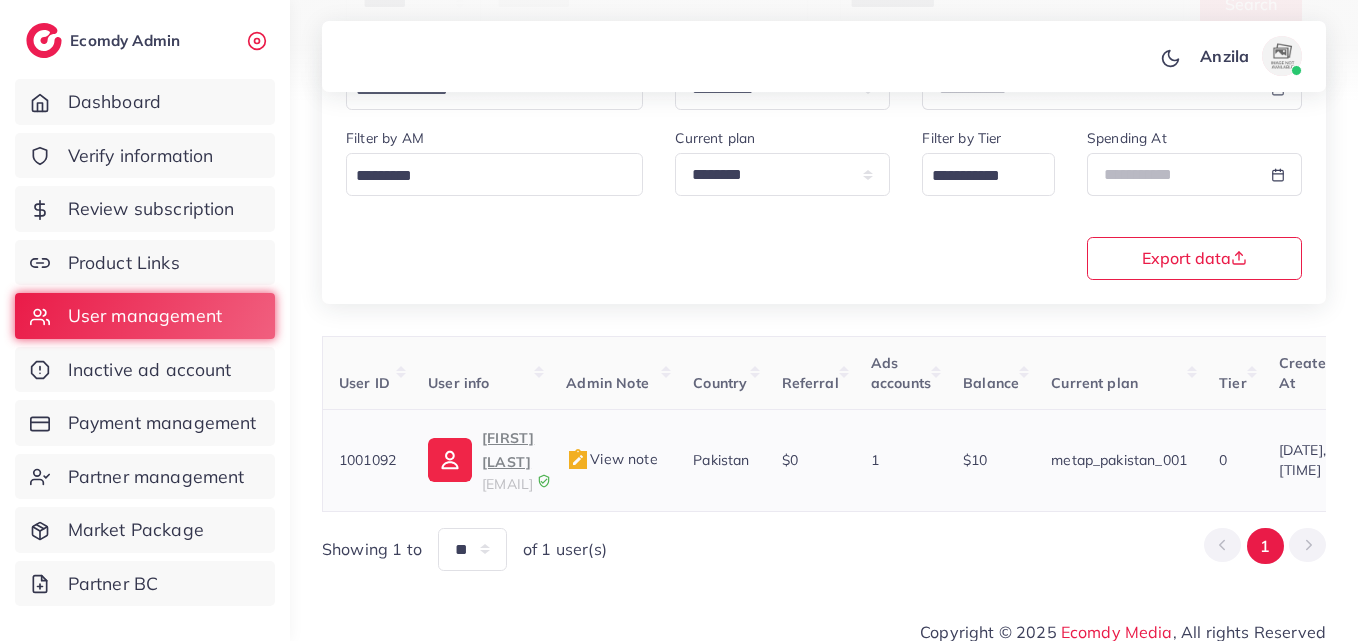 click on "taif khan" at bounding box center [508, 450] 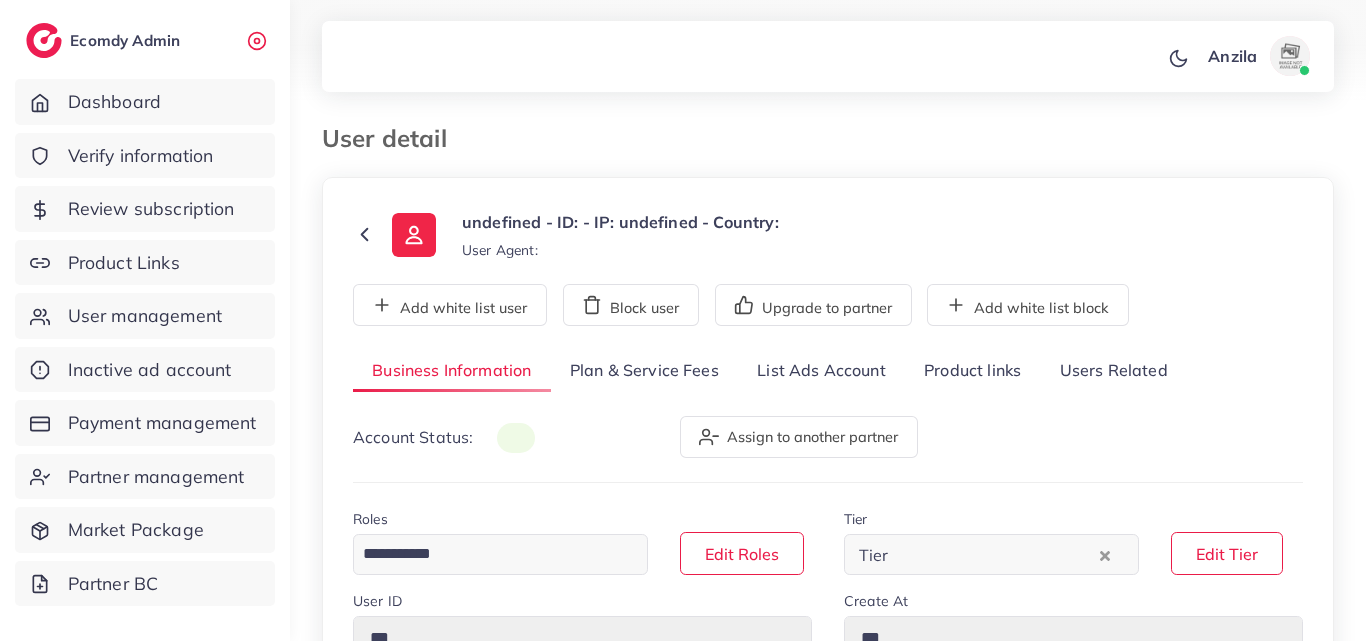 click on "Product links" at bounding box center (972, 371) 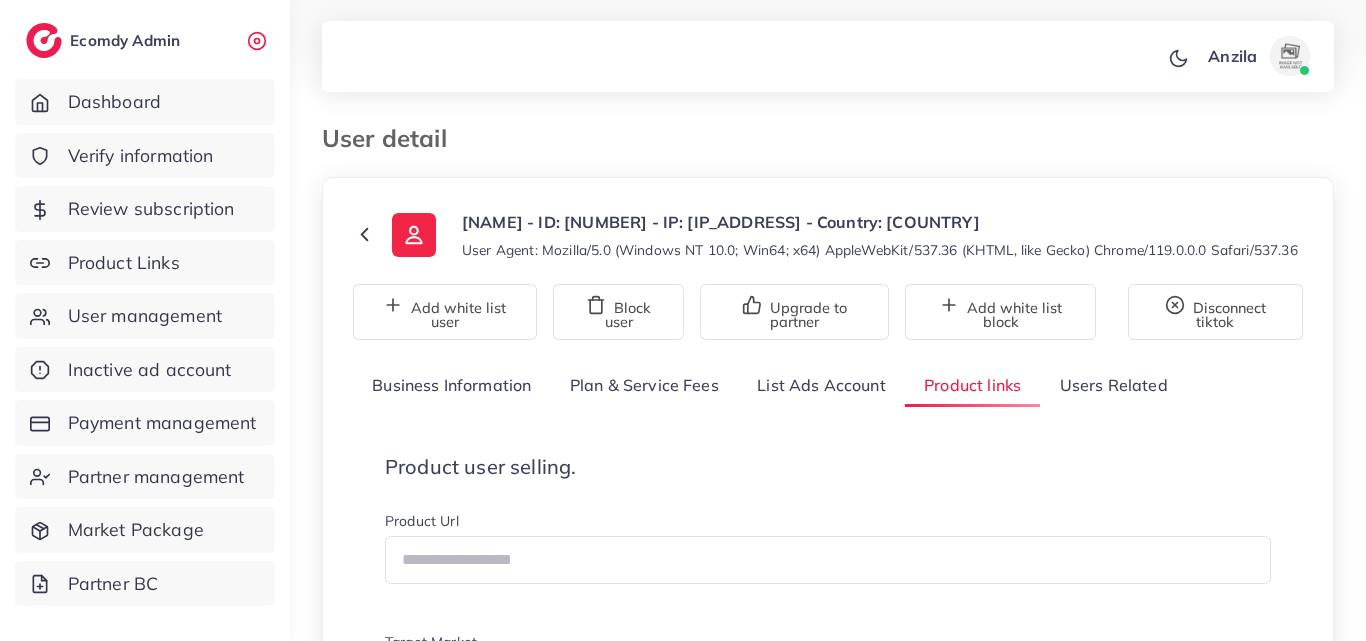 click on "**********" at bounding box center [828, 7621] 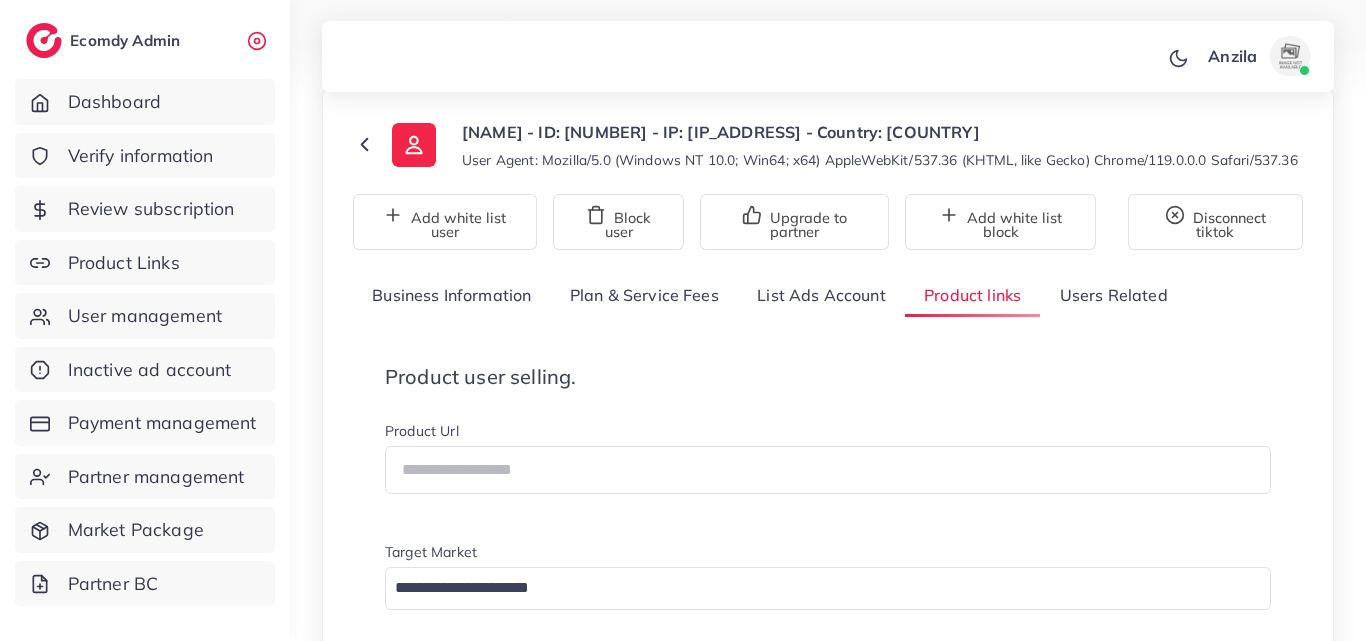 scroll, scrollTop: 200, scrollLeft: 0, axis: vertical 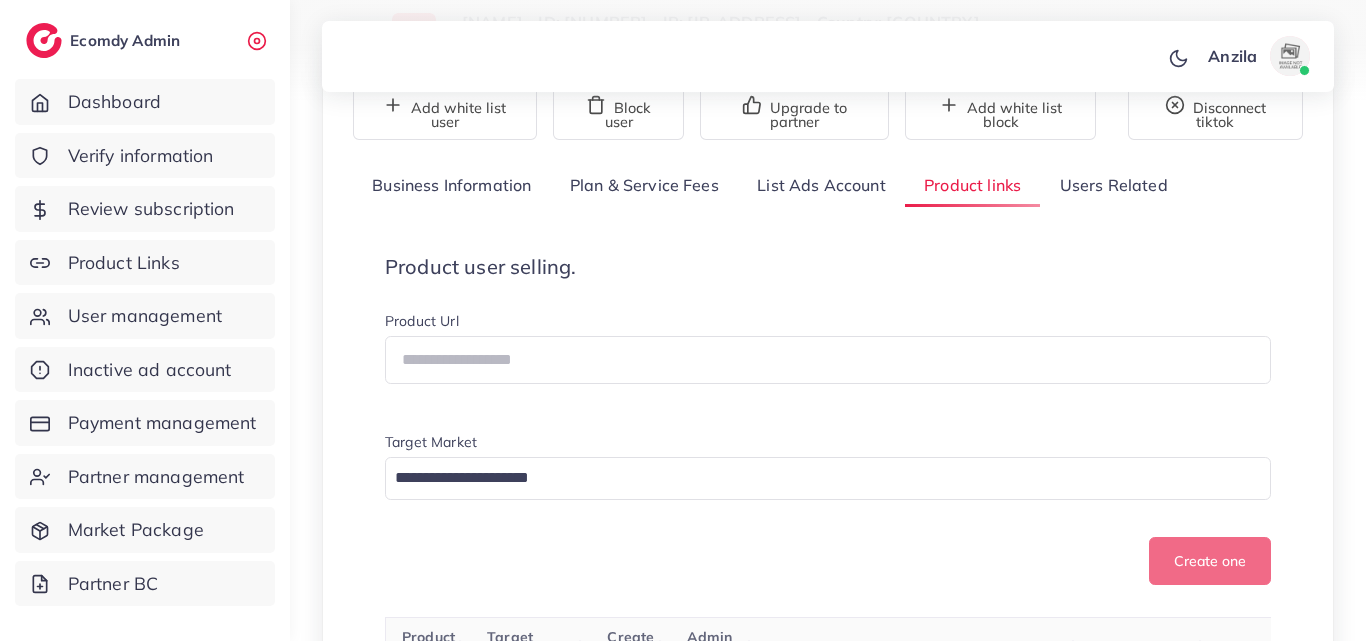 click on "Product user selling.   Product Url   Target Market            Loading...      Create one                Product link Target markets Create At Admin Id Reason rejected Status Action           https://n0tja1-sj.myshopify.com/products/peshawri-chappal  Pakistan   10/07/2025, 17:04:38   1002330  N/A approved  Approve  Reject     https://aashoes.store/products/trending-mens-sandle  Pakistan   09/07/2025, 20:34:33   1002330  N/A approved  Approve  Reject     https://serviis.store/products/niting-peshawari-chappal  Pakistan   19/06/2025, 19:43:56   1002330  N/A approved  Approve  Reject     https://serviis.store/products/patent-peshawari-chappal  Pakistan   19/06/2025, 19:41:58   1002330  N/A approved  Approve  Reject     https://aashoes.store/products/a-a-mens-sandal-first-check-then-payment  Pakistan   26/05/2025, 22:52:24   1002330  N/A approved  Approve  Reject     https://pardo.pk/products/peshawri-chappal-allow-to-open?utm_source=tiktok&utm_medium=paid&utm_id=__CAMPAIGN_ID__&utm_campaign=__CAMPAIGN_NAME__" at bounding box center (828, 7527) 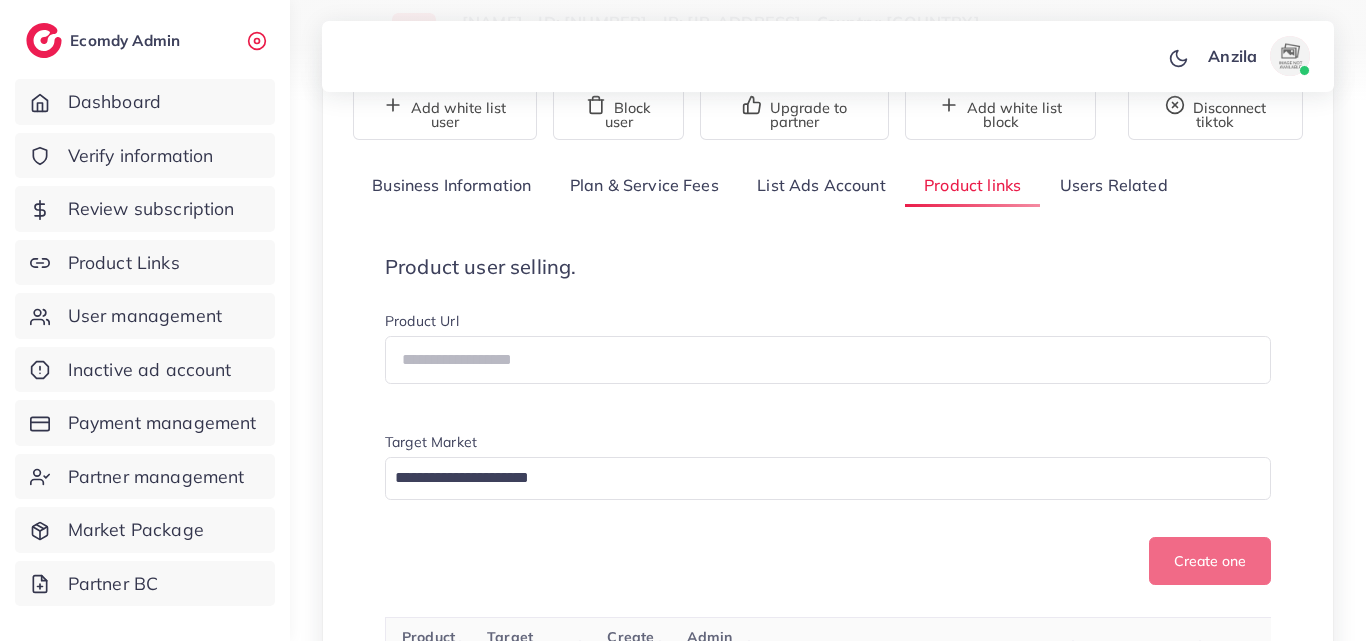 scroll, scrollTop: 400, scrollLeft: 0, axis: vertical 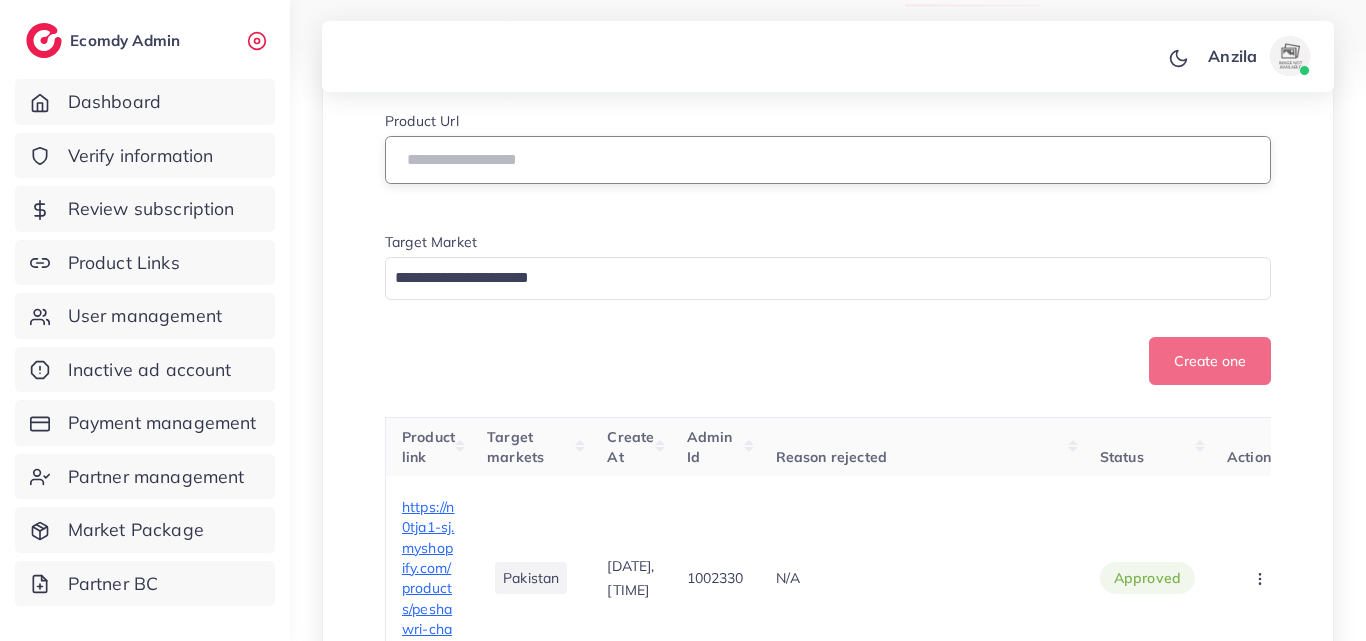 click at bounding box center [828, 160] 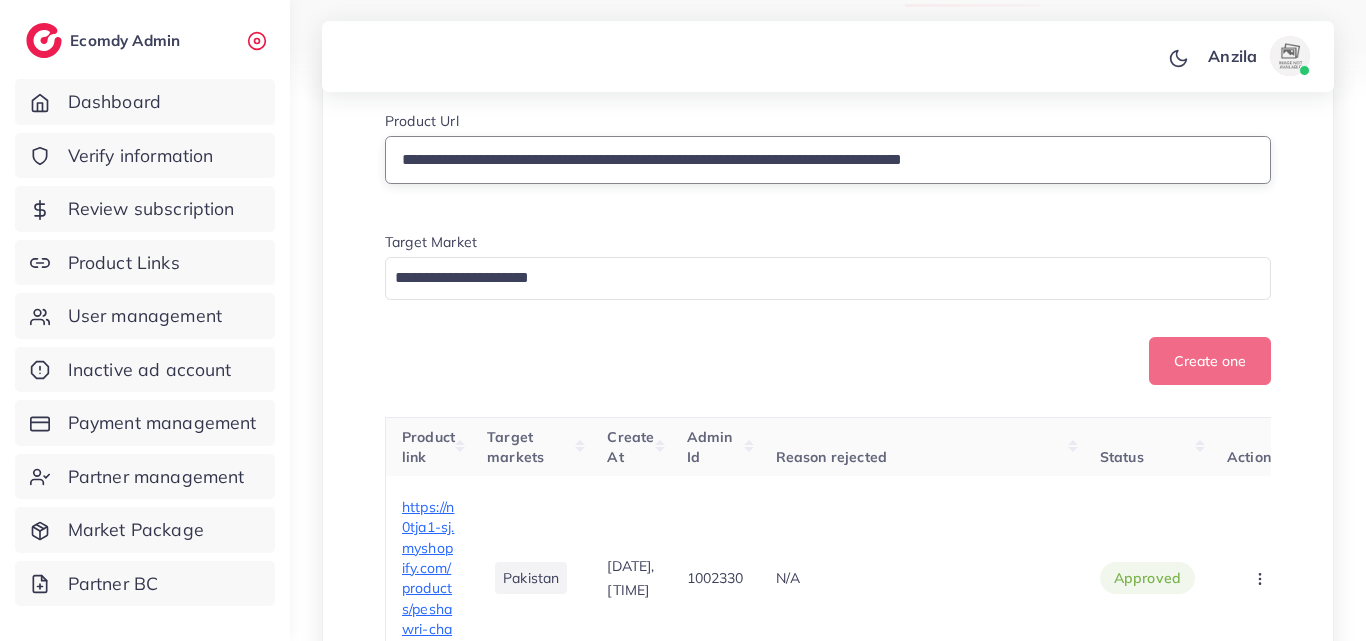 type on "**********" 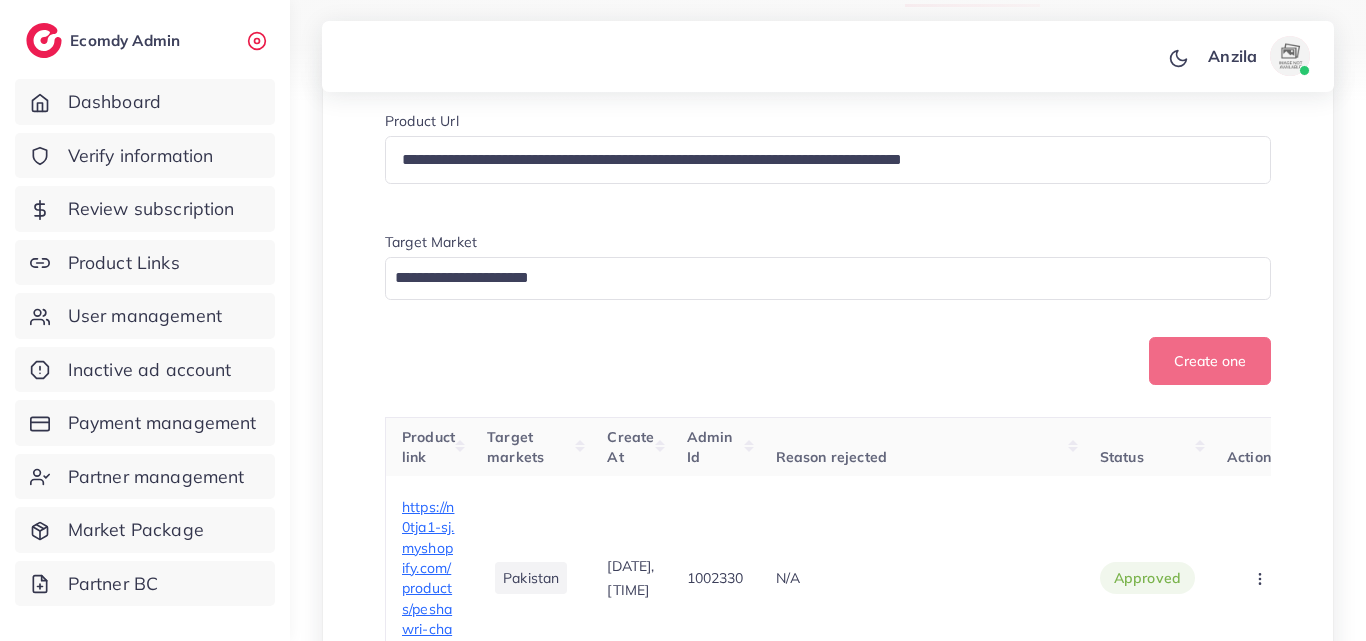 click on "Loading..." at bounding box center [828, 278] 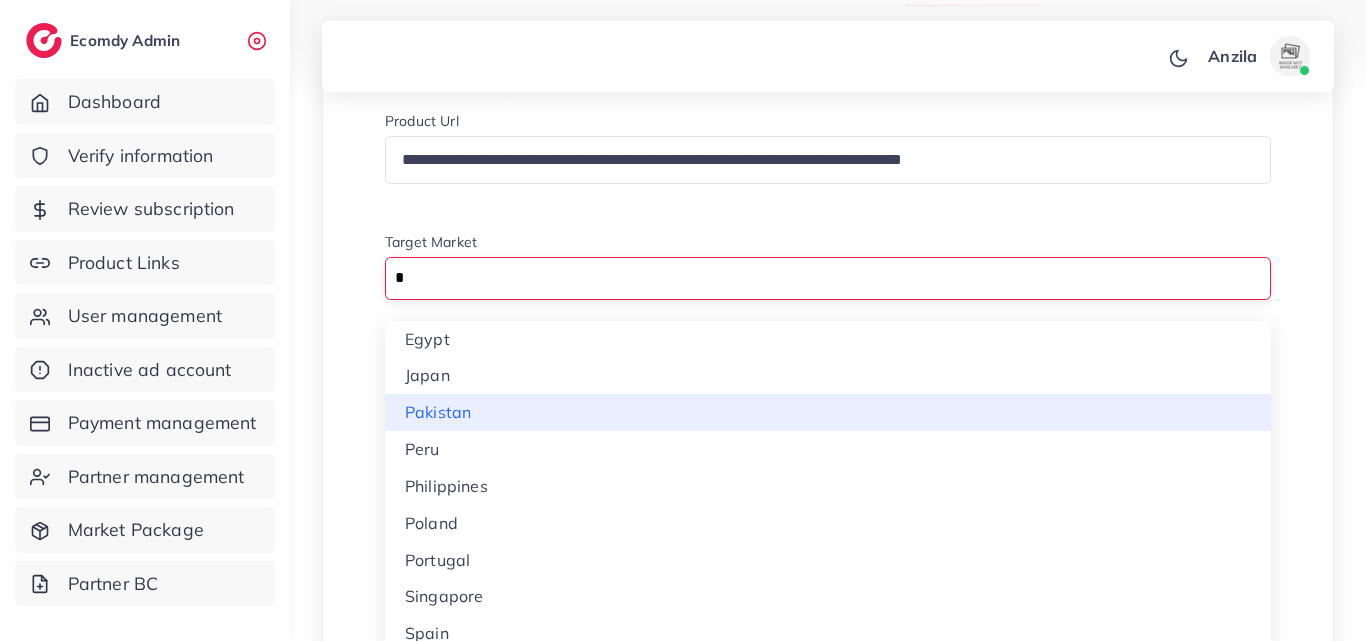 type on "*" 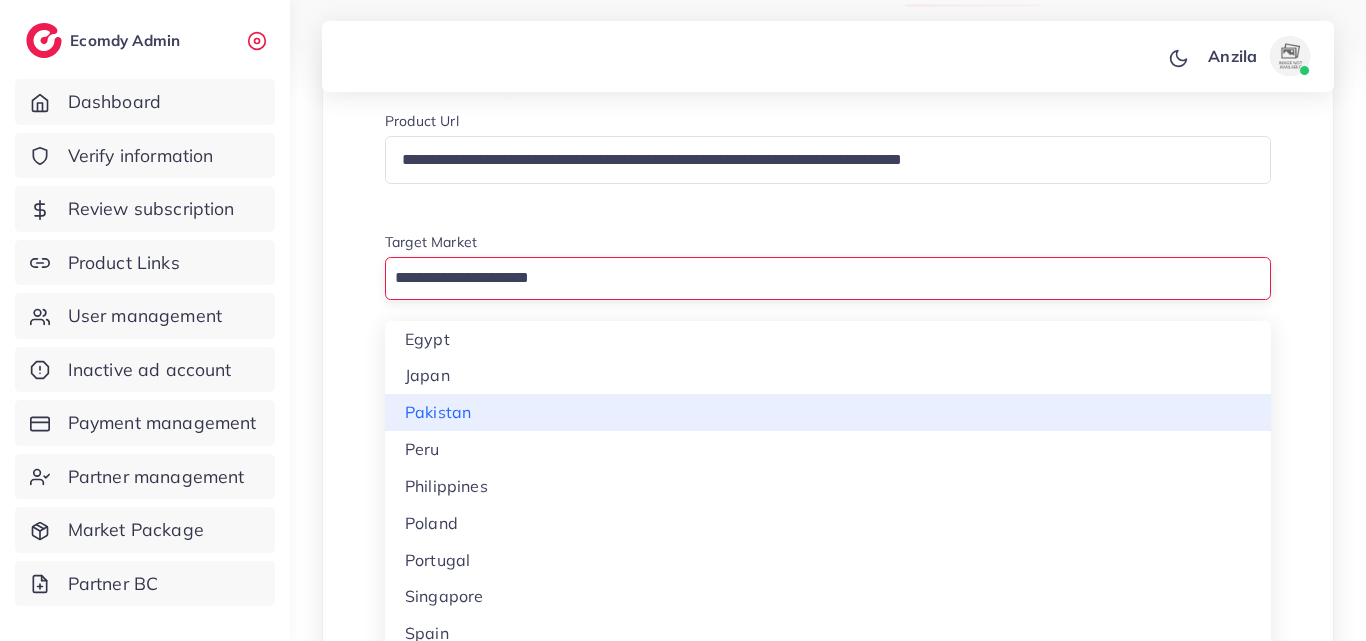 click on "**********" at bounding box center (828, 7327) 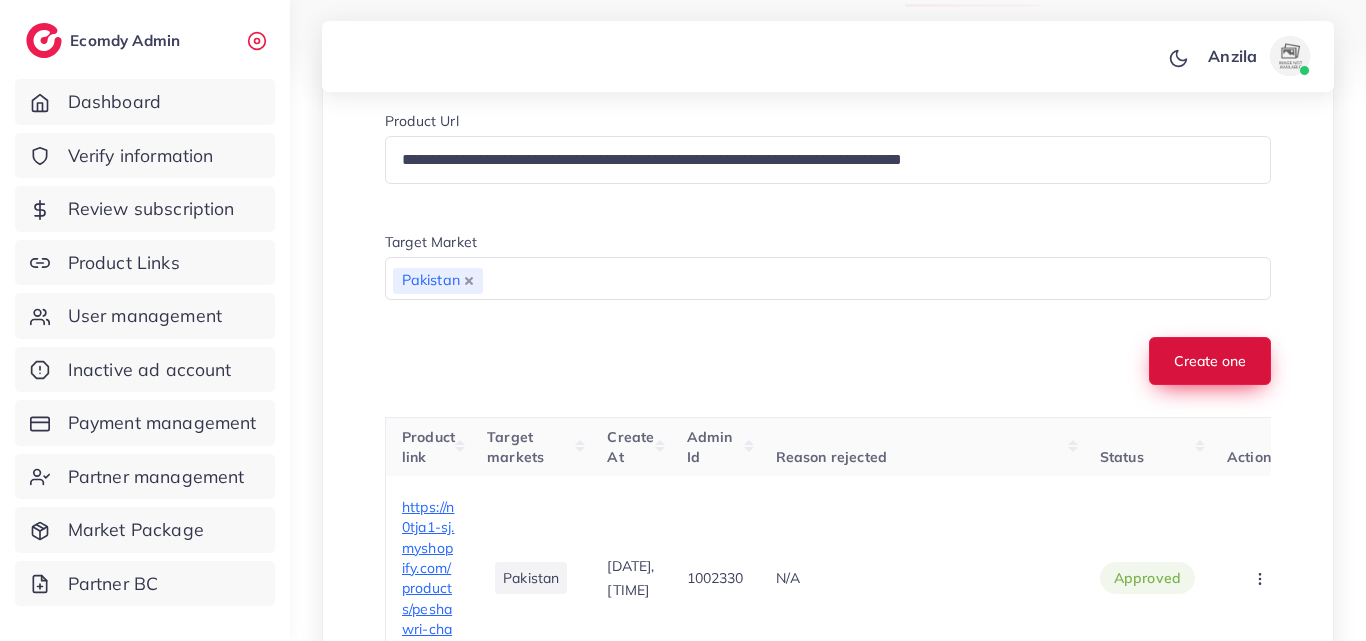 click on "Create one" at bounding box center [1210, 361] 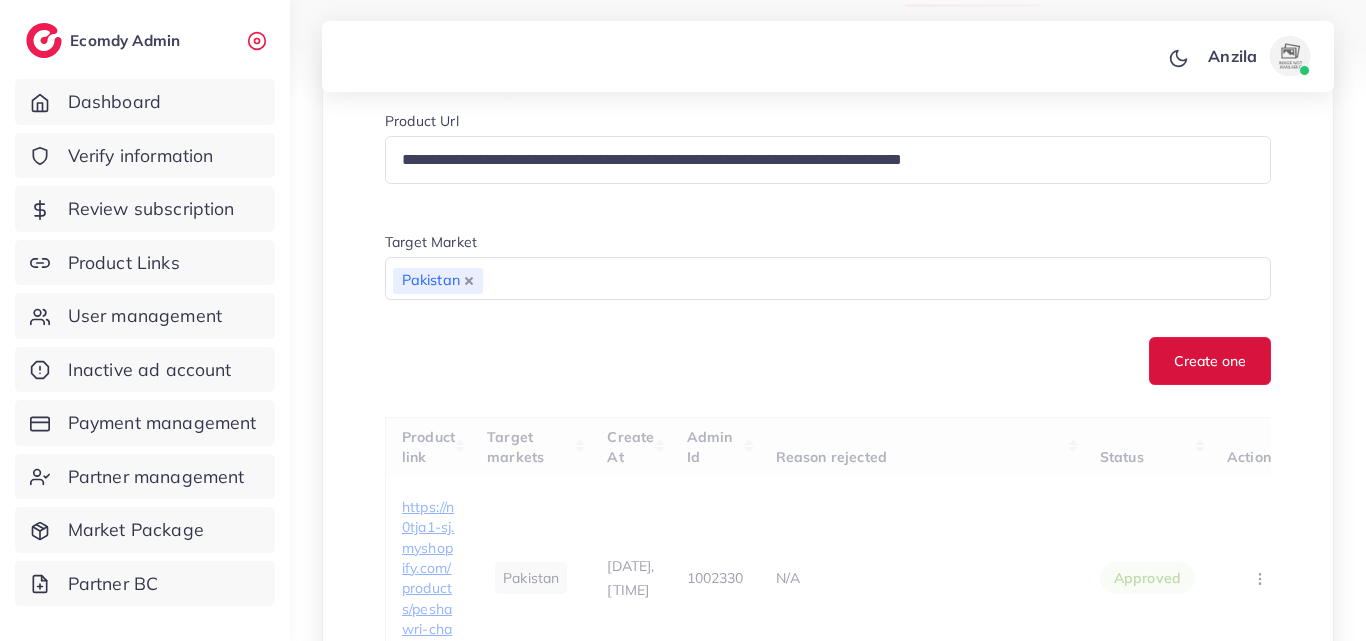 type 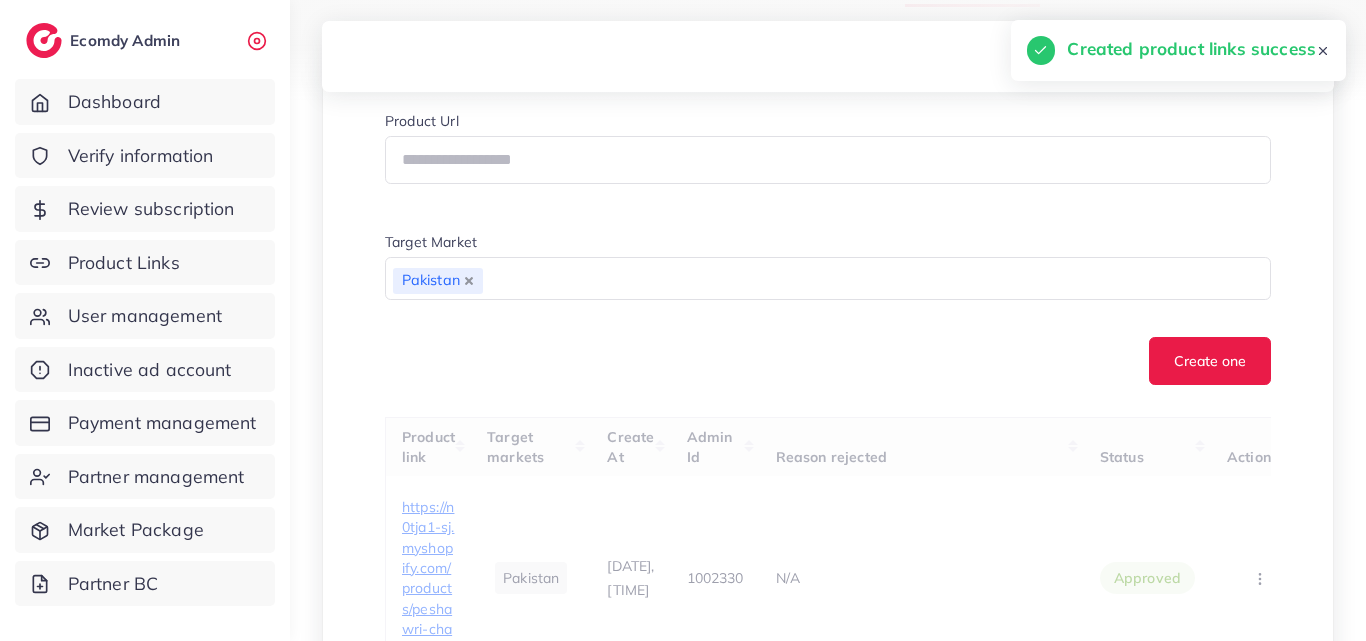 click on "Create one" at bounding box center [828, 361] 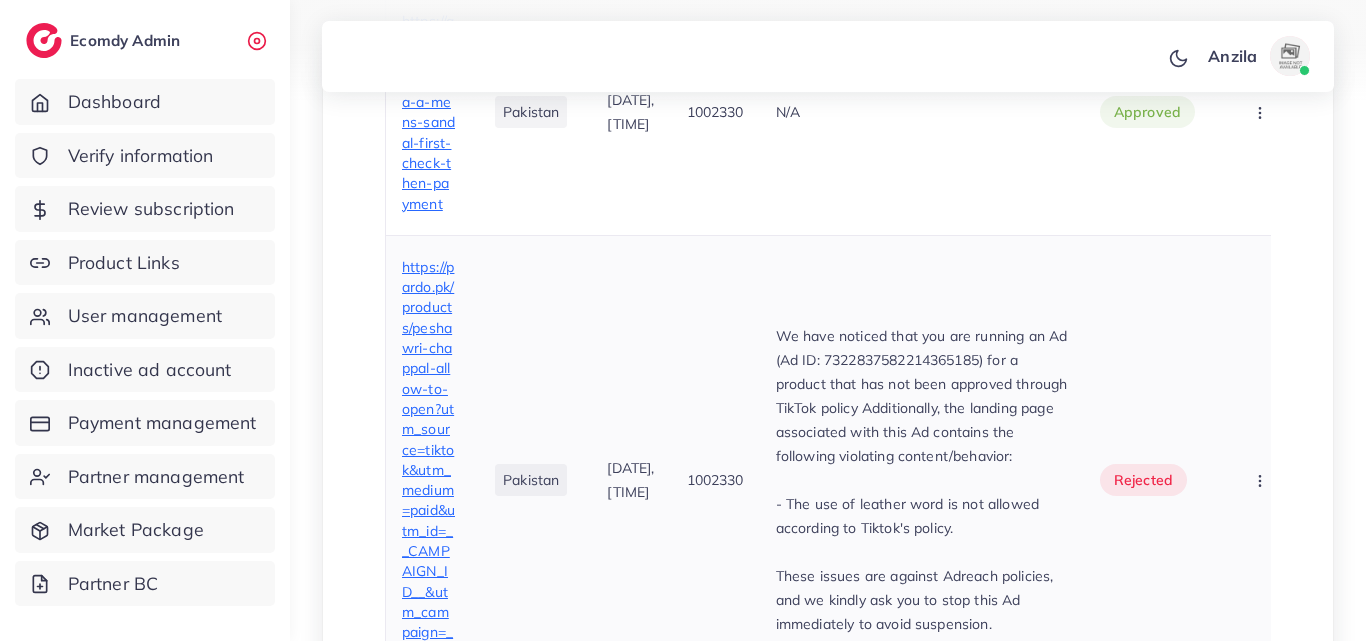 scroll, scrollTop: 2200, scrollLeft: 0, axis: vertical 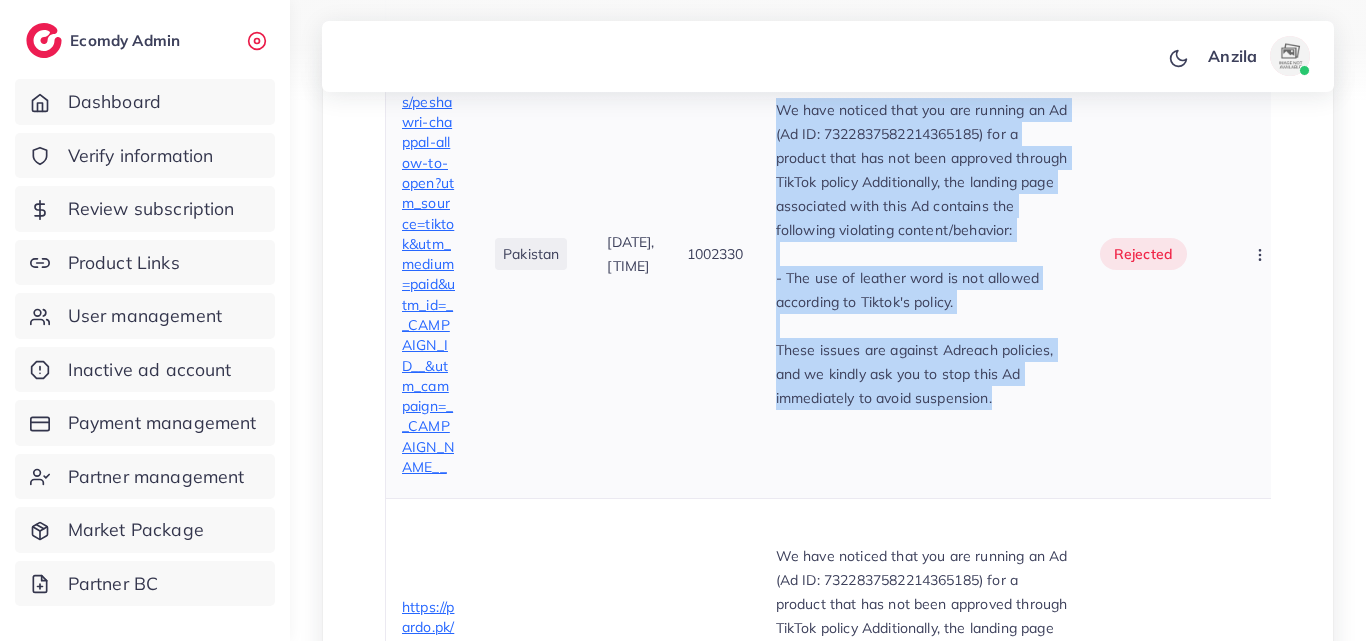 drag, startPoint x: 815, startPoint y: 168, endPoint x: 1051, endPoint y: 479, distance: 390.4062 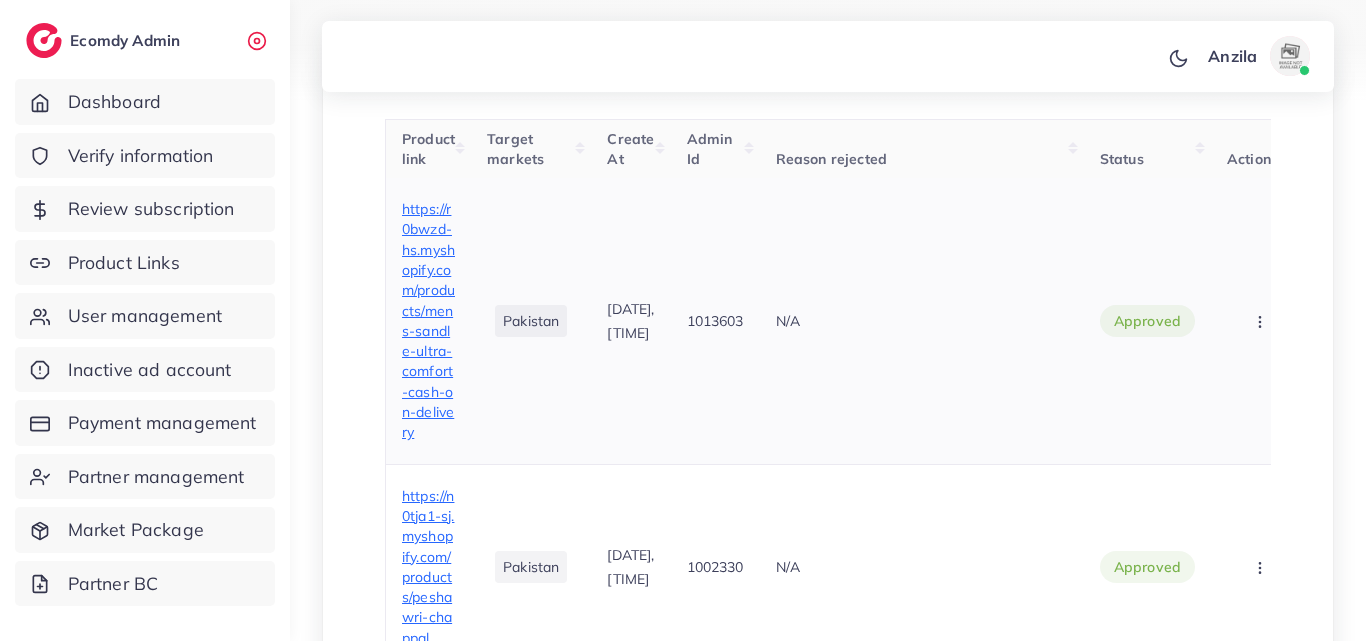 scroll, scrollTop: 700, scrollLeft: 0, axis: vertical 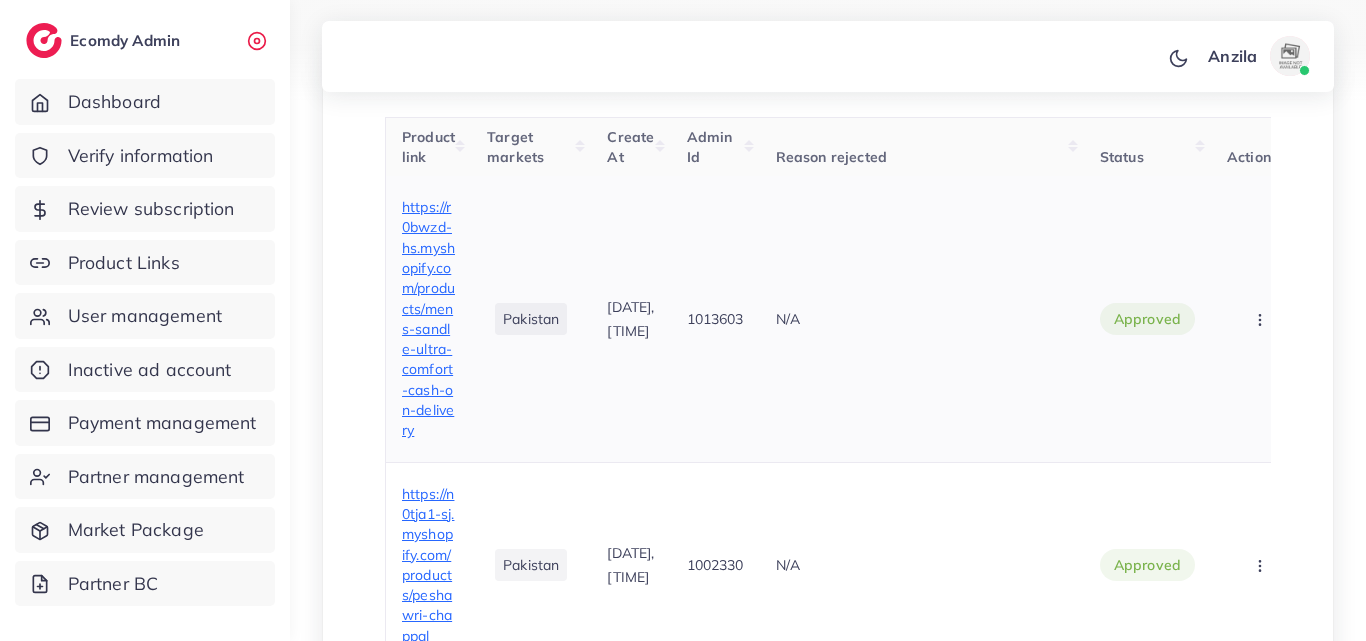 click on "N/A" at bounding box center (922, 319) 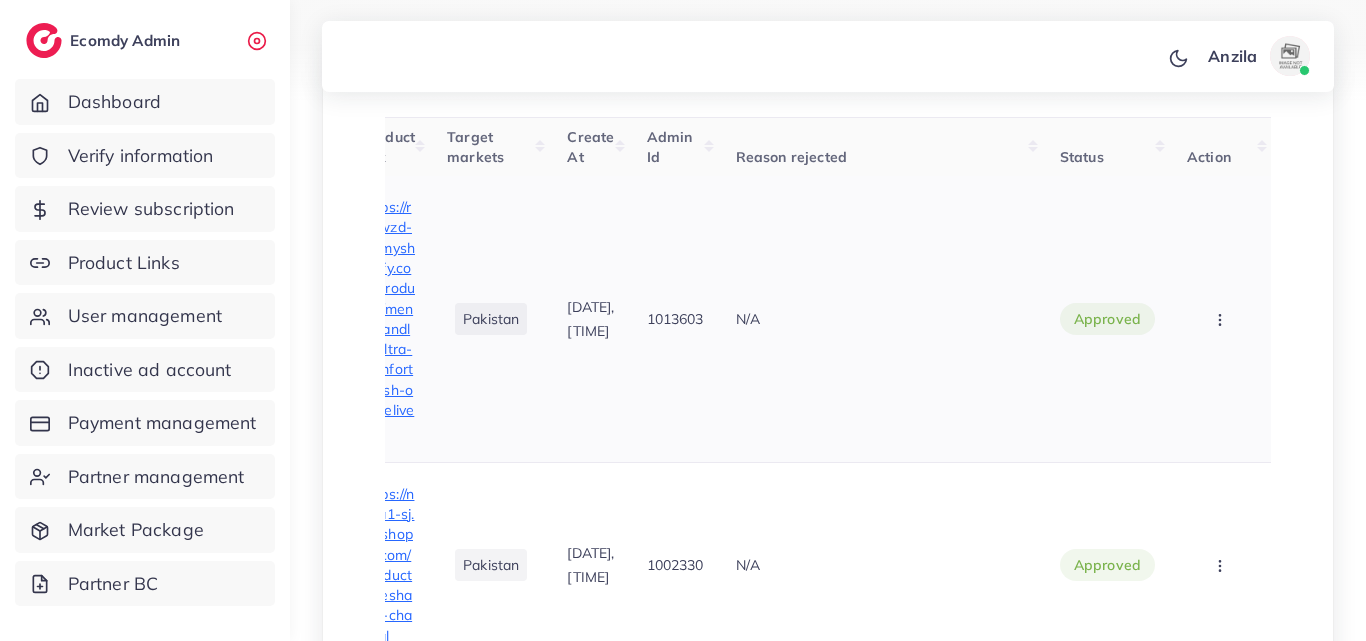 scroll, scrollTop: 0, scrollLeft: 82, axis: horizontal 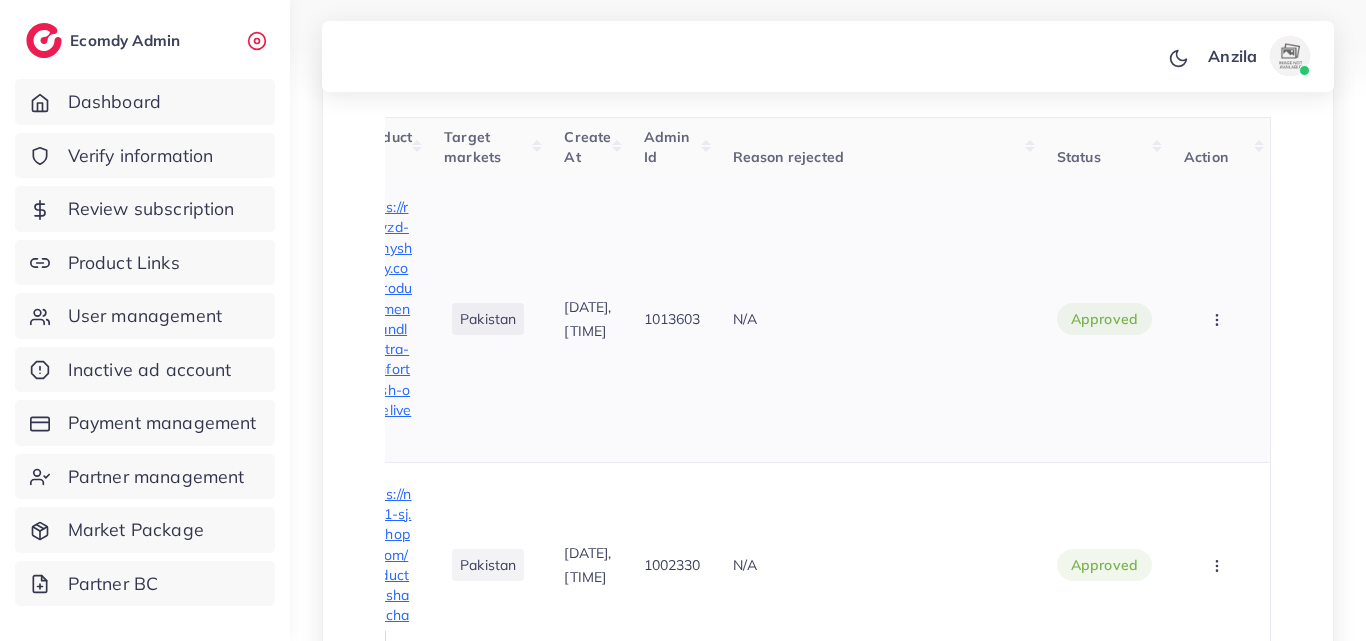 click at bounding box center [1219, 318] 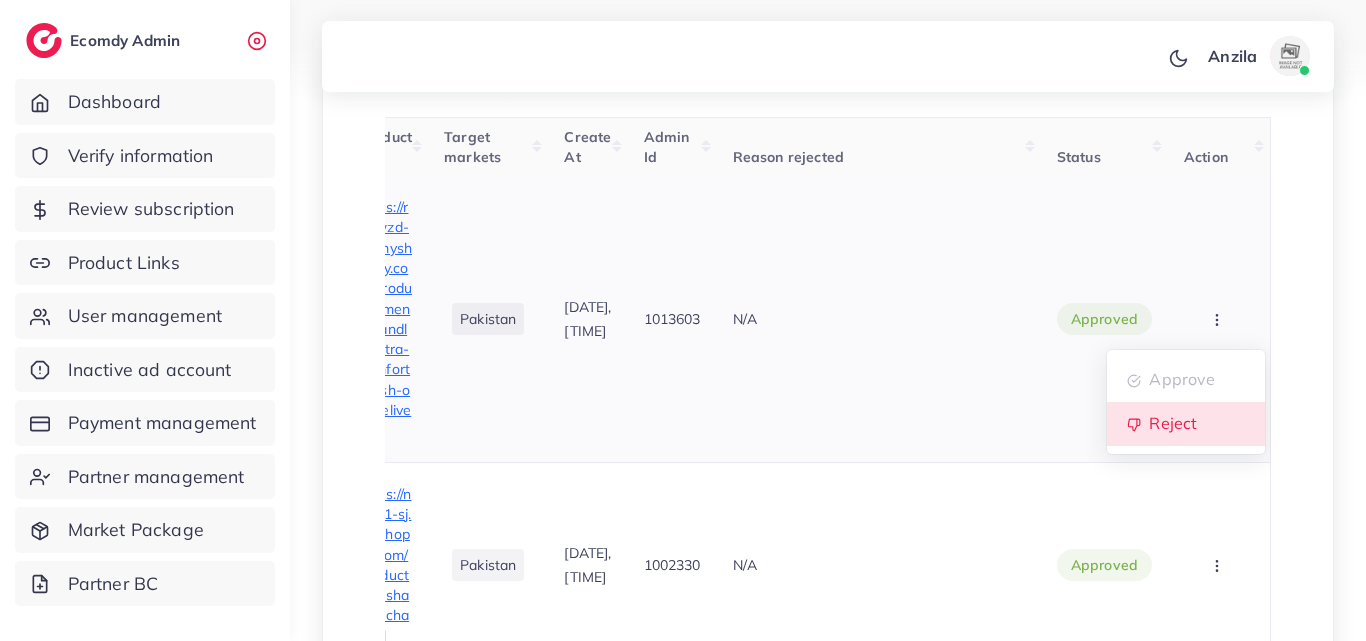 click on "Reject" at bounding box center [1173, 424] 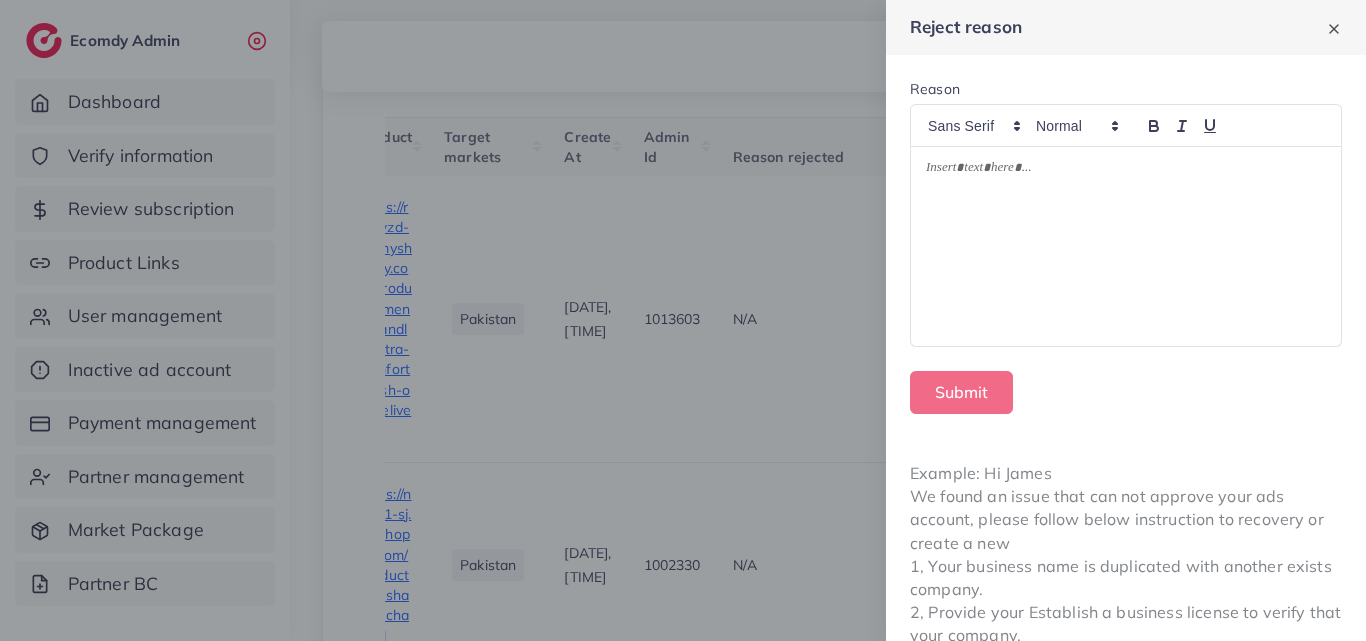 click at bounding box center [1126, 247] 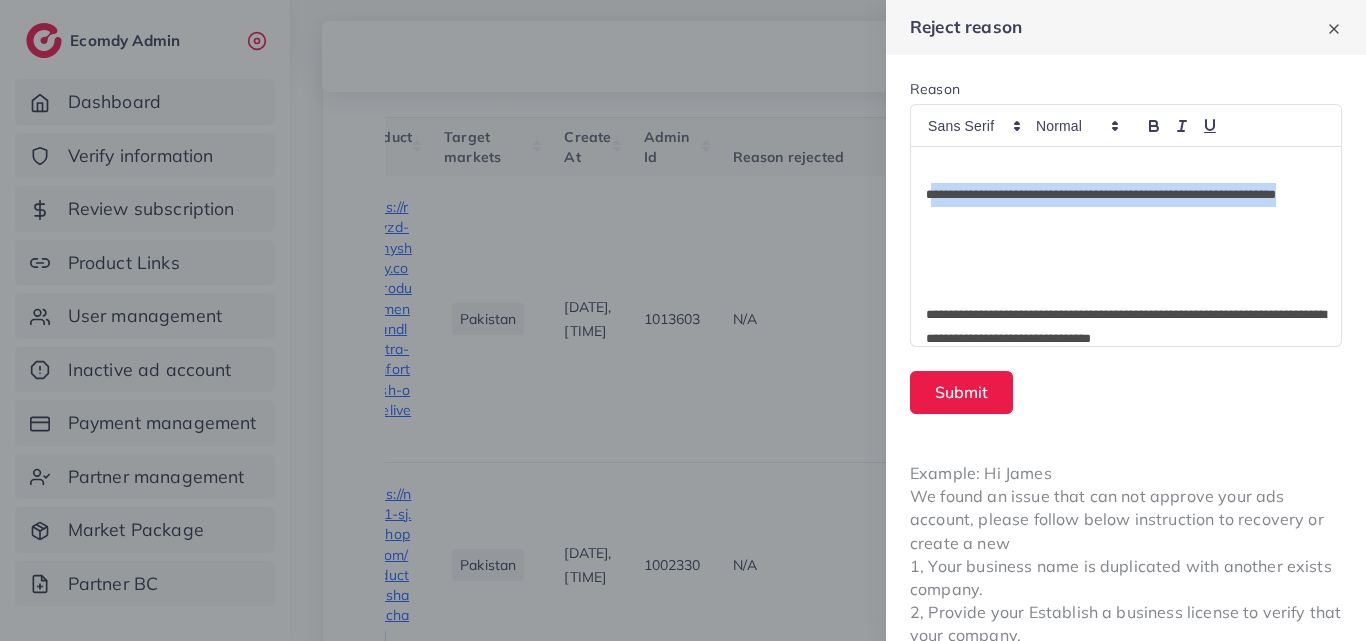drag, startPoint x: 932, startPoint y: 195, endPoint x: 978, endPoint y: 219, distance: 51.884487 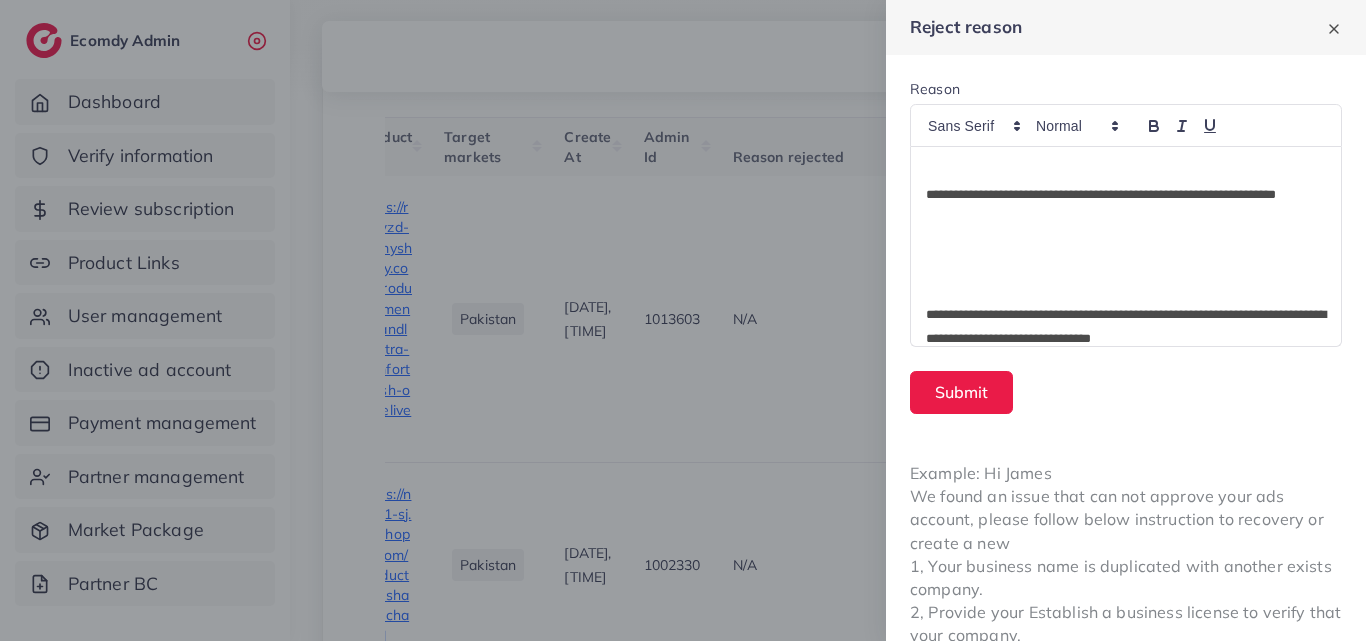 scroll, scrollTop: 160, scrollLeft: 0, axis: vertical 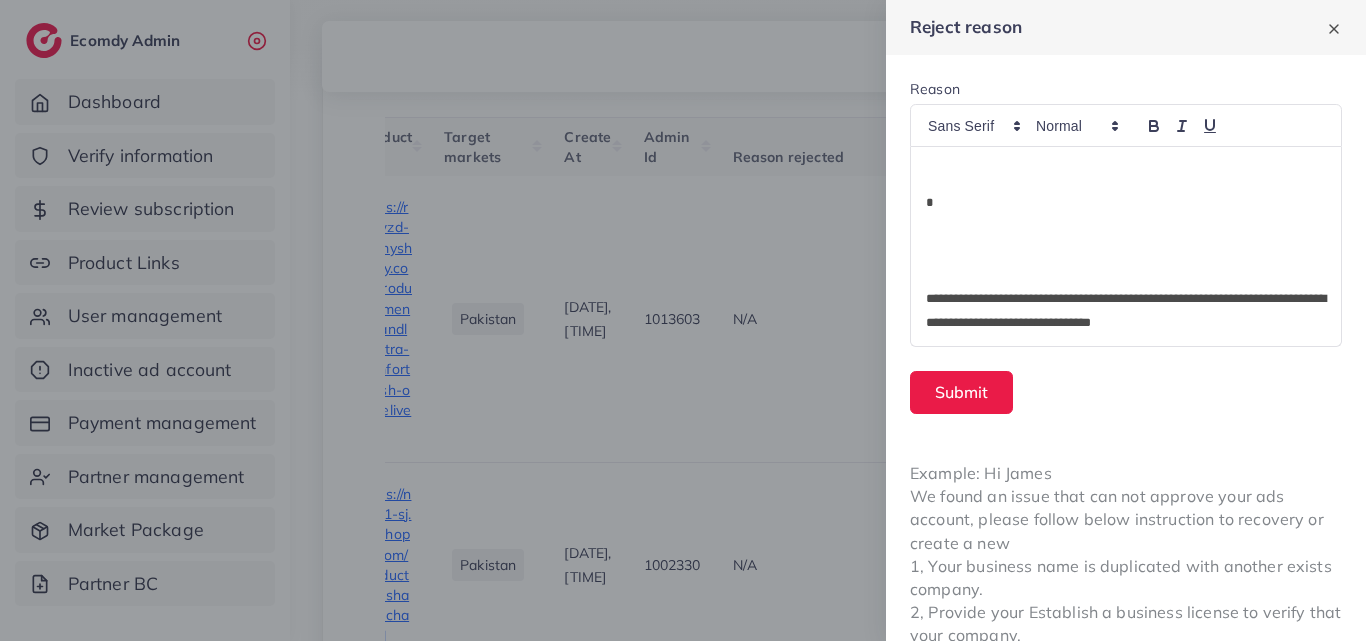 drag, startPoint x: 960, startPoint y: 184, endPoint x: 951, endPoint y: 206, distance: 23.769728 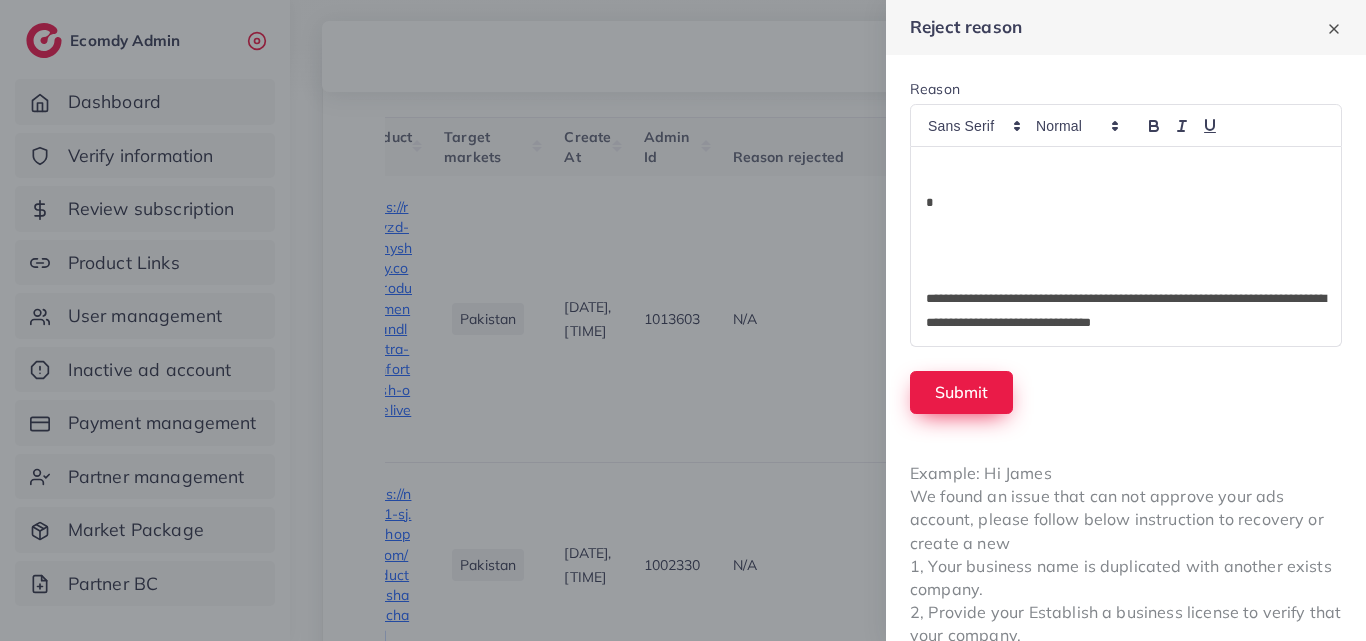 scroll, scrollTop: 0, scrollLeft: 0, axis: both 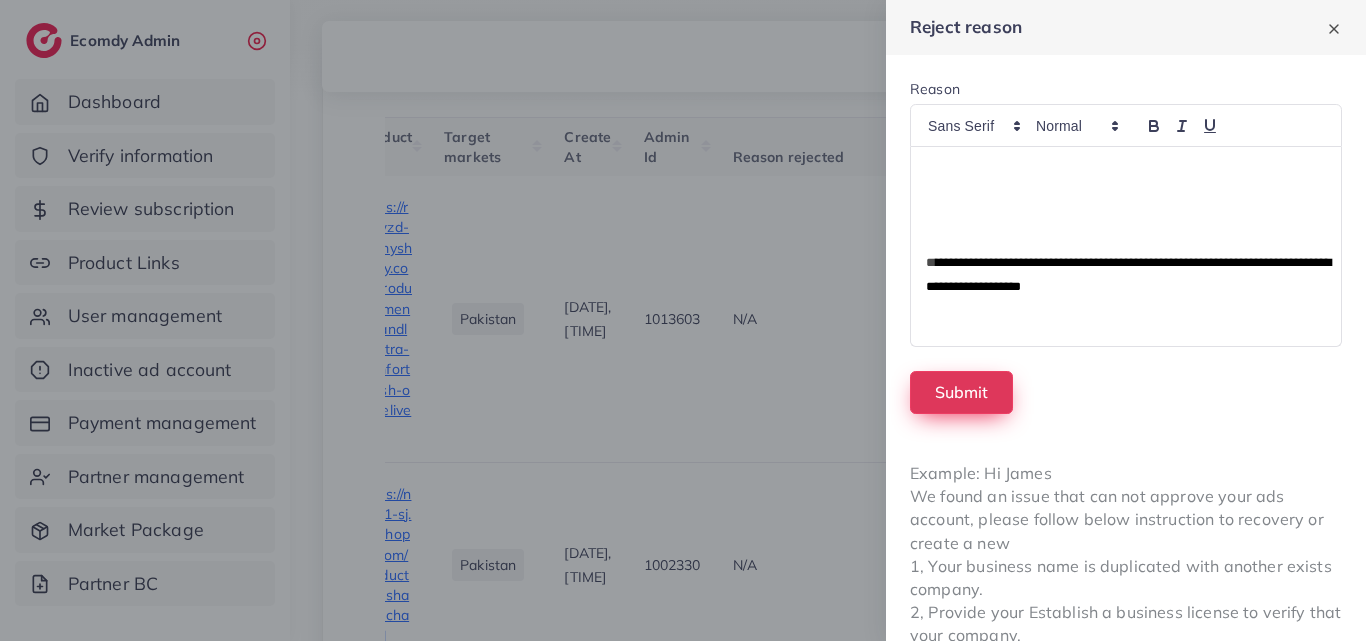 click on "Submit" at bounding box center (961, 392) 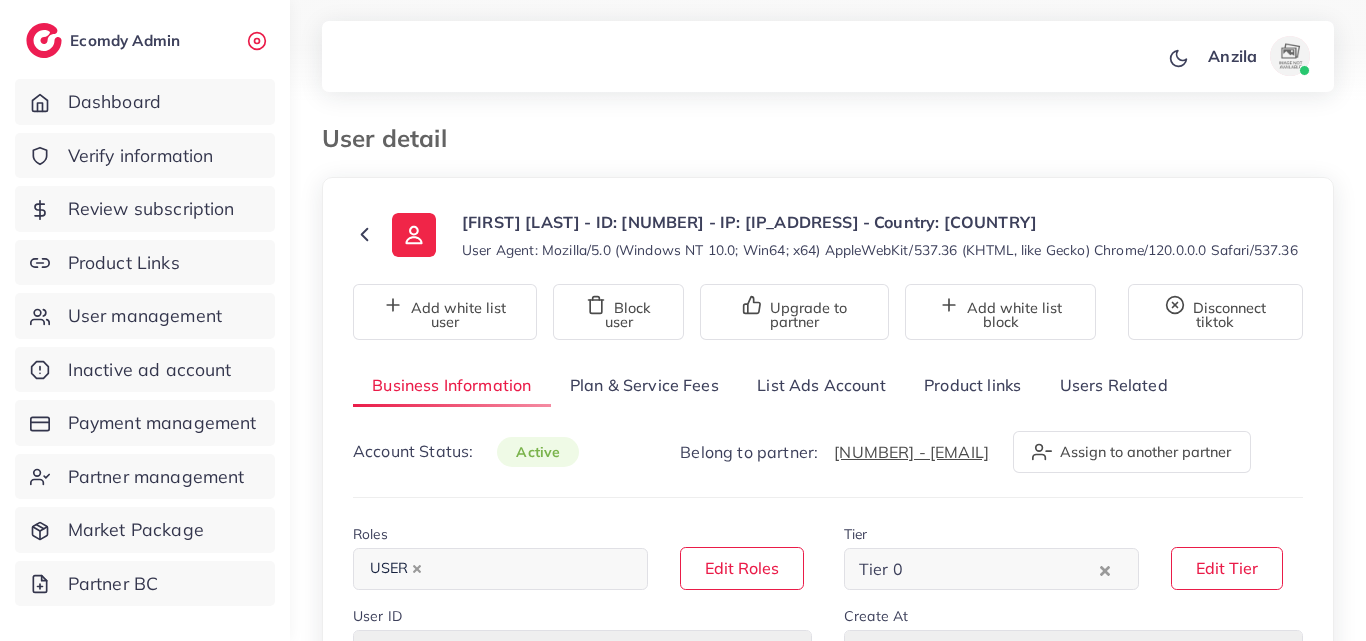 select on "**********" 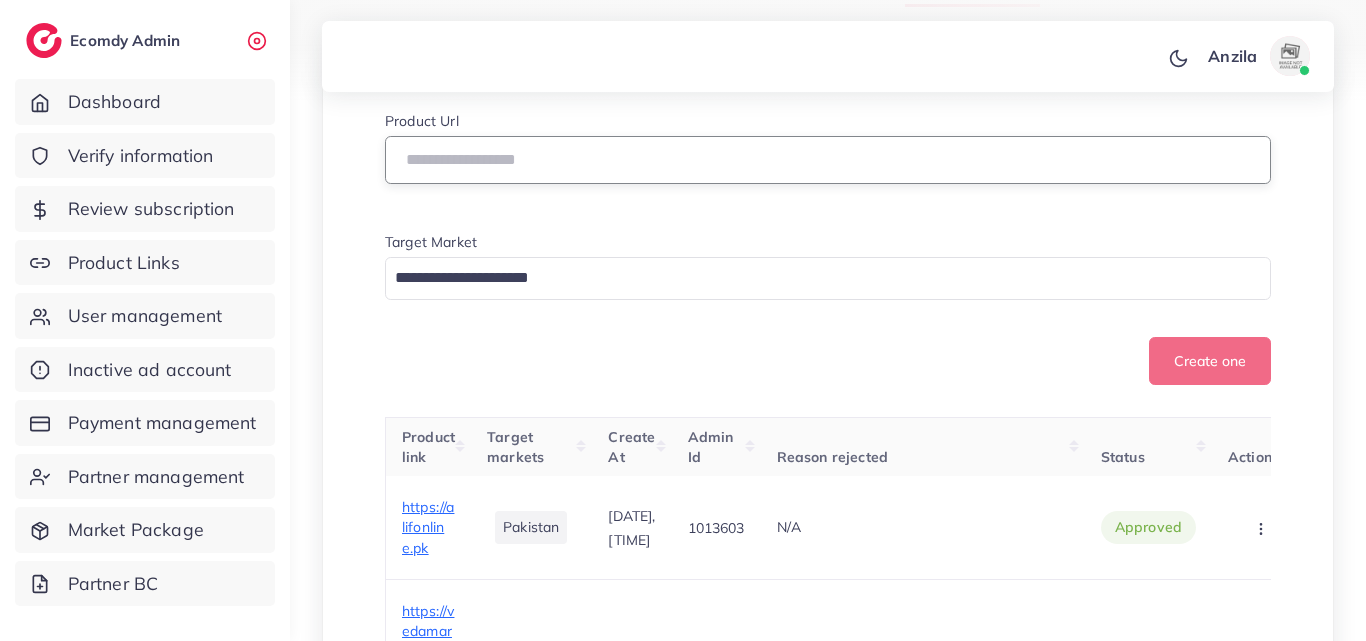 scroll, scrollTop: 400, scrollLeft: 0, axis: vertical 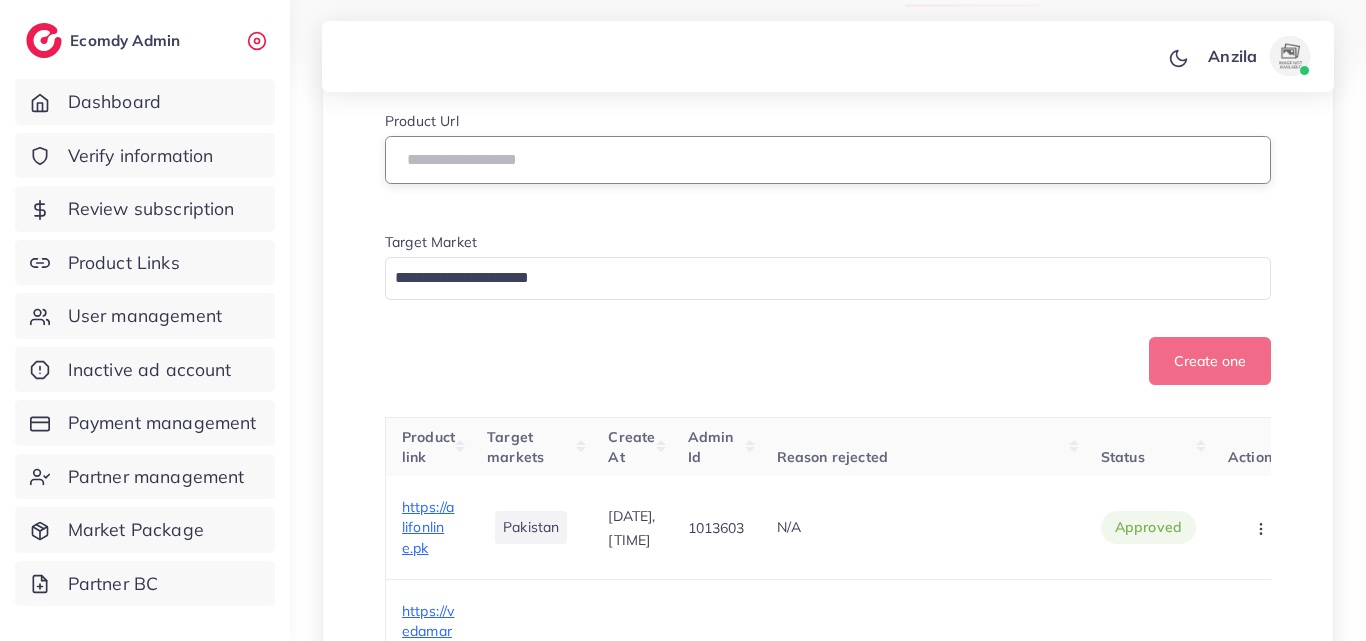 click at bounding box center [828, 160] 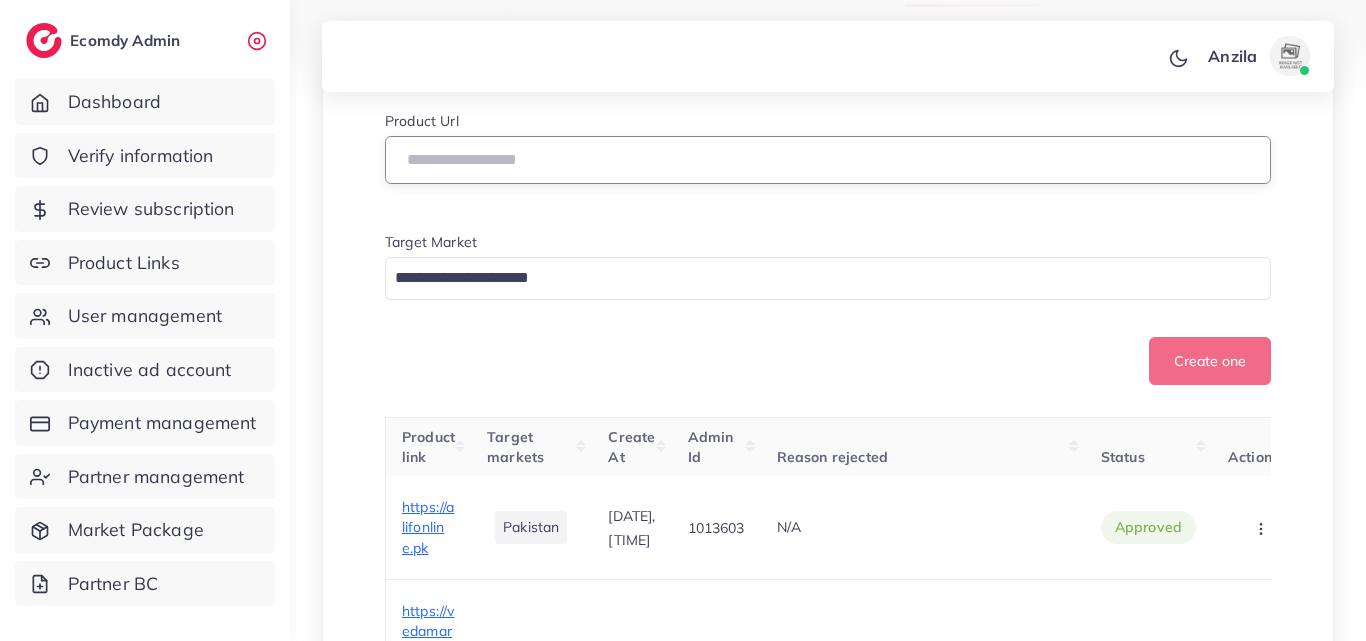 paste on "**********" 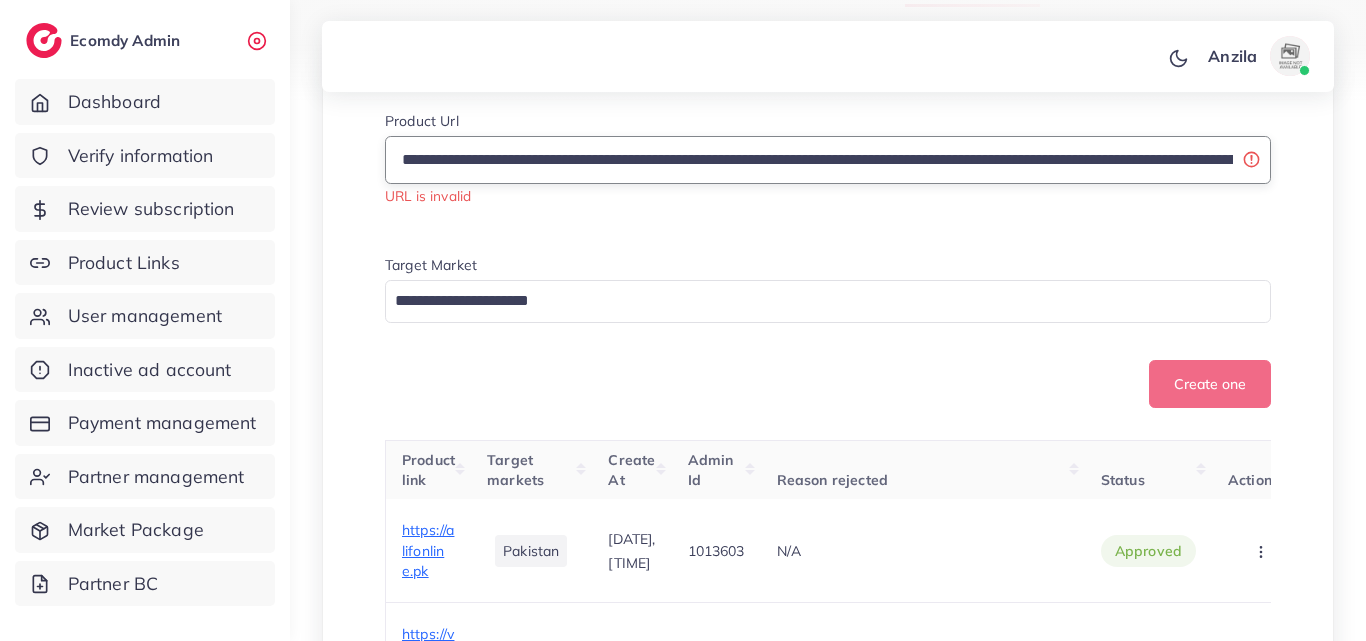 scroll, scrollTop: 0, scrollLeft: 534, axis: horizontal 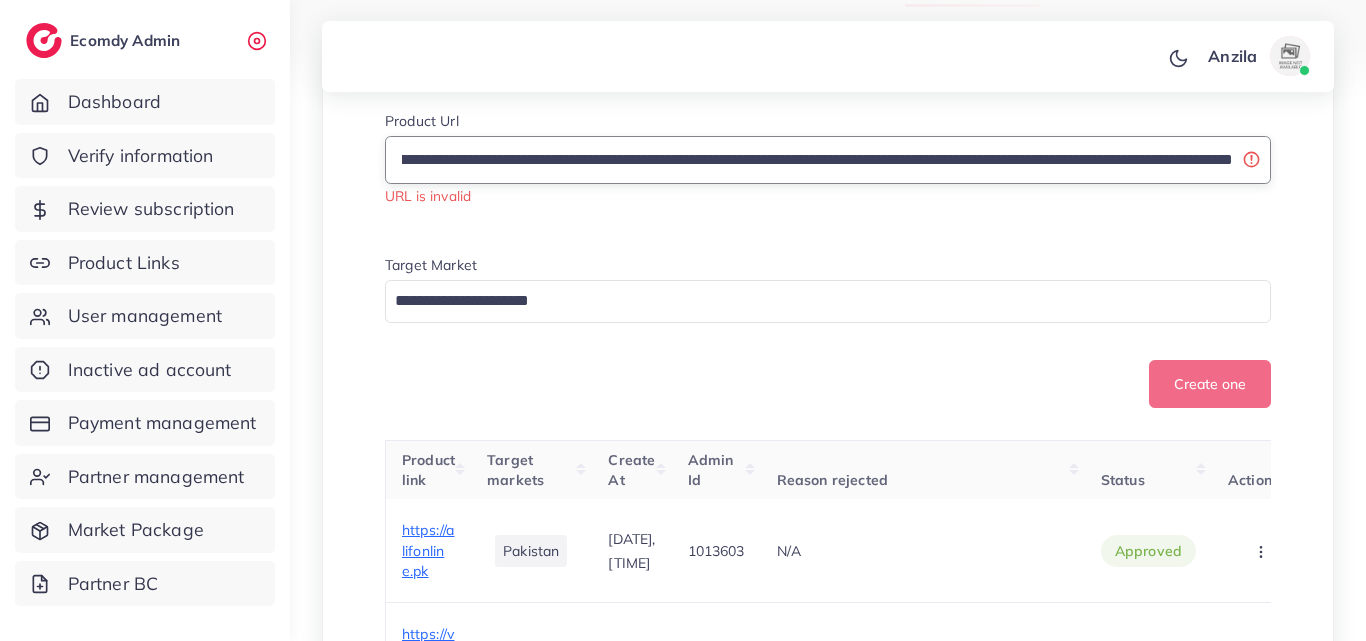 drag, startPoint x: 531, startPoint y: 181, endPoint x: 1301, endPoint y: 186, distance: 770.01624 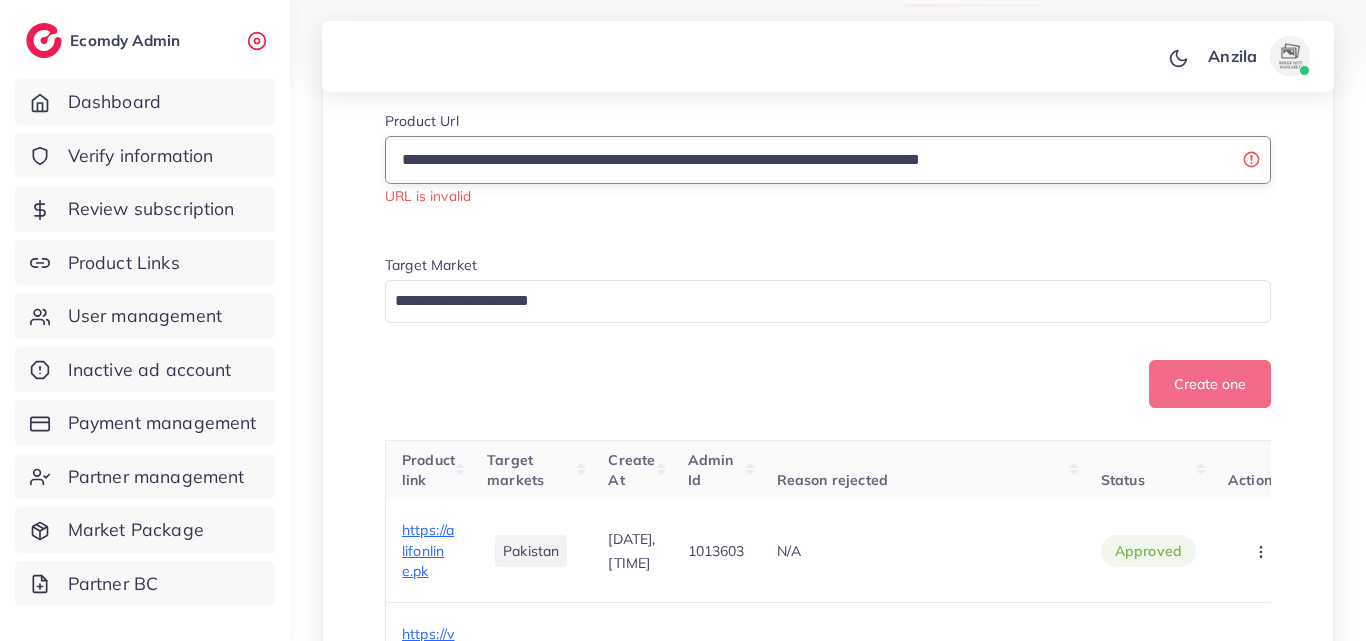 scroll, scrollTop: 0, scrollLeft: 0, axis: both 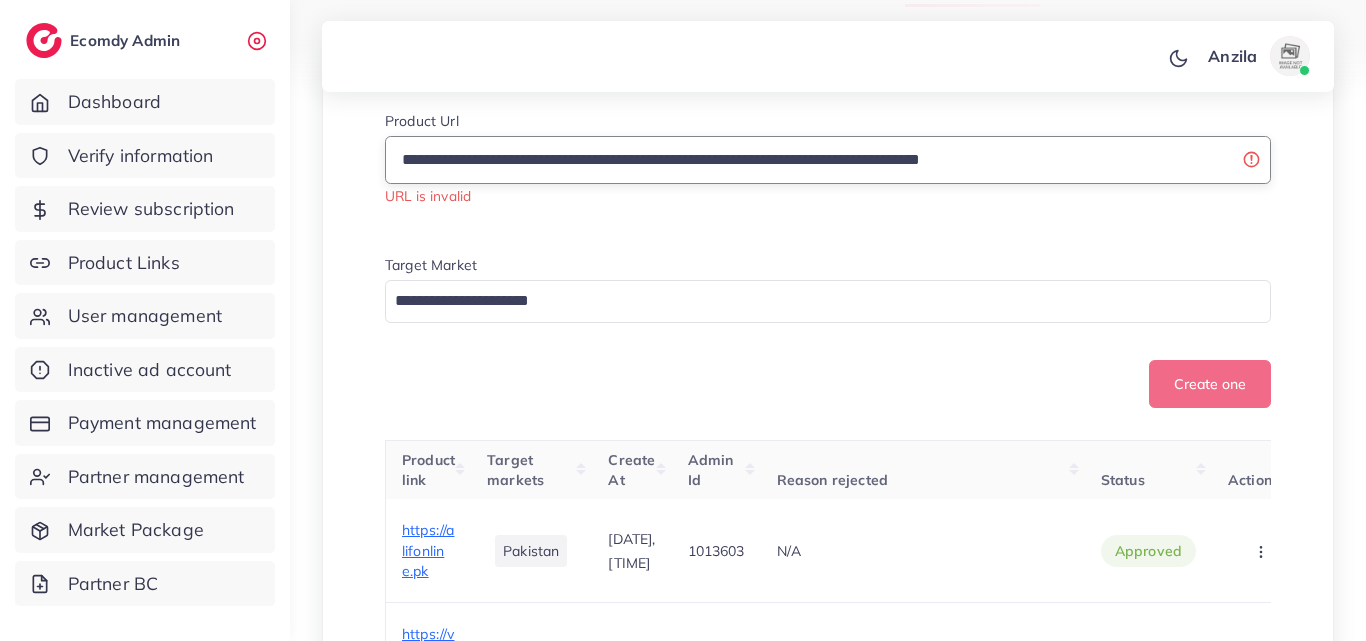 click on "**********" at bounding box center (828, 160) 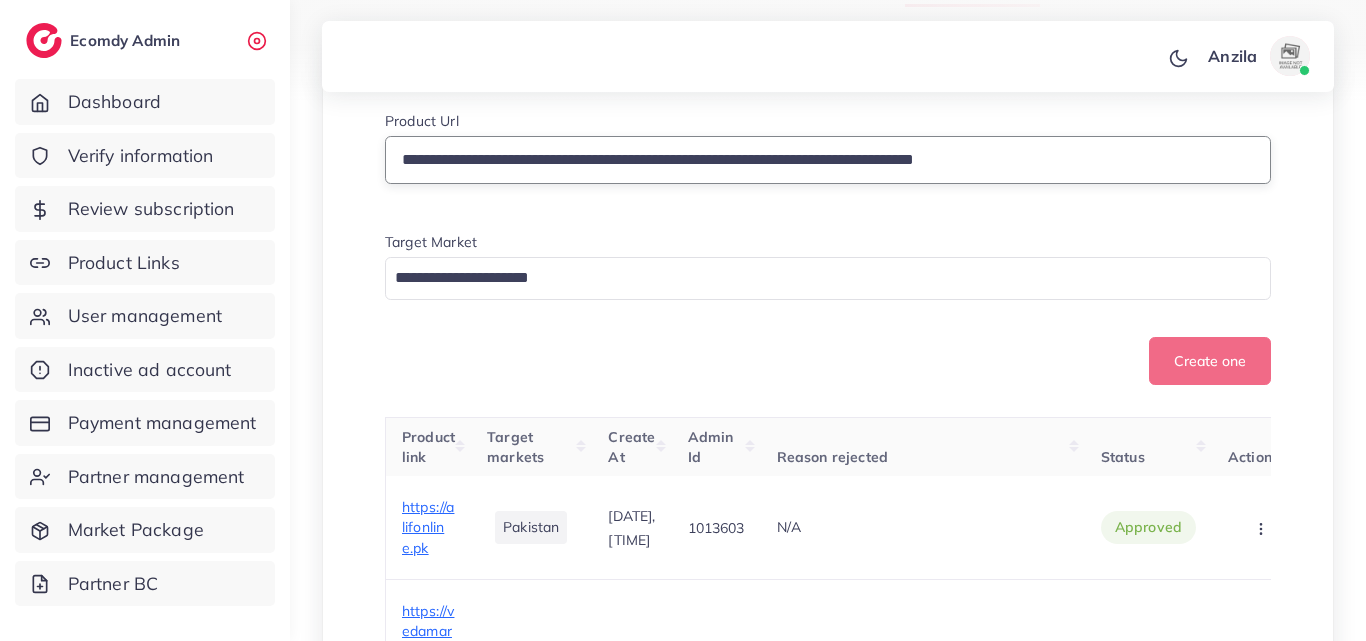 drag, startPoint x: 396, startPoint y: 185, endPoint x: 1058, endPoint y: 184, distance: 662.00073 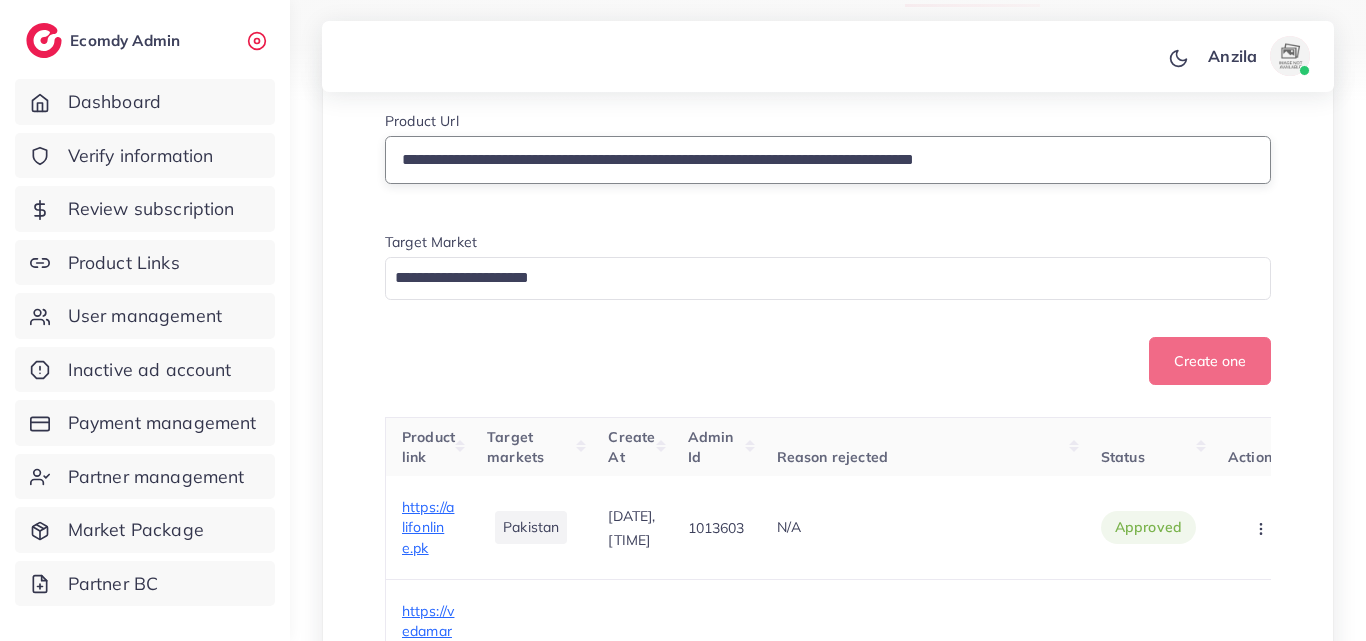 type on "**********" 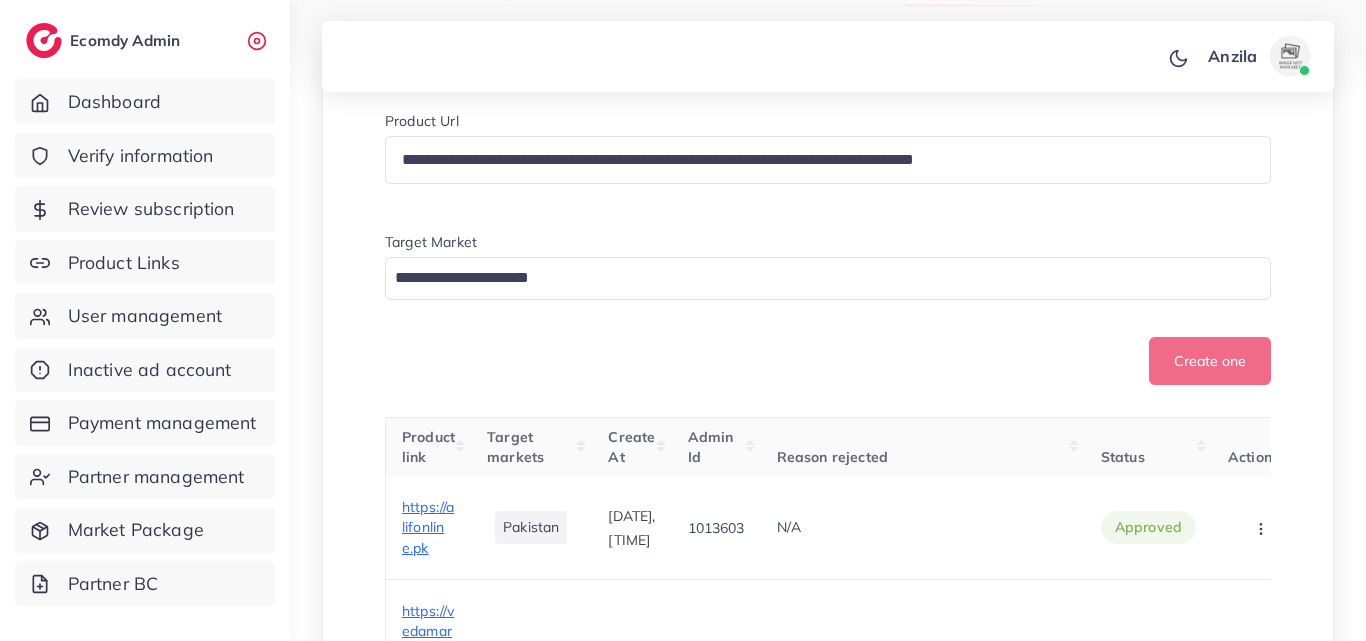 click on "Target Market" at bounding box center [828, 244] 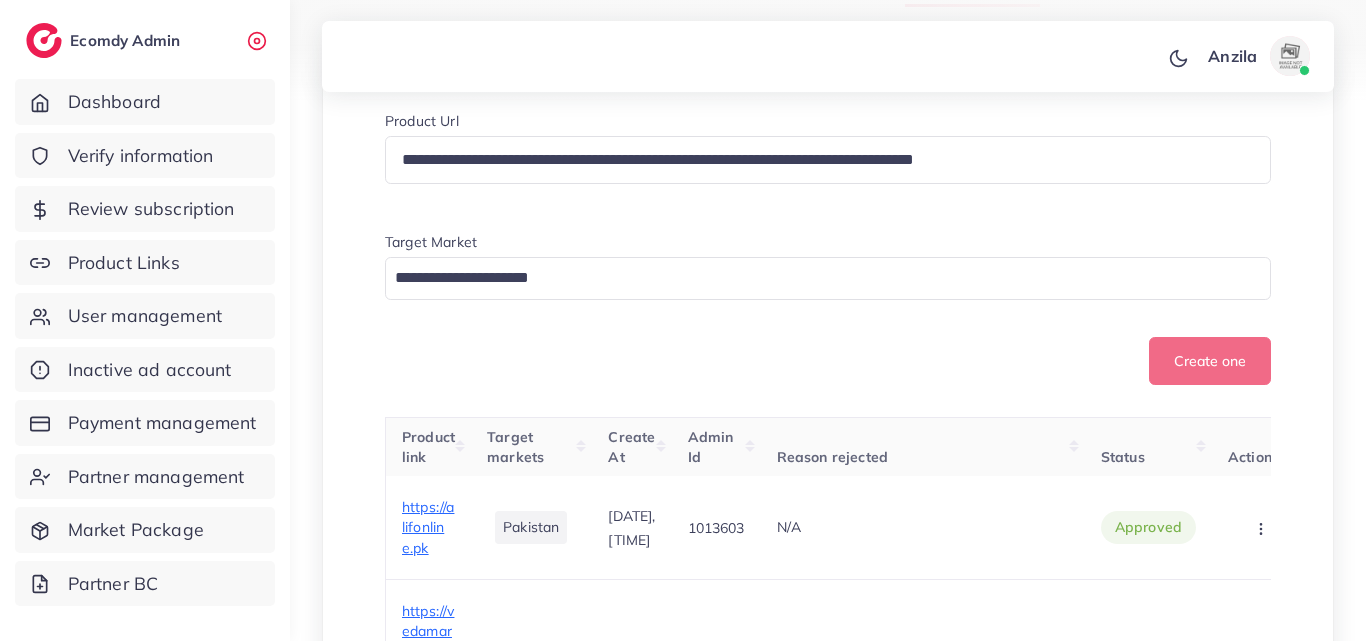 click on "Create one" at bounding box center (828, 361) 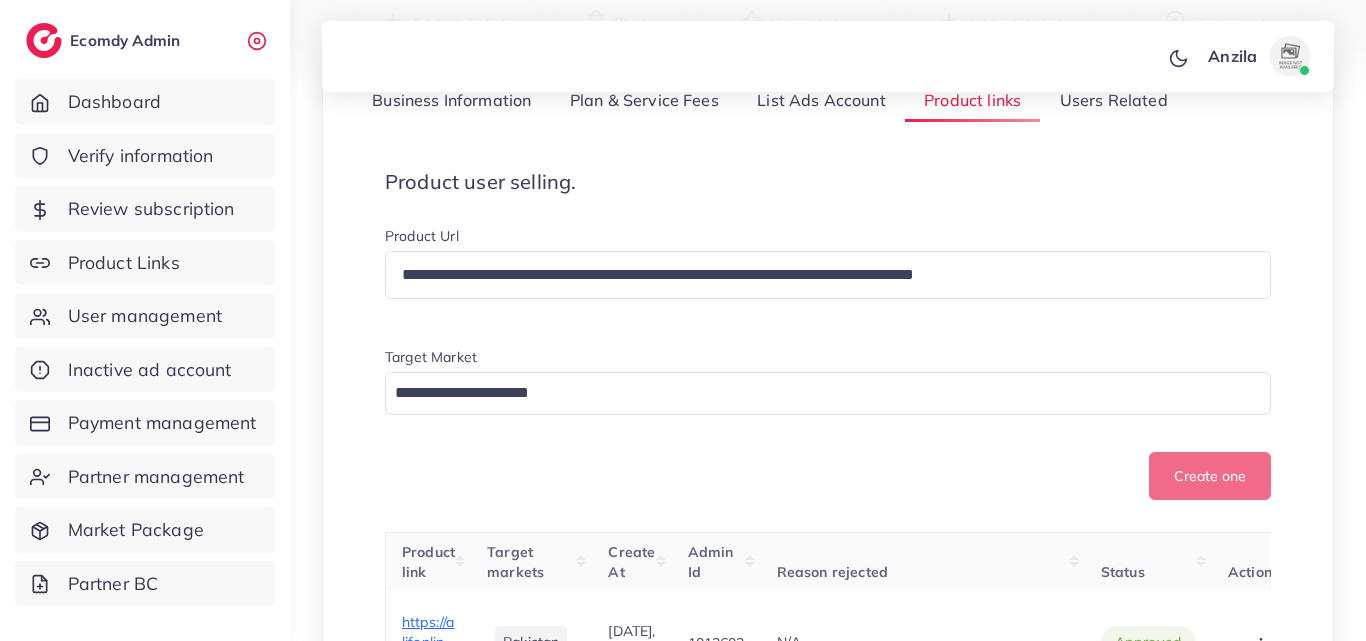 scroll, scrollTop: 300, scrollLeft: 0, axis: vertical 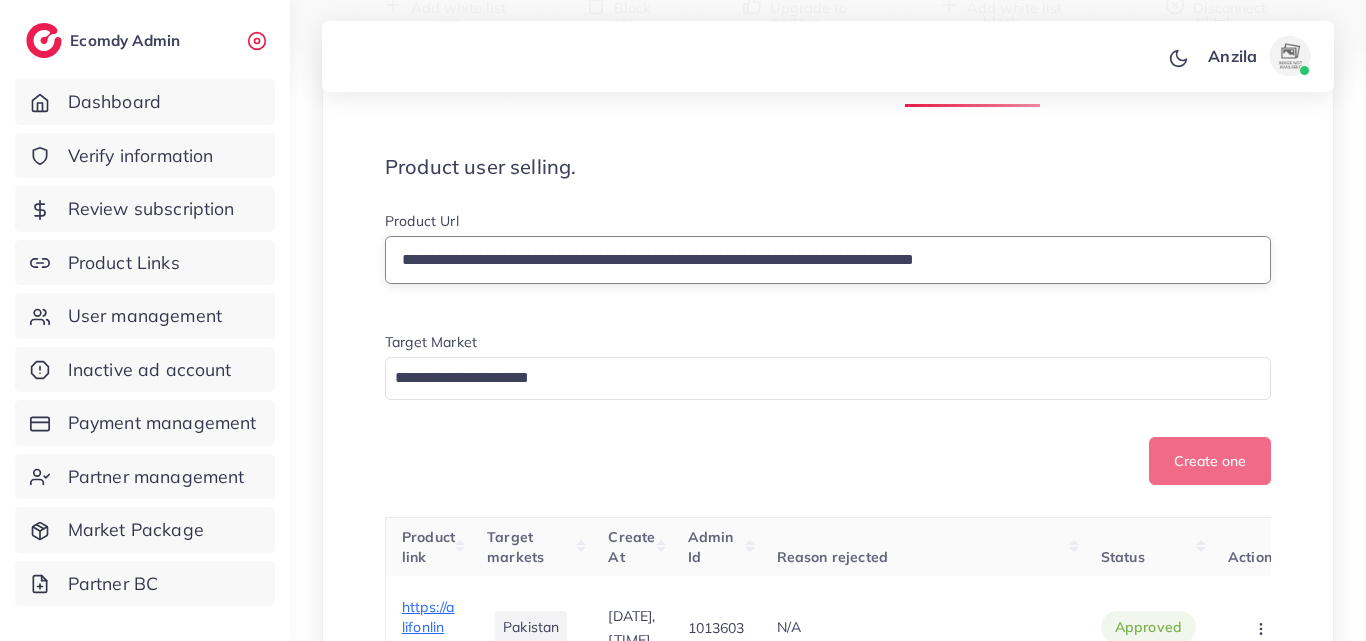 drag, startPoint x: 694, startPoint y: 277, endPoint x: 673, endPoint y: 283, distance: 21.84033 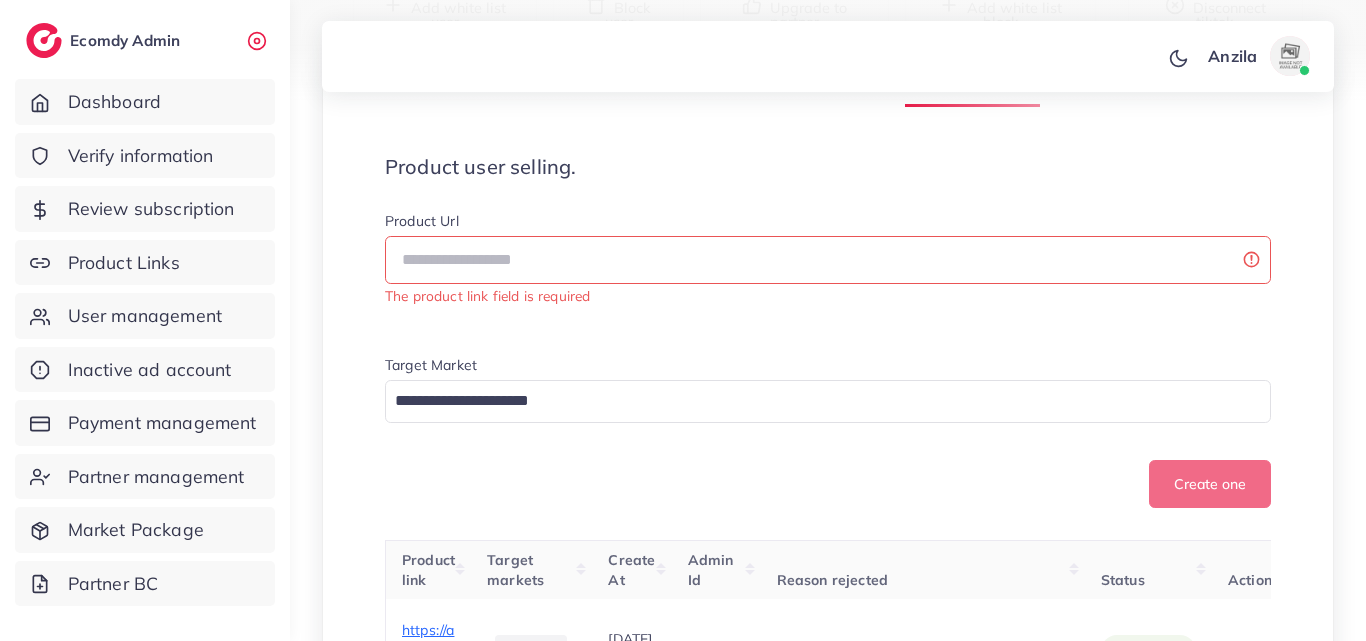 click on "Product user selling.   Product Url  The product link field is required  Target Market            Loading...      Create one" at bounding box center (828, 331) 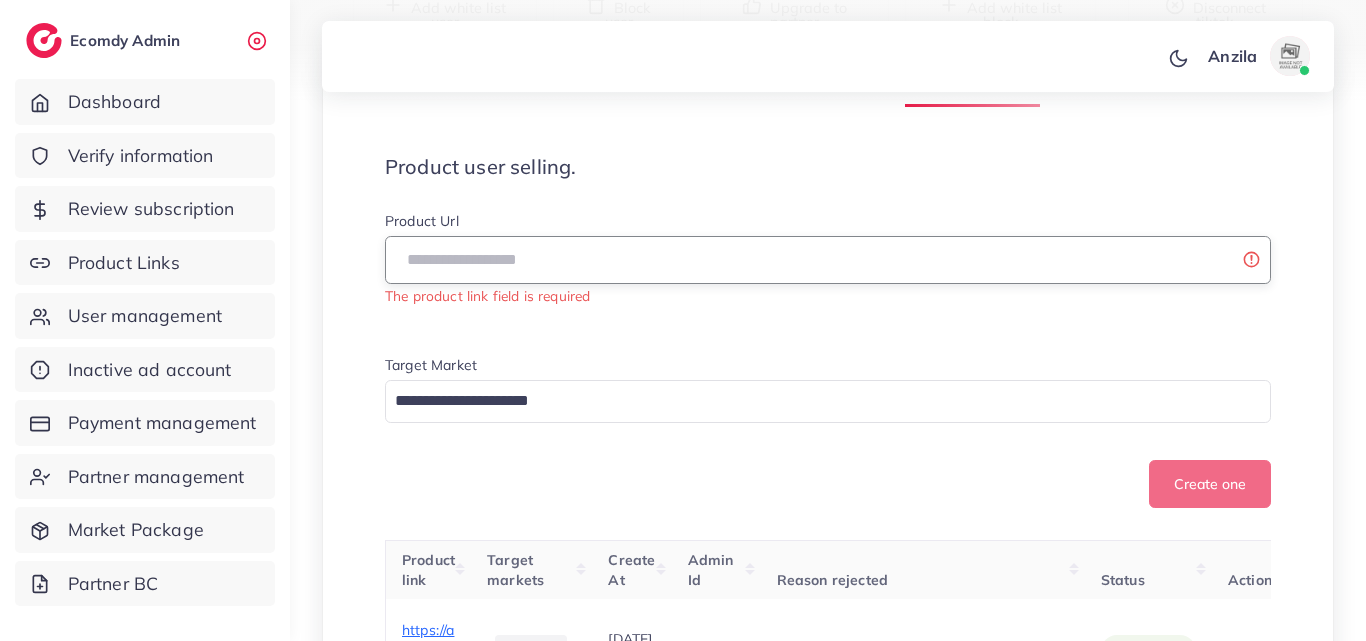 click at bounding box center [828, 260] 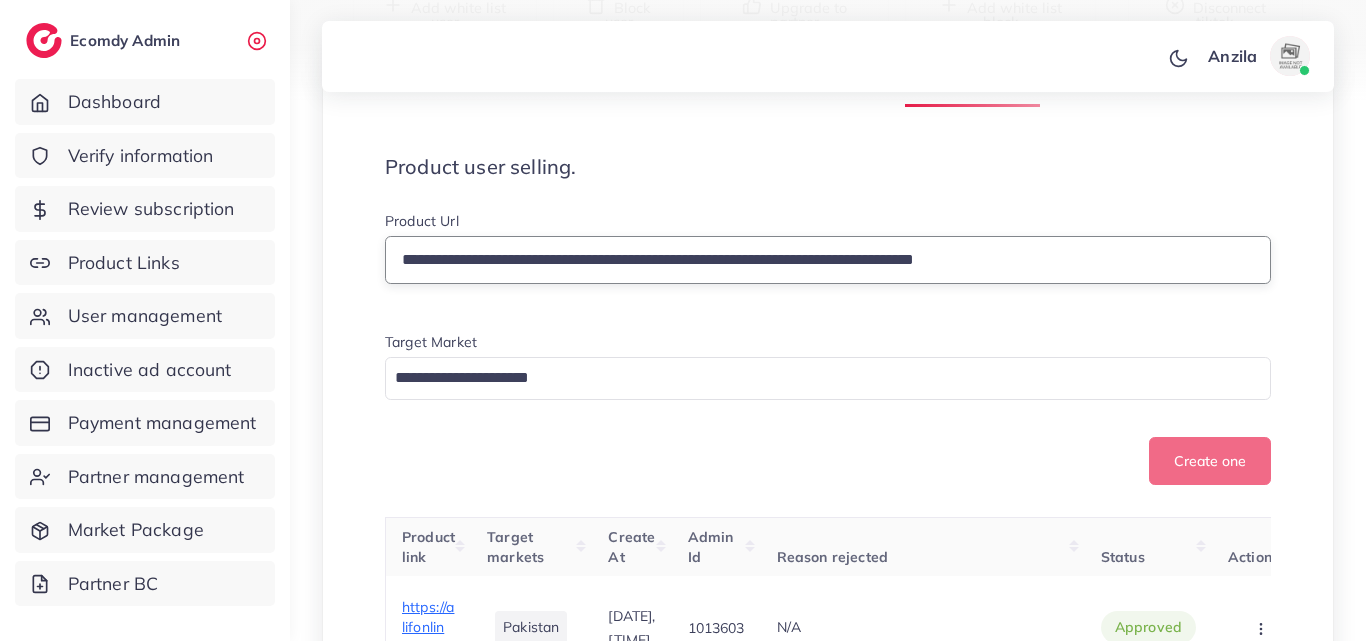type on "**********" 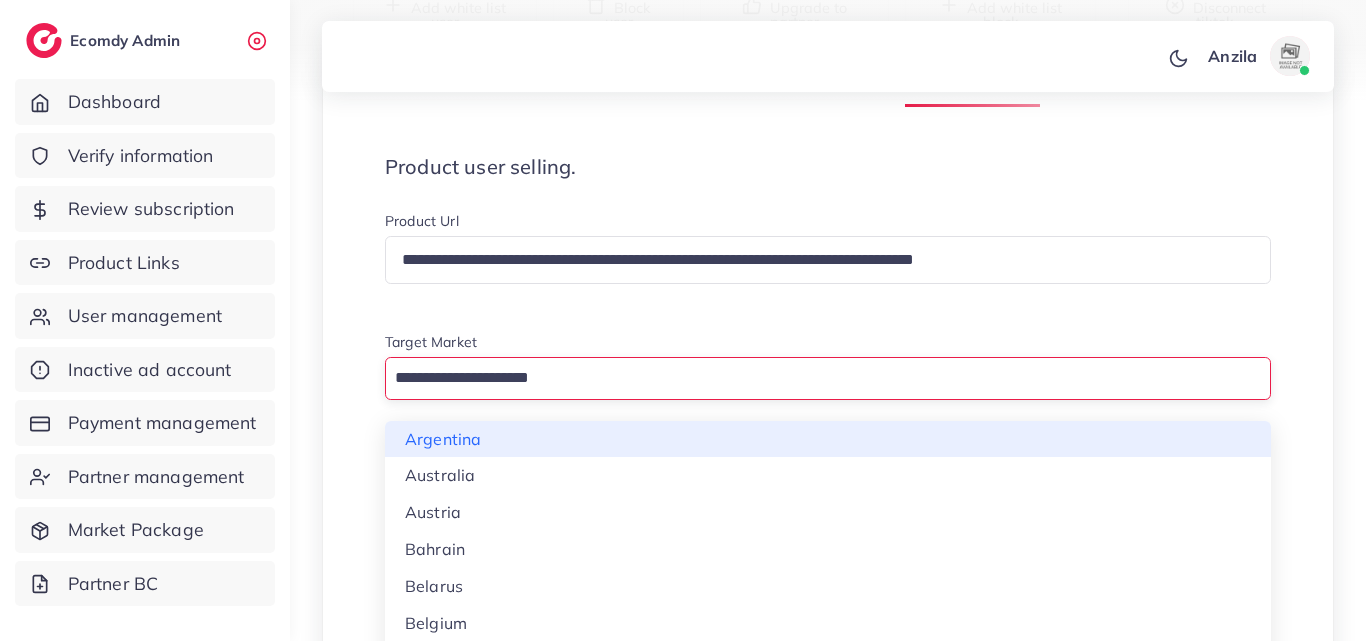 click at bounding box center (816, 378) 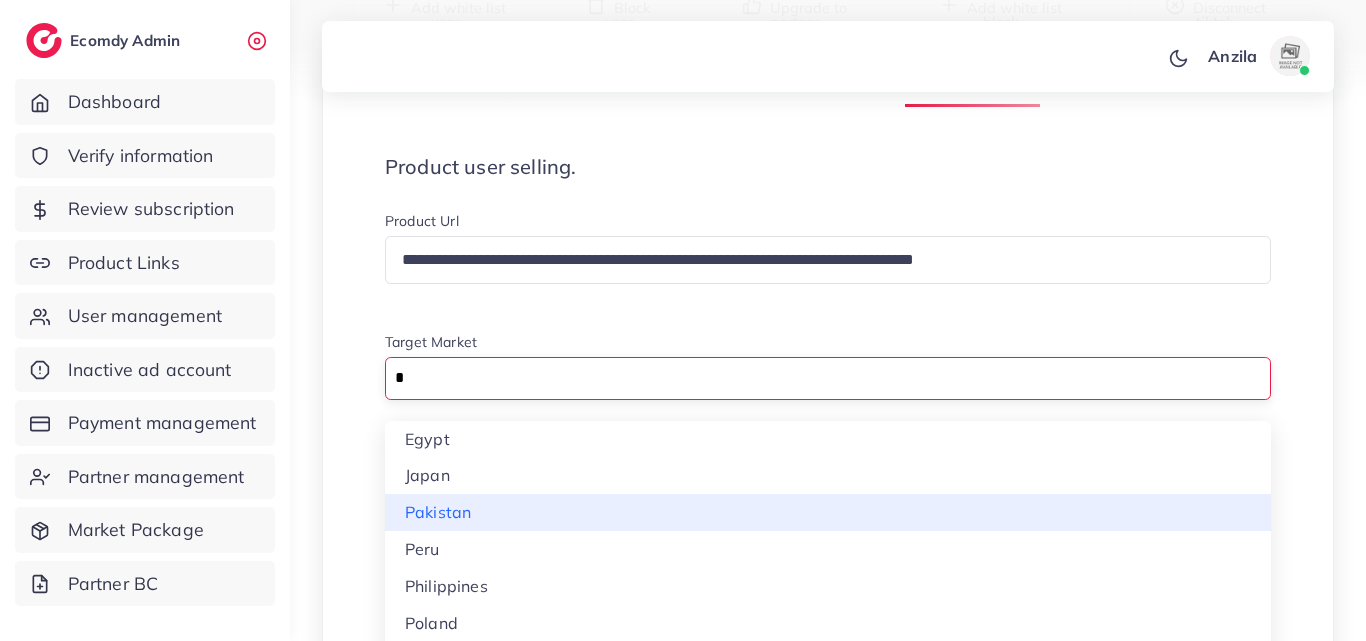 type on "*" 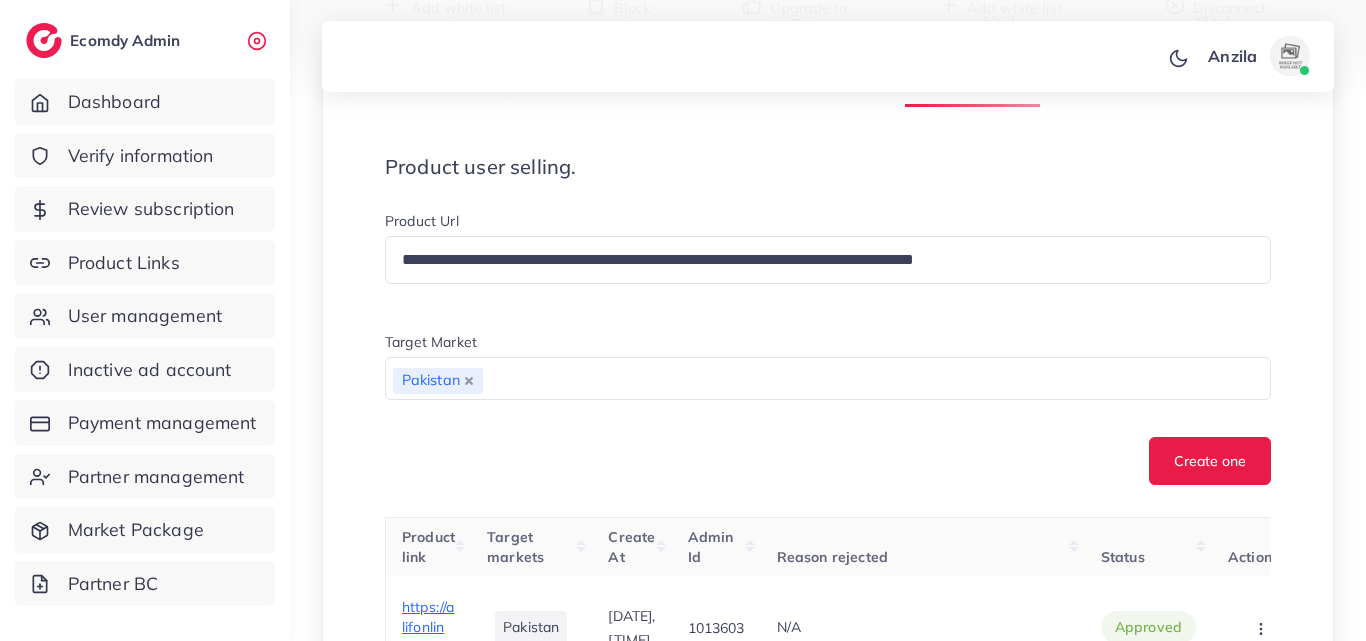 click on "**********" at bounding box center (828, 11504) 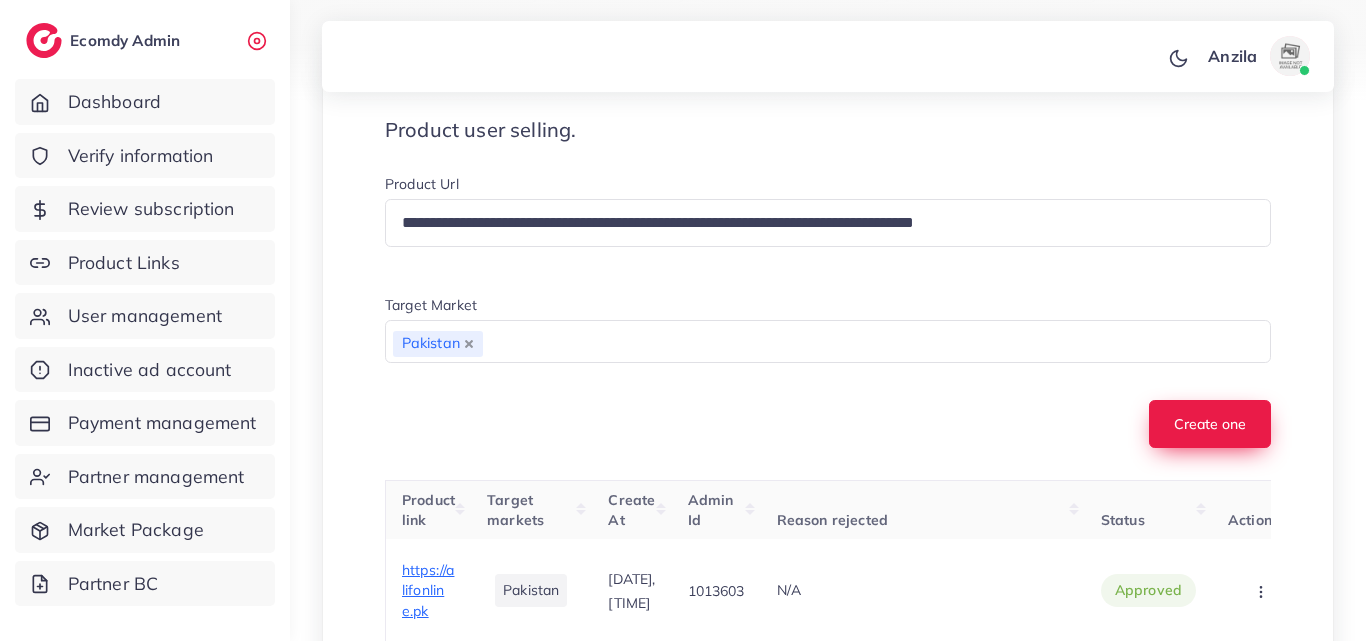 scroll, scrollTop: 300, scrollLeft: 0, axis: vertical 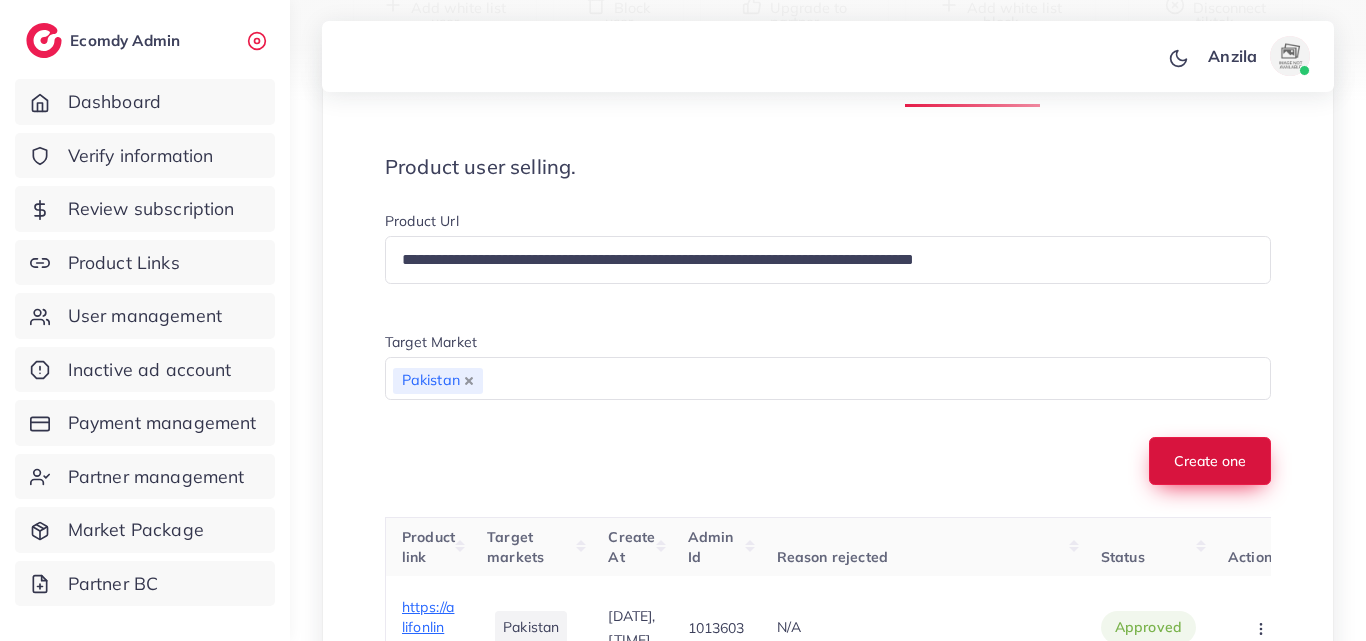 click on "Create one" at bounding box center [1210, 461] 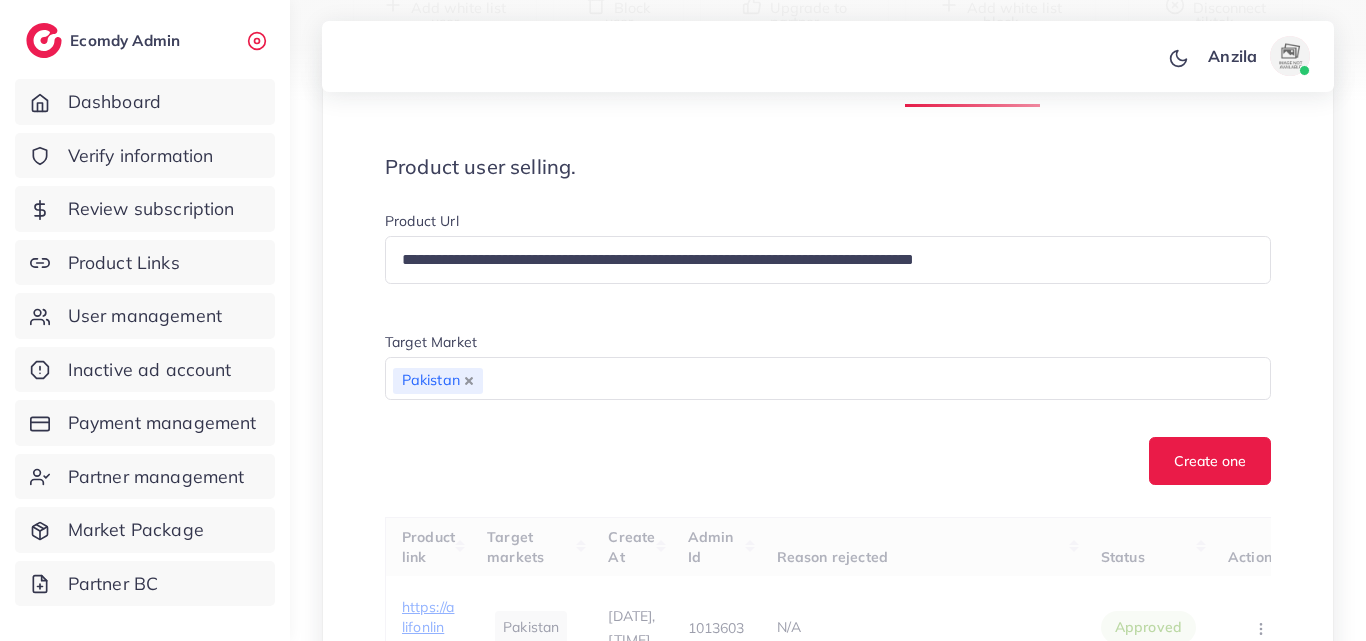 click on "Create one" at bounding box center (828, 461) 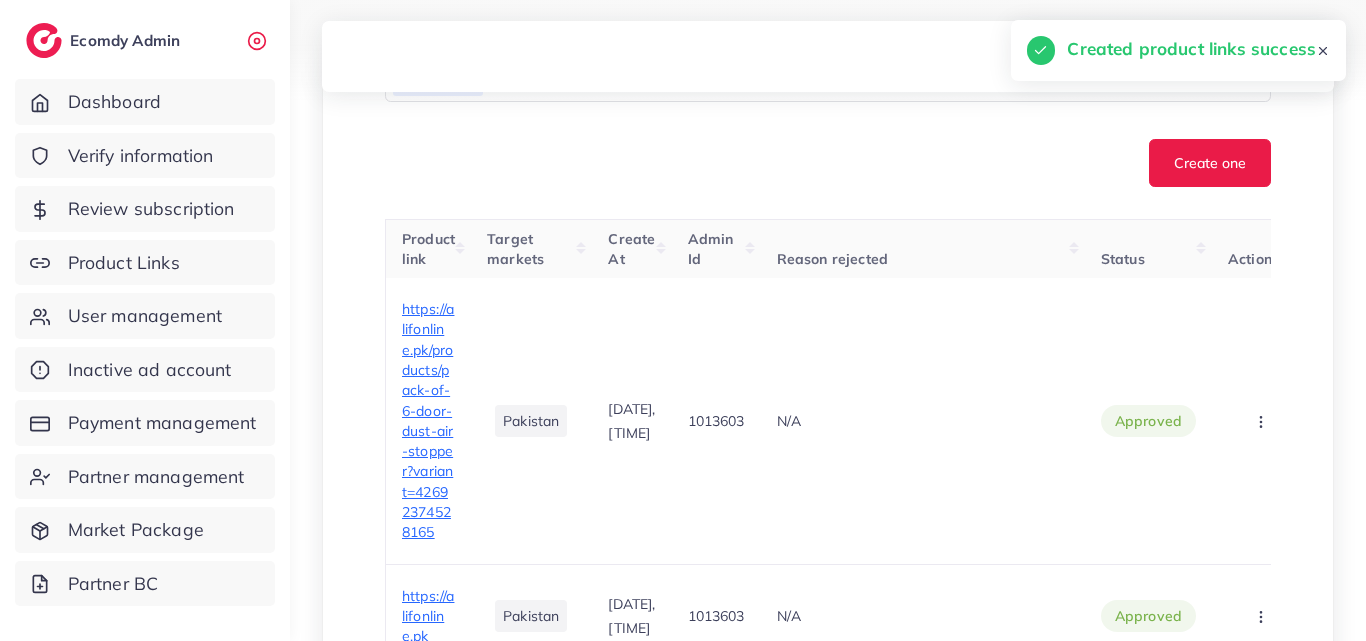 scroll, scrollTop: 600, scrollLeft: 0, axis: vertical 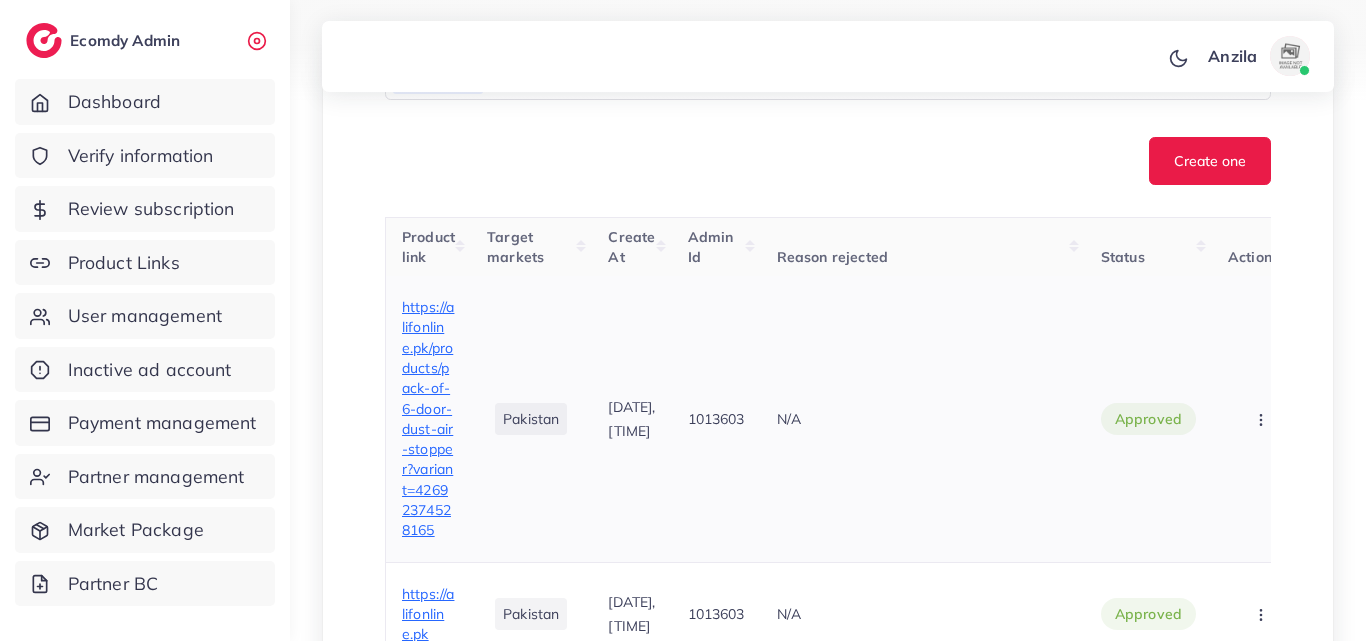 click on "https://alifonline.pk/products/pack-of-6-door-dust-air-stopper?variant=42692374528165" at bounding box center [428, 418] 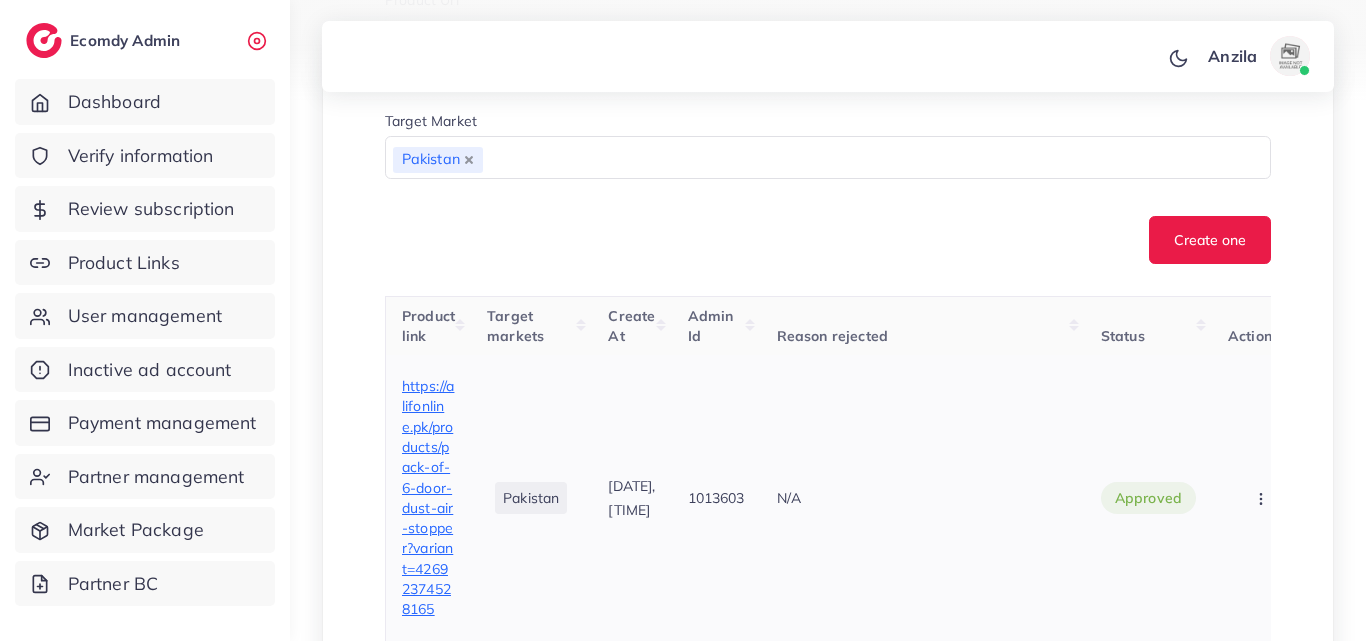 scroll, scrollTop: 400, scrollLeft: 0, axis: vertical 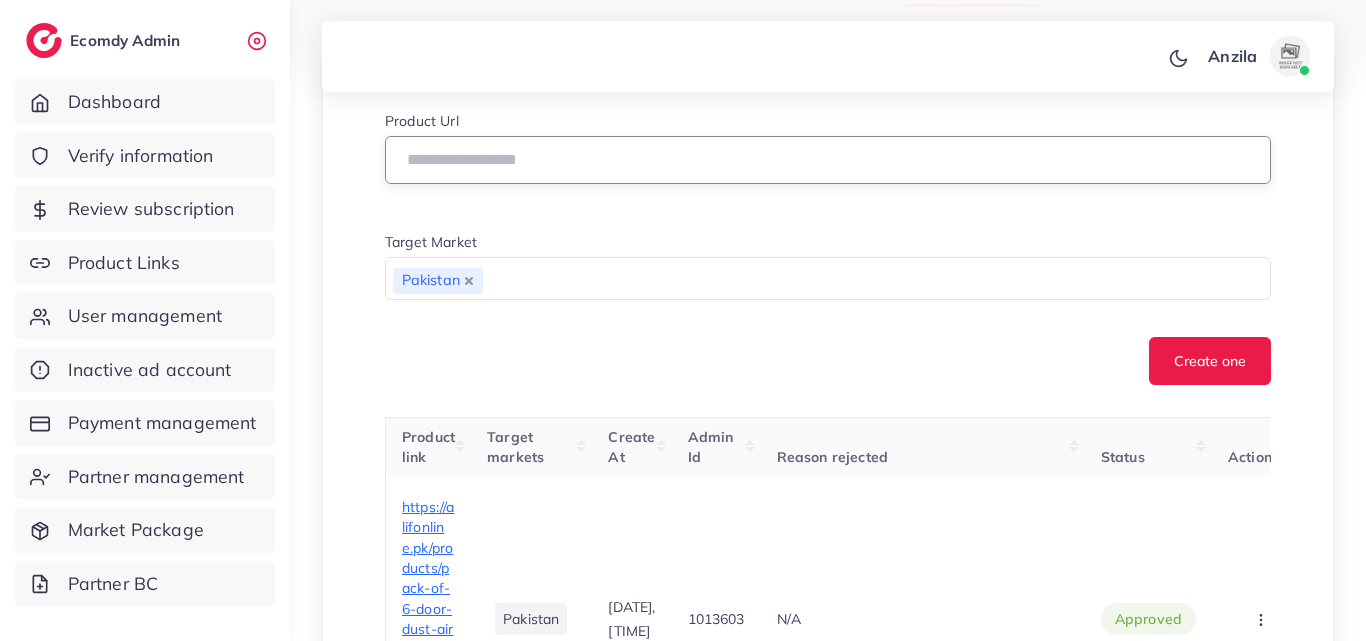 click at bounding box center [828, 160] 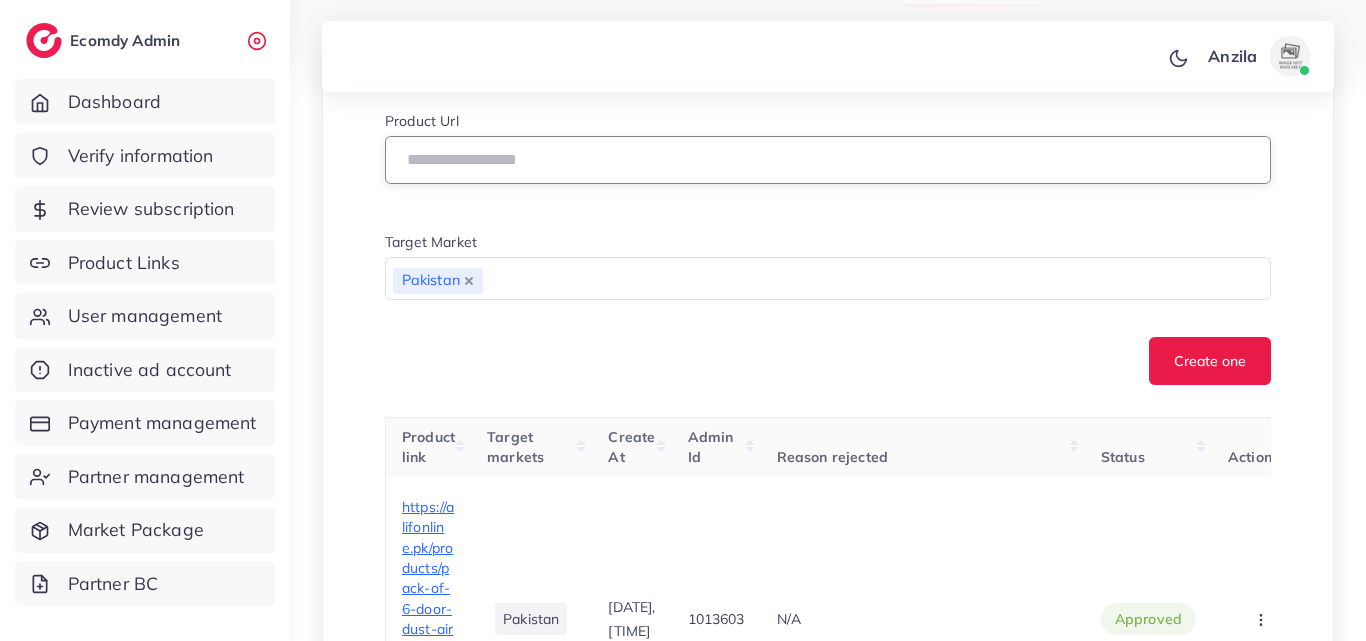 paste on "**********" 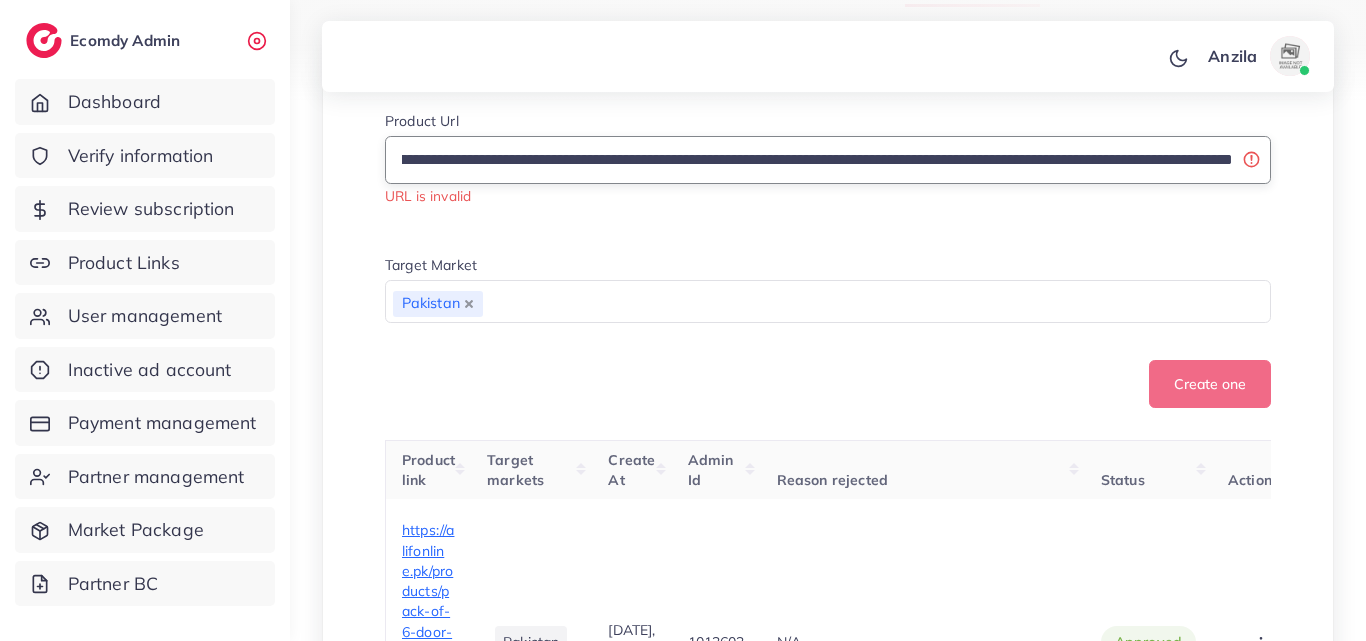 scroll, scrollTop: 0, scrollLeft: 528, axis: horizontal 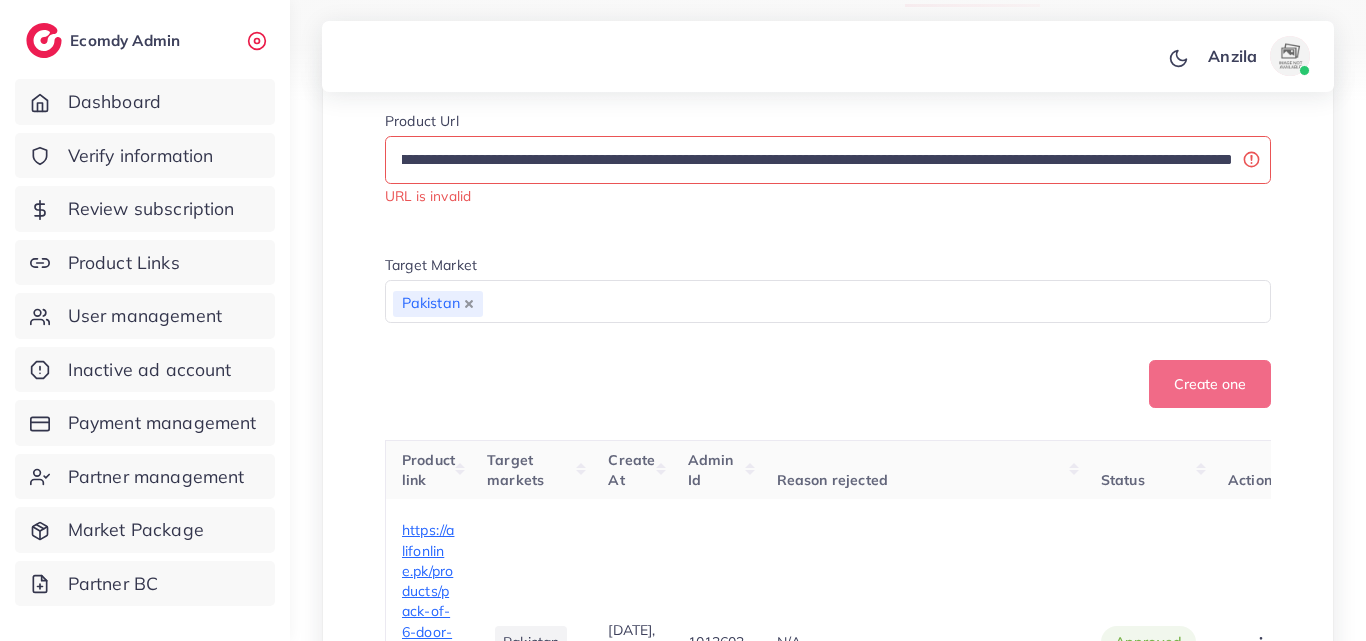 click on "**********" at bounding box center [828, 159] 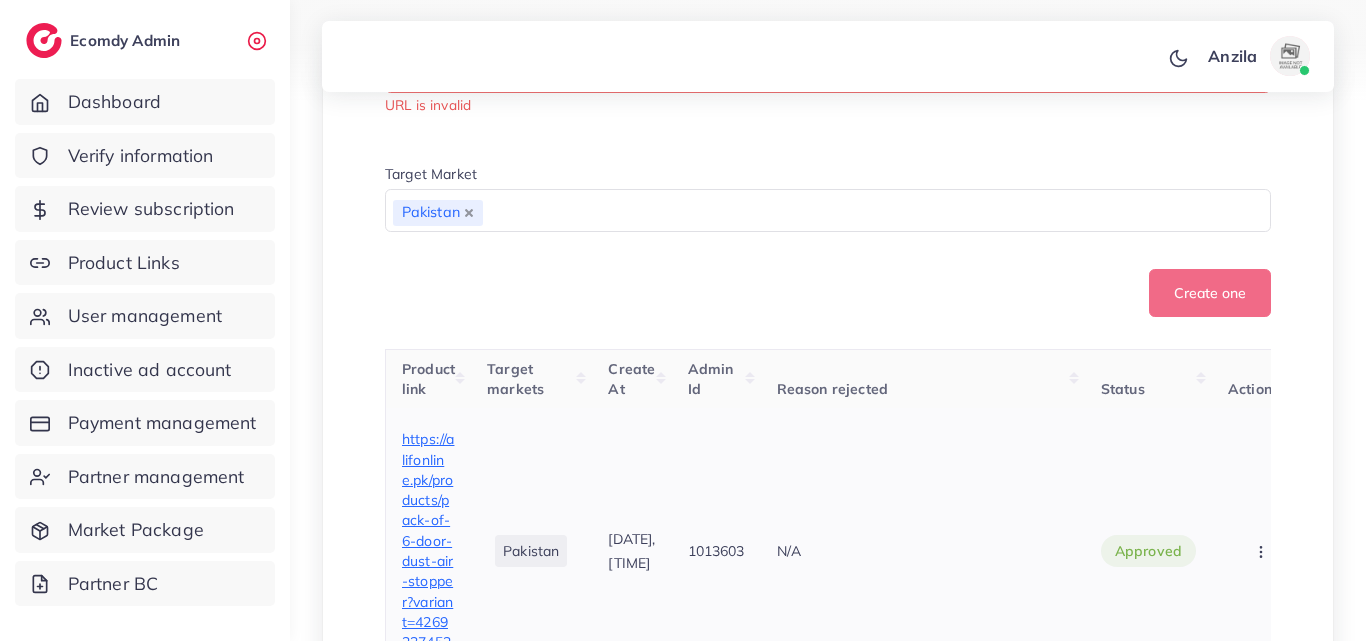 scroll, scrollTop: 300, scrollLeft: 0, axis: vertical 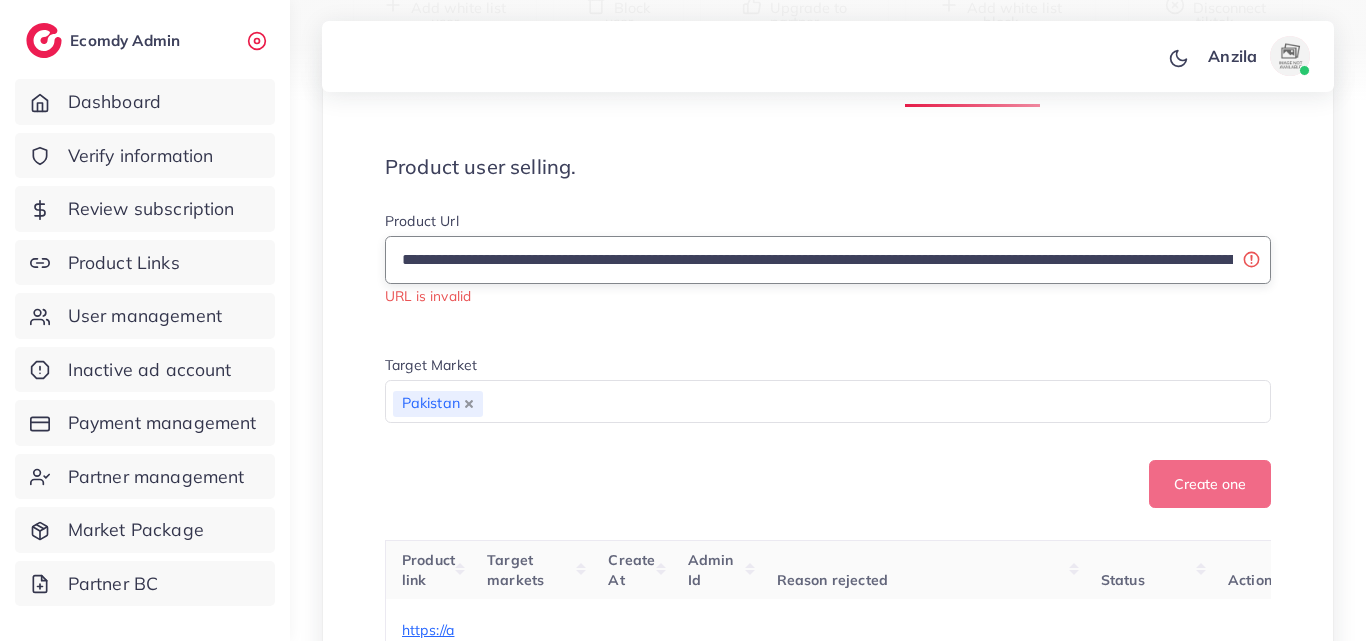 drag, startPoint x: 549, startPoint y: 288, endPoint x: 250, endPoint y: 289, distance: 299.00168 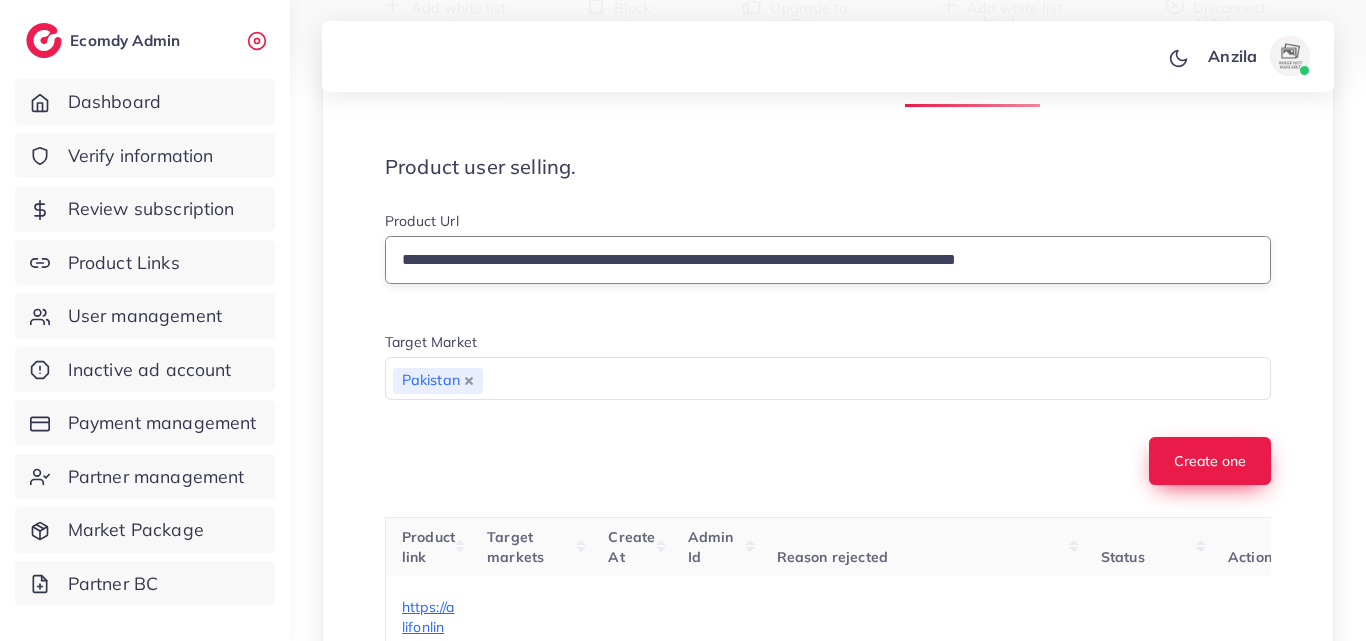type on "**********" 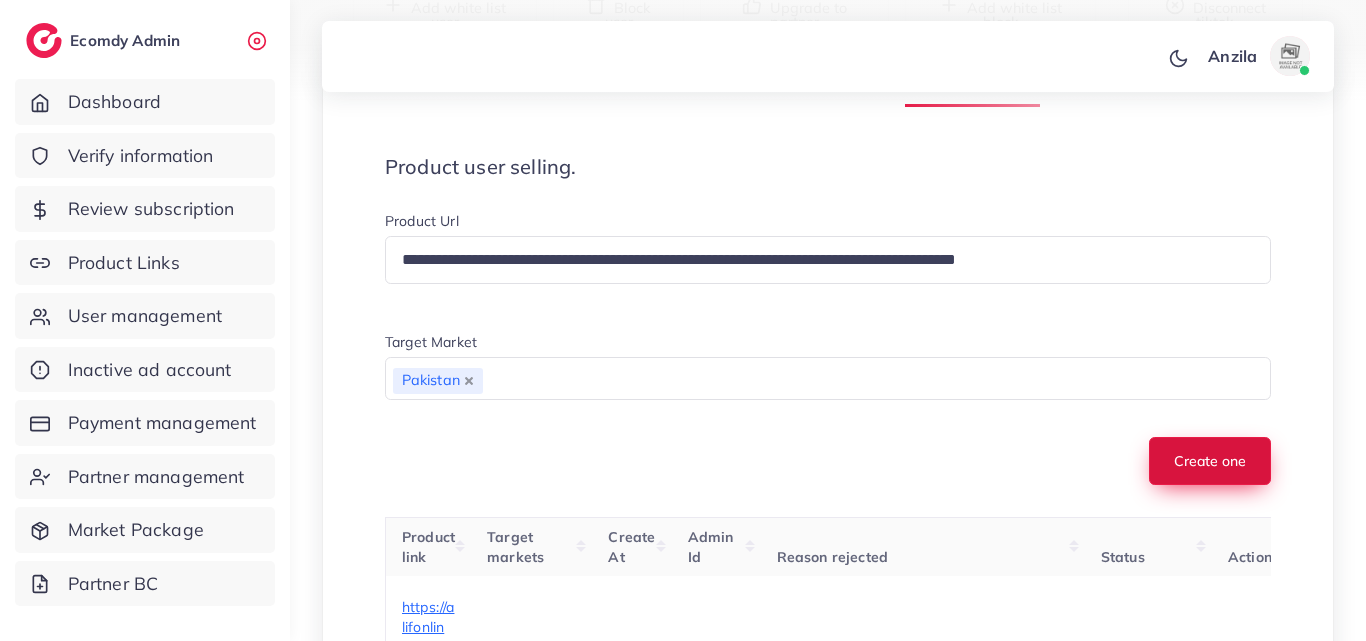 click on "Create one" at bounding box center [1210, 461] 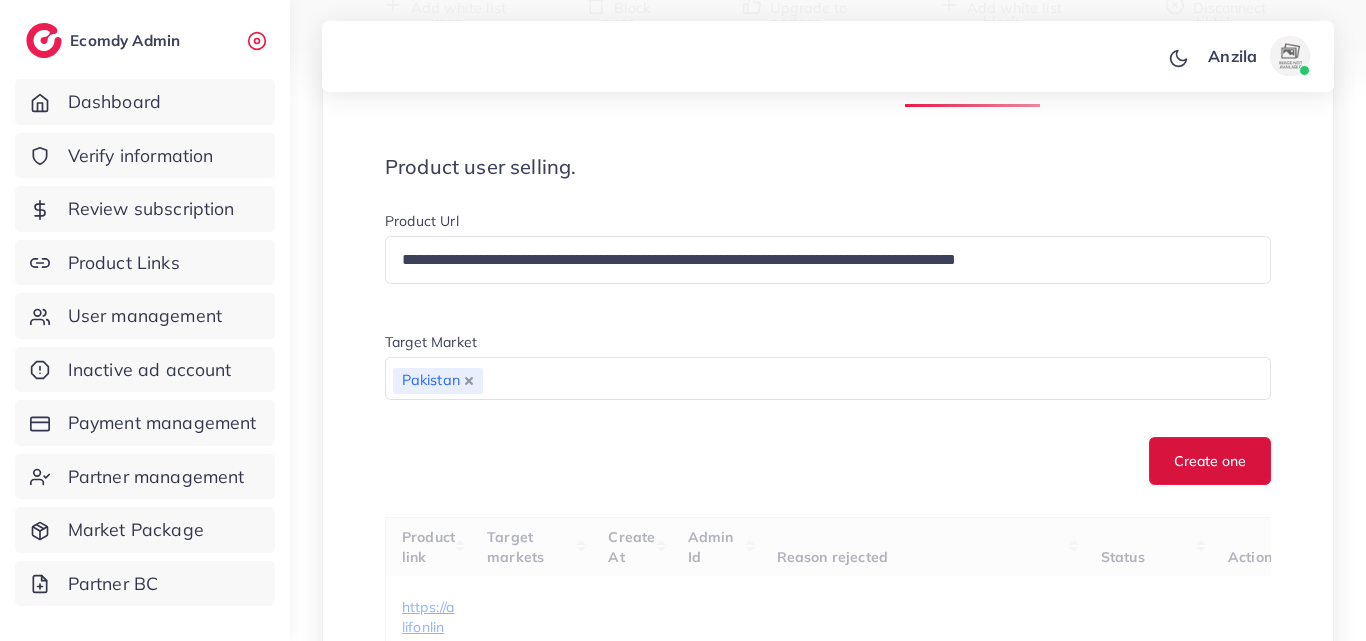 type 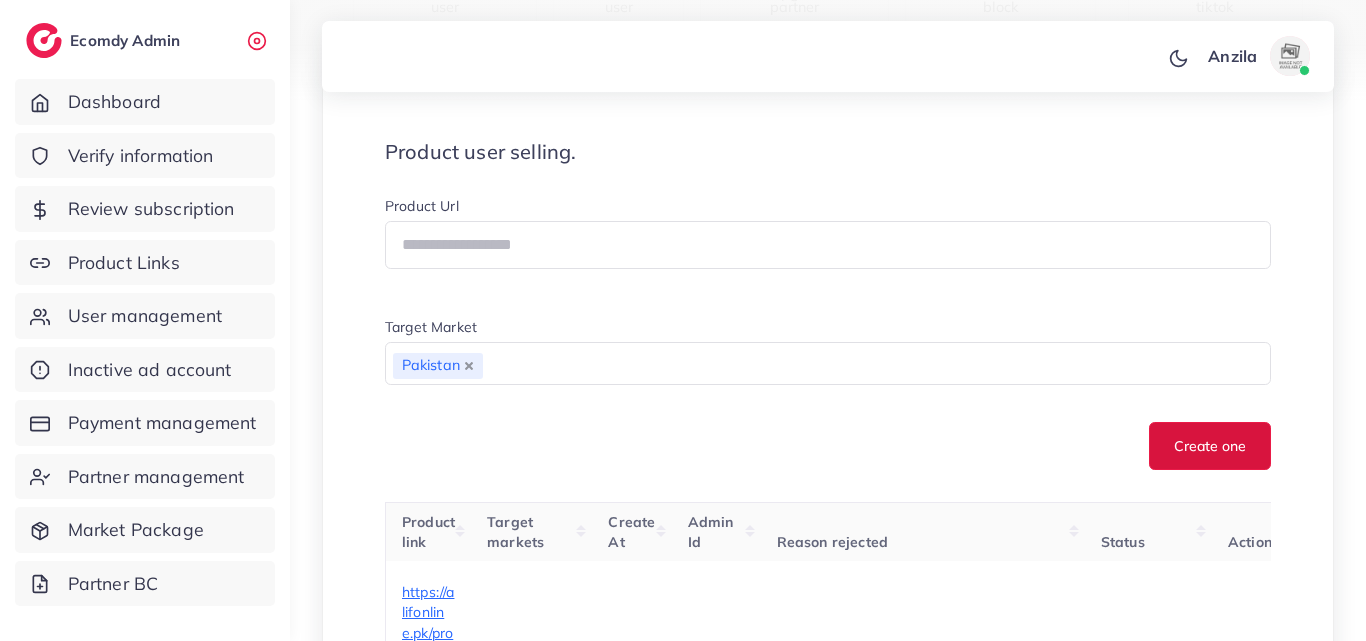 scroll, scrollTop: 500, scrollLeft: 0, axis: vertical 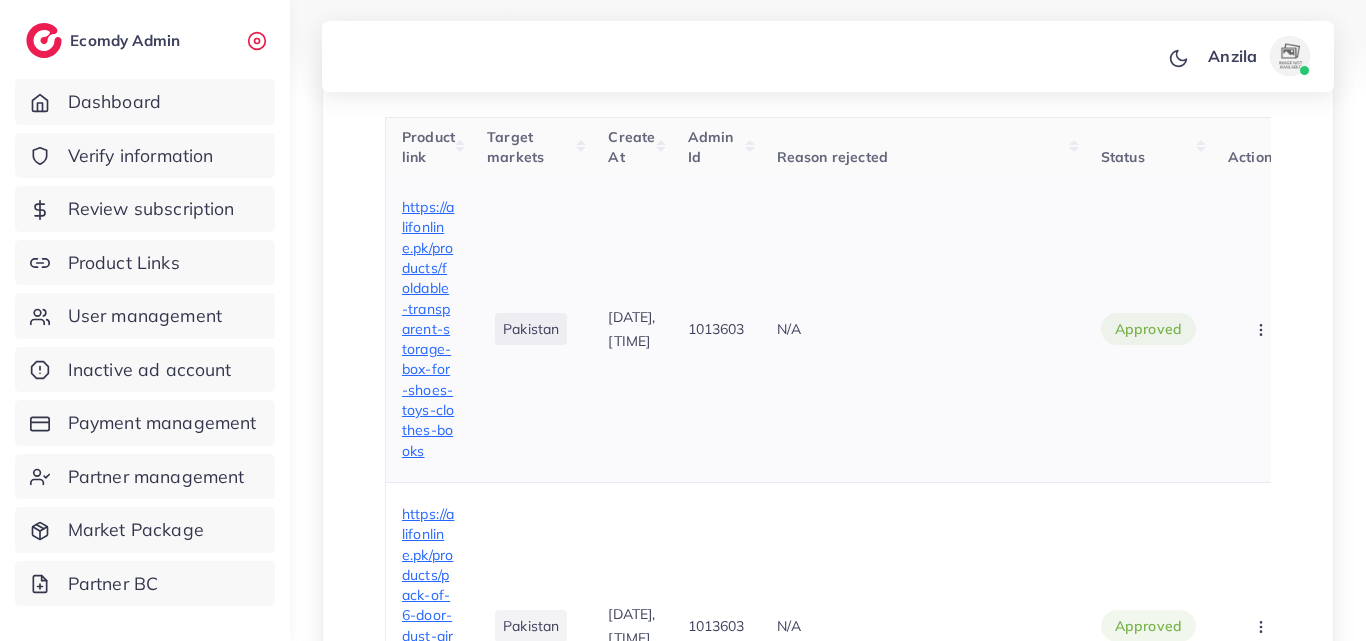 click on "https://alifonline.pk/products/foldable-transparent-storage-box-for-shoes-toys-clothes-books" at bounding box center [428, 329] 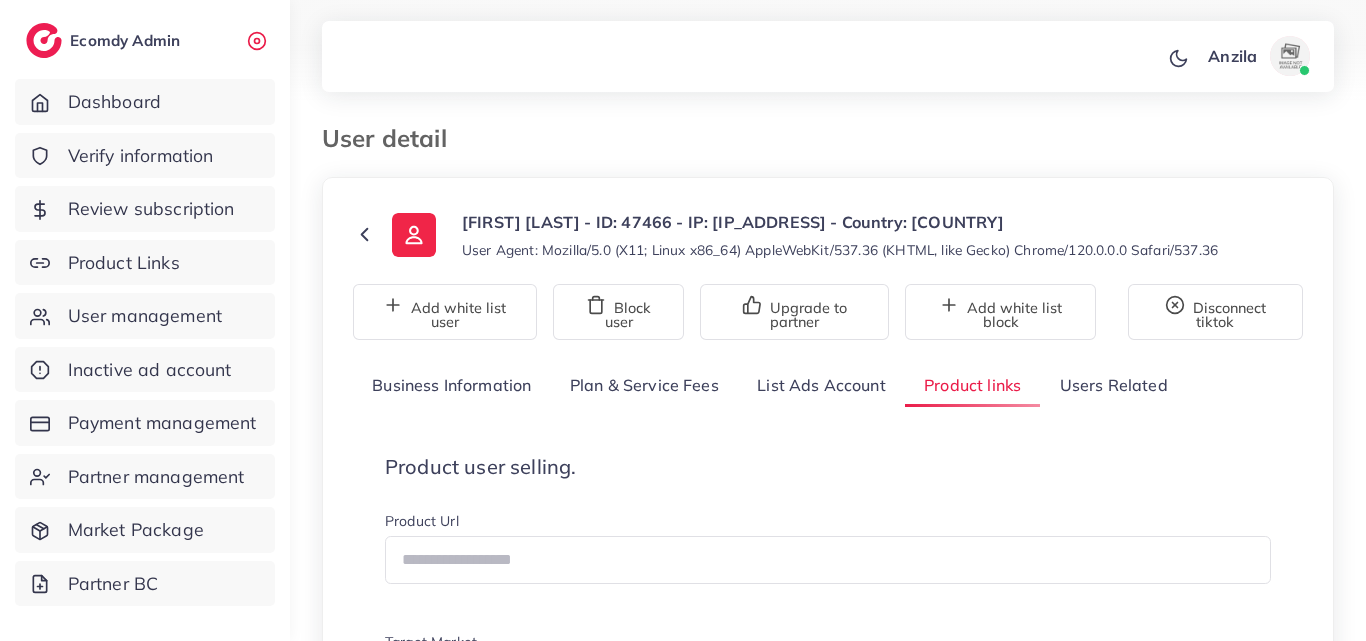 scroll, scrollTop: 0, scrollLeft: 0, axis: both 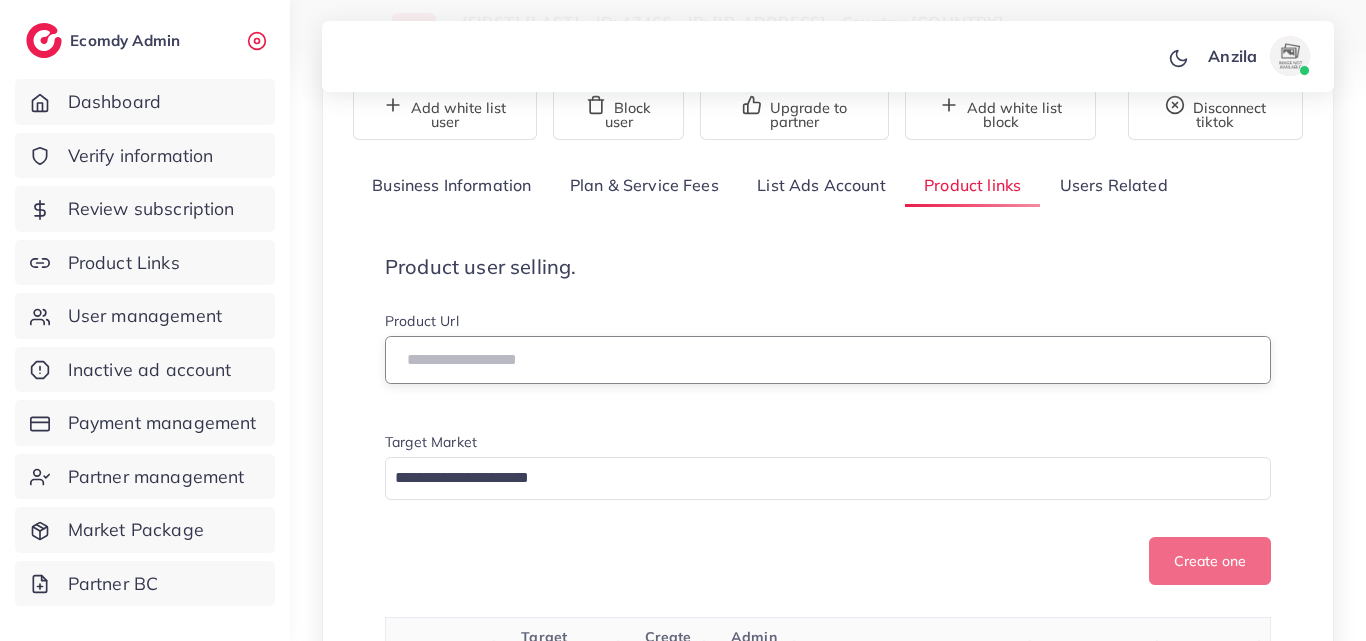 click at bounding box center (828, 360) 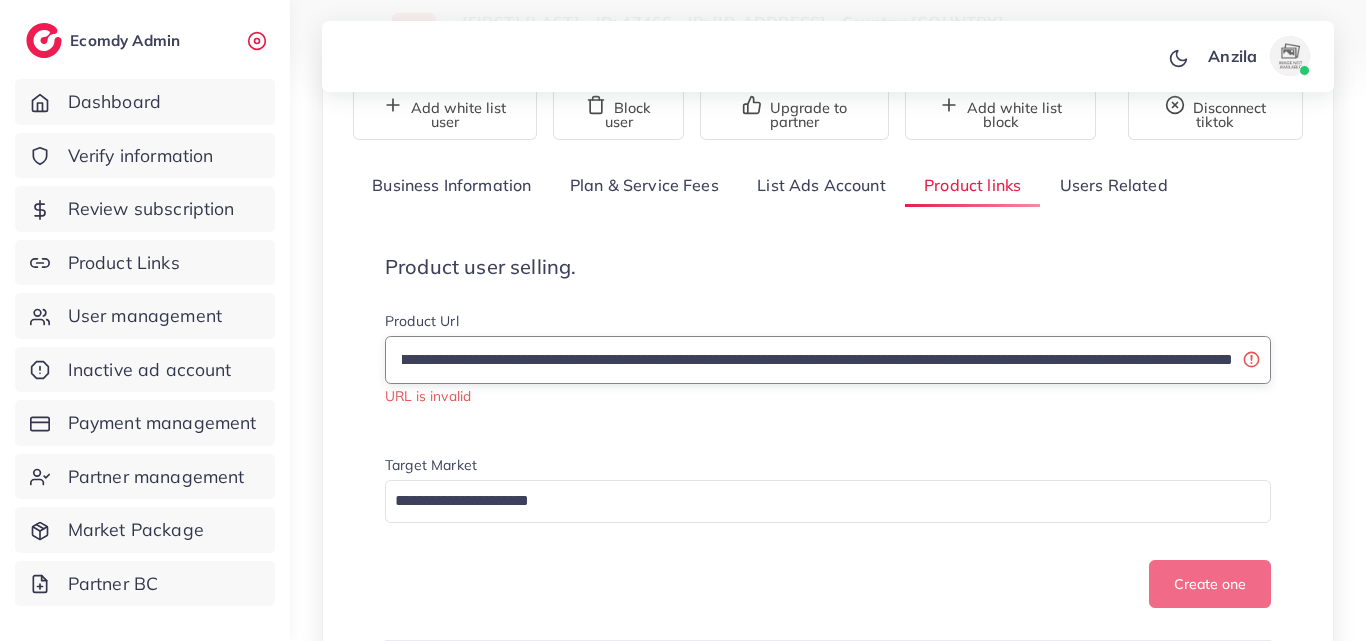 scroll, scrollTop: 0, scrollLeft: 0, axis: both 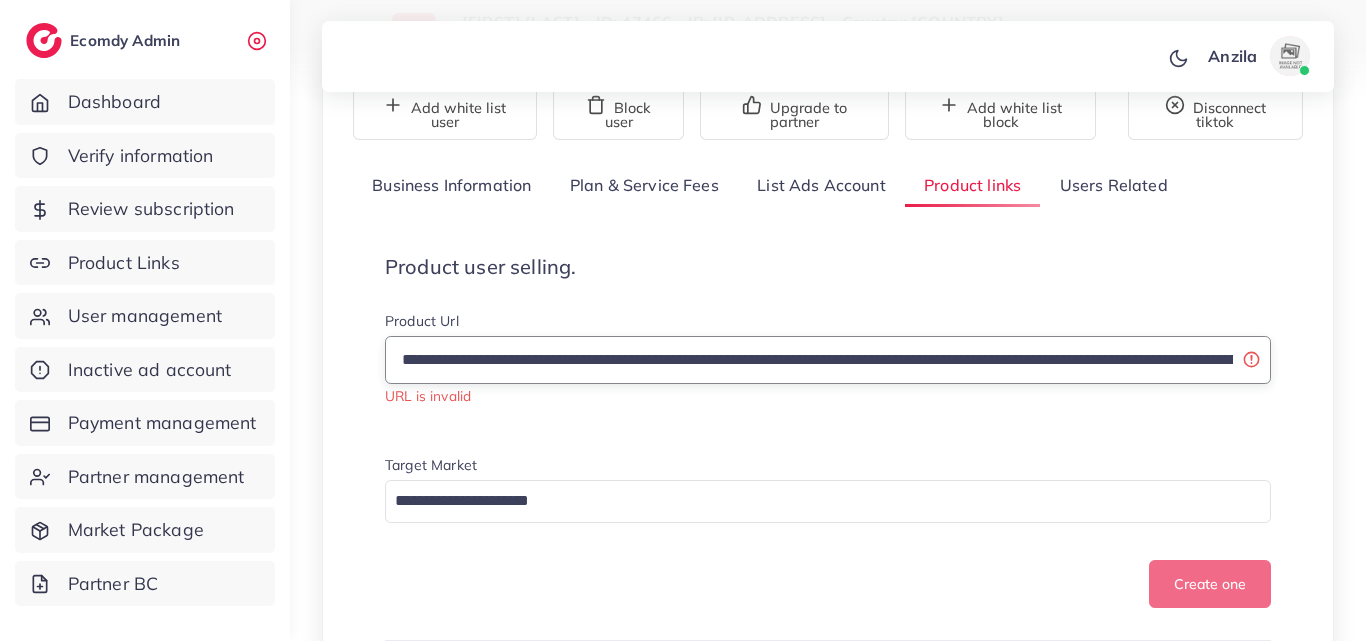 drag, startPoint x: 640, startPoint y: 371, endPoint x: 328, endPoint y: 371, distance: 312 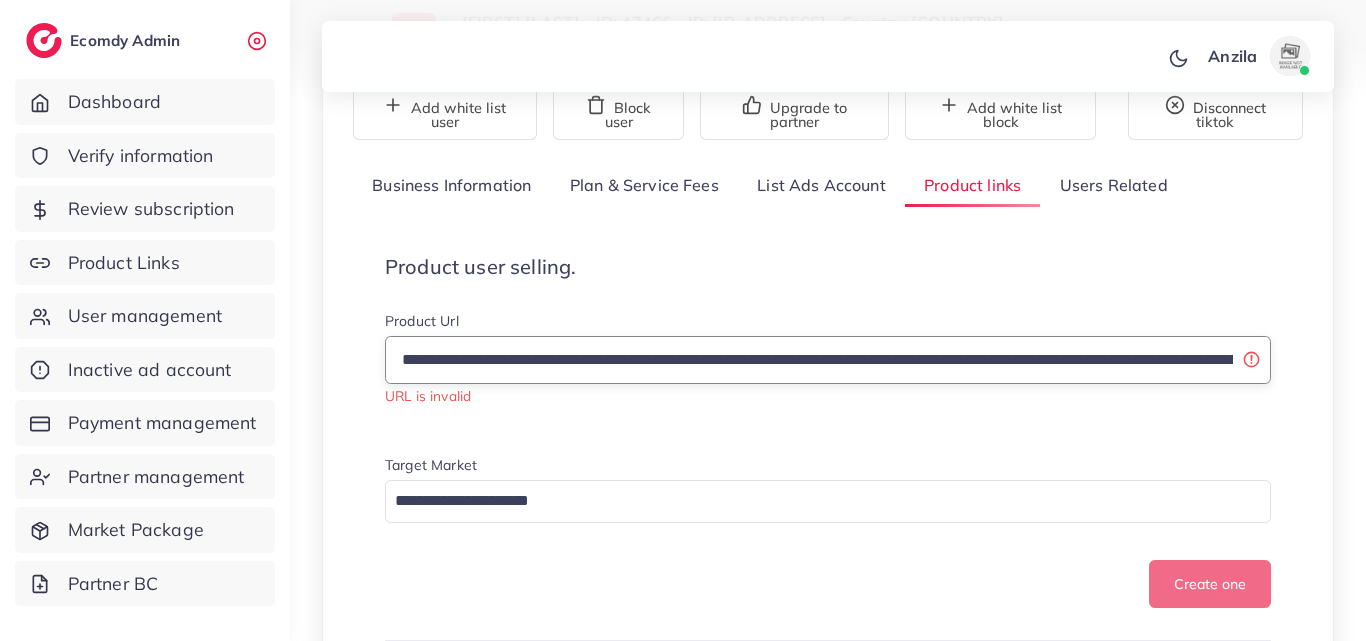 click on "**********" at bounding box center [828, 360] 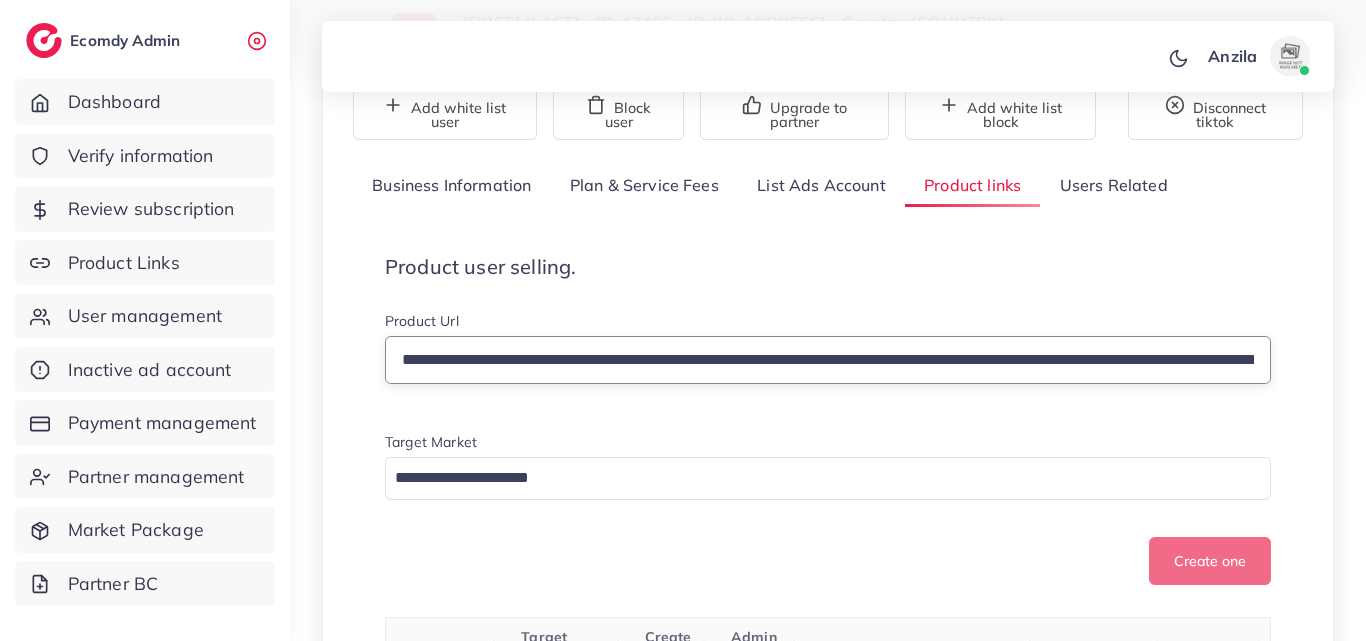 drag, startPoint x: 861, startPoint y: 362, endPoint x: 391, endPoint y: 333, distance: 470.89383 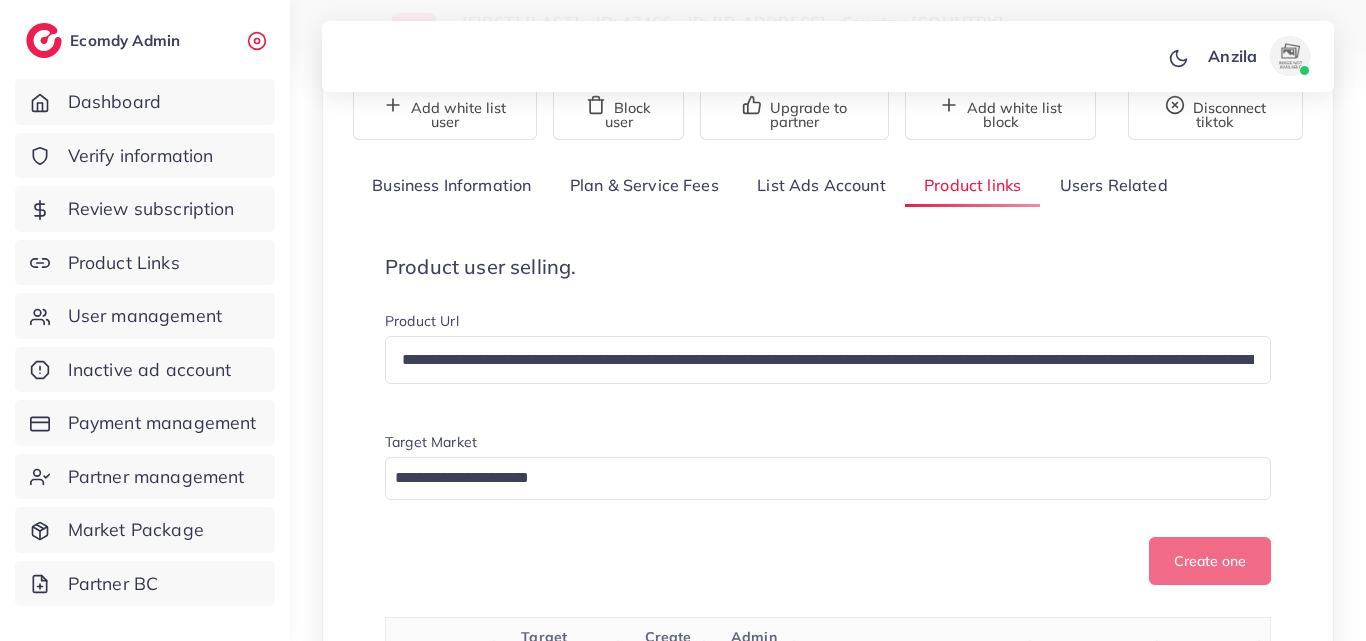 click on "**********" at bounding box center (828, 420) 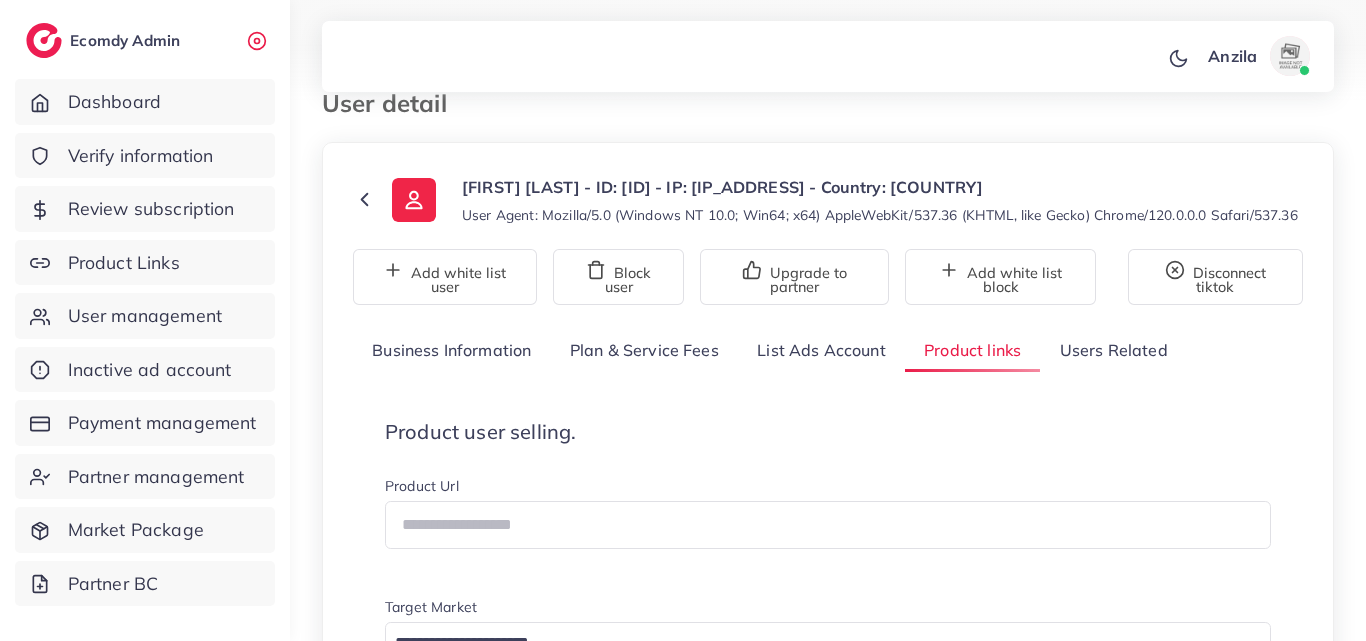 scroll, scrollTop: 400, scrollLeft: 0, axis: vertical 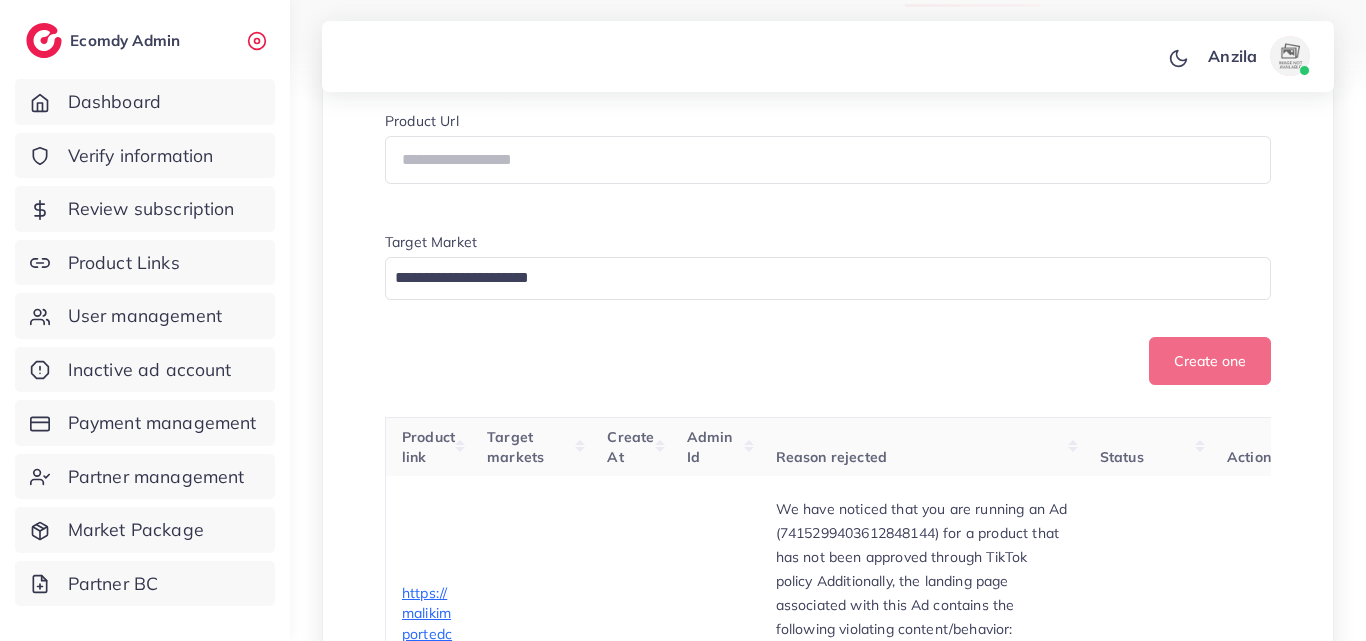 click on "Product user selling.   Product Url   Target Market            Loading...      Create one" at bounding box center (828, 220) 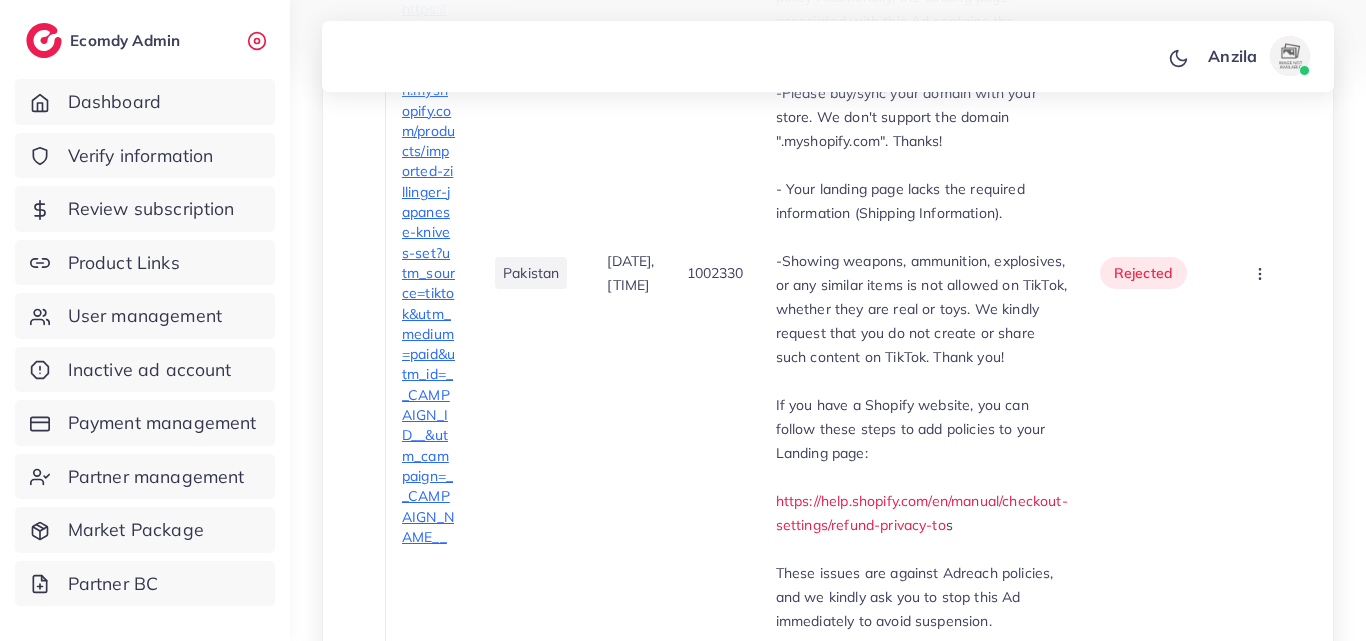 scroll, scrollTop: 1019, scrollLeft: 0, axis: vertical 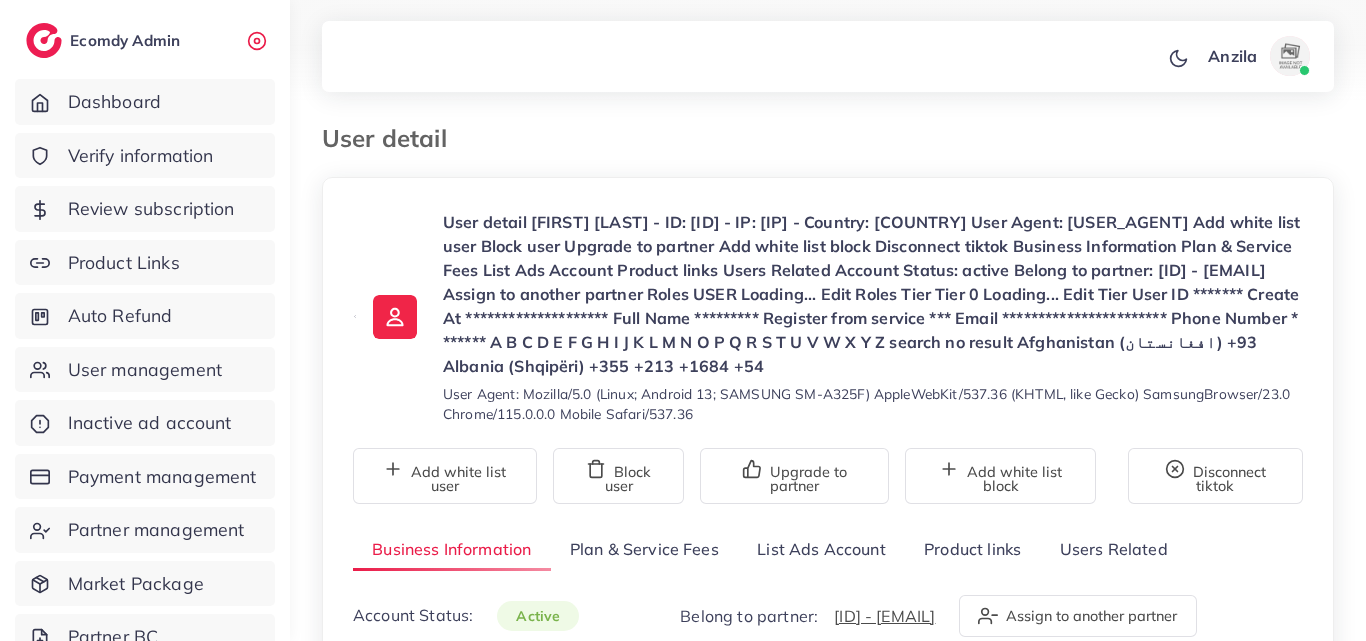 click on "Product links" at bounding box center (972, 549) 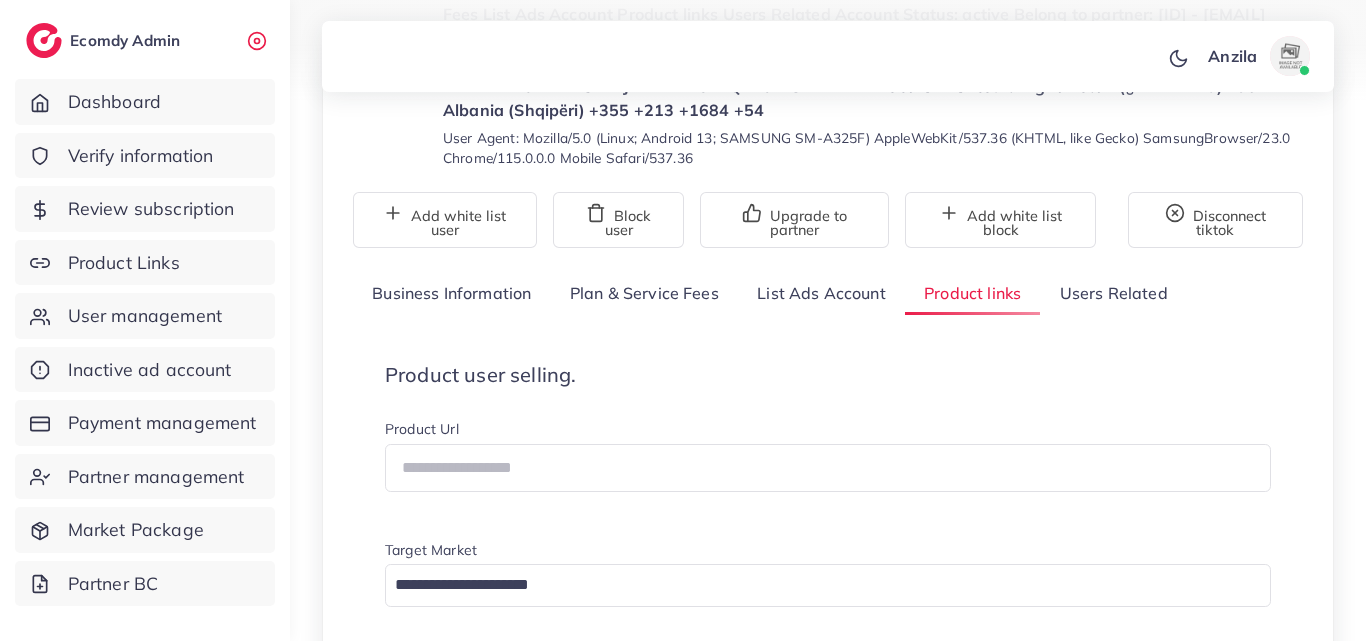 scroll, scrollTop: 300, scrollLeft: 0, axis: vertical 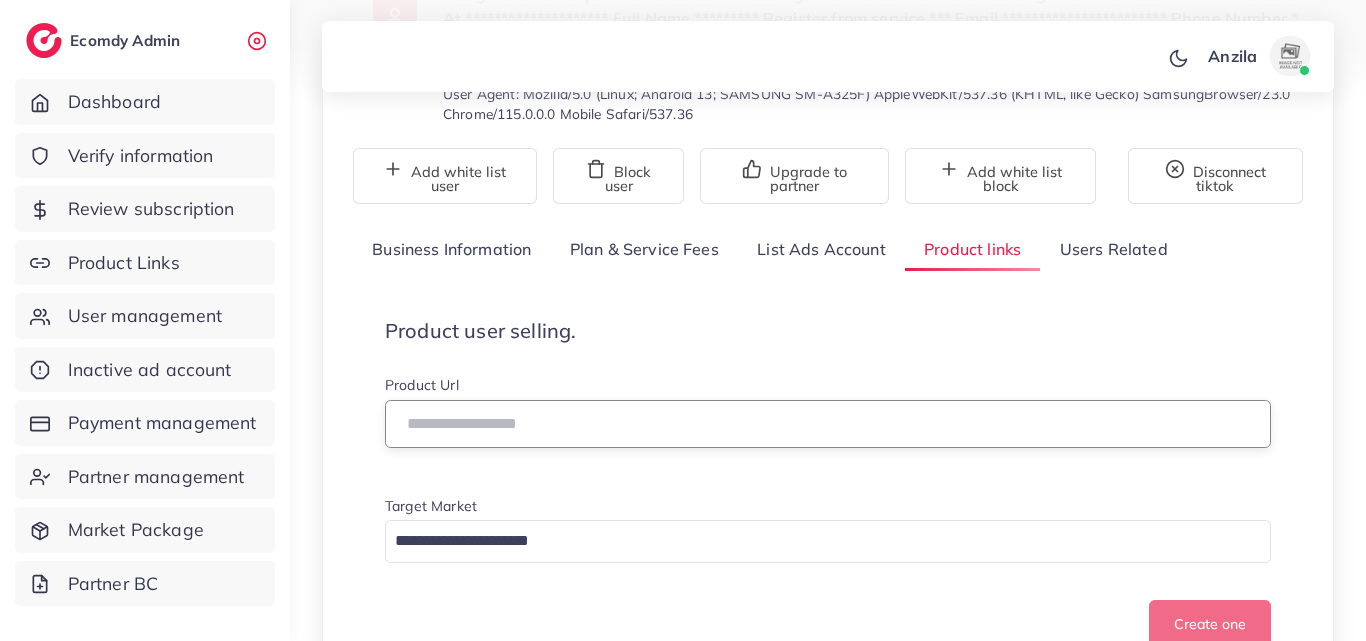 paste on "**********" 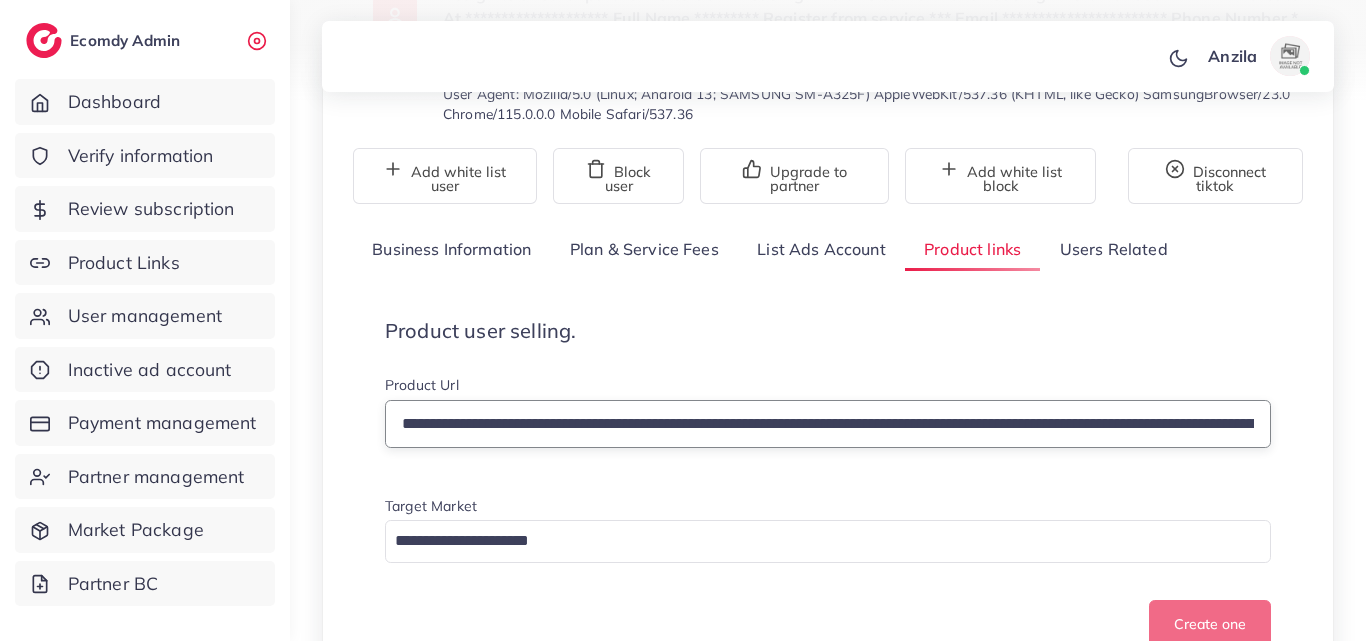scroll, scrollTop: 0, scrollLeft: 1692, axis: horizontal 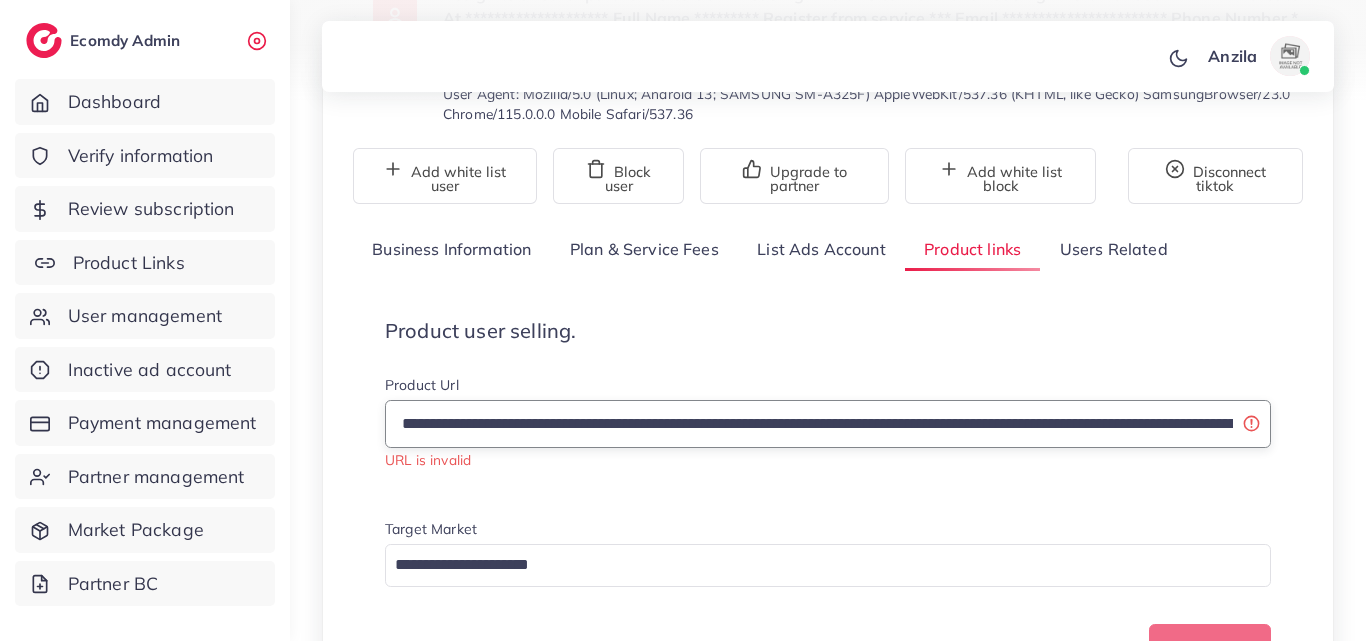 drag, startPoint x: 712, startPoint y: 269, endPoint x: 236, endPoint y: 269, distance: 476 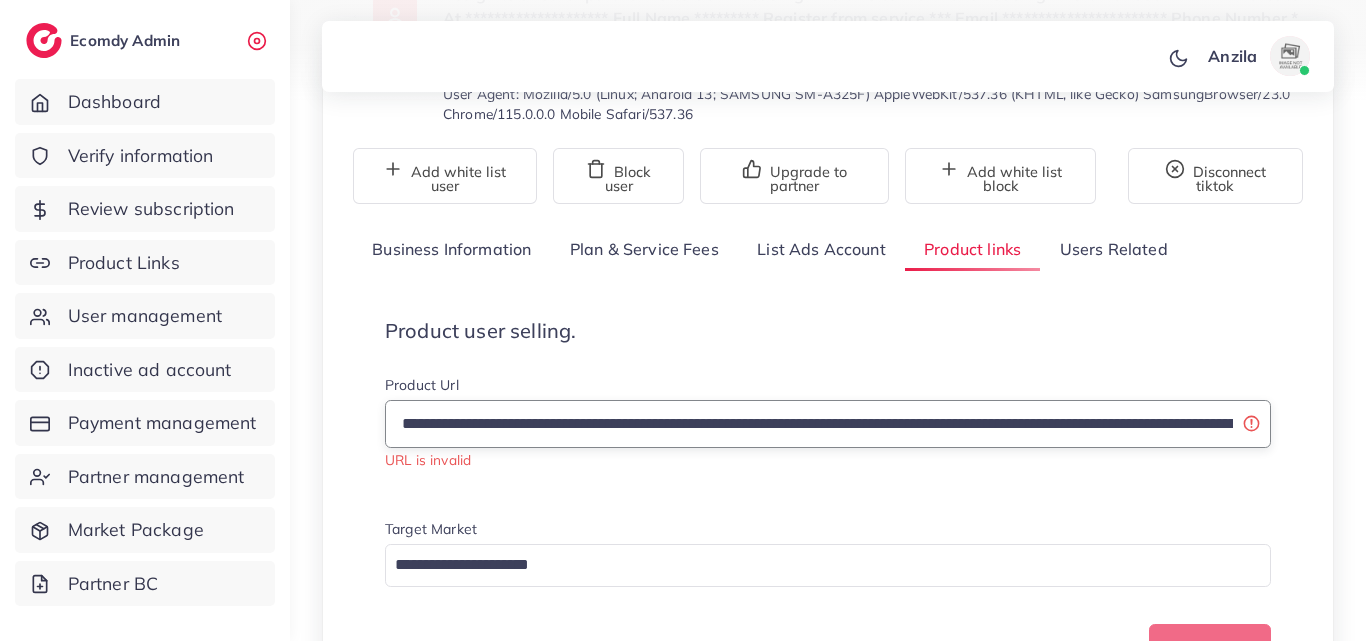 click on "**********" at bounding box center (828, 424) 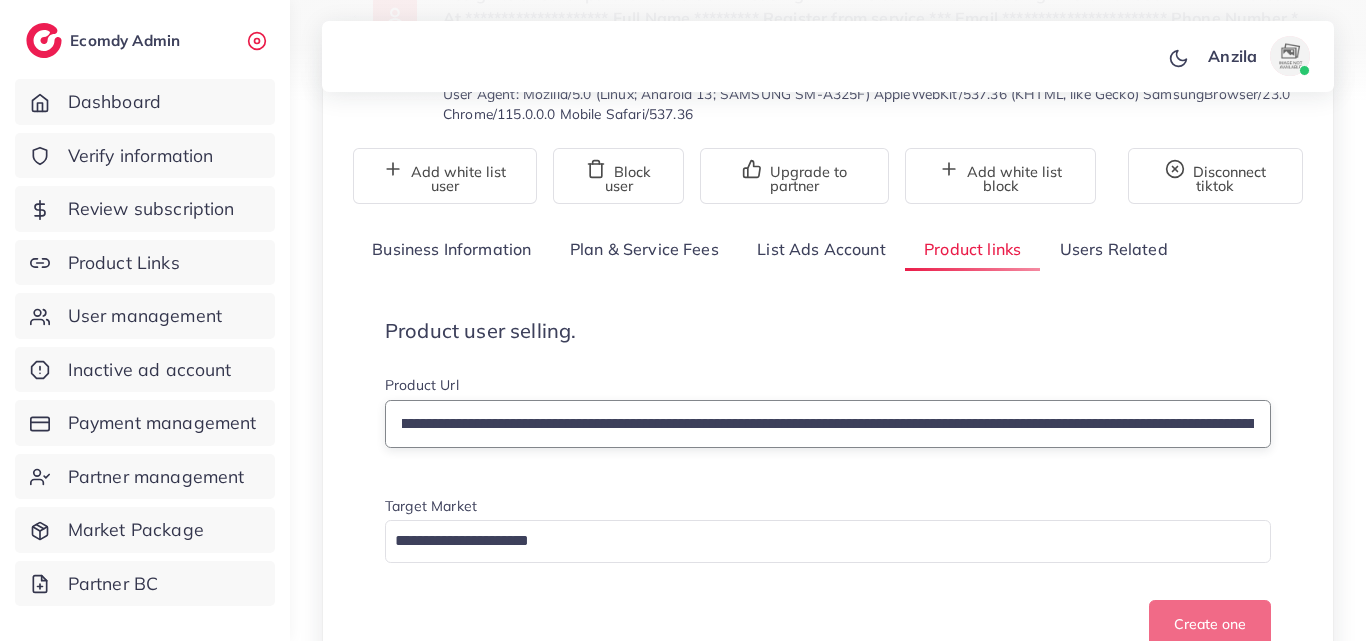 scroll, scrollTop: 0, scrollLeft: 853, axis: horizontal 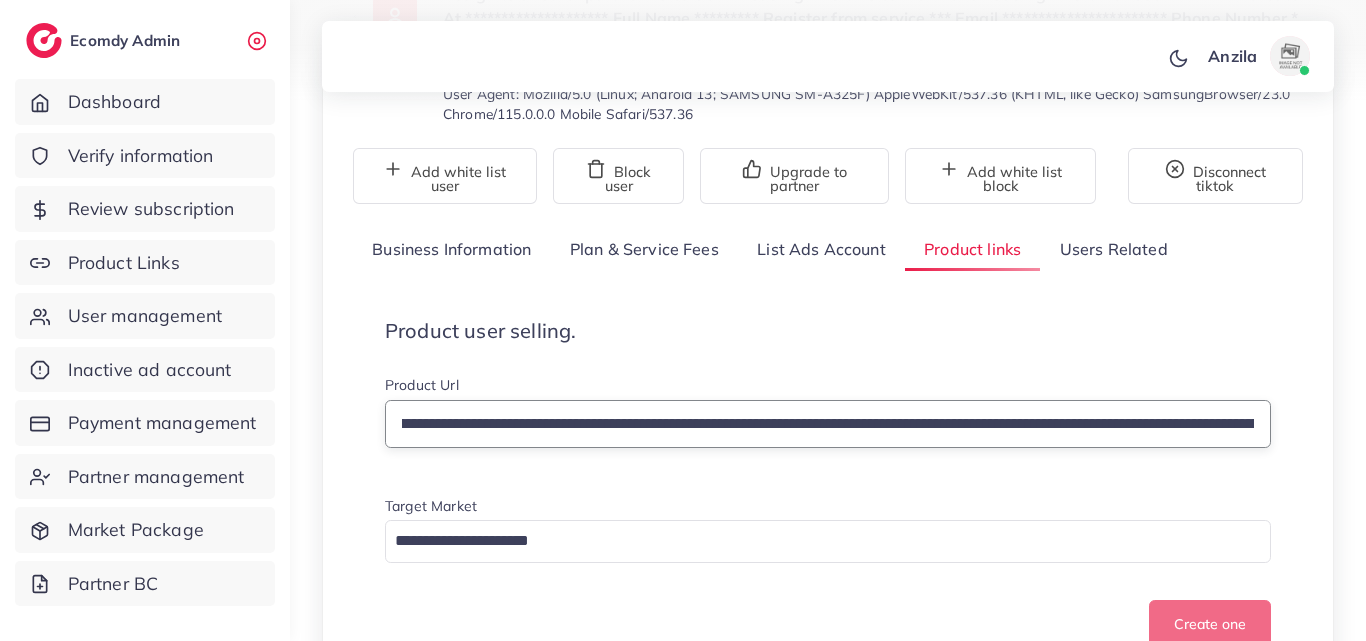 drag, startPoint x: 397, startPoint y: 281, endPoint x: 813, endPoint y: 280, distance: 416.0012 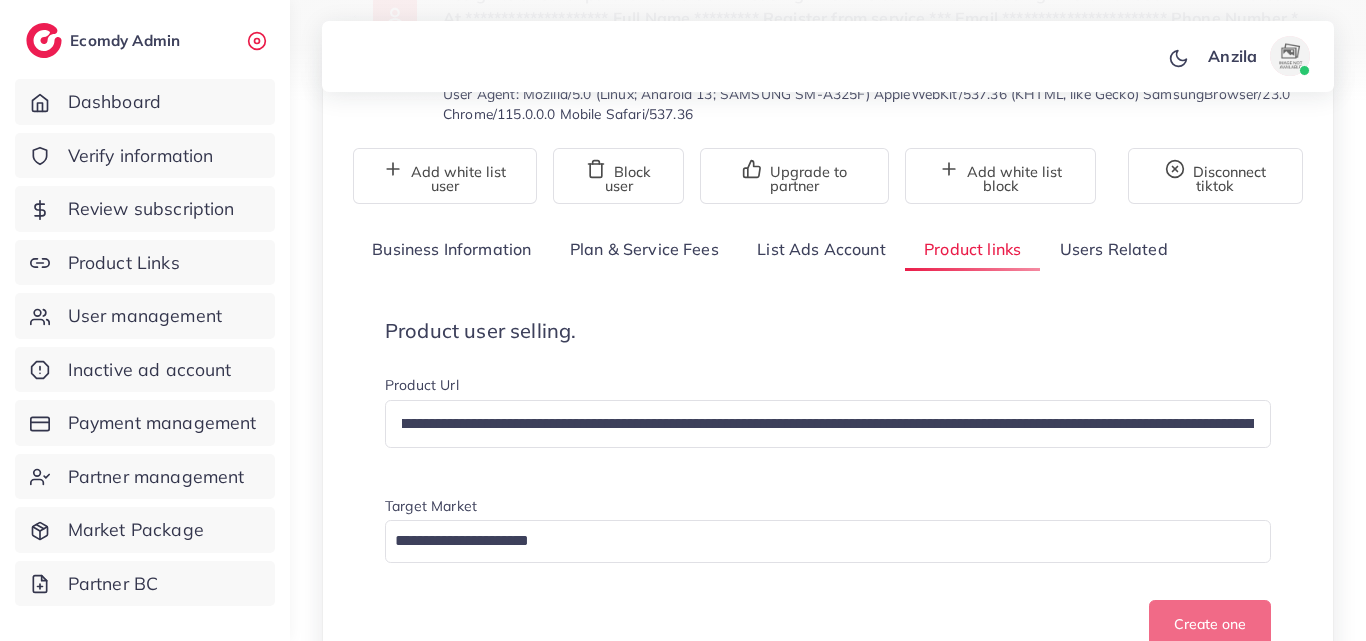 scroll, scrollTop: 0, scrollLeft: 0, axis: both 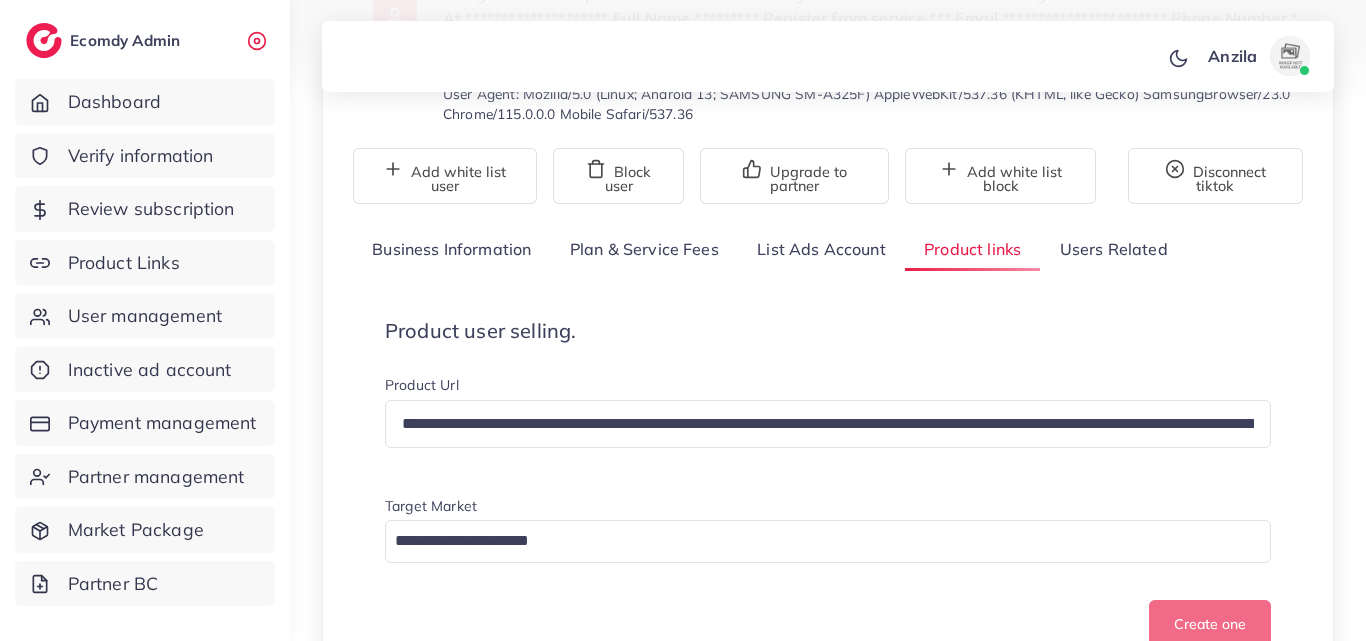 click on "**********" at bounding box center [828, 484] 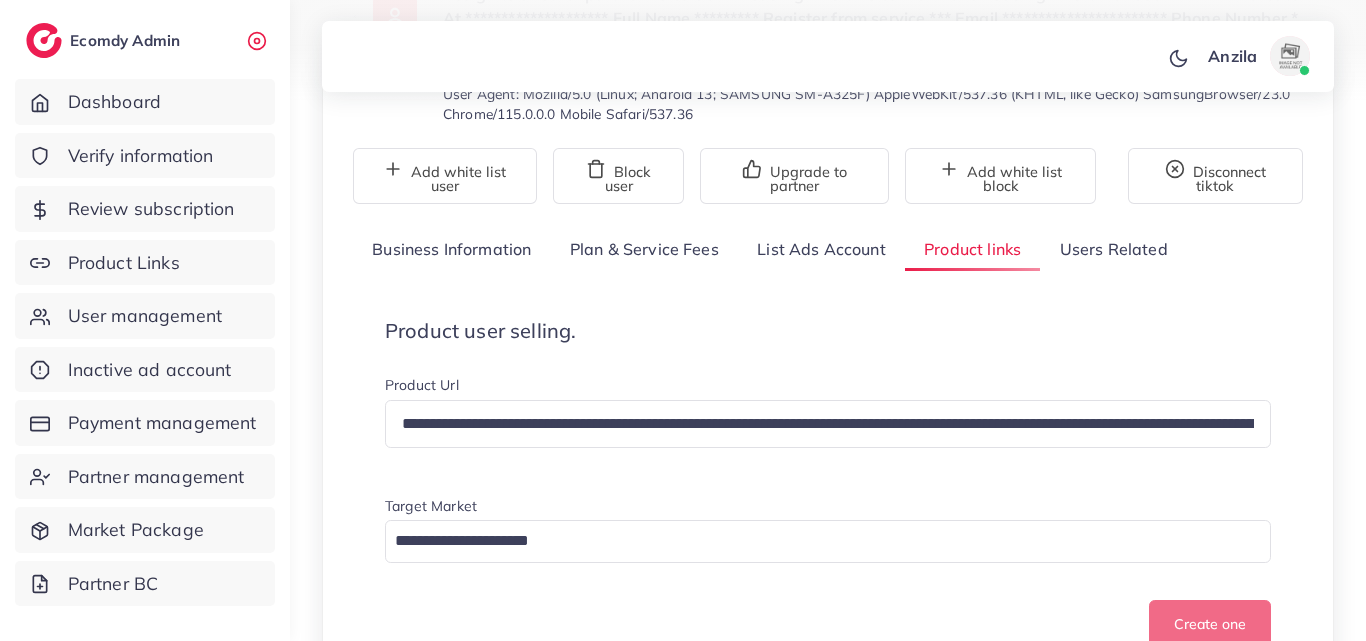 click on "**********" at bounding box center (828, 484) 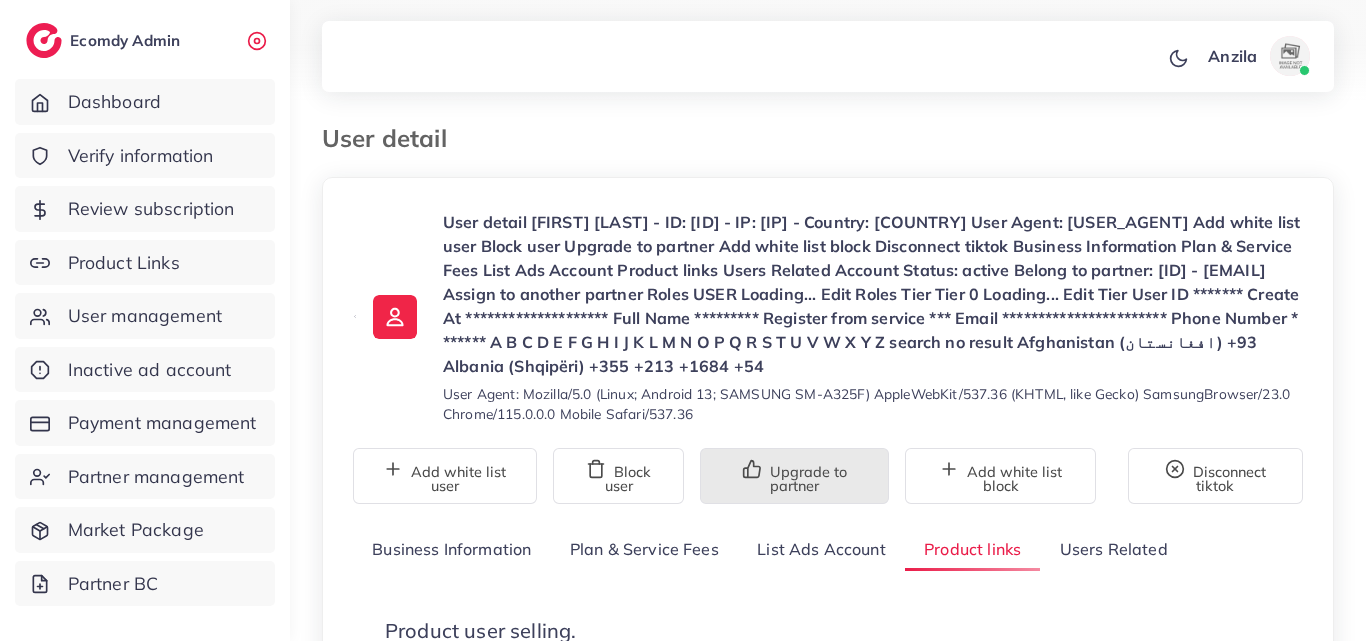 scroll, scrollTop: 400, scrollLeft: 0, axis: vertical 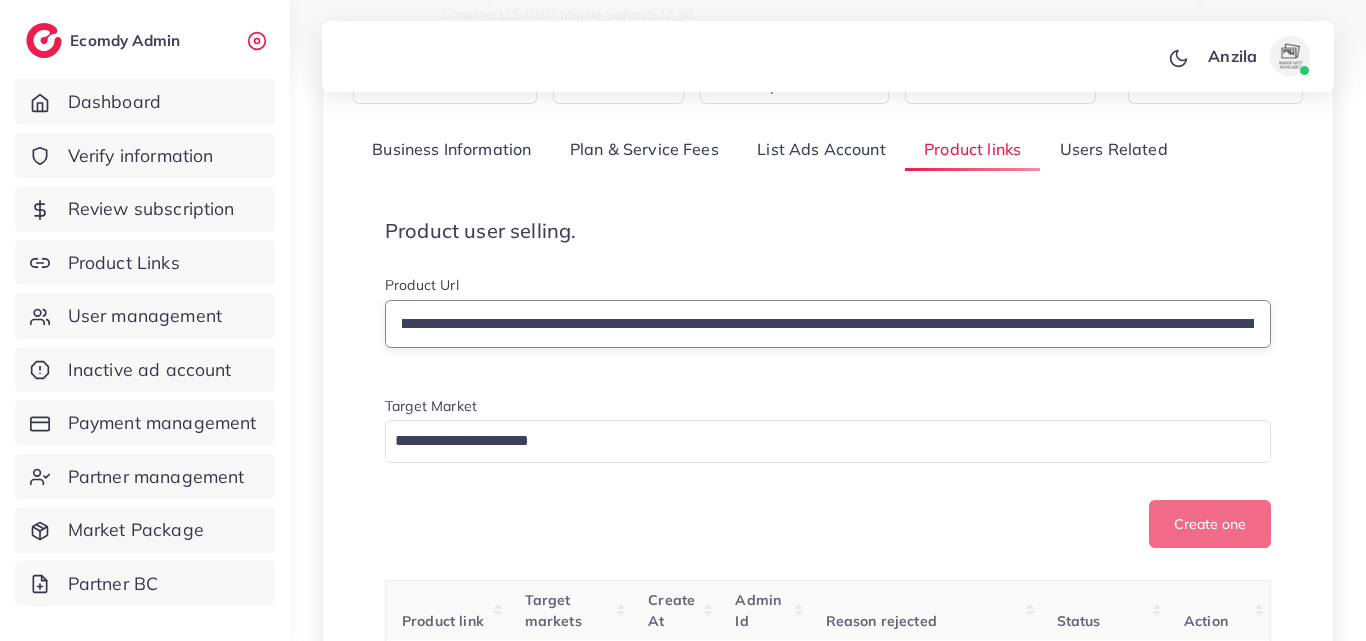 click on "**********" at bounding box center (828, 324) 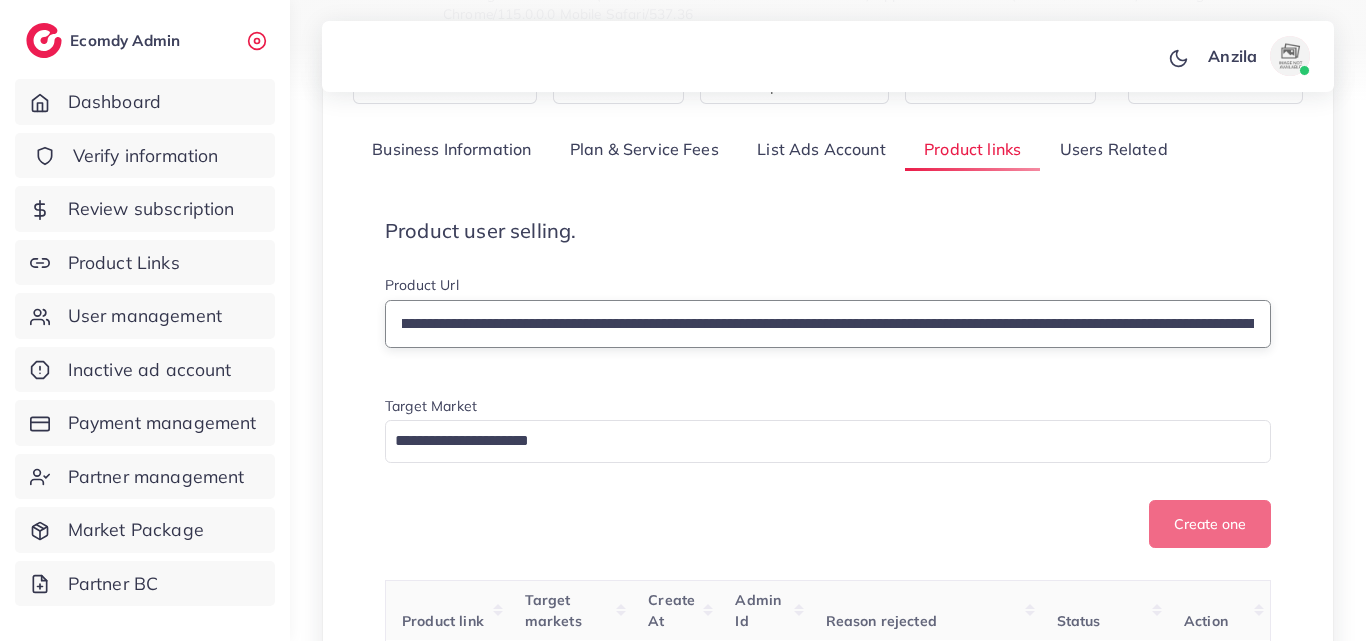 scroll, scrollTop: 0, scrollLeft: 0, axis: both 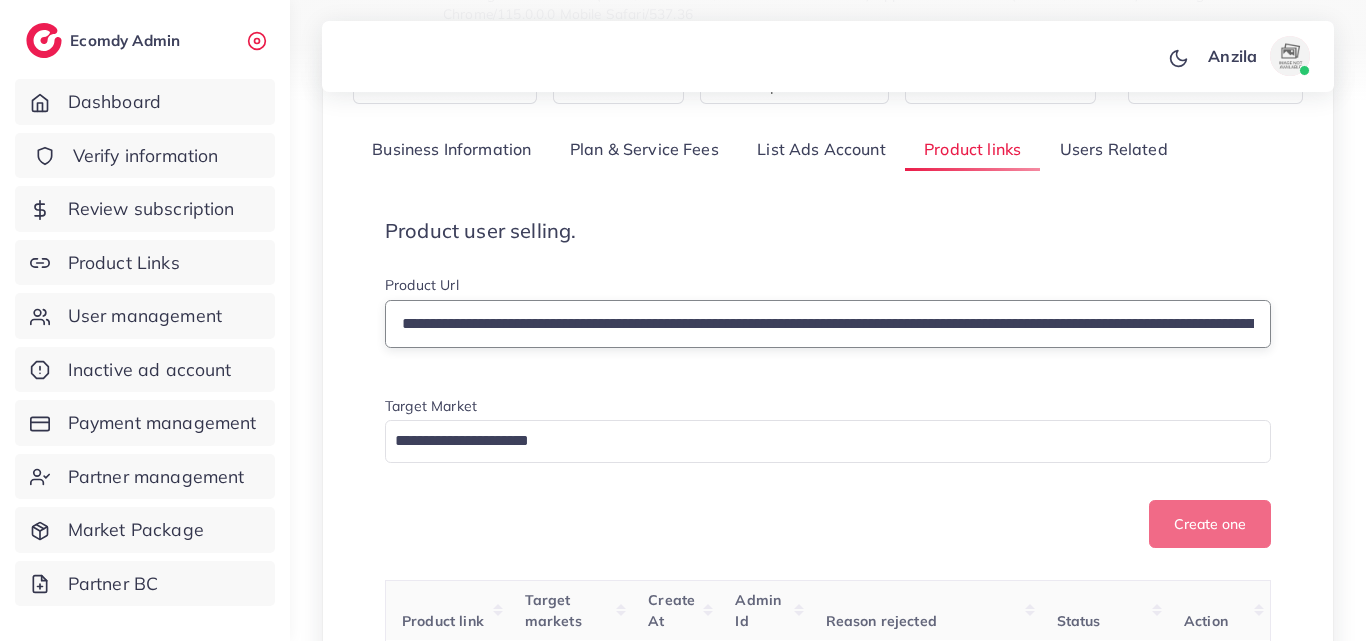 drag, startPoint x: 1119, startPoint y: 178, endPoint x: 179, endPoint y: 165, distance: 940.0899 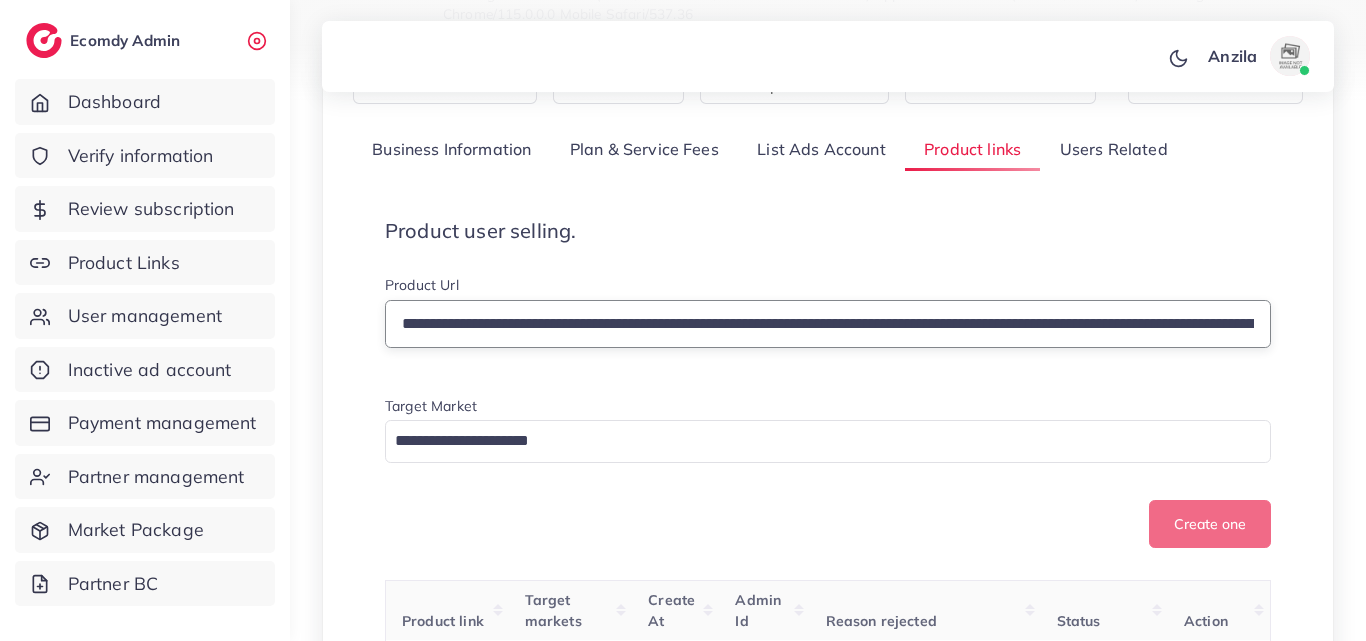 click on "**********" at bounding box center (828, 324) 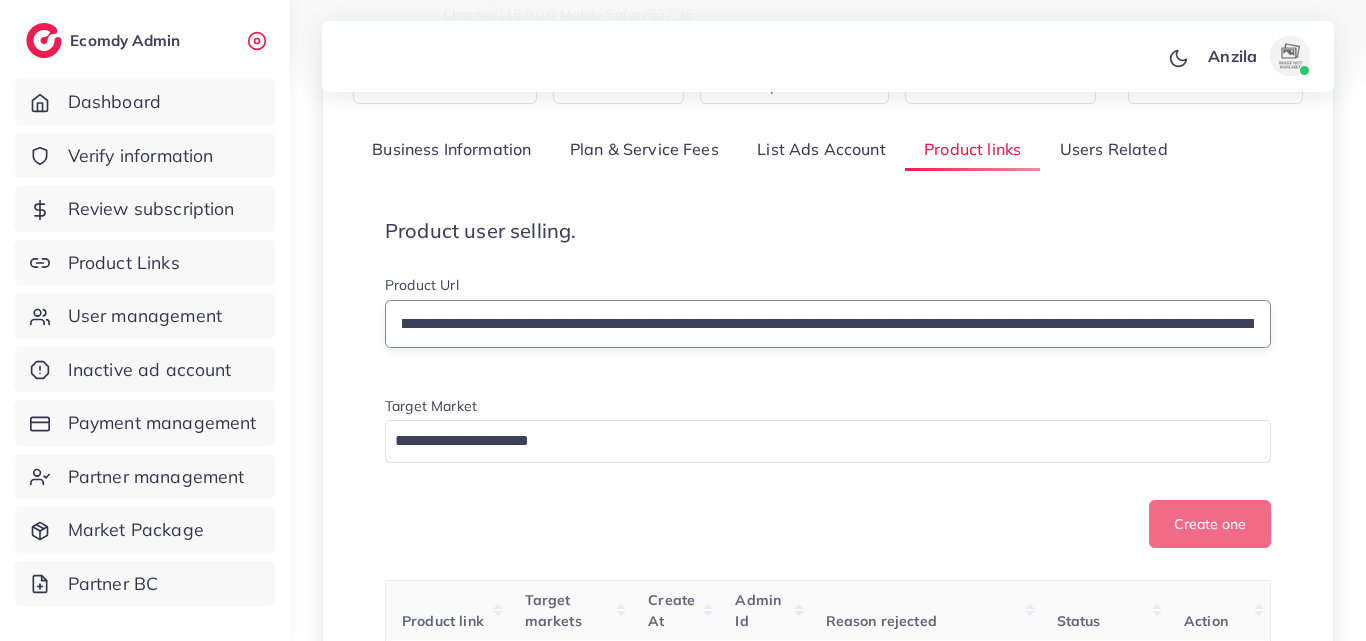 drag, startPoint x: 1219, startPoint y: 178, endPoint x: 1249, endPoint y: 186, distance: 31.04835 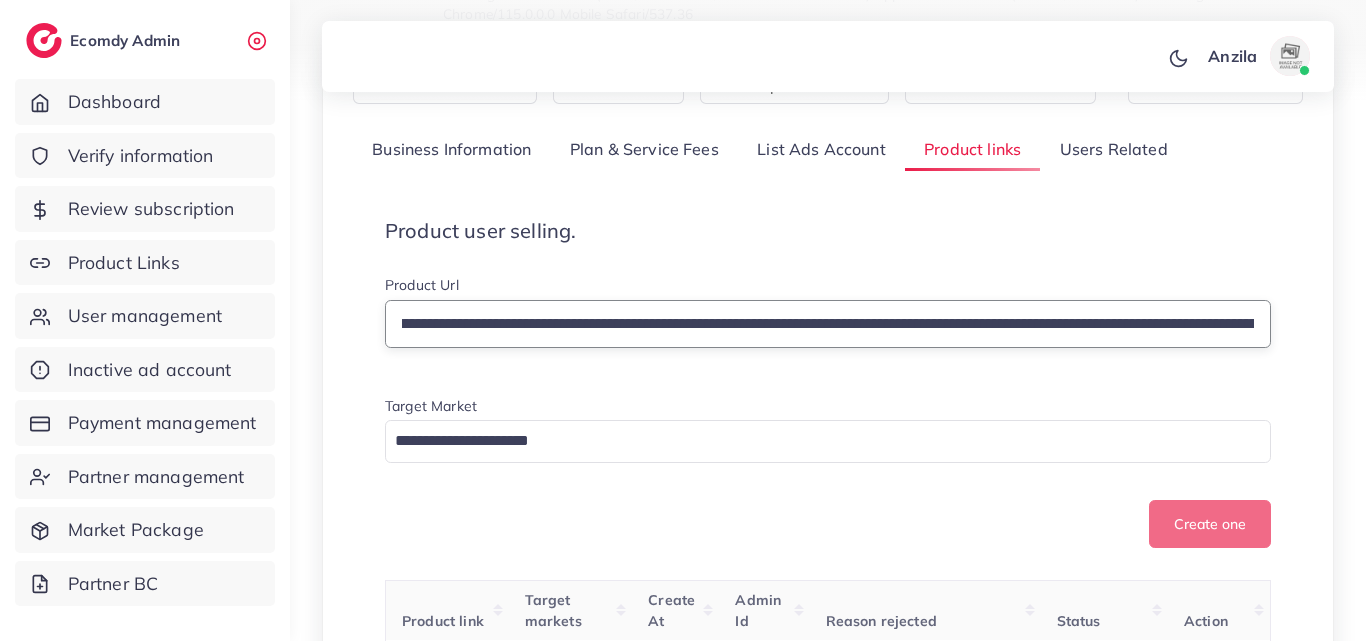 click on "**********" at bounding box center [828, 324] 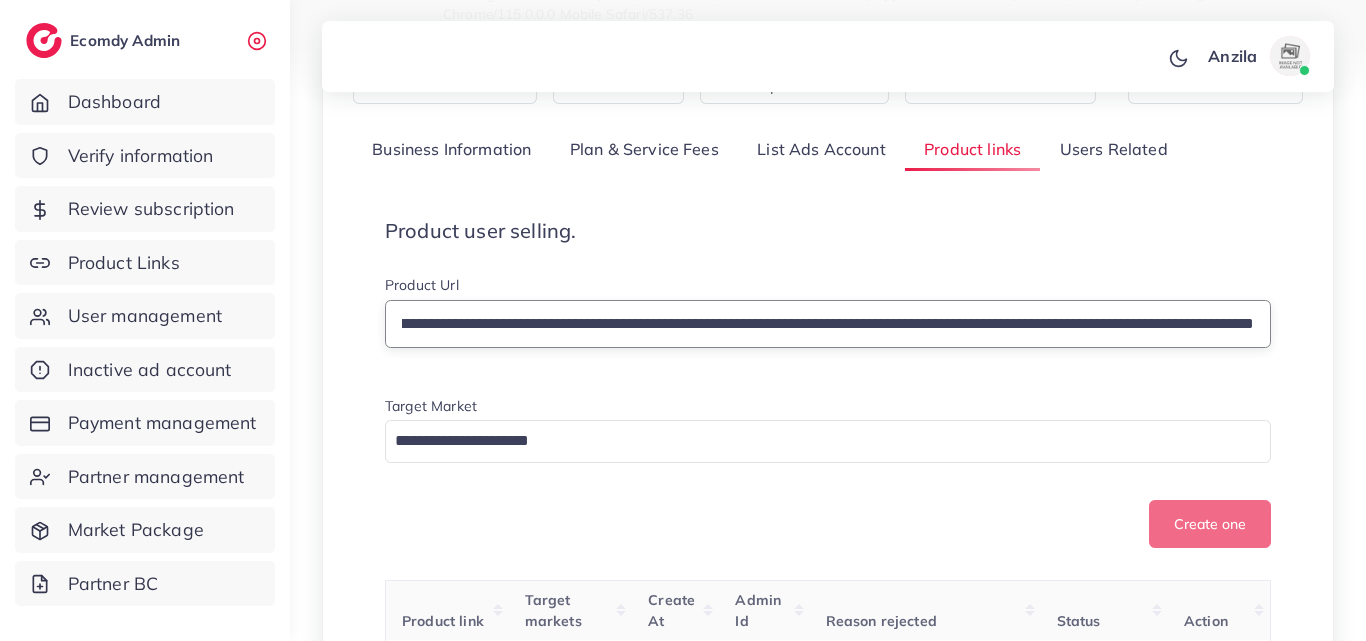scroll, scrollTop: 0, scrollLeft: 1666, axis: horizontal 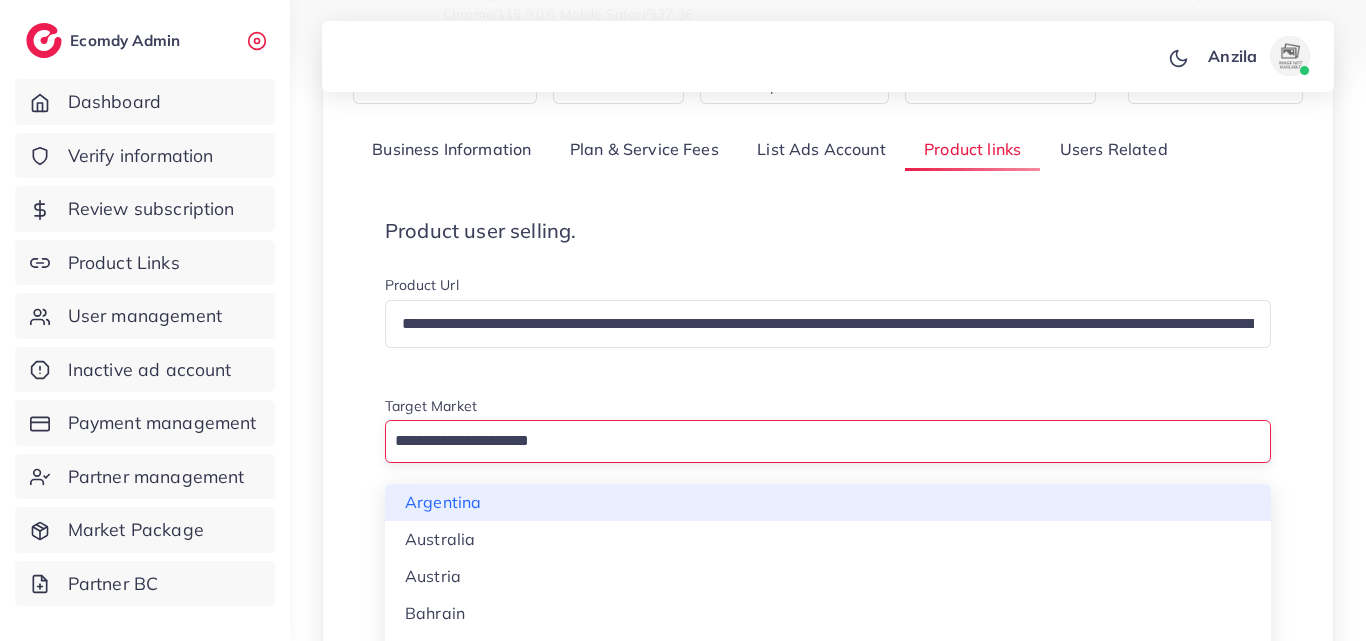 click at bounding box center [816, 441] 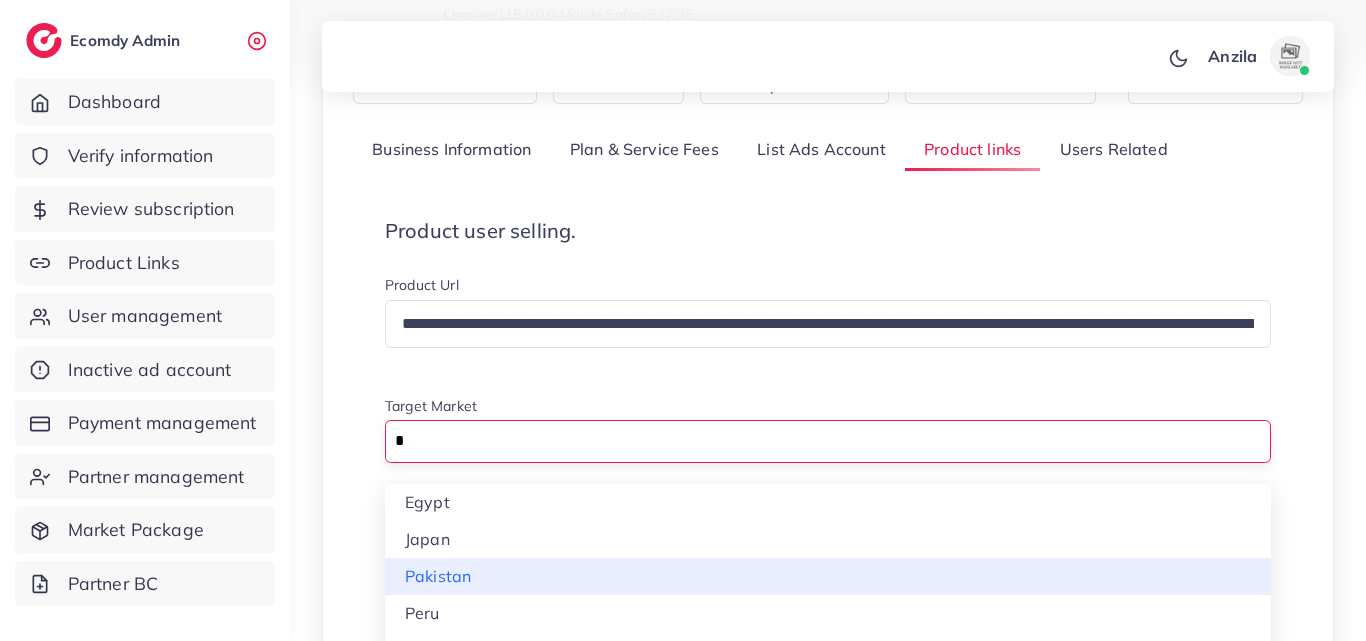 type on "*" 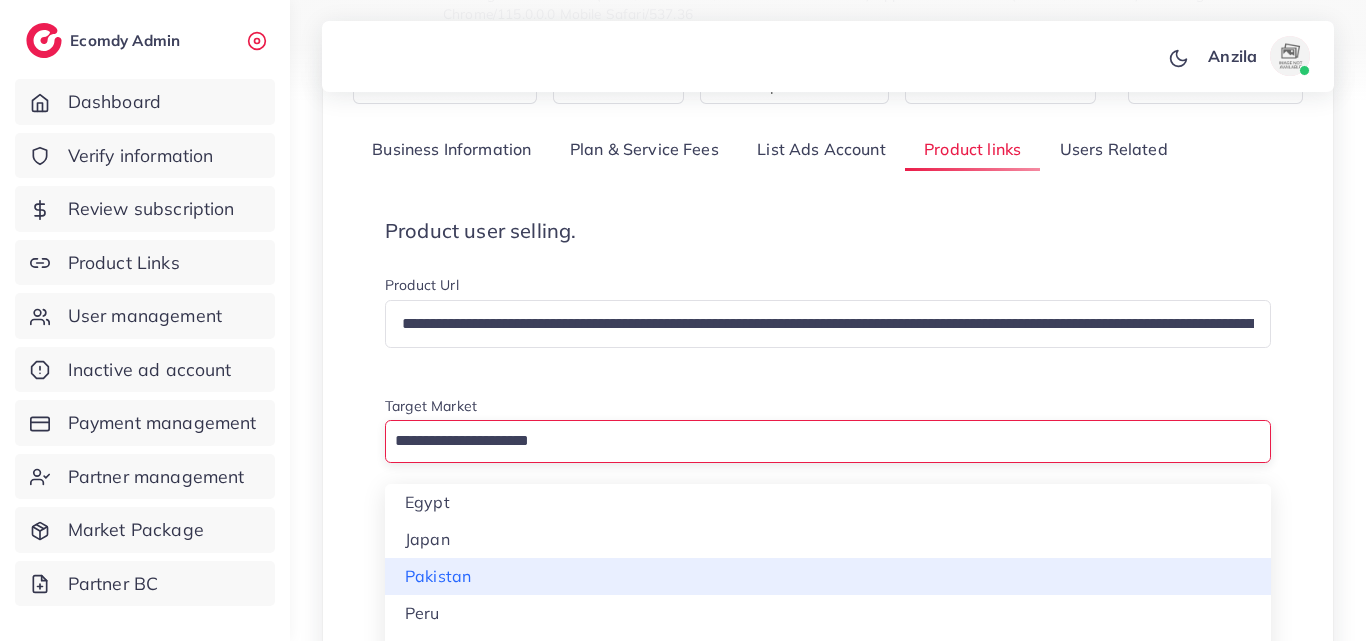 click on "**********" at bounding box center [828, 4751] 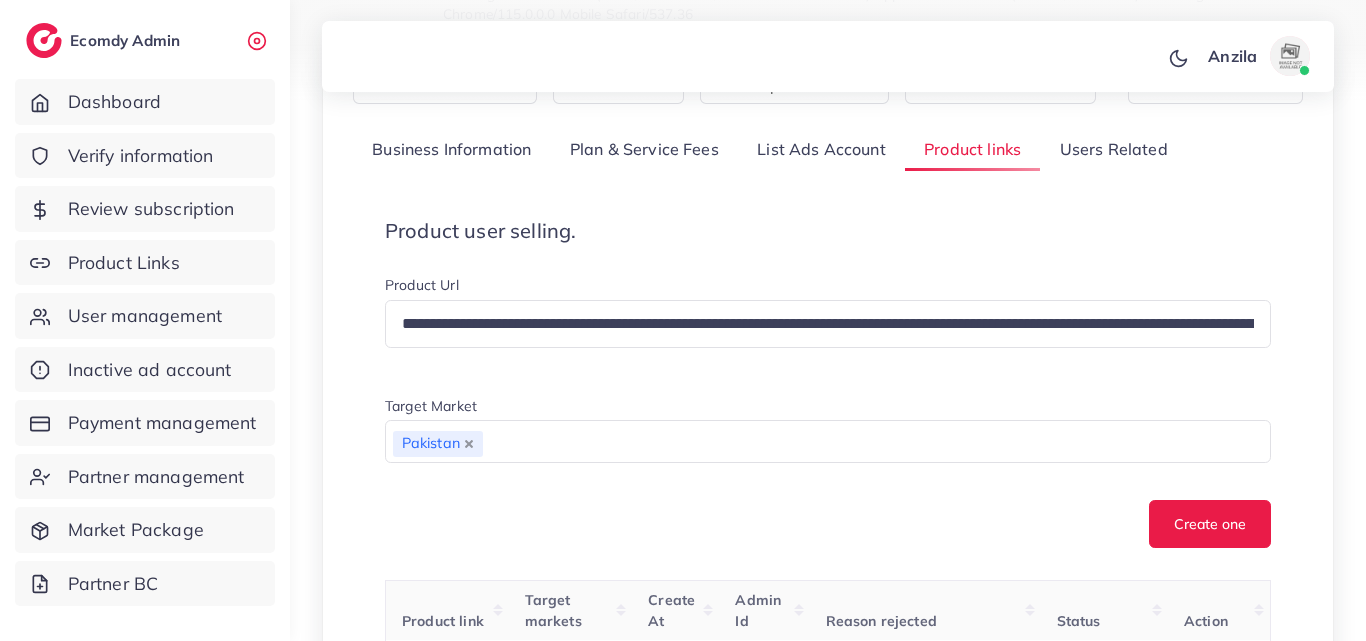 click on "Create one" at bounding box center [828, 524] 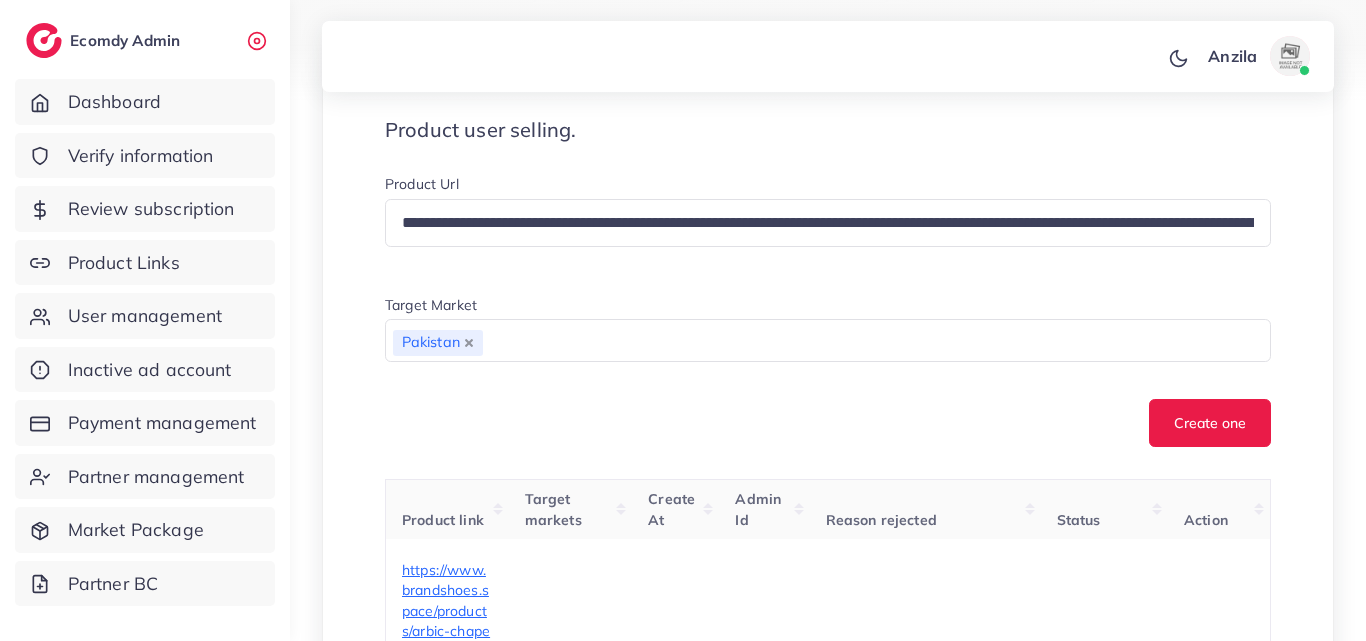 scroll, scrollTop: 500, scrollLeft: 0, axis: vertical 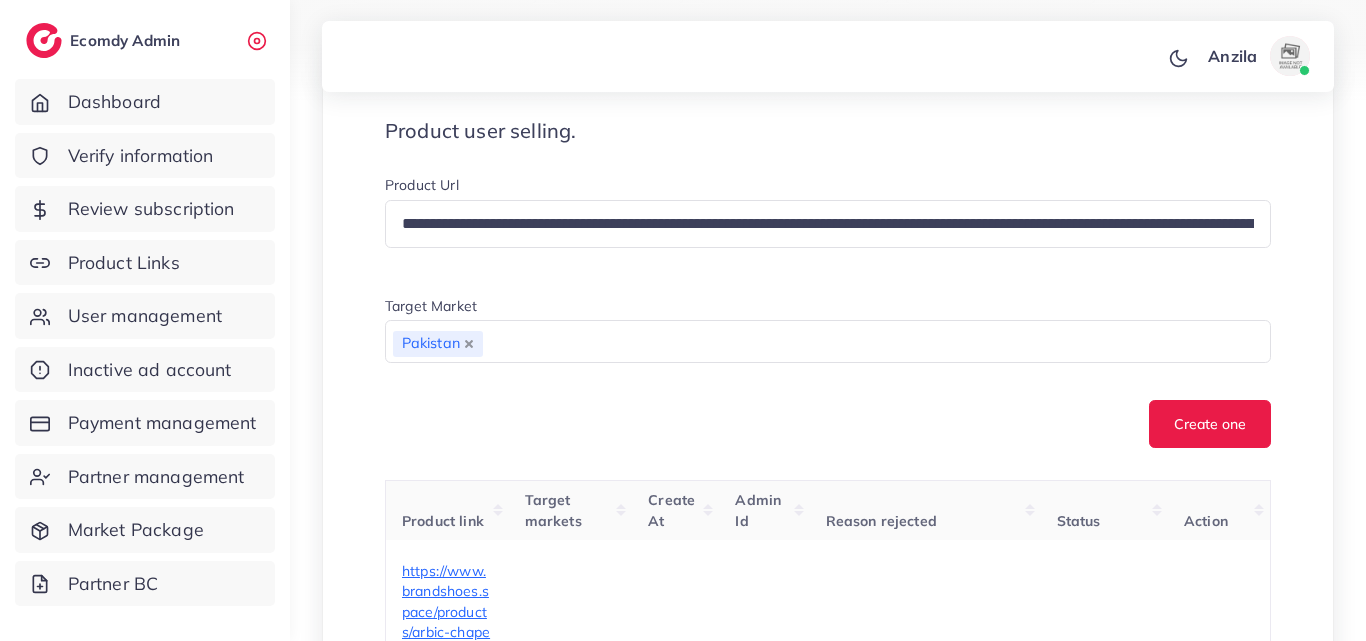 click on "**********" at bounding box center (828, 312) 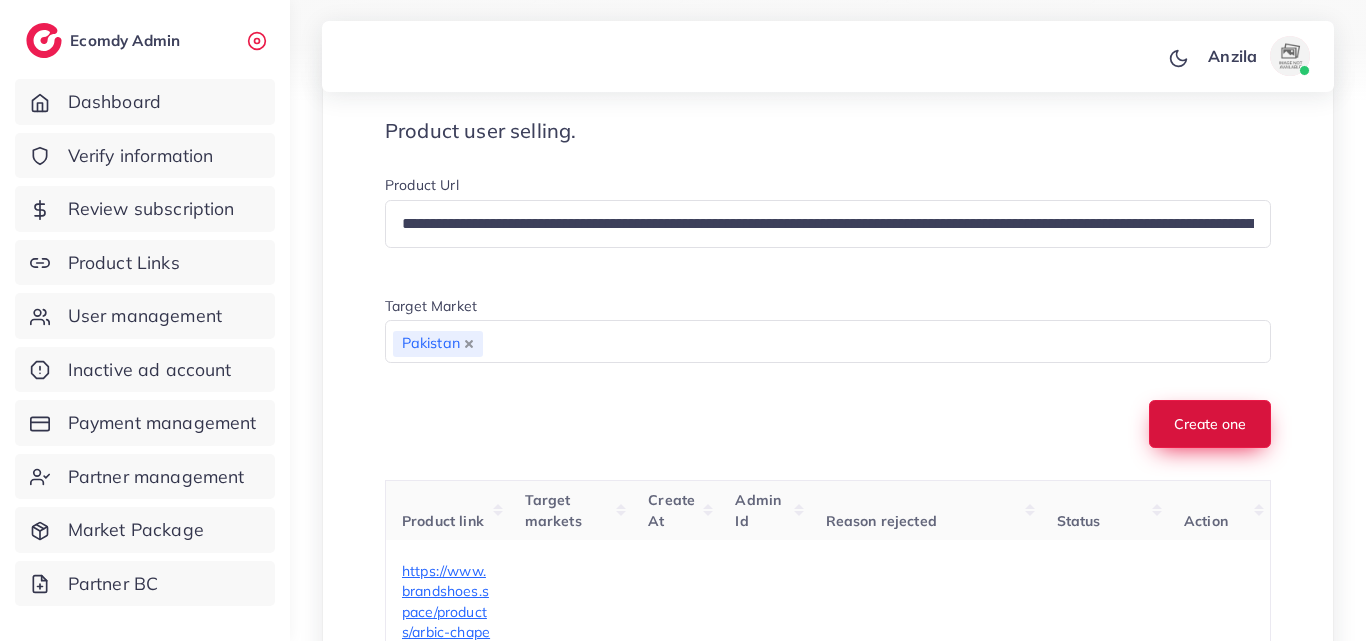click on "Create one" at bounding box center (1210, 424) 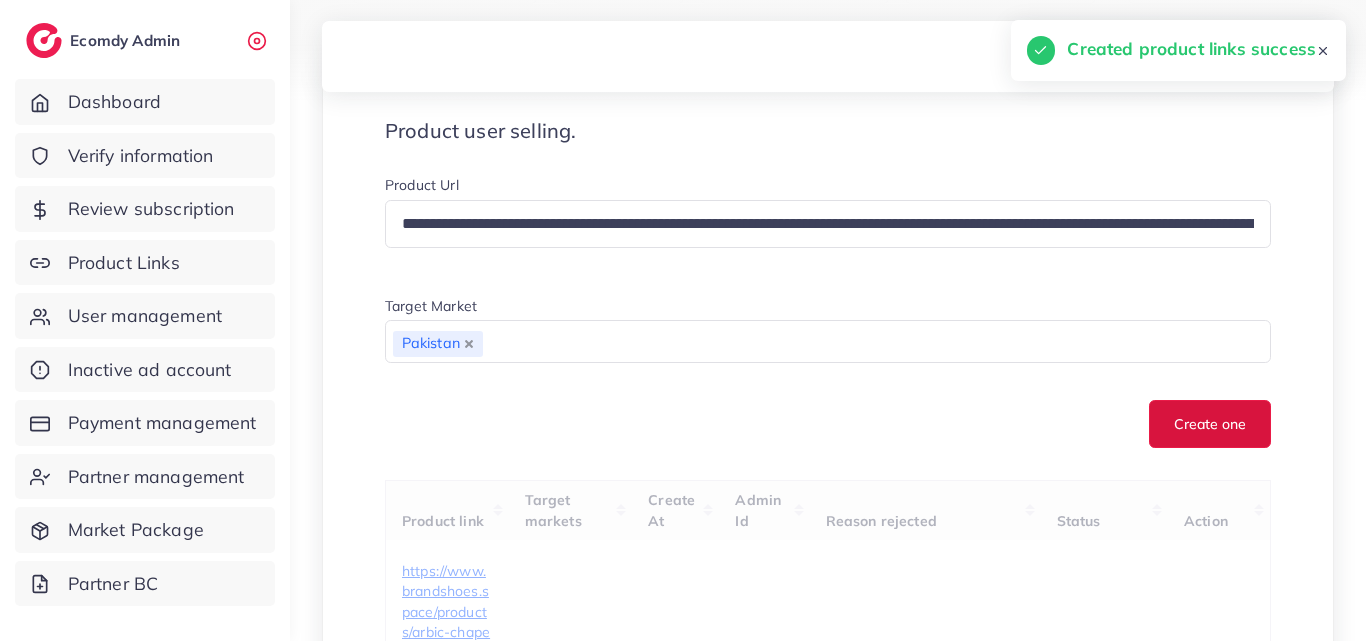 type 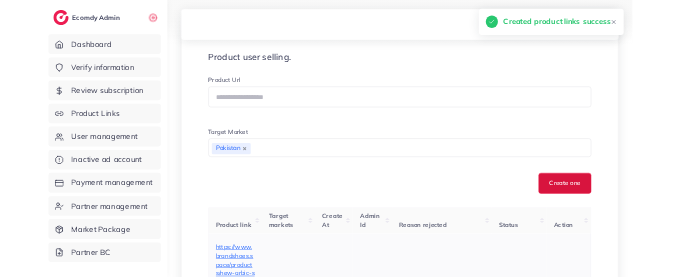 scroll, scrollTop: 700, scrollLeft: 0, axis: vertical 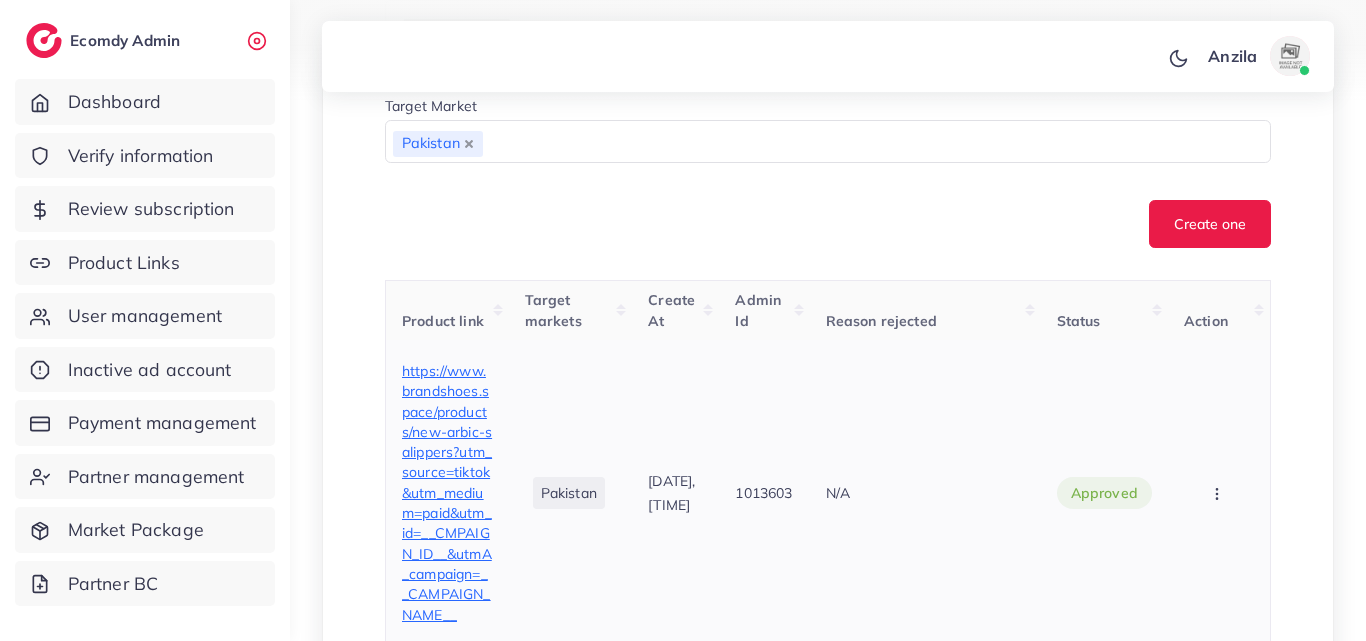 click on "https://www.brandshoes.space/products/new-arbic-salippers?utm_source=tiktok&utm_medium=paid&utm_id=__CMPAIGN_ID__&utmA_campaign=__CAMPAIGN_NAME__" at bounding box center (447, 493) 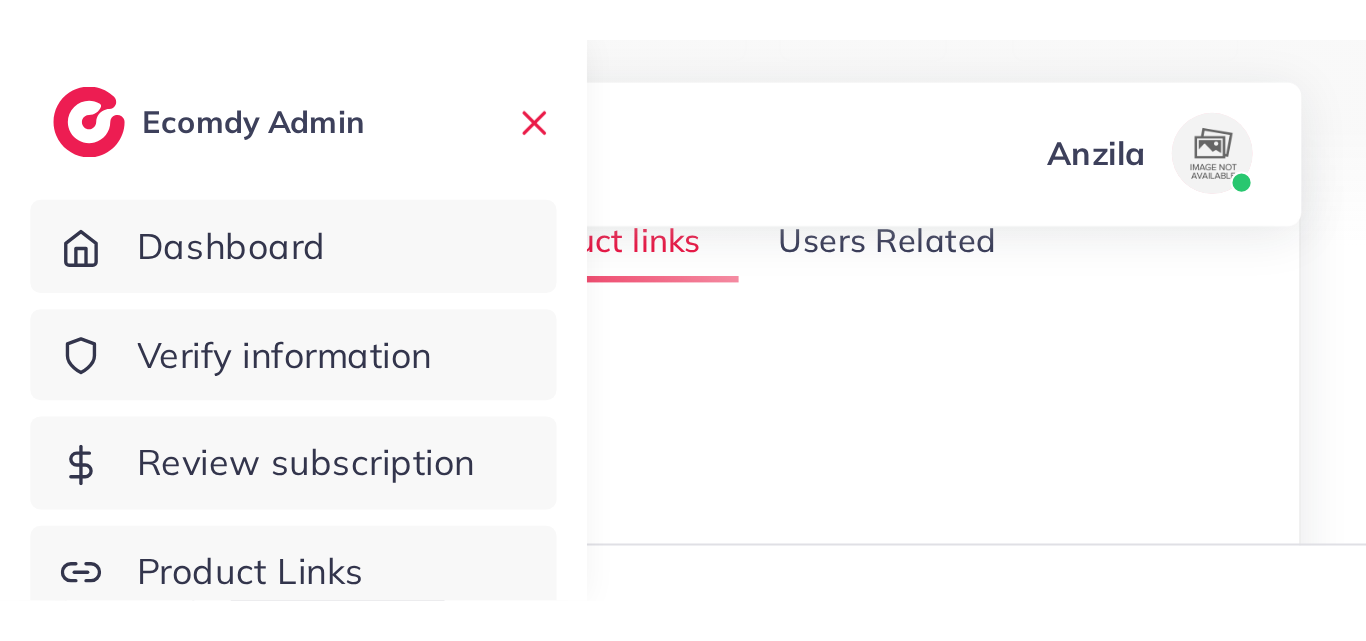 scroll, scrollTop: 512, scrollLeft: 0, axis: vertical 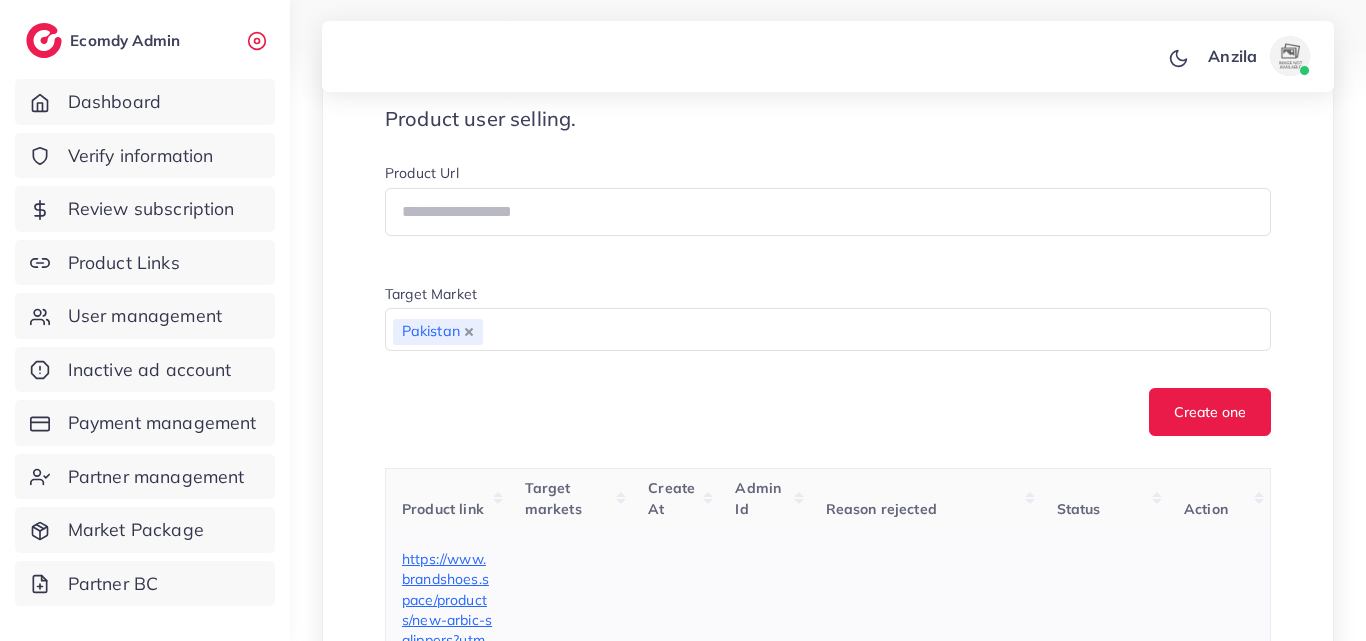 click on "https://www.brandshoes.space/products/new-arbic-salippers?utm_source=tiktok&utm_medium=paid&utm_id=__CMPAIGN_ID__&utmA_campaign=__CAMPAIGN_NAME__" at bounding box center (447, 681) 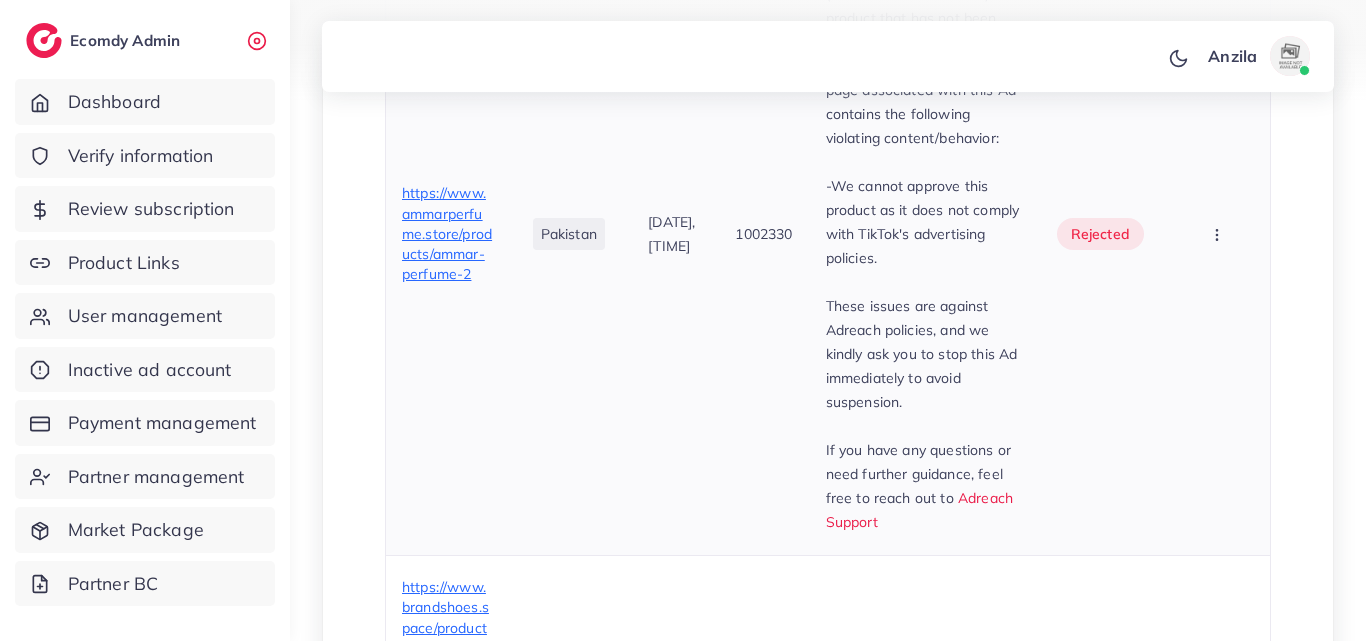 scroll, scrollTop: 2112, scrollLeft: 0, axis: vertical 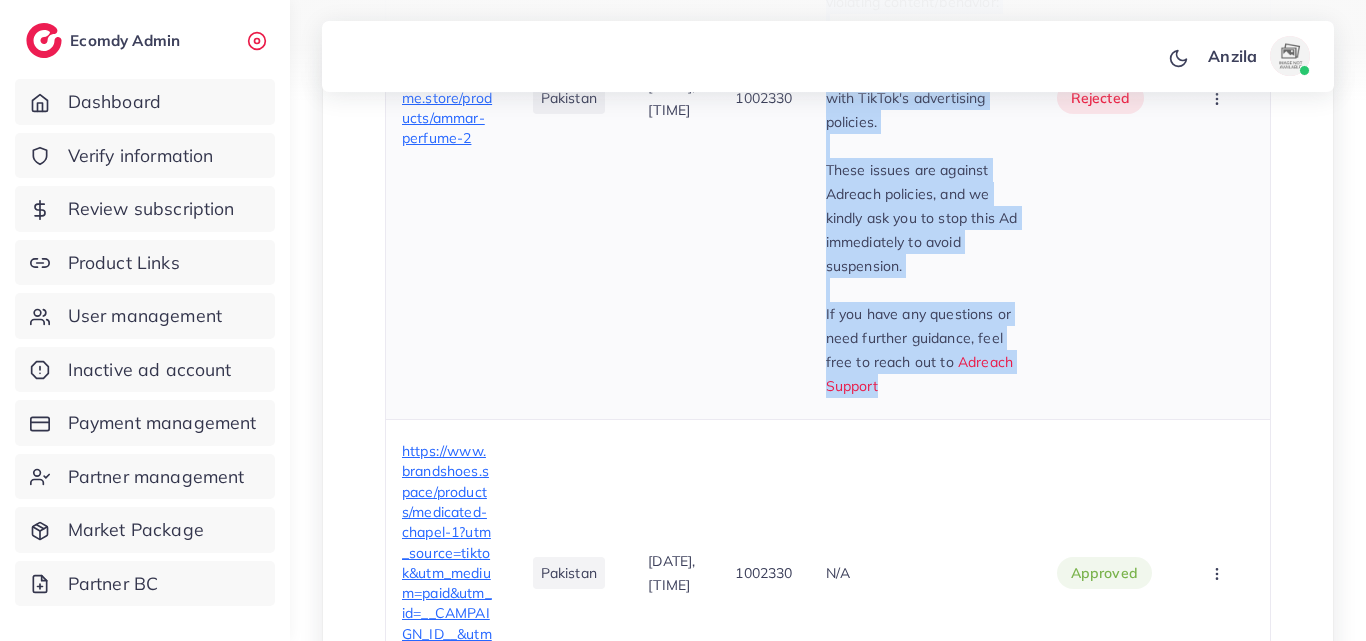 drag, startPoint x: 836, startPoint y: 118, endPoint x: 933, endPoint y: 528, distance: 421.31818 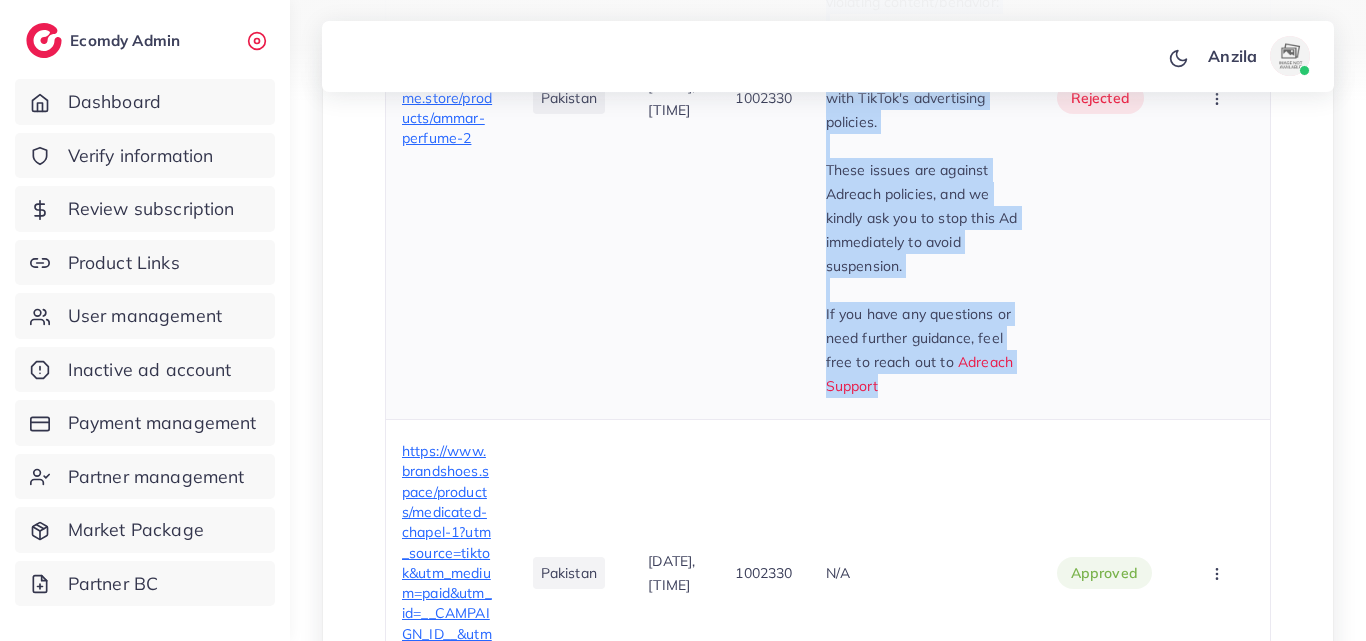 copy on "We have noticed that you are running an Ad (7330553425521950721) for a product that has not been approved through TikTok policy Additionally, the landing page associated with this Ad contains the following violating content/behavior: -  We cannot approve this product as it does not comply with TikTok's advertising policies. These issues are against Adreach policies, and we kindly ask you to stop this Ad immediately to avoid suspension. If you have any questions or need further guidance, feel free to reach out to   Adreach Support" 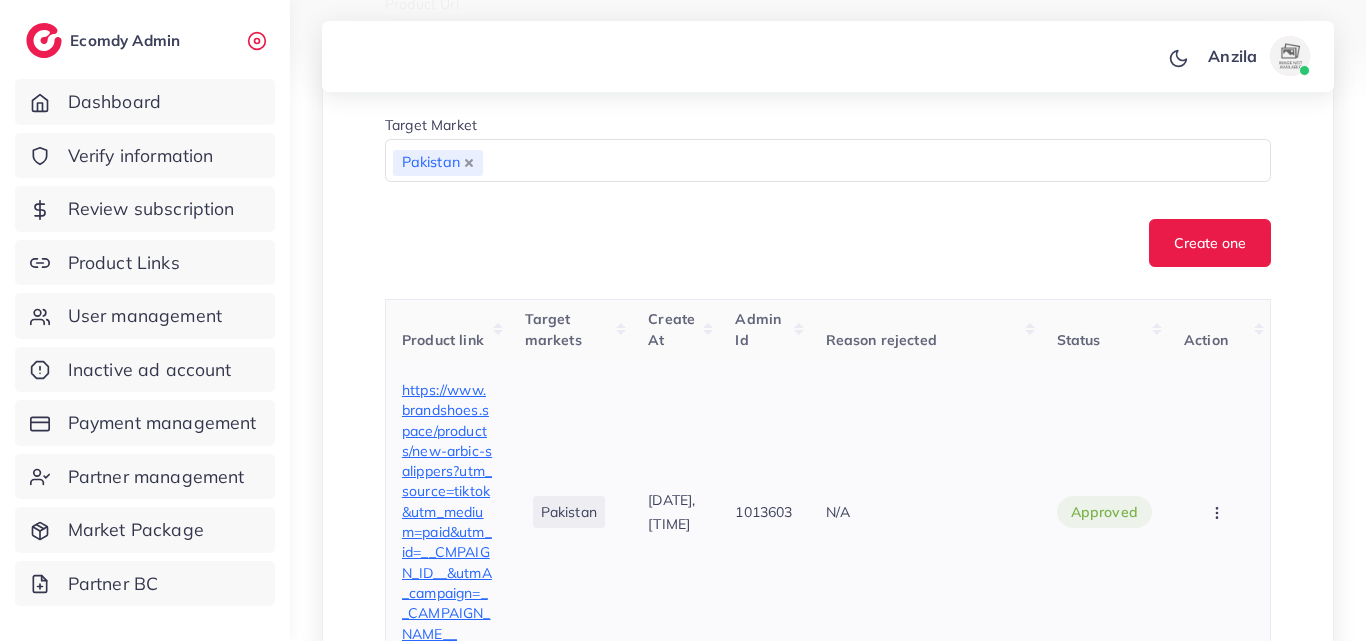 scroll, scrollTop: 728, scrollLeft: 0, axis: vertical 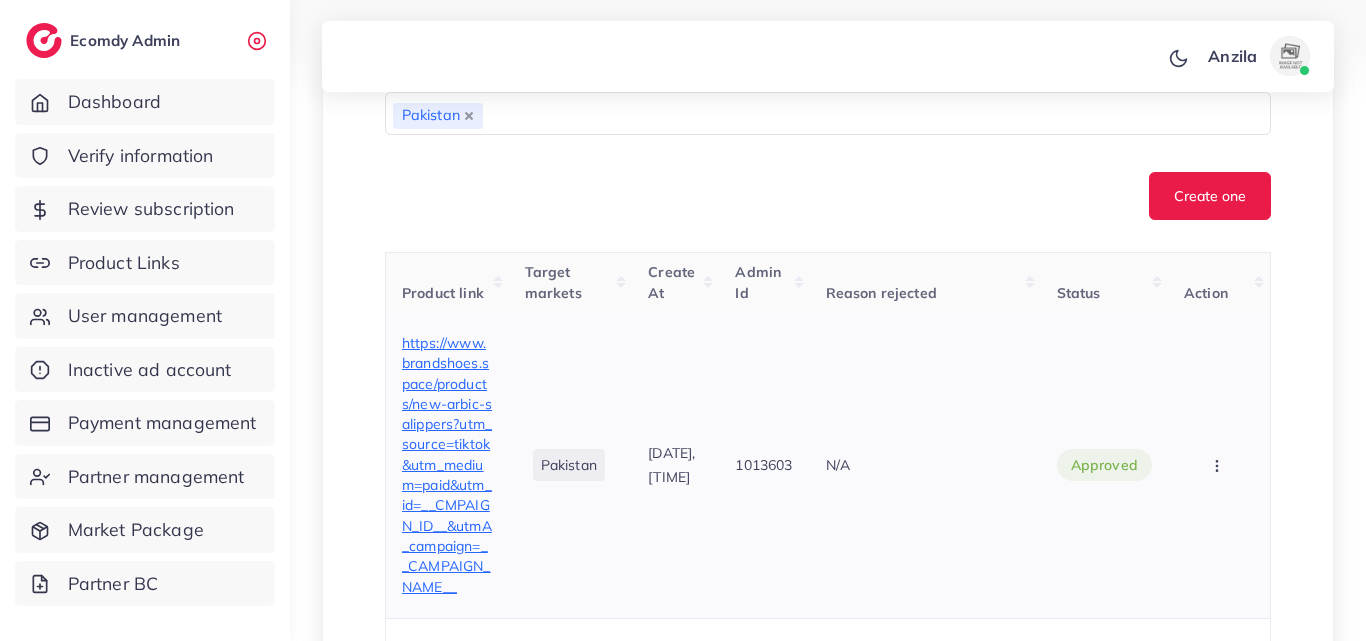 click 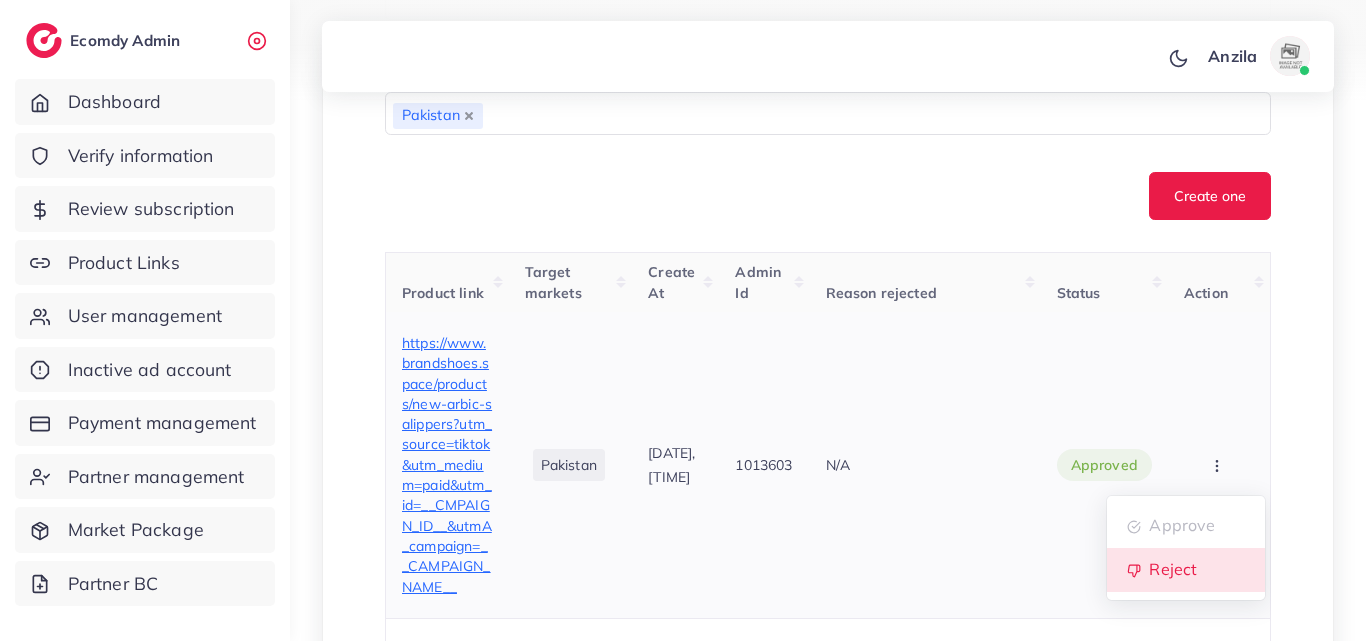 click 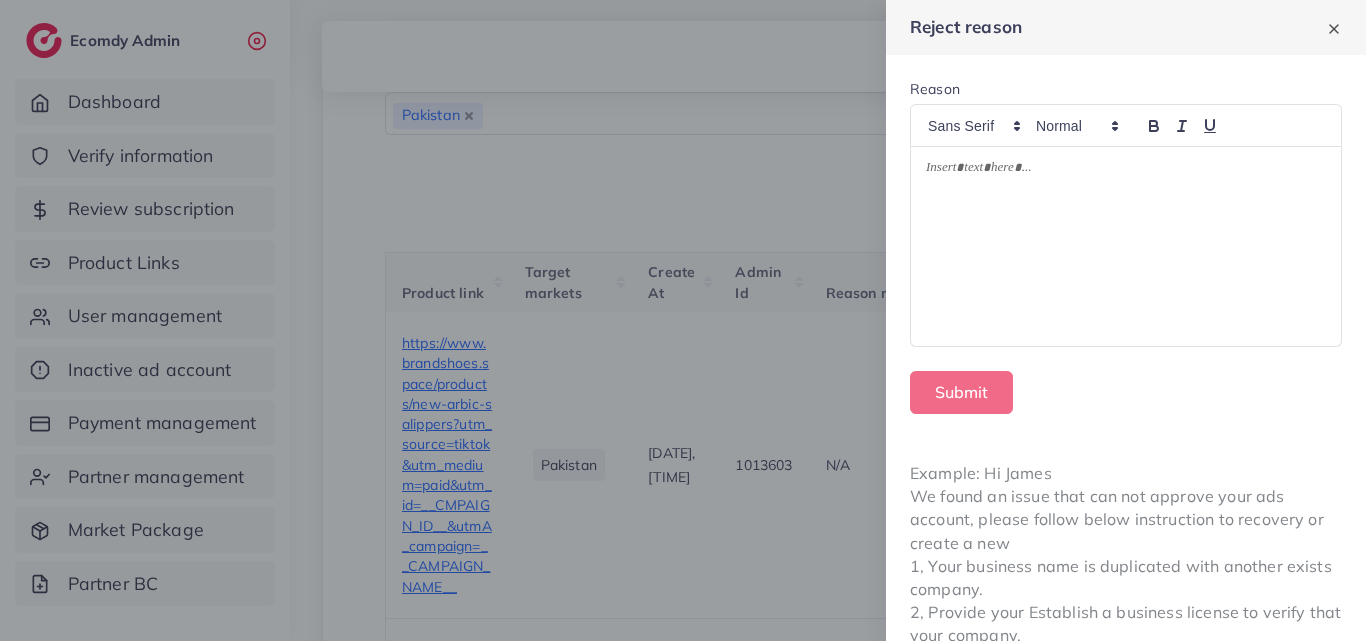 click at bounding box center (1126, 247) 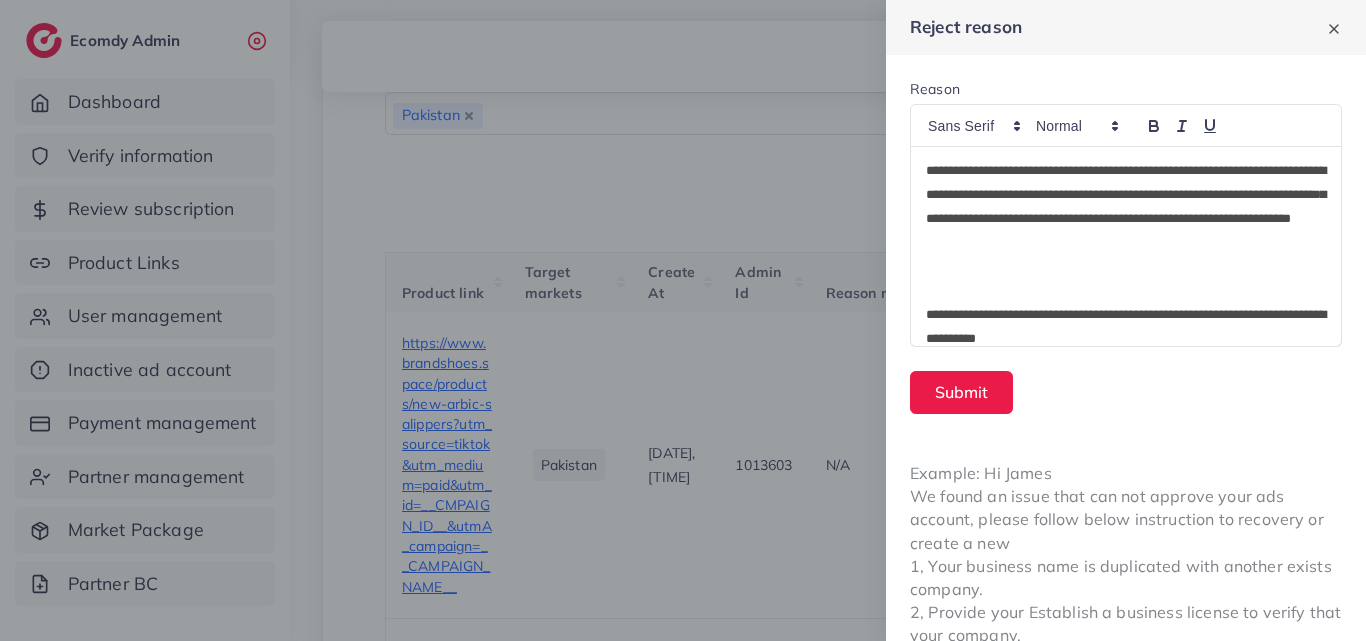 scroll, scrollTop: 0, scrollLeft: 0, axis: both 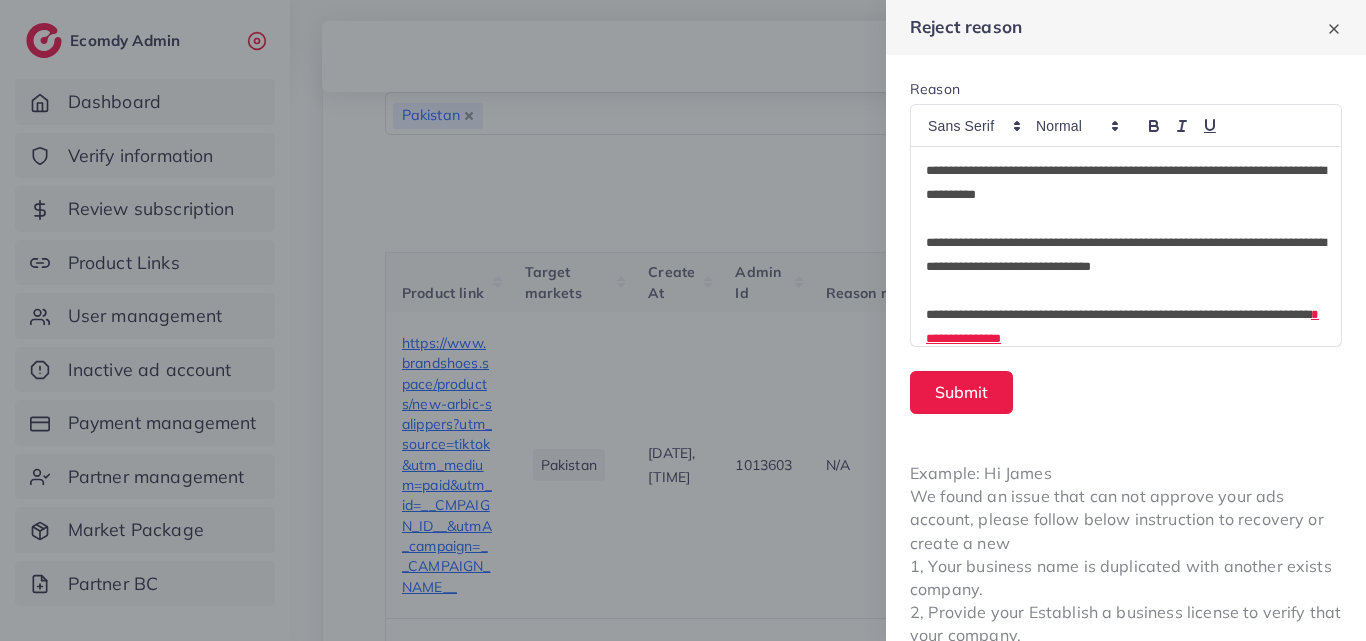 click on "**********" at bounding box center (1126, 247) 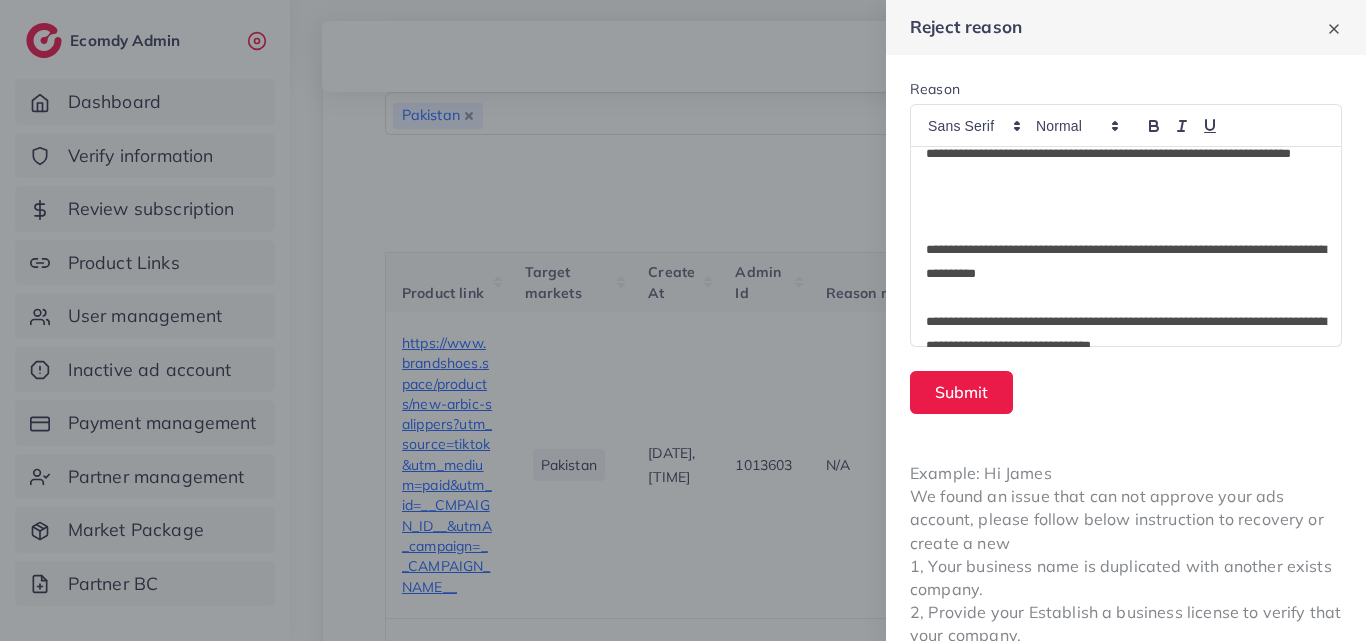 scroll, scrollTop: 100, scrollLeft: 0, axis: vertical 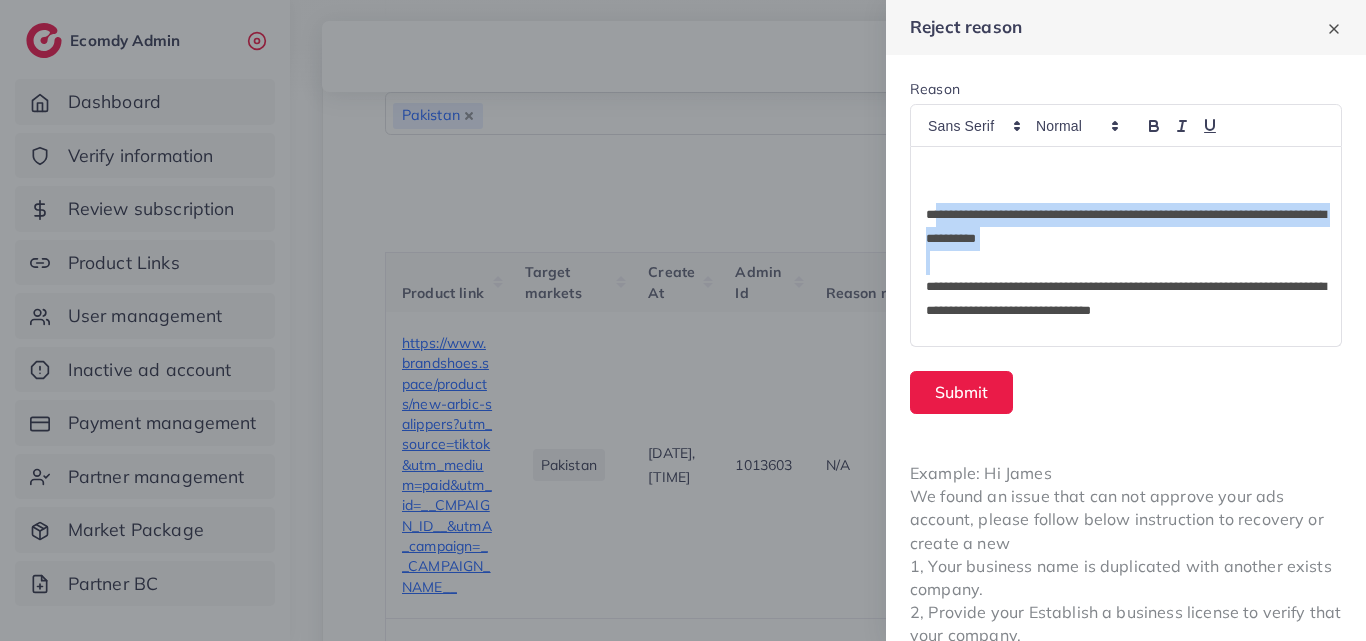 drag, startPoint x: 935, startPoint y: 219, endPoint x: 1118, endPoint y: 263, distance: 188.2153 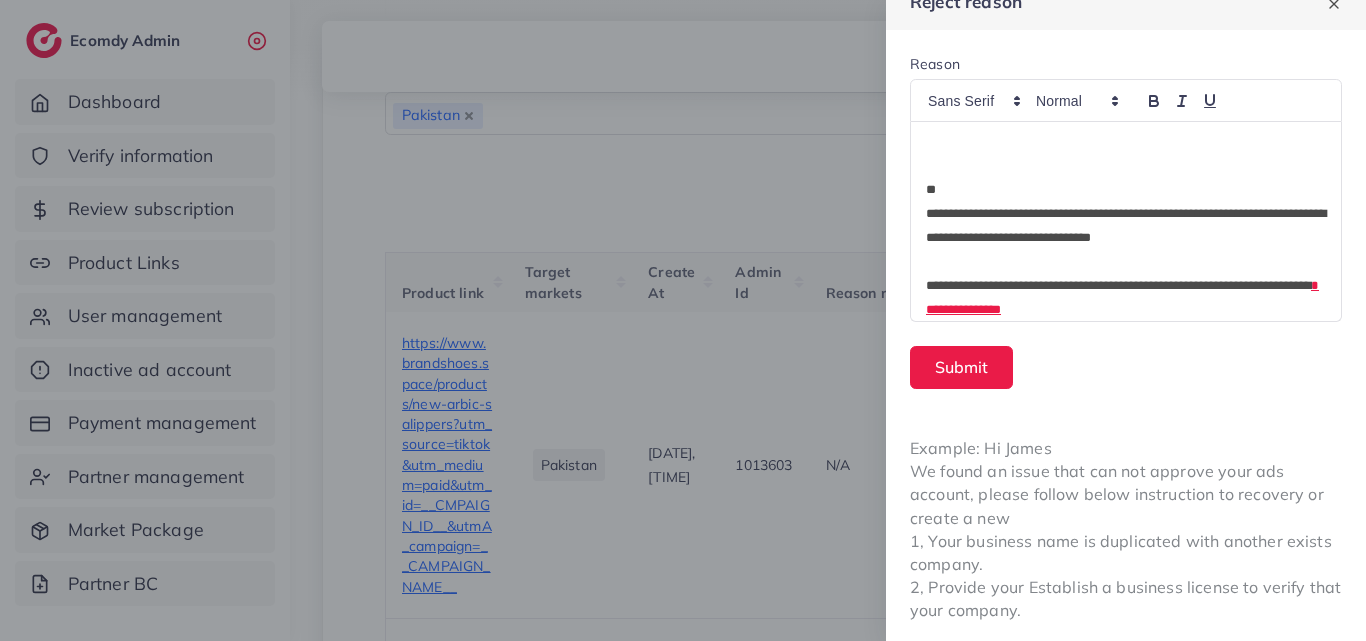 scroll, scrollTop: 31, scrollLeft: 0, axis: vertical 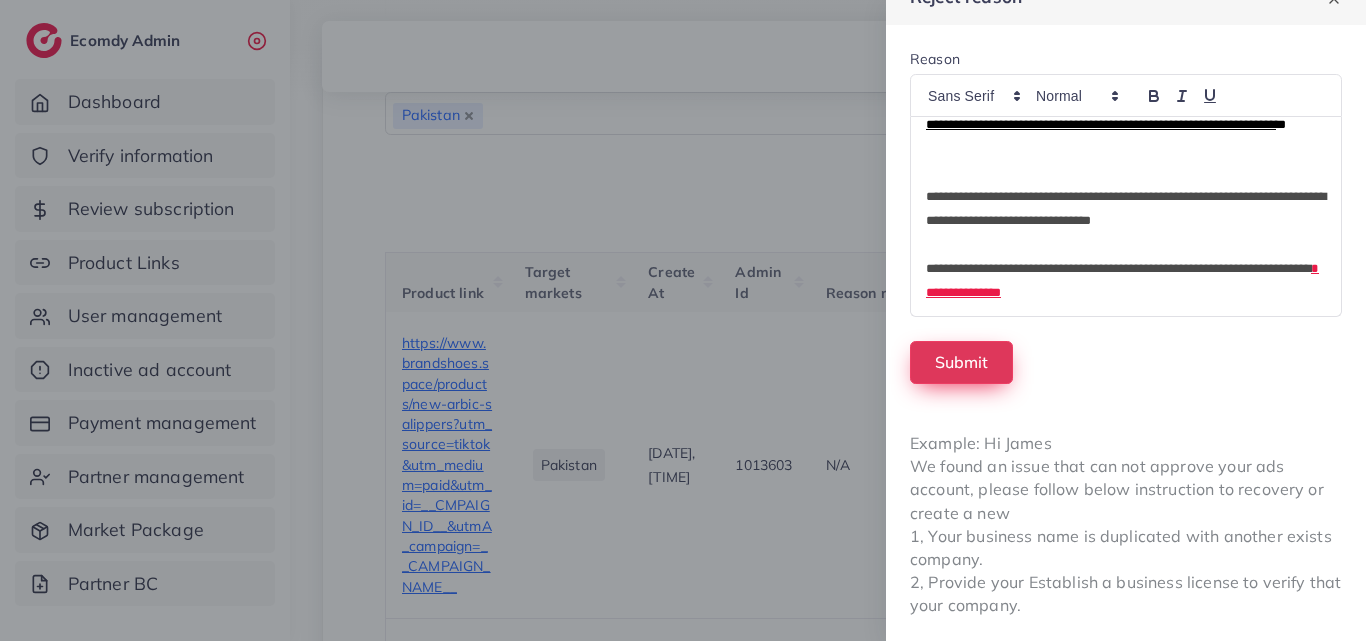 click on "Submit" at bounding box center (961, 362) 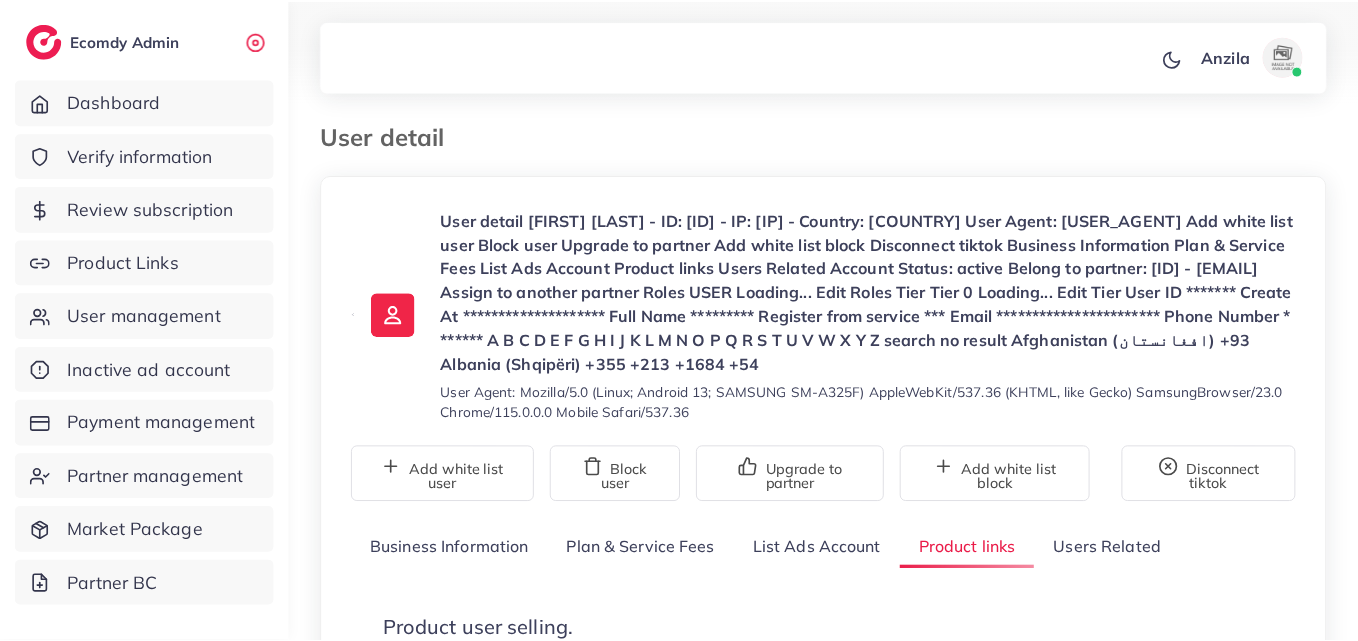 scroll, scrollTop: 0, scrollLeft: 0, axis: both 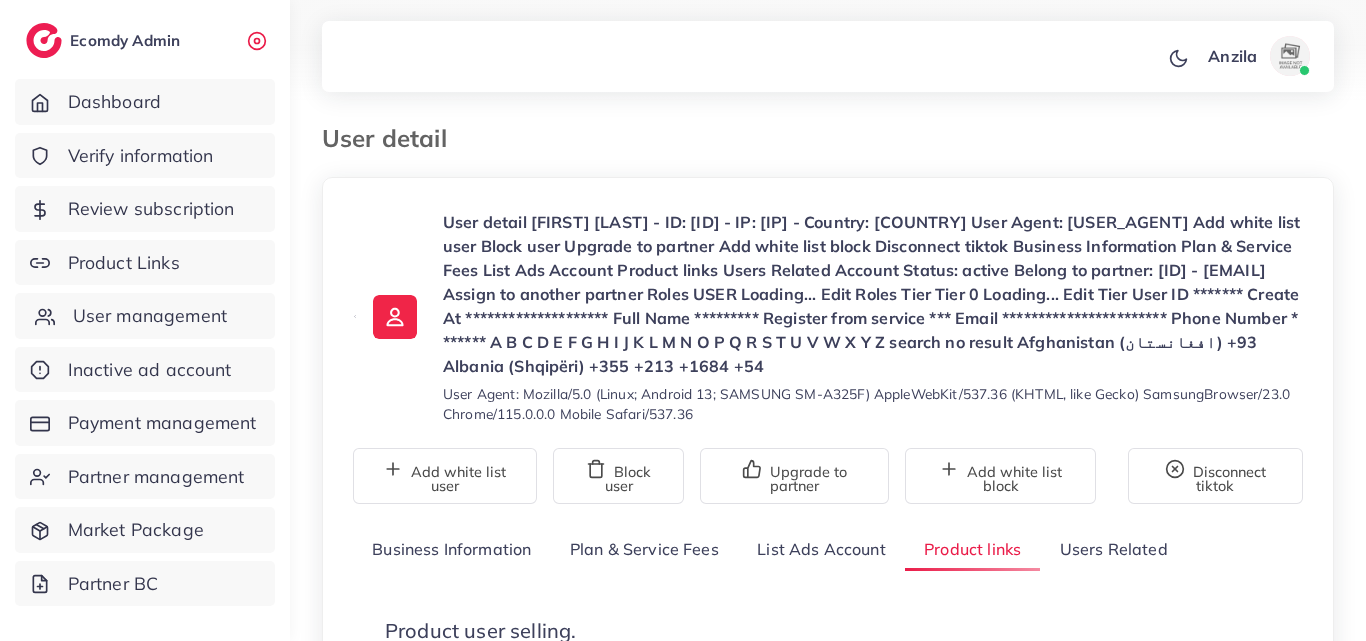 click on "User management" at bounding box center [145, 316] 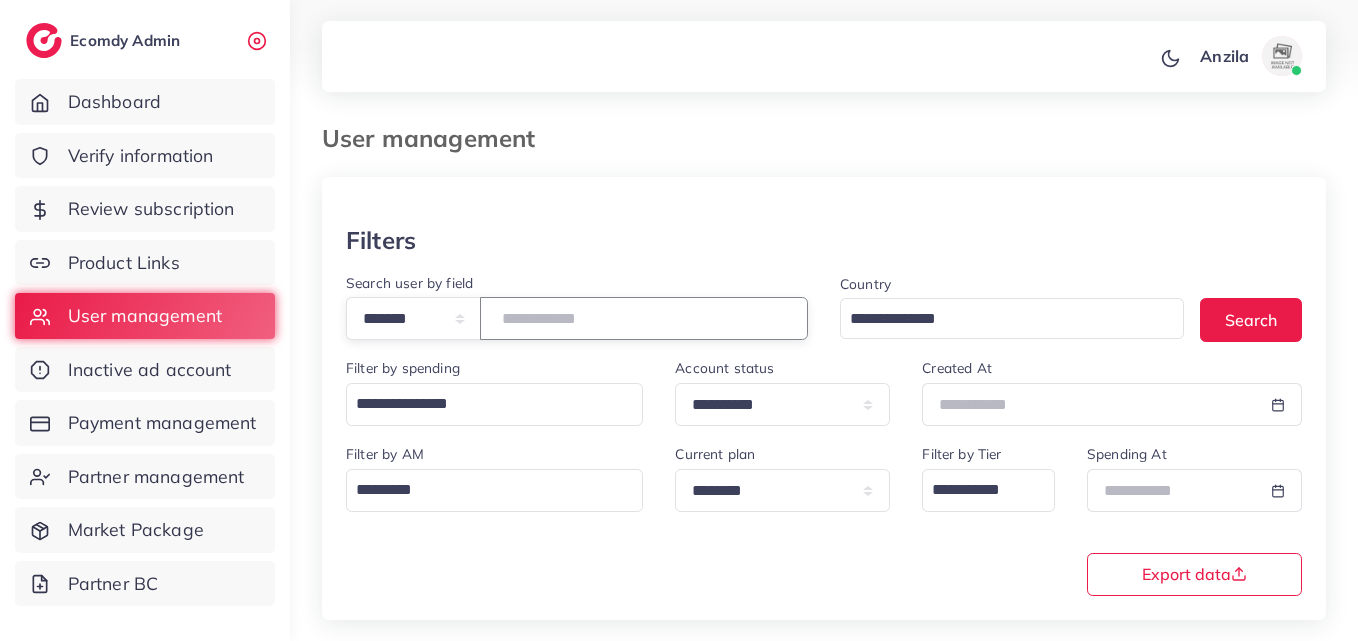 click at bounding box center (644, 318) 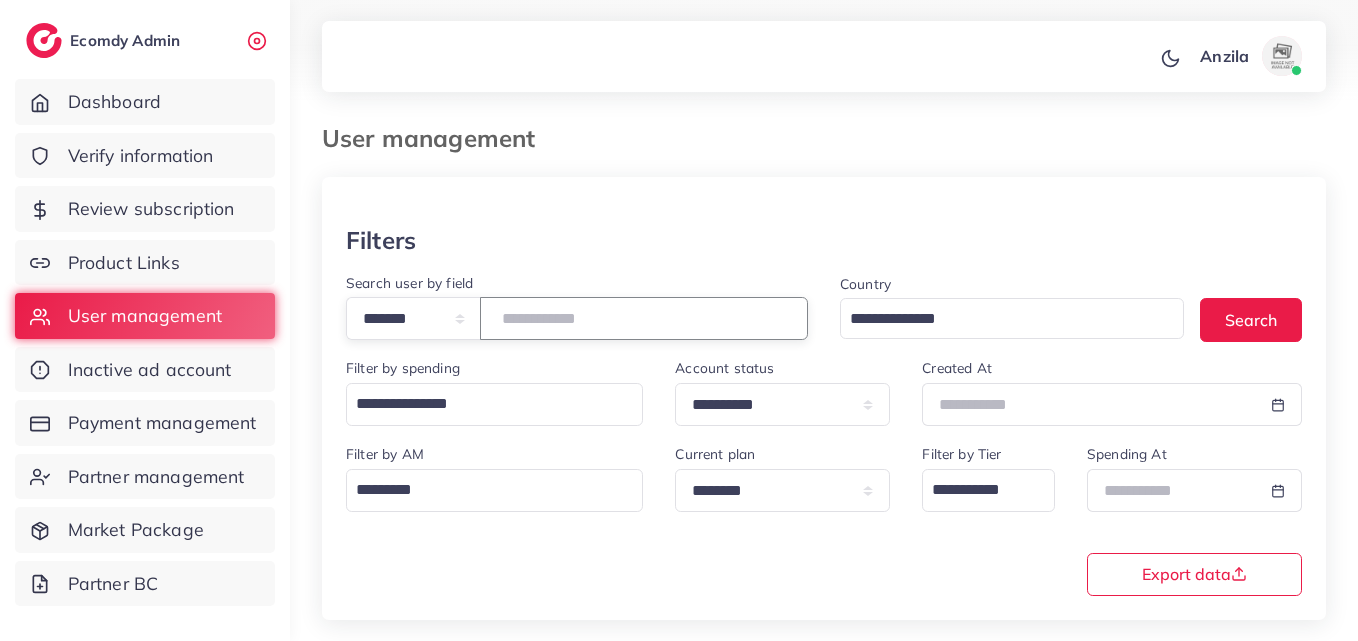 type on "*******" 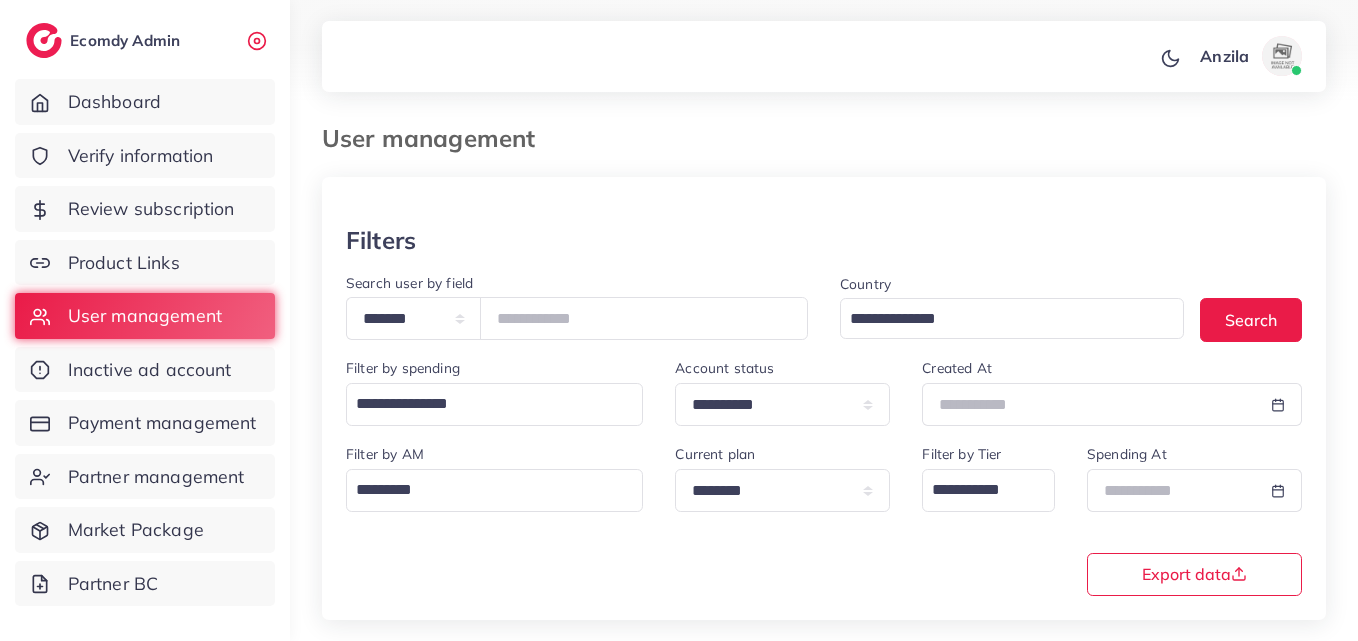 click on "**********" at bounding box center (824, 518) 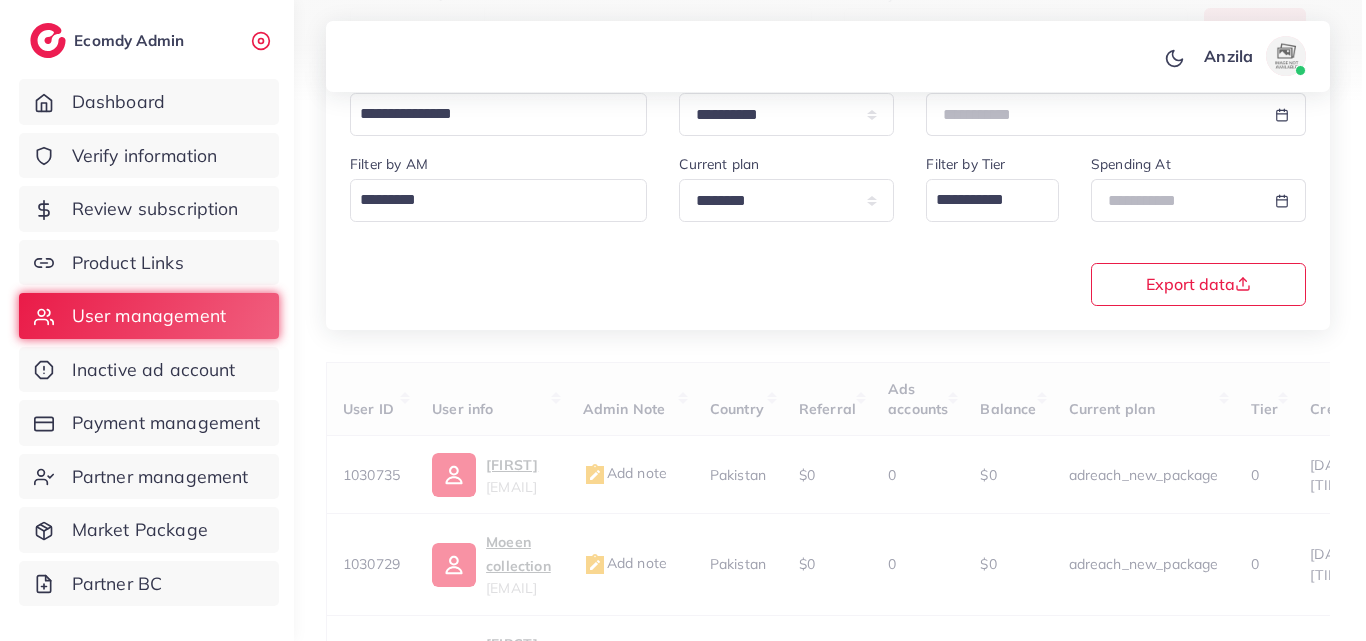 scroll, scrollTop: 300, scrollLeft: 0, axis: vertical 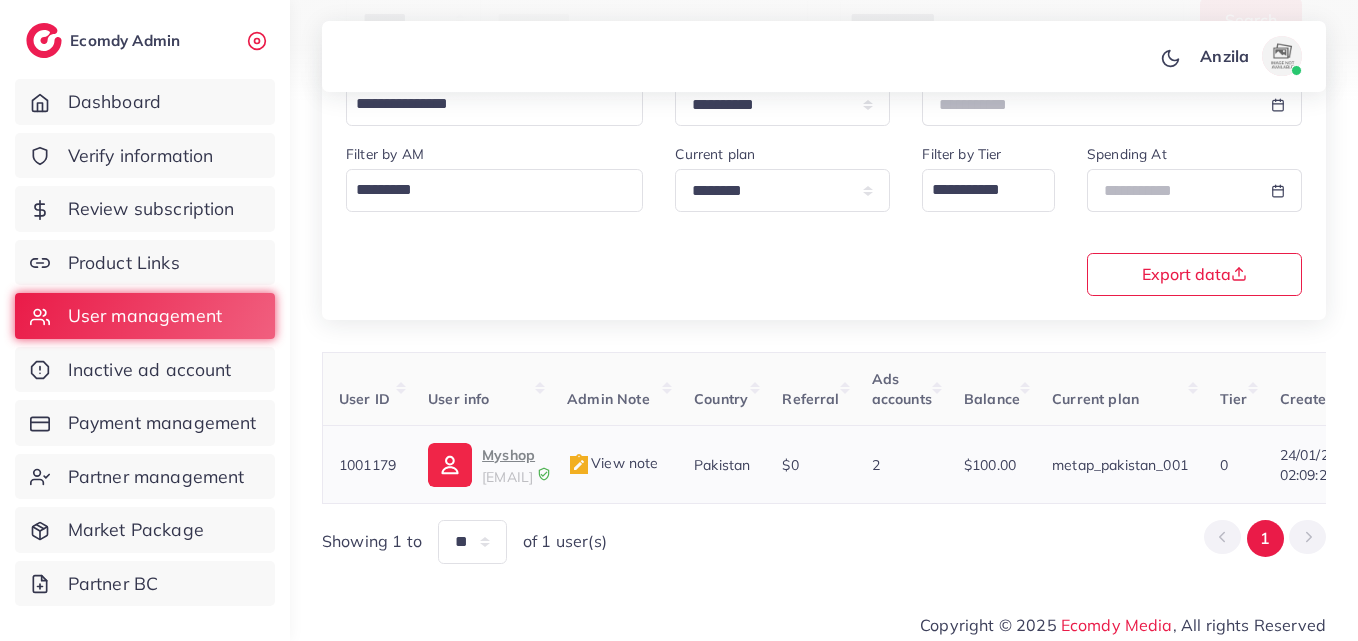 click on "Myshop" at bounding box center (508, 455) 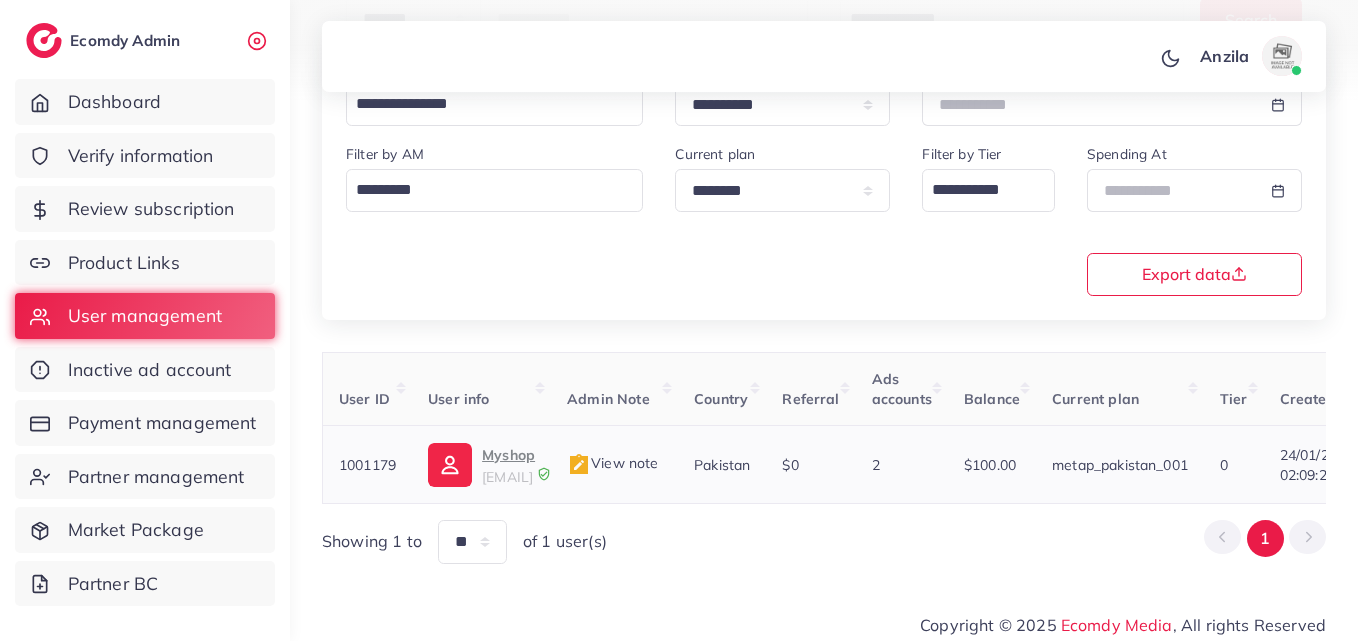 click on "View note" at bounding box center (612, 463) 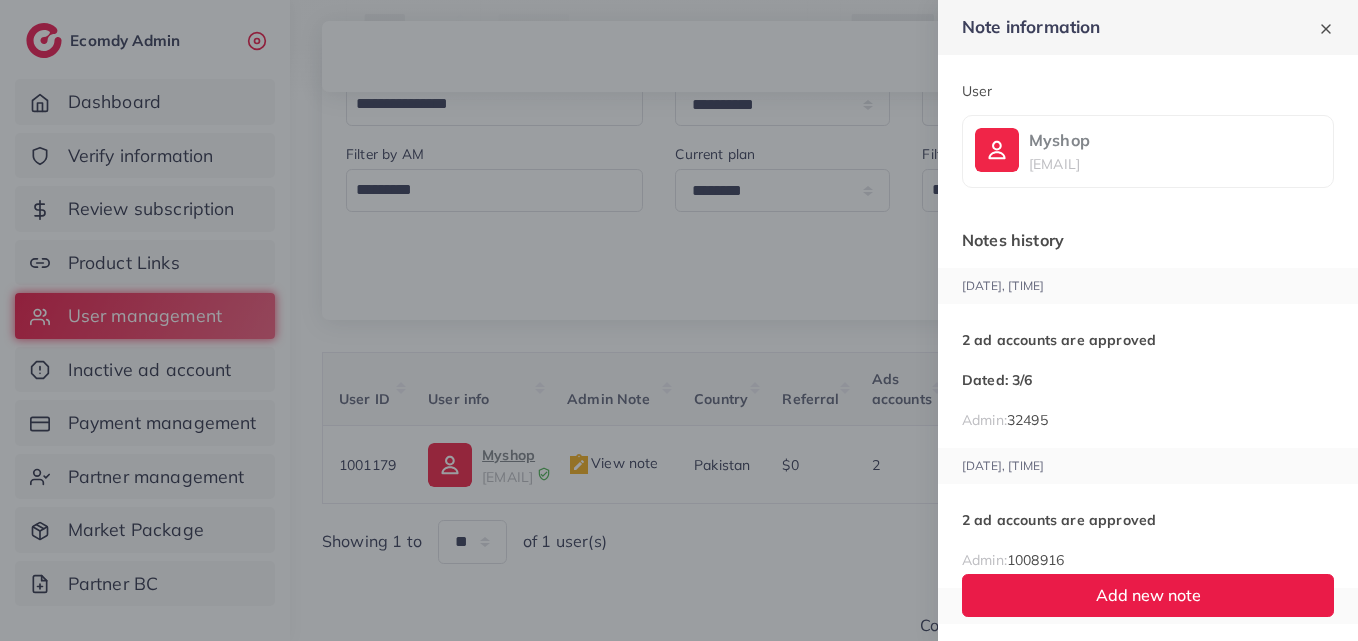 click on "2 ad accounts are approved" at bounding box center [1148, 340] 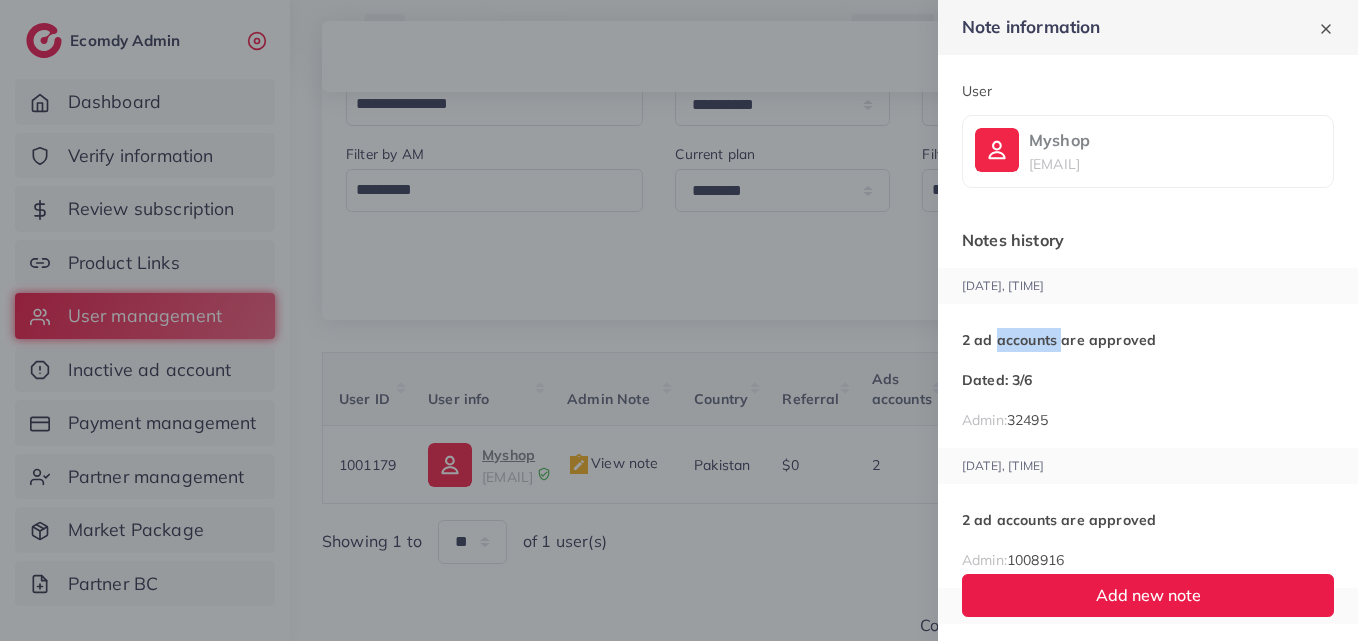 click on "2 ad accounts are approved" at bounding box center [1148, 340] 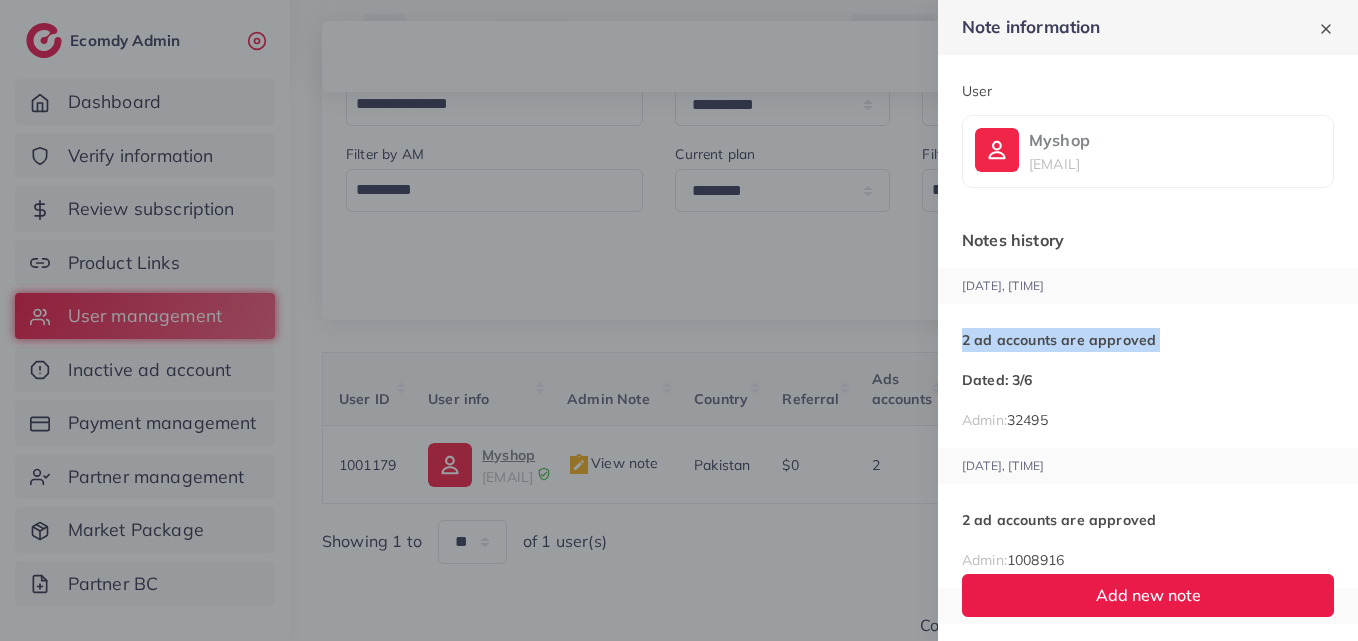 click on "2 ad accounts are approved" at bounding box center (1148, 340) 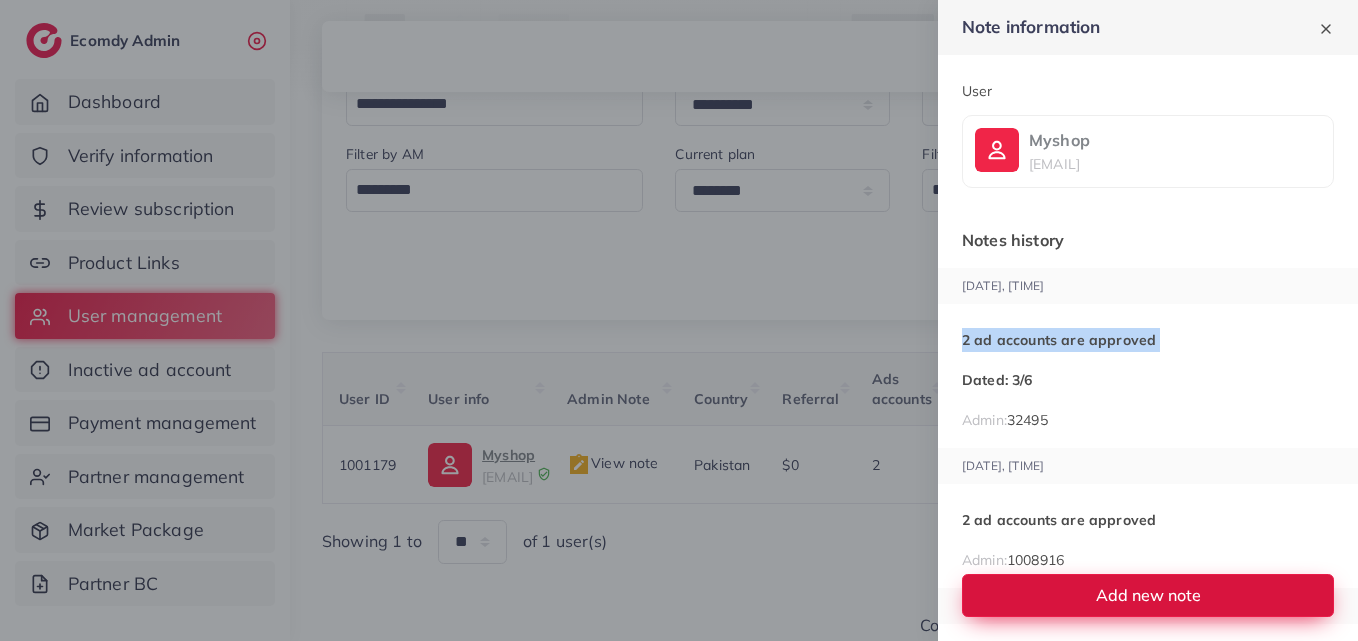 click on "Add new note" at bounding box center (1148, 595) 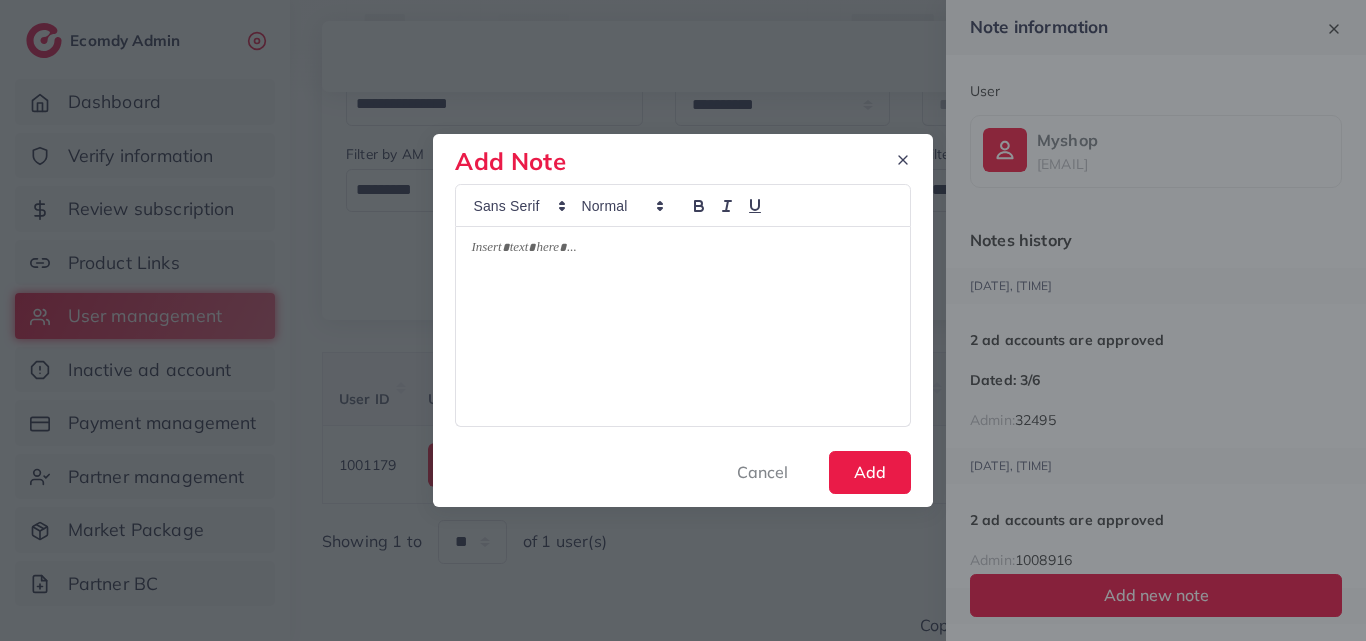 click at bounding box center [682, 327] 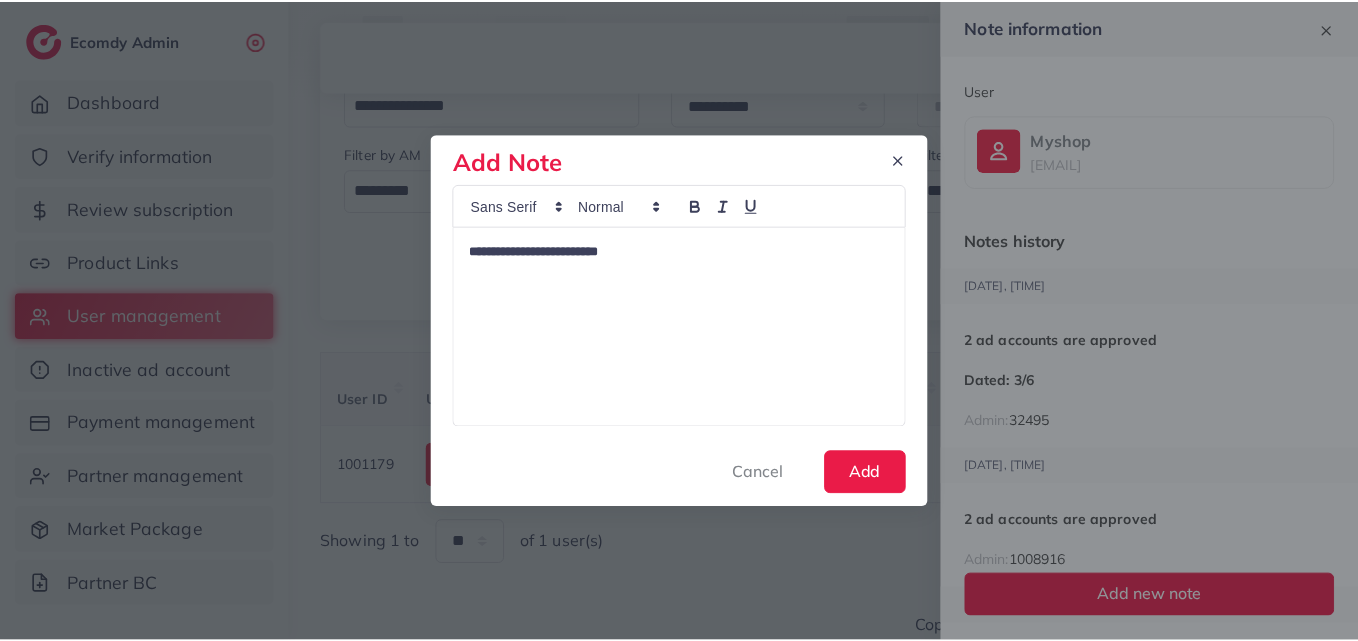 scroll, scrollTop: 0, scrollLeft: 0, axis: both 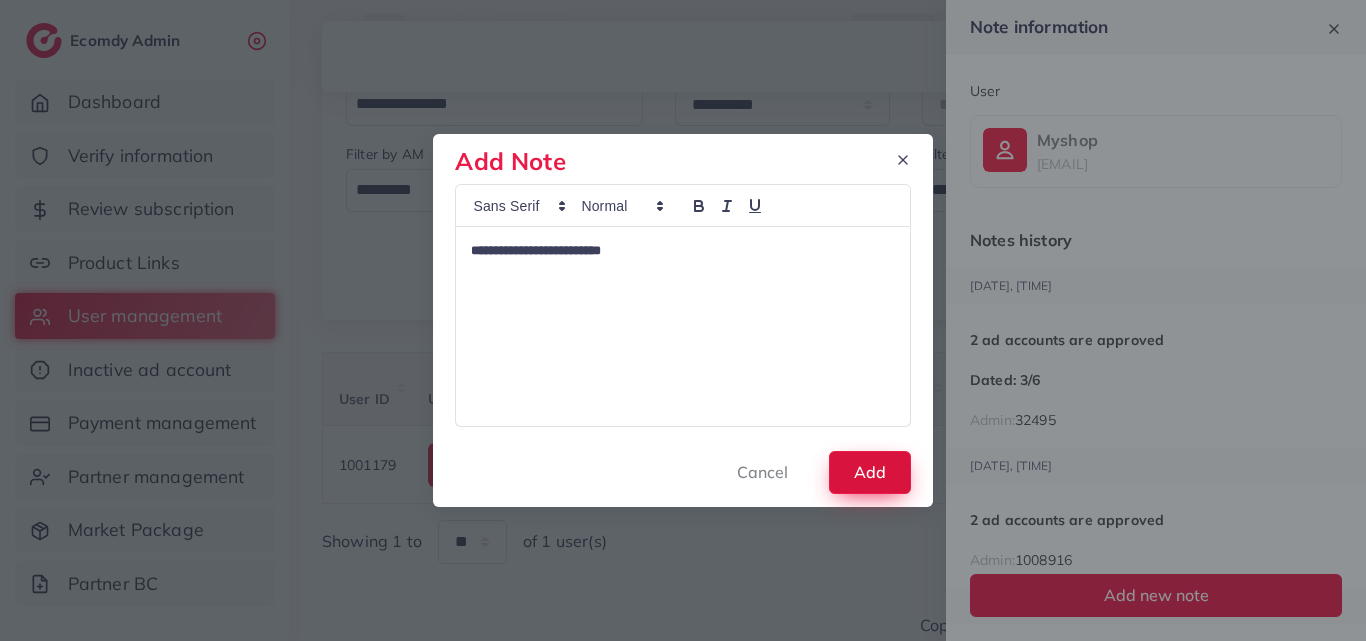click on "Add" at bounding box center (870, 472) 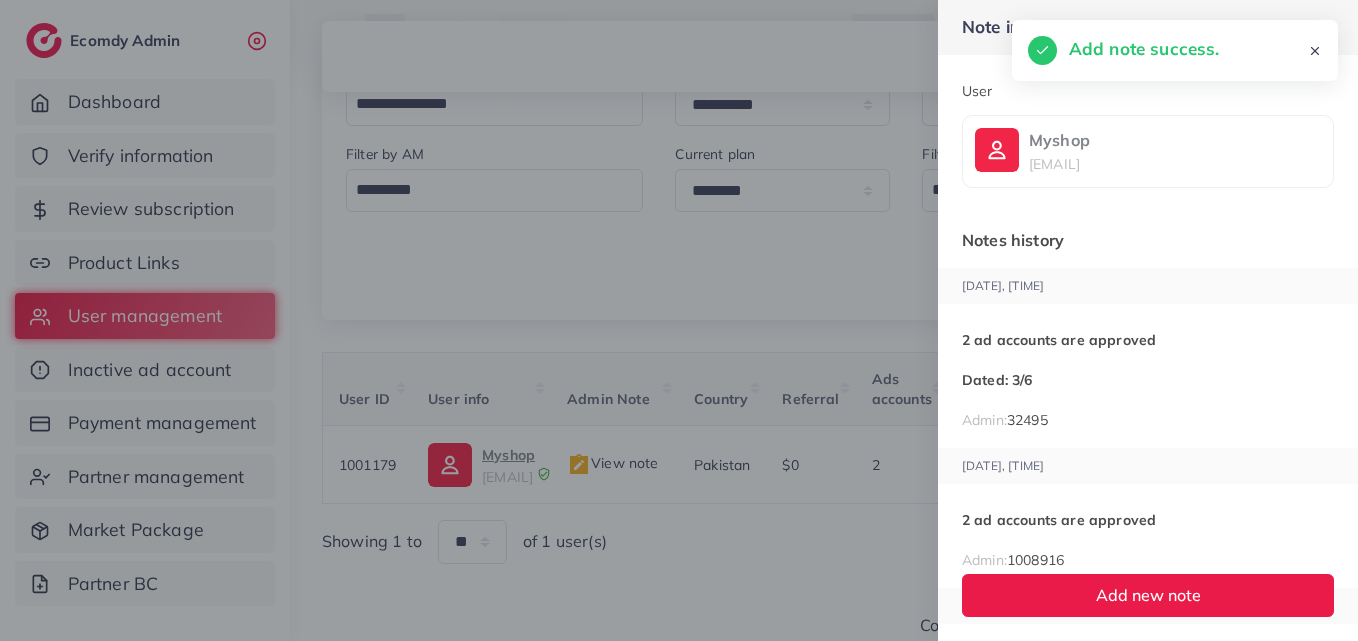 click at bounding box center [679, 320] 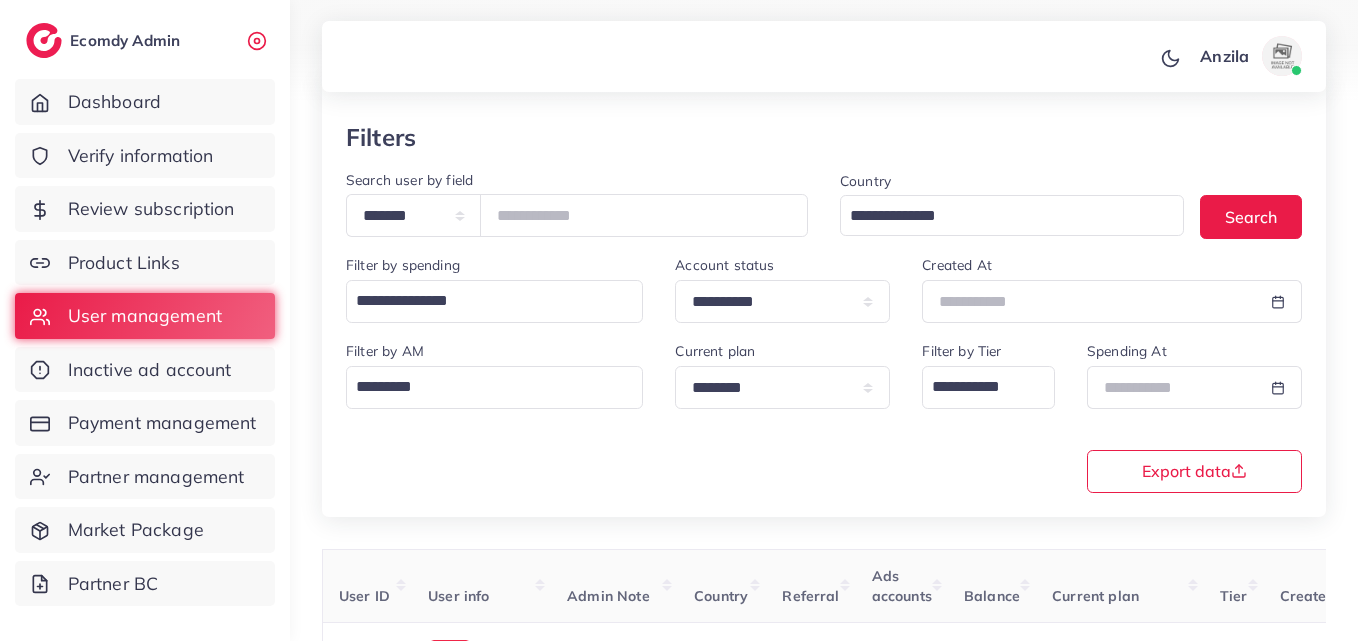 scroll, scrollTop: 100, scrollLeft: 0, axis: vertical 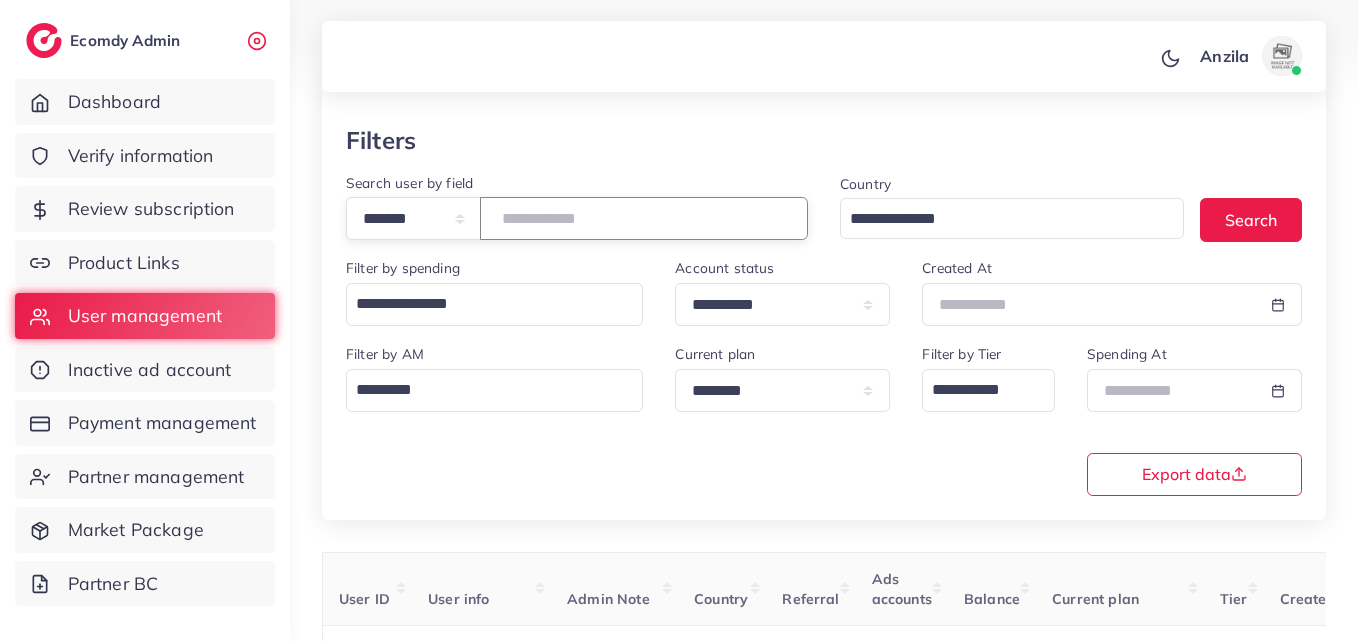 click on "*******" at bounding box center [644, 218] 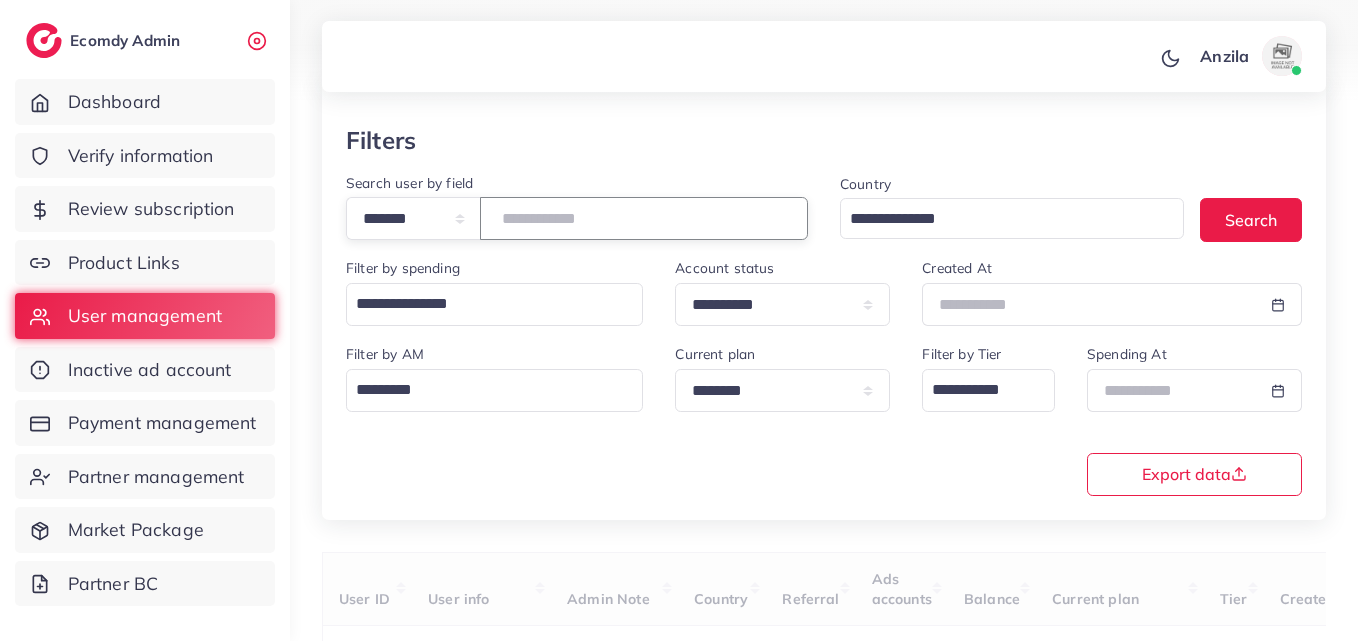 paste on "*******" 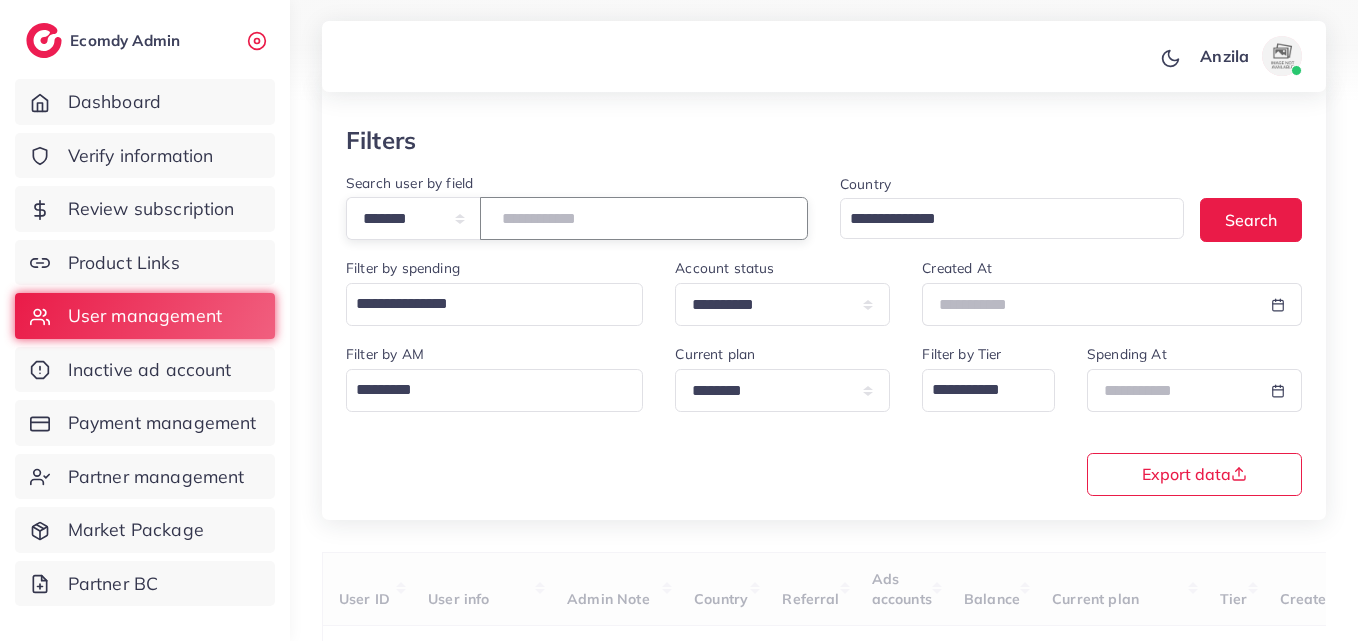 type on "*******" 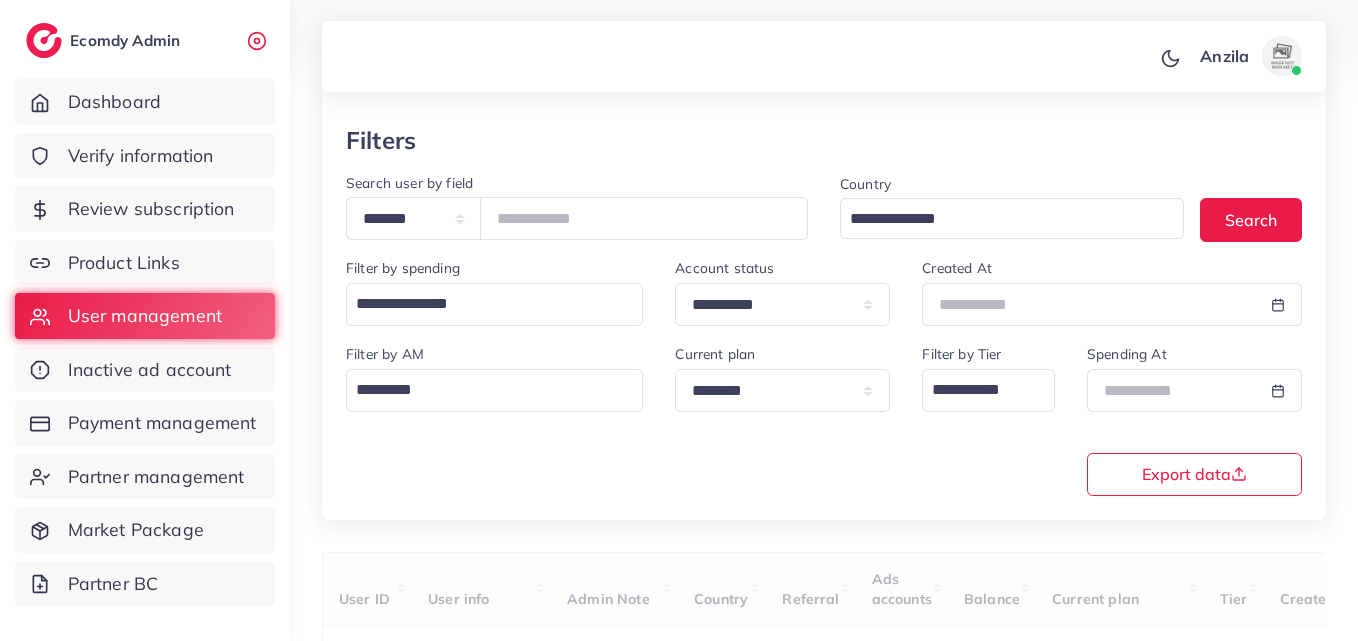 click on "**********" at bounding box center (824, 418) 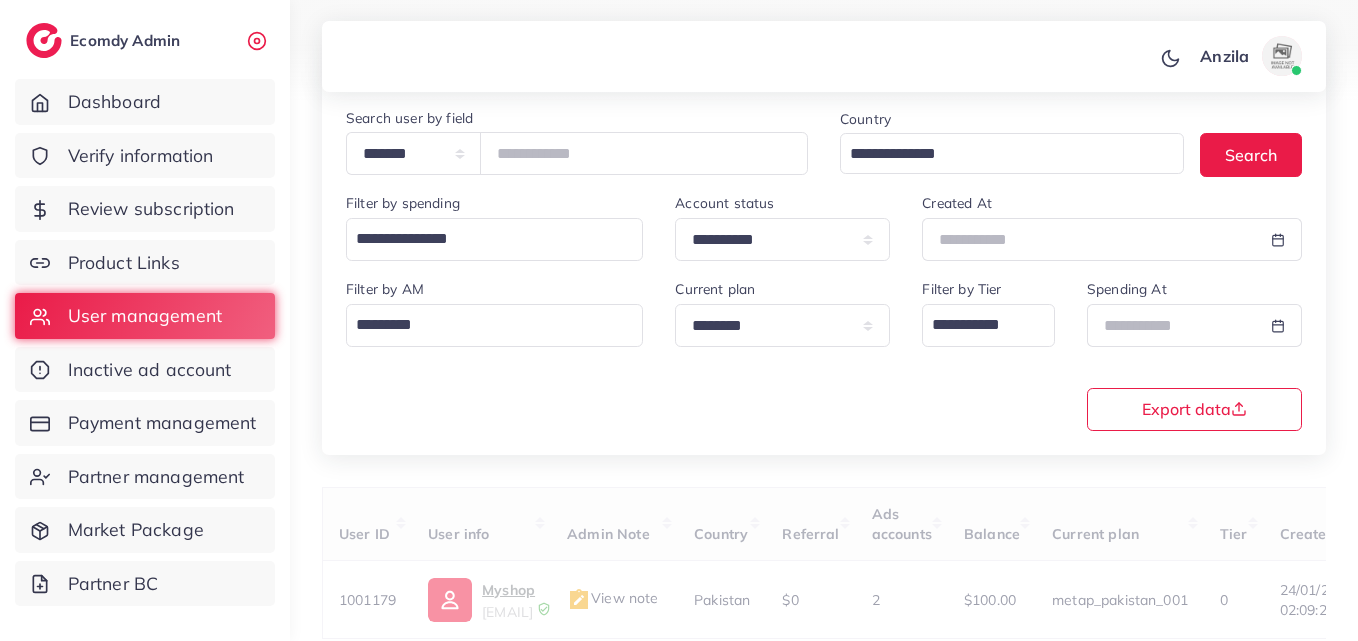 scroll, scrollTop: 200, scrollLeft: 0, axis: vertical 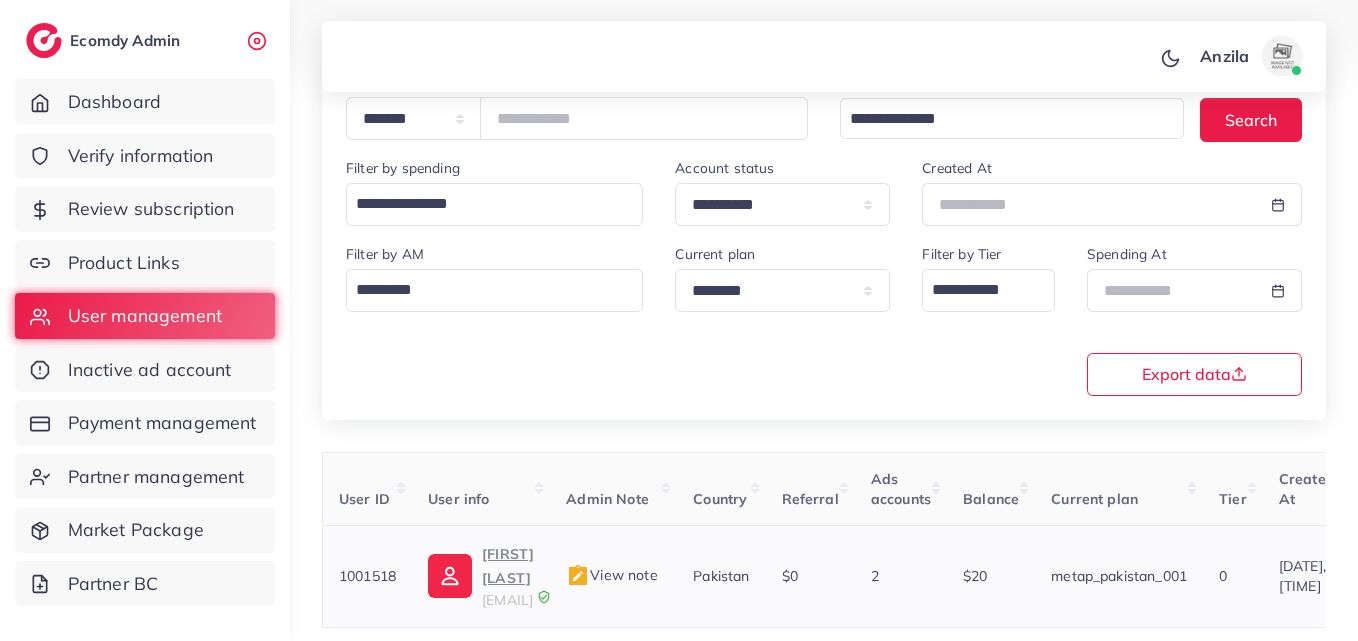 click on "Mohsin Mudassir" at bounding box center (508, 566) 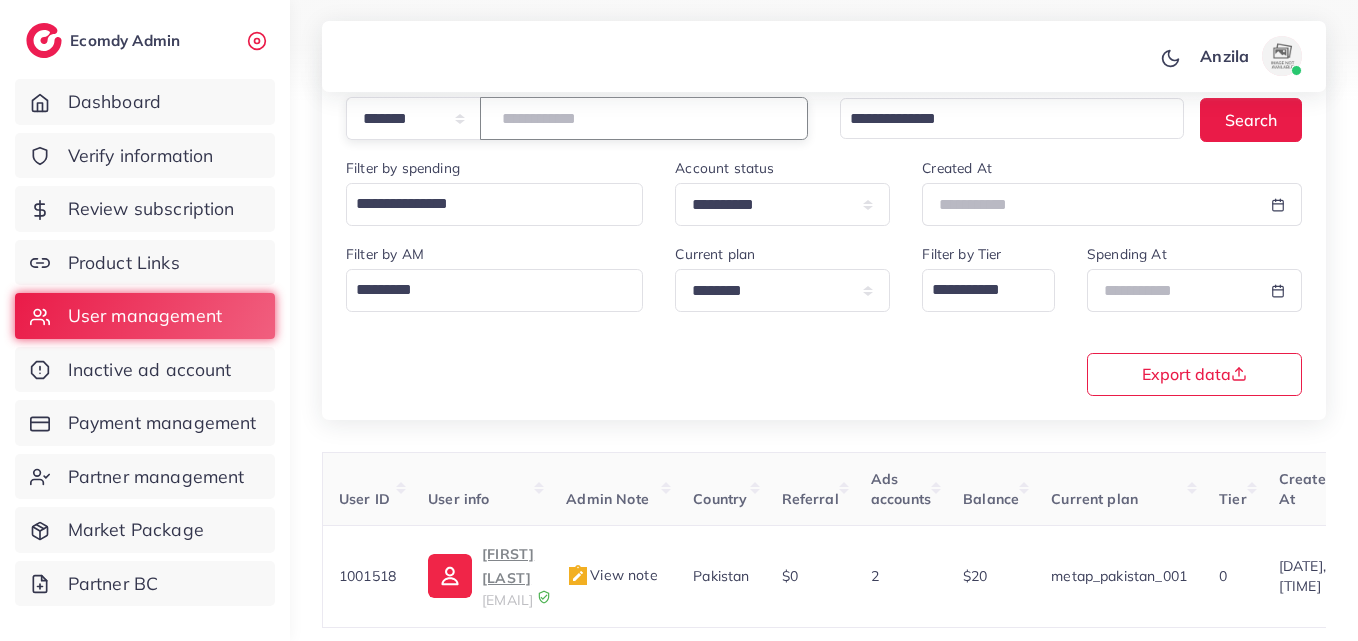 click on "*******" at bounding box center (644, 118) 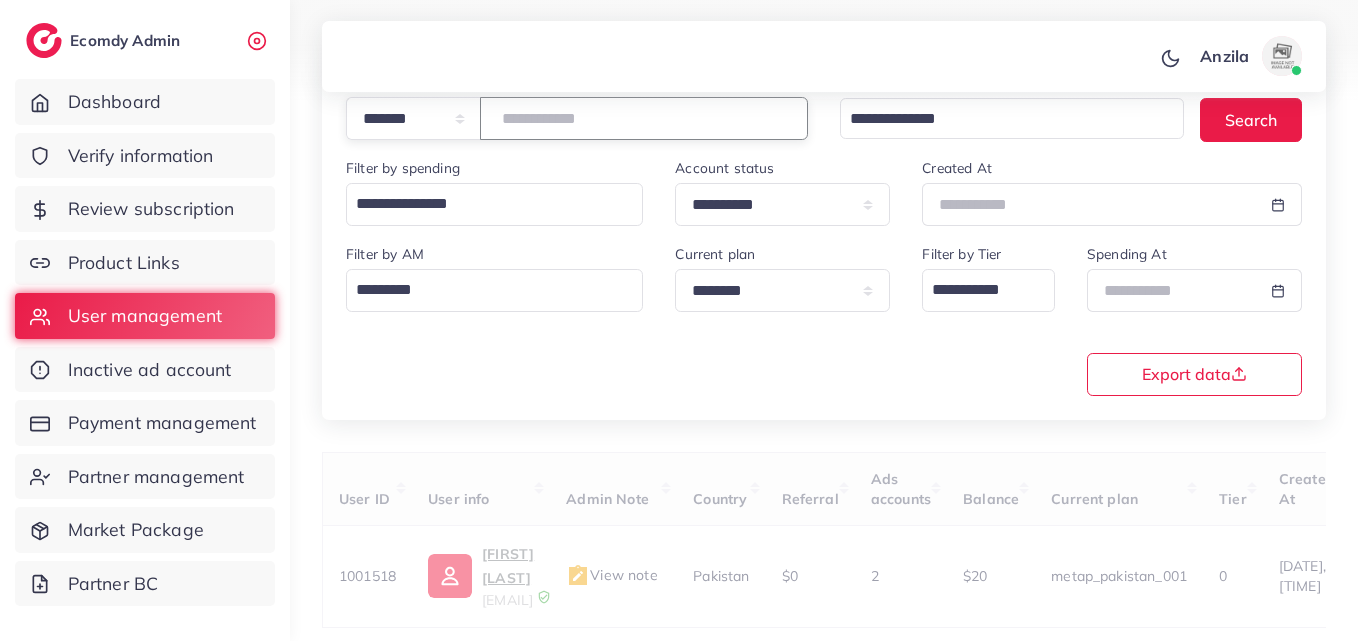 paste on "*******" 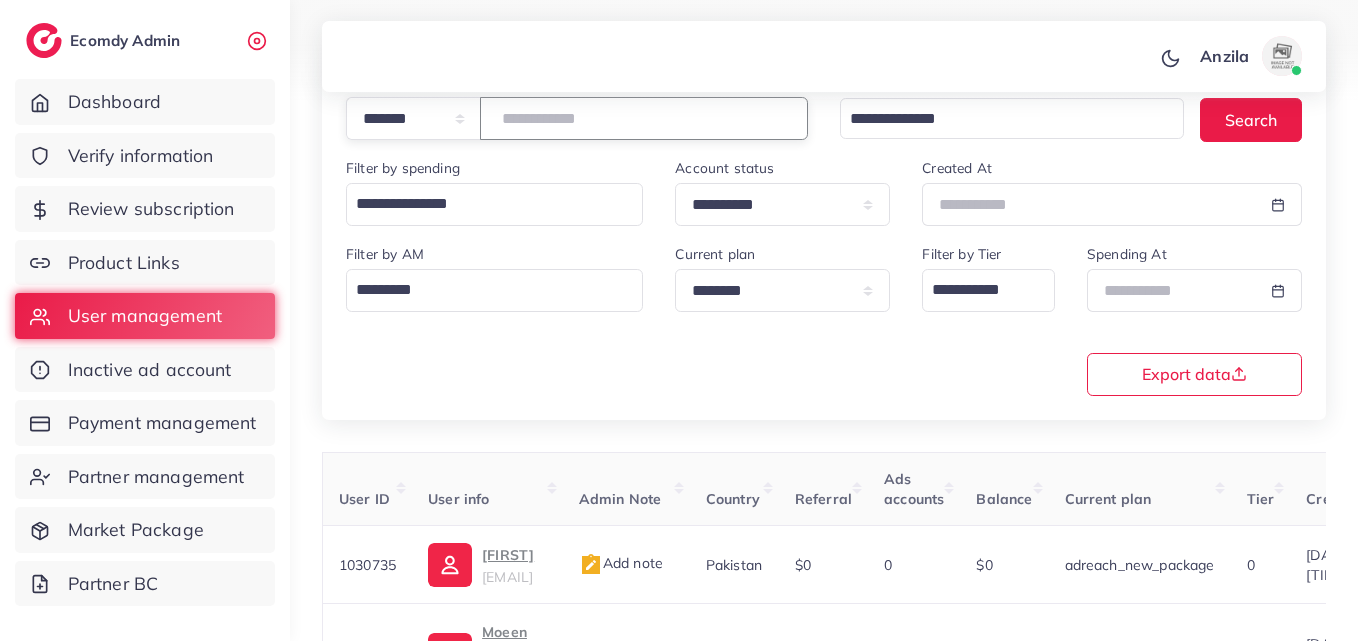 type on "*******" 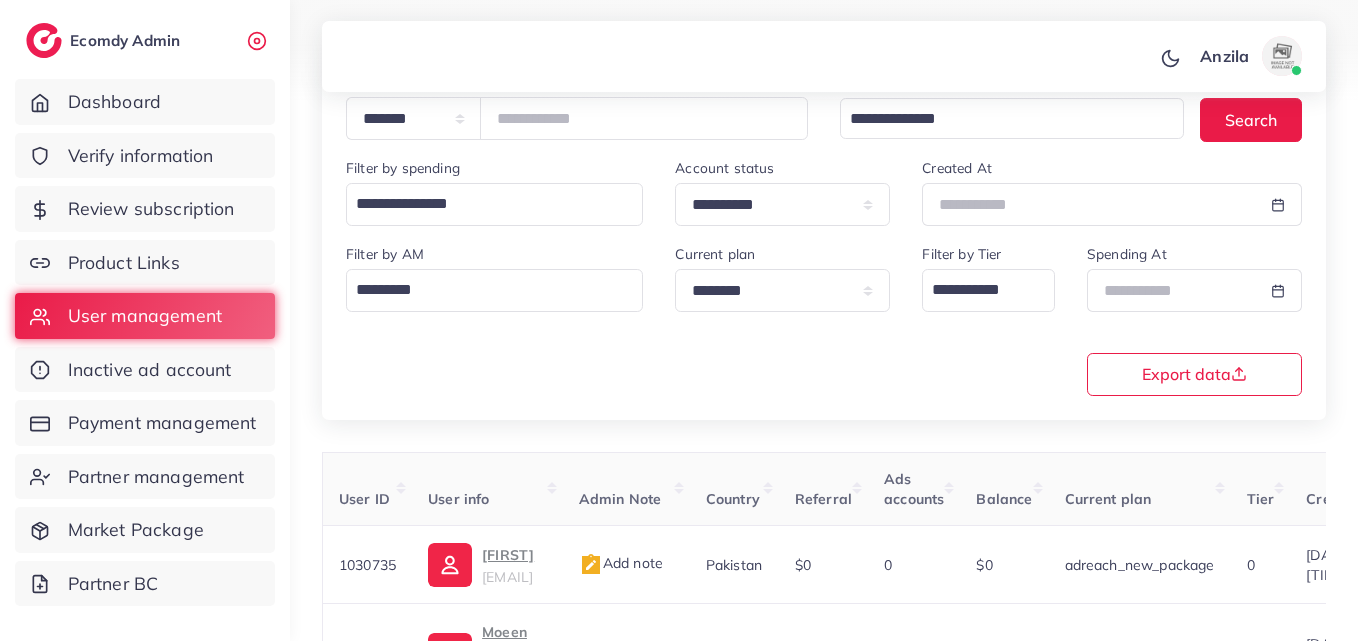 click on "**********" at bounding box center (824, 318) 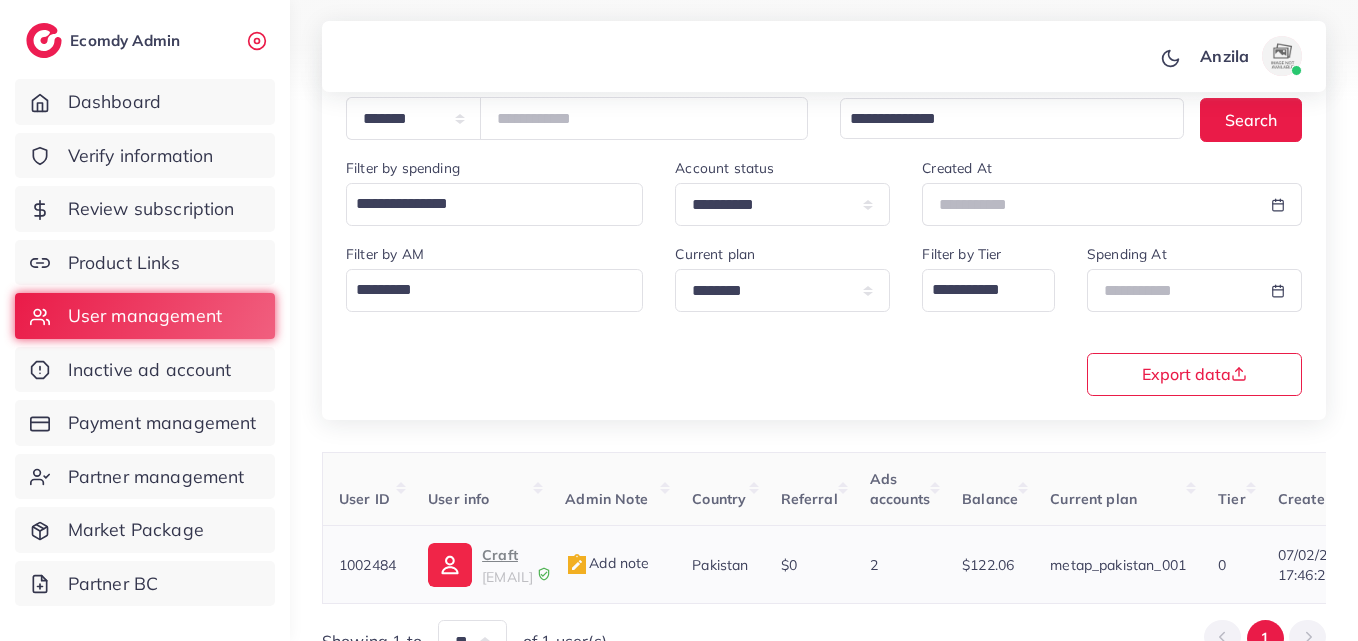 click on "Craft  craftxtrad@gmail.com" at bounding box center (480, 565) 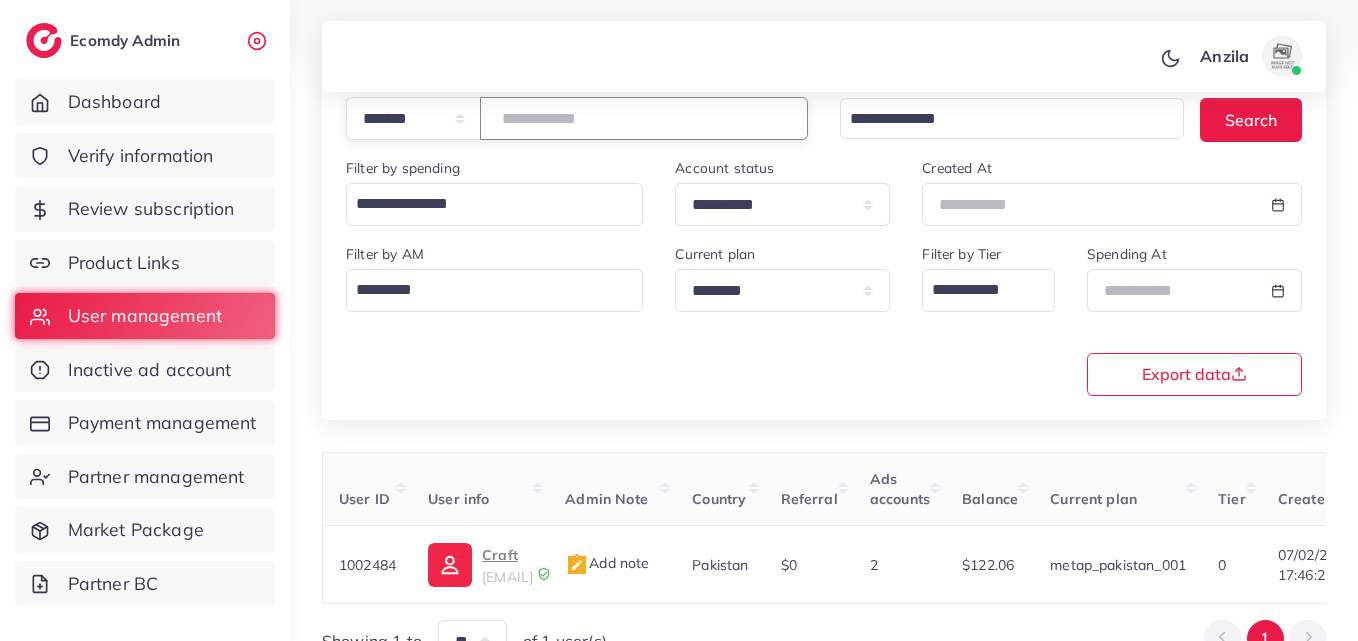 click on "*******" at bounding box center [644, 118] 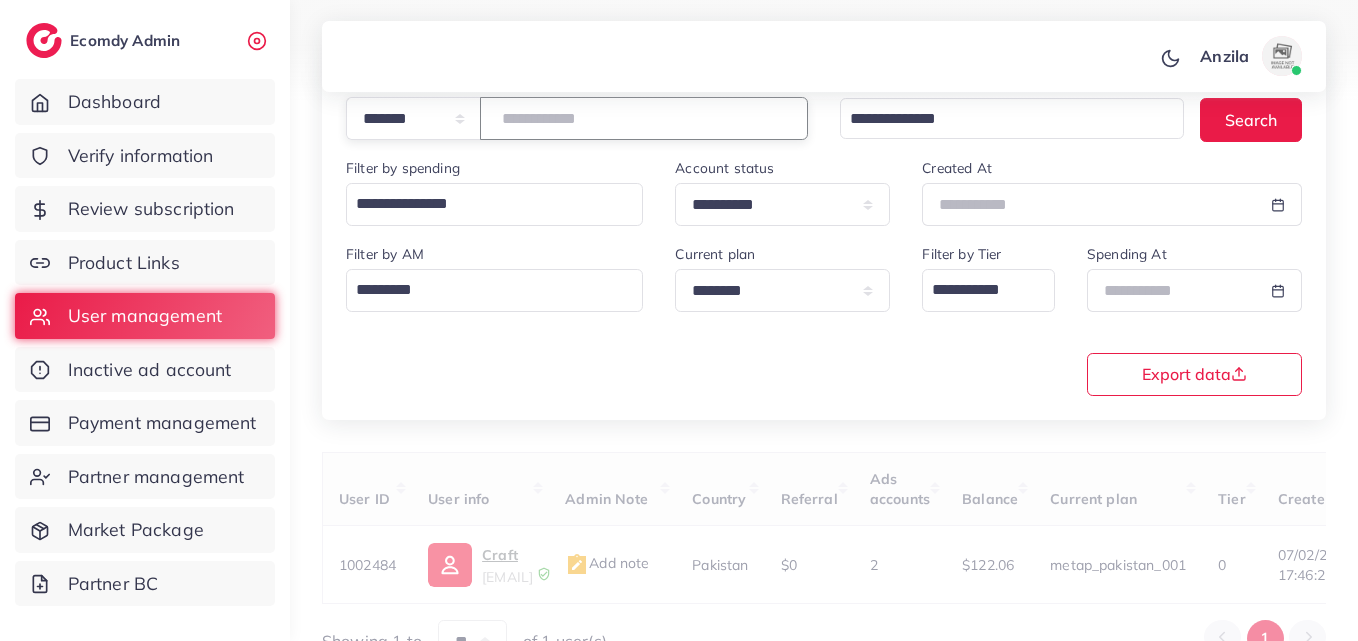 paste on "*******" 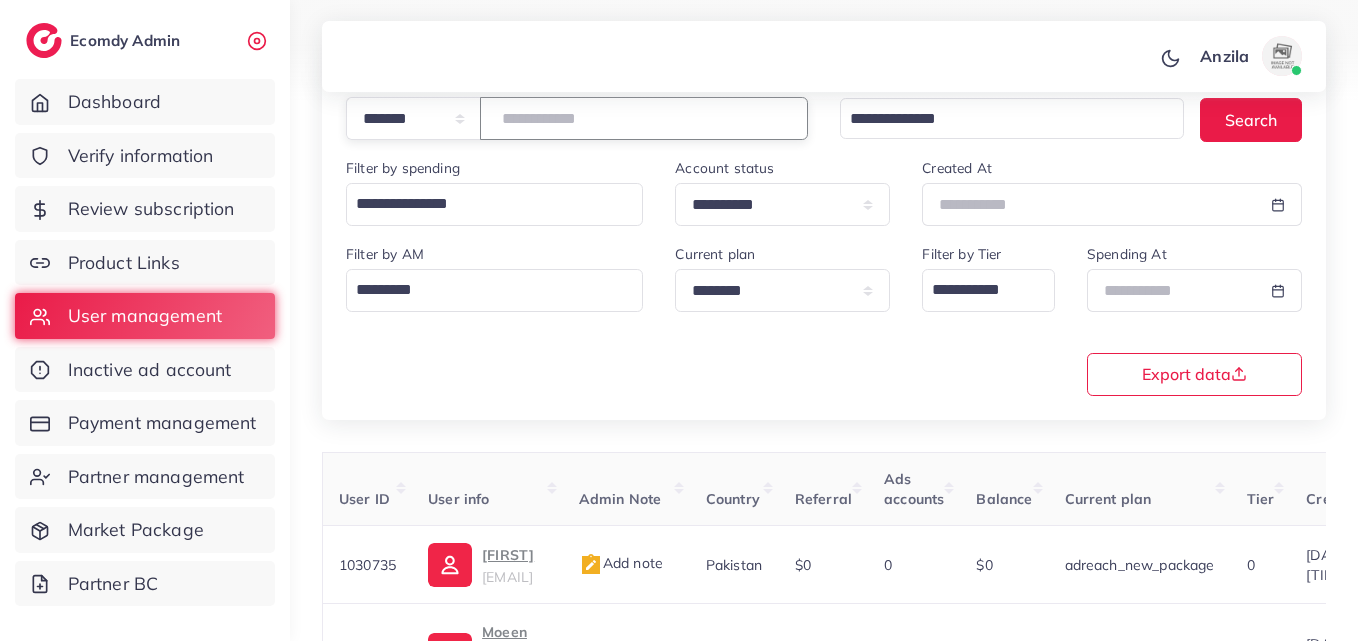 type on "*******" 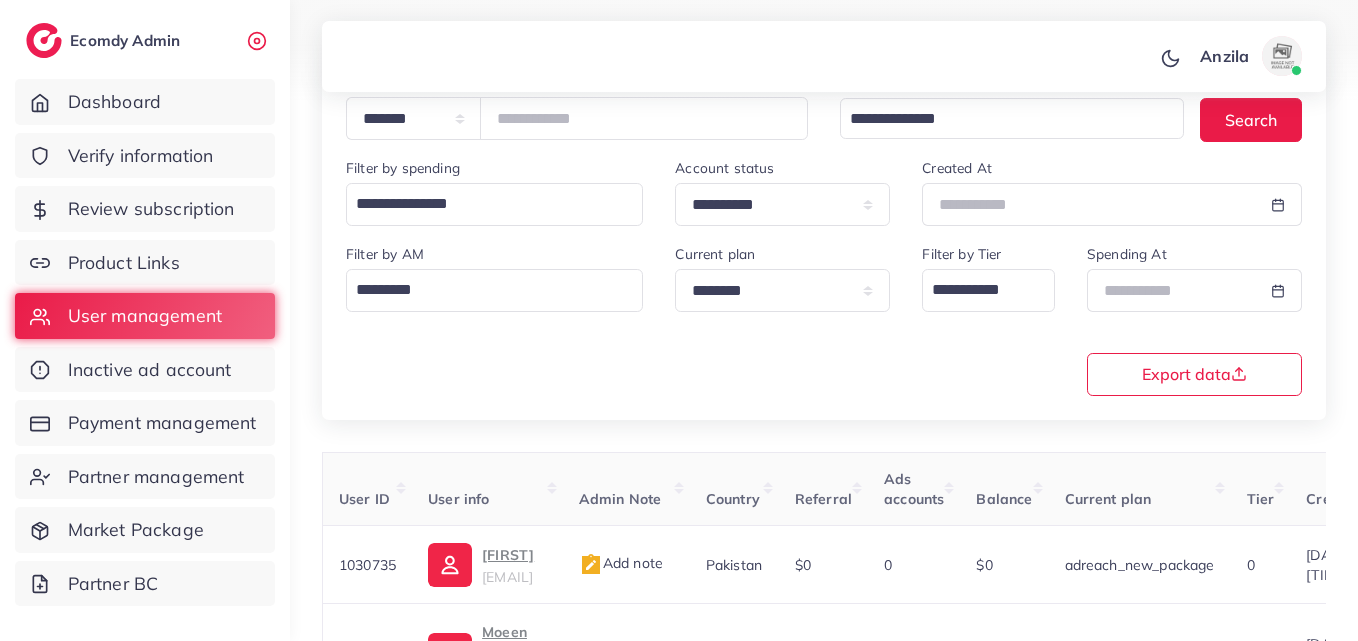 click on "**********" at bounding box center (824, 318) 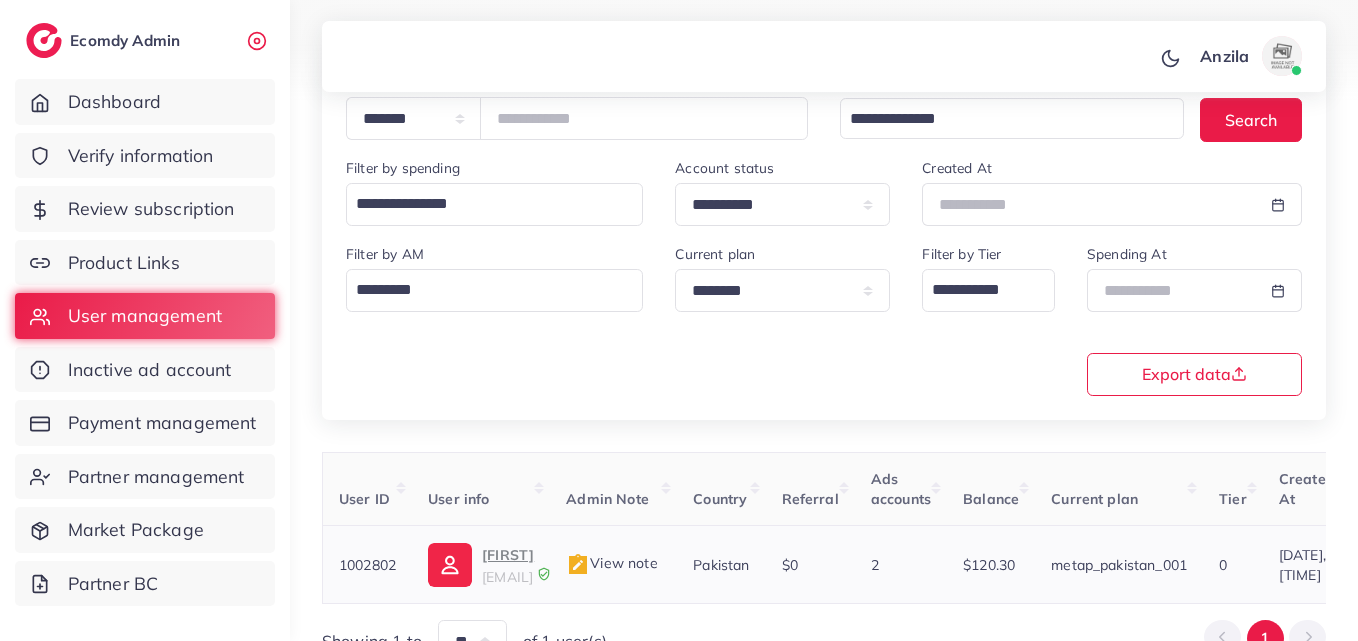 click on "ARSLAN" at bounding box center (508, 555) 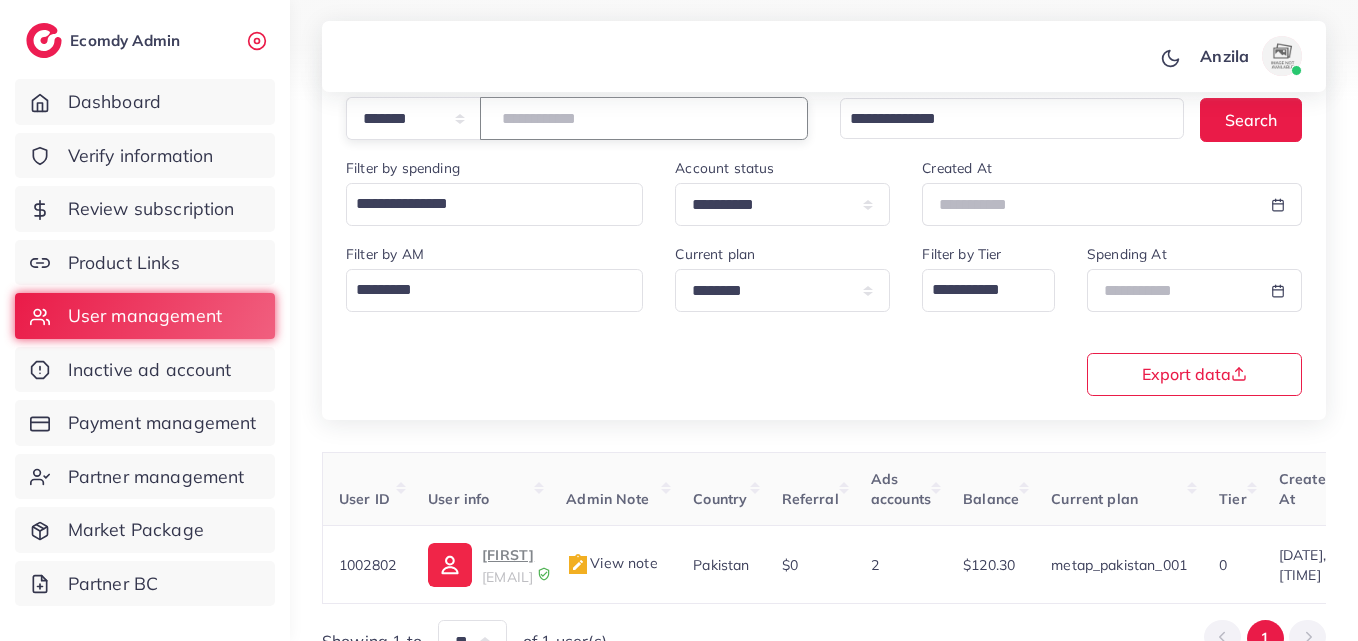 click on "*******" at bounding box center (644, 118) 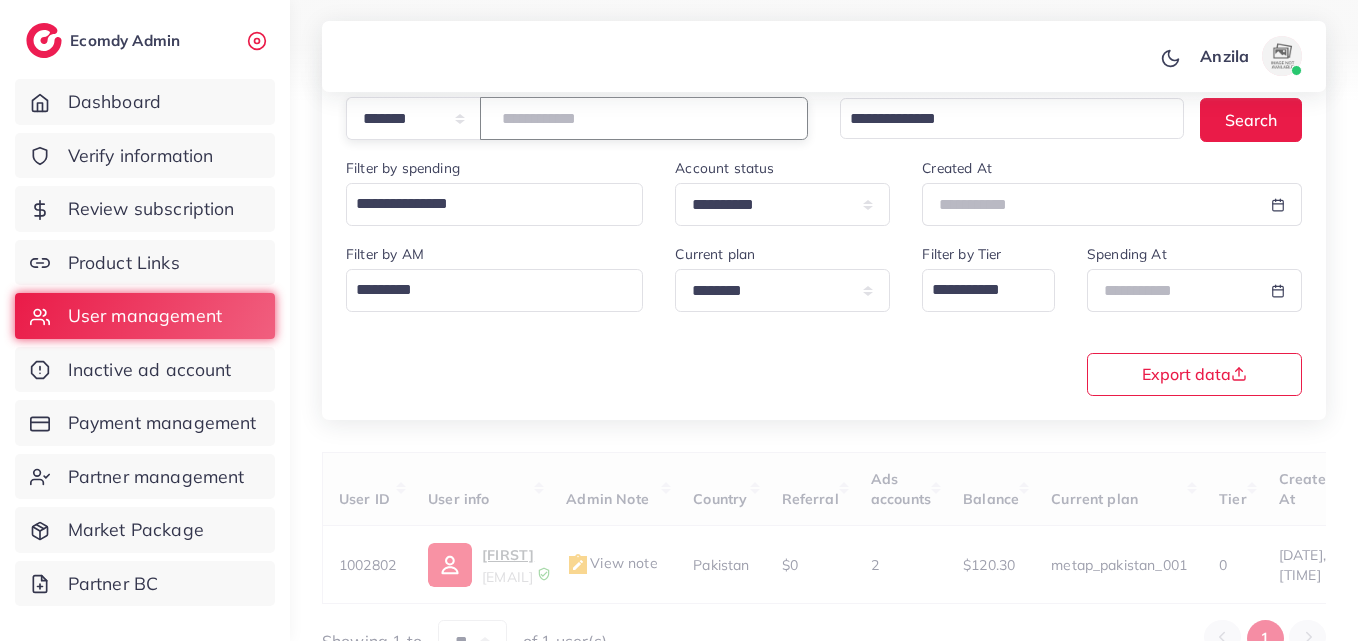 type on "*******" 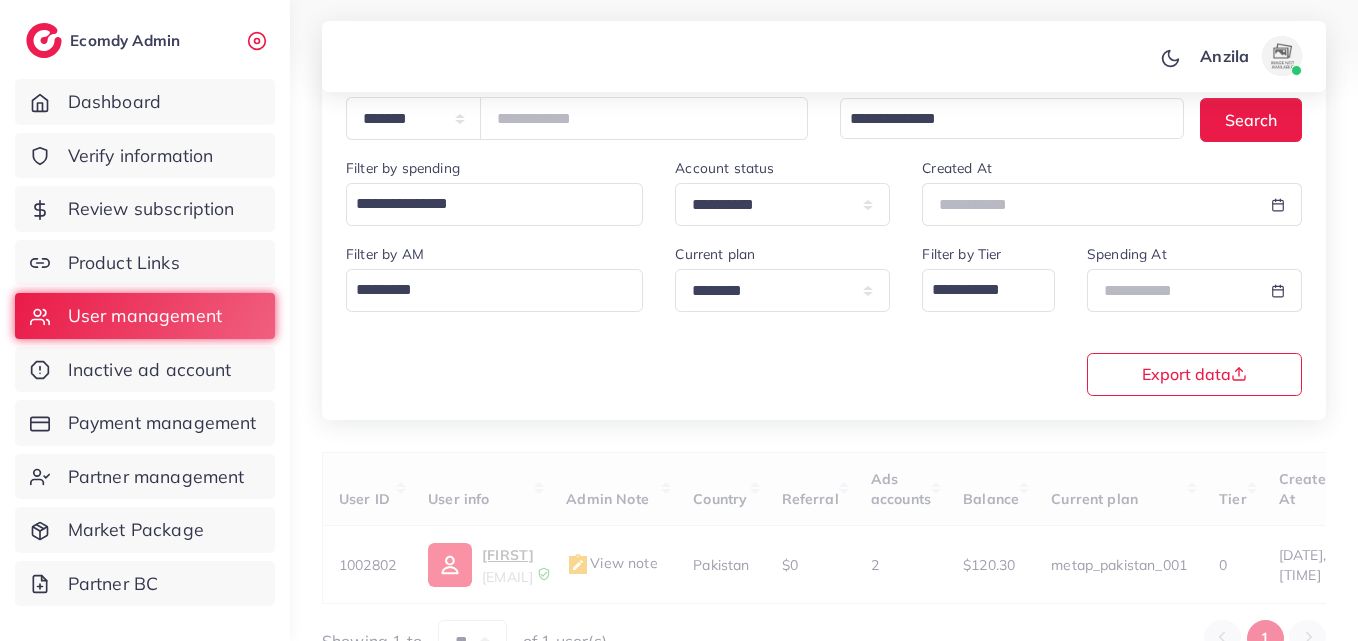 click on "**********" at bounding box center (824, 223) 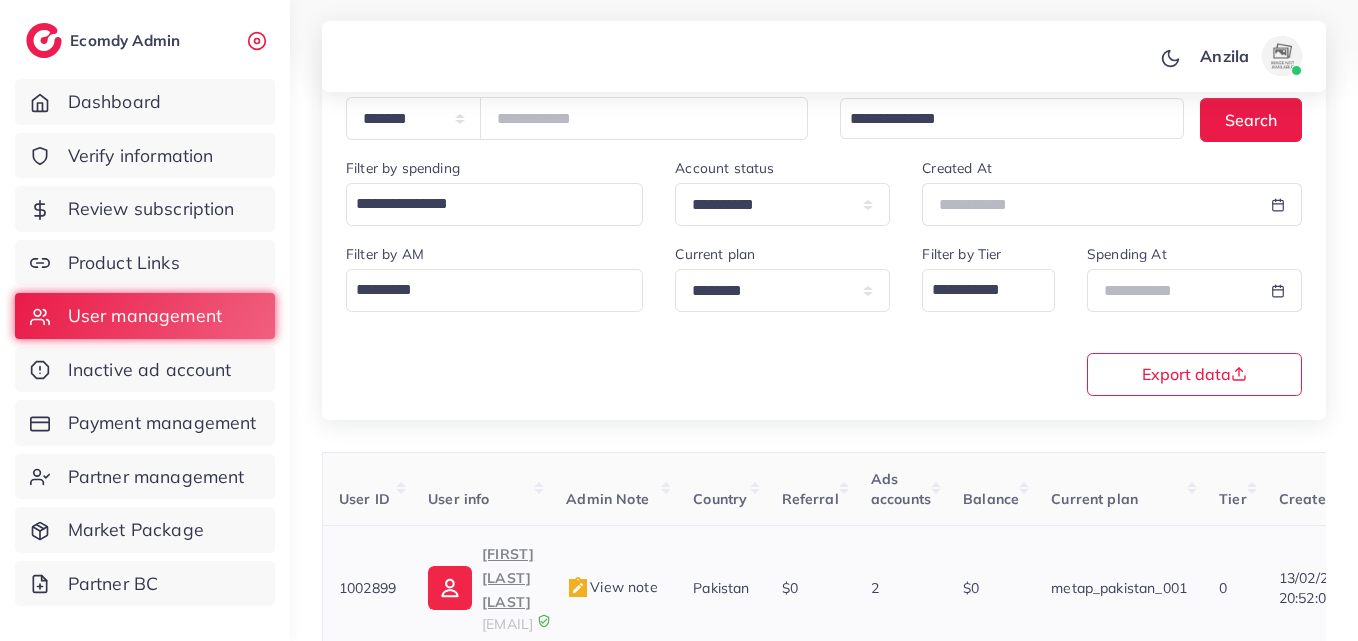 click on "Raheel Hassan Qureshi" at bounding box center (508, 578) 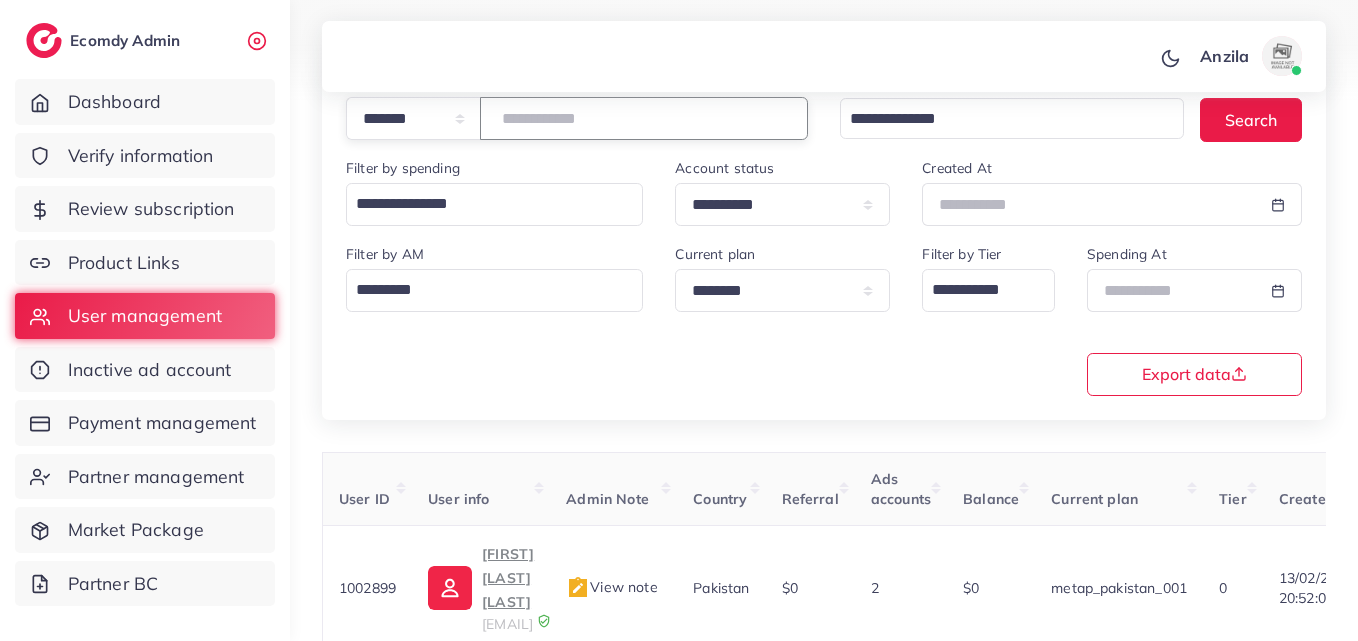 click on "*******" at bounding box center (644, 118) 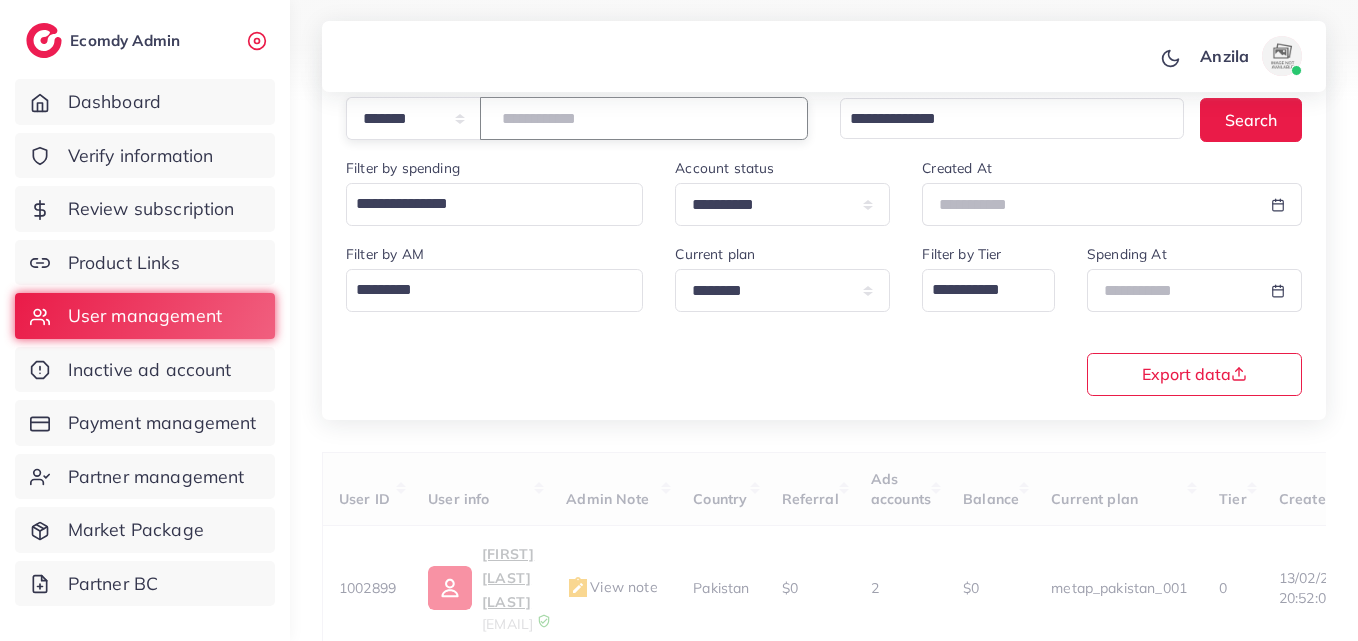 paste on "*******" 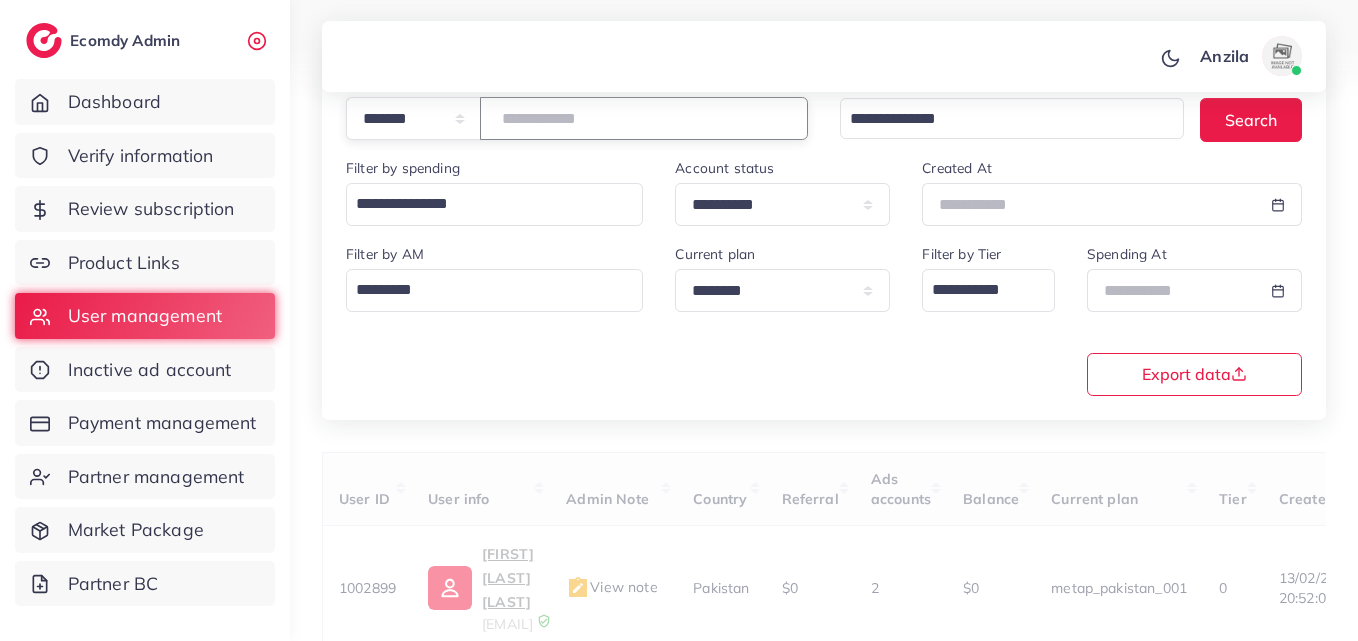 type on "*******" 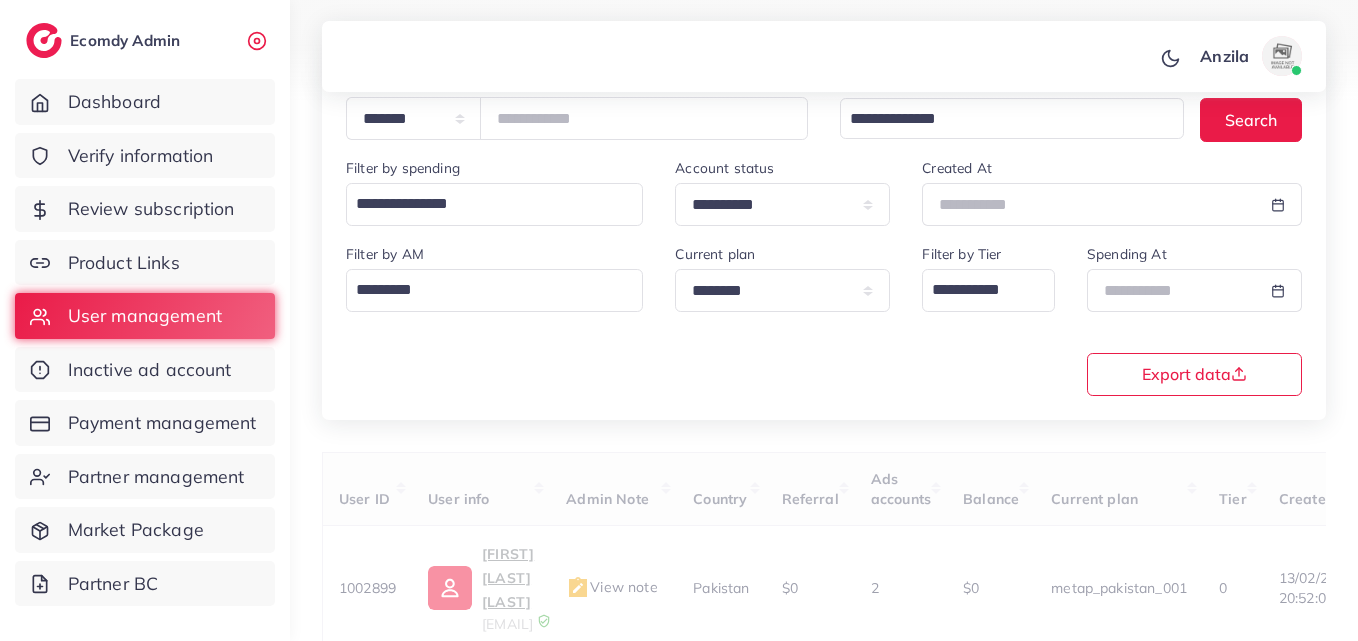 click on "**********" at bounding box center [824, 318] 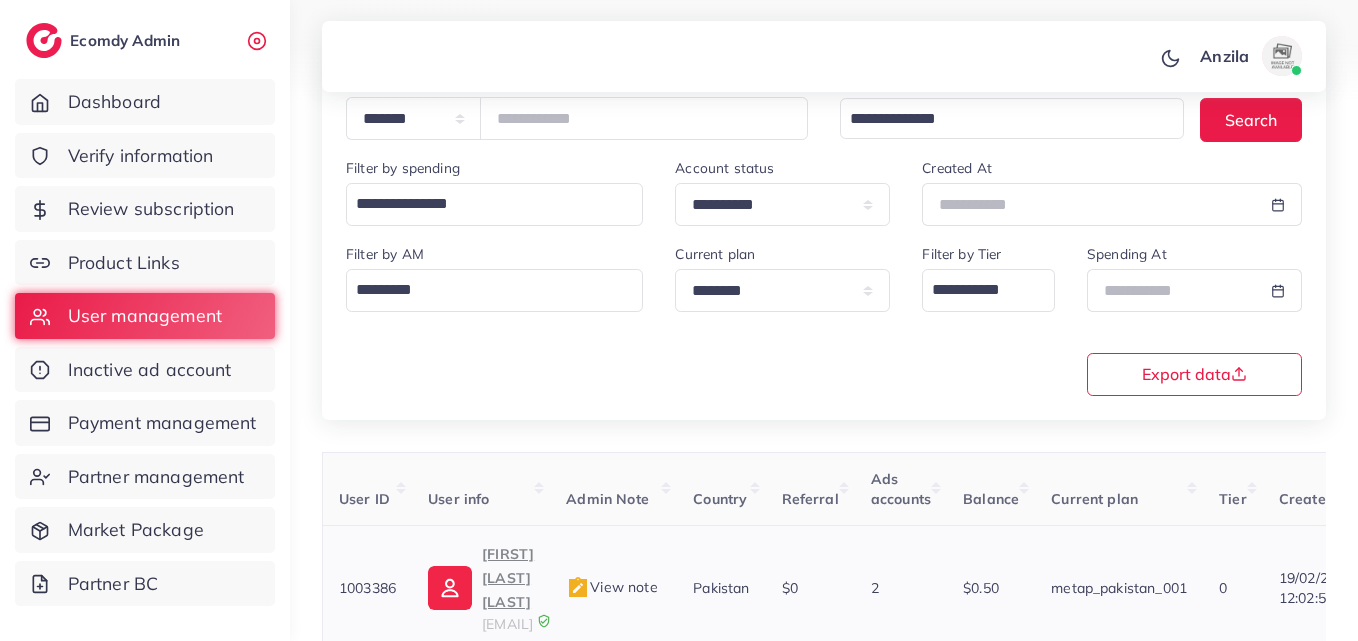 click on "zeeshan wazir ali lalani" at bounding box center [508, 578] 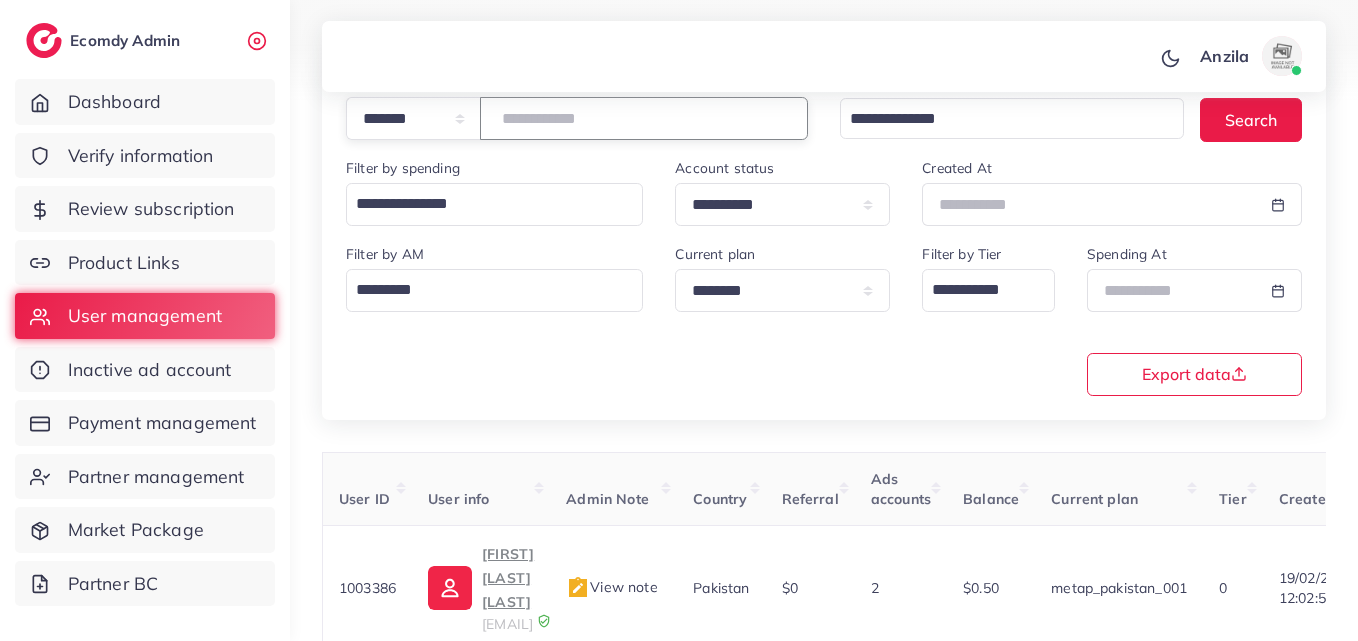 click on "*******" at bounding box center (644, 118) 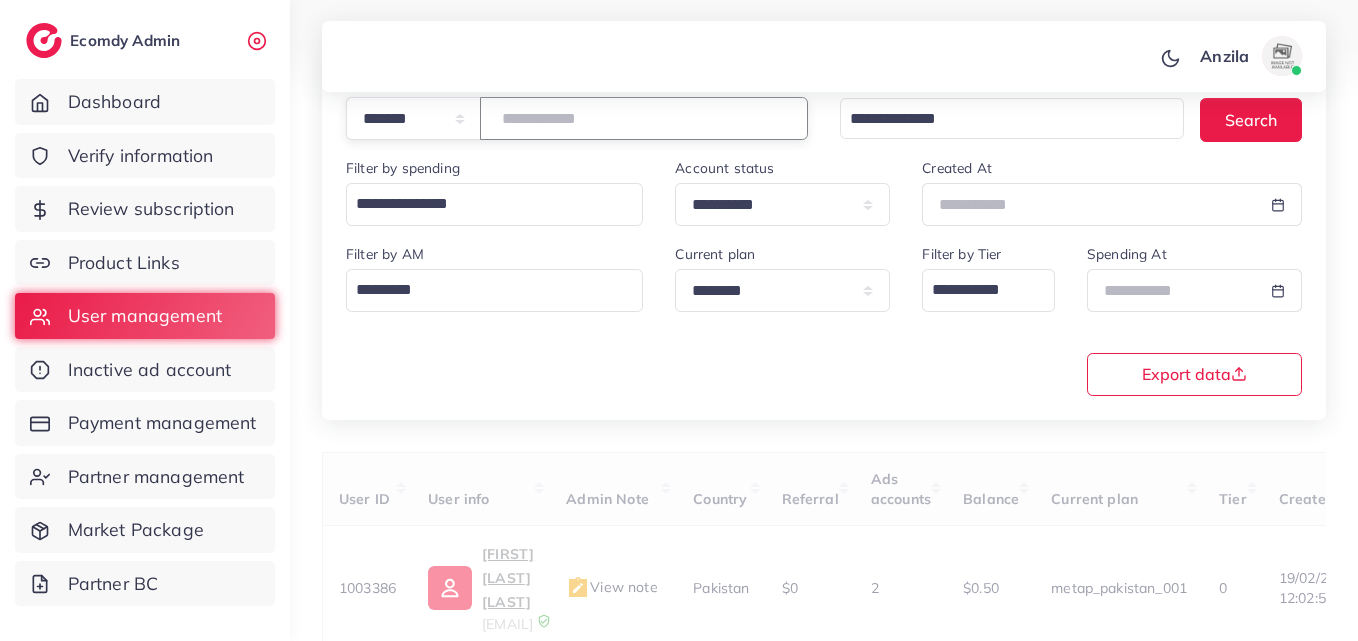 type on "*******" 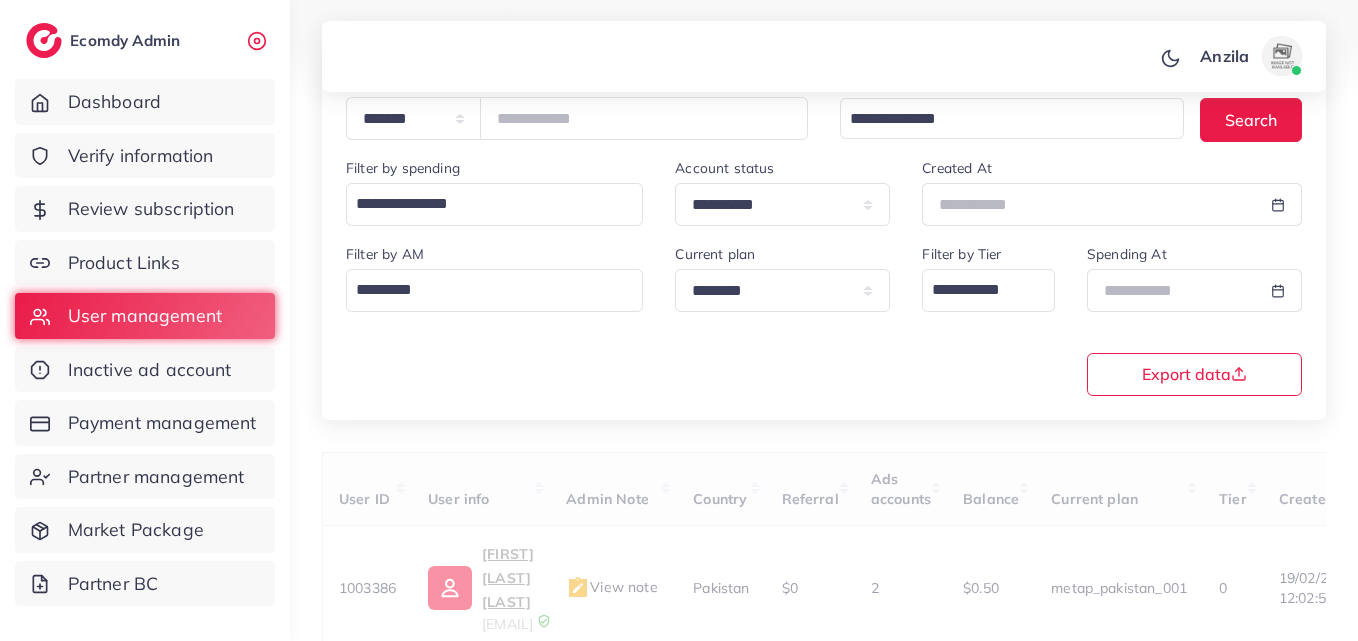 click on "**********" at bounding box center (824, 318) 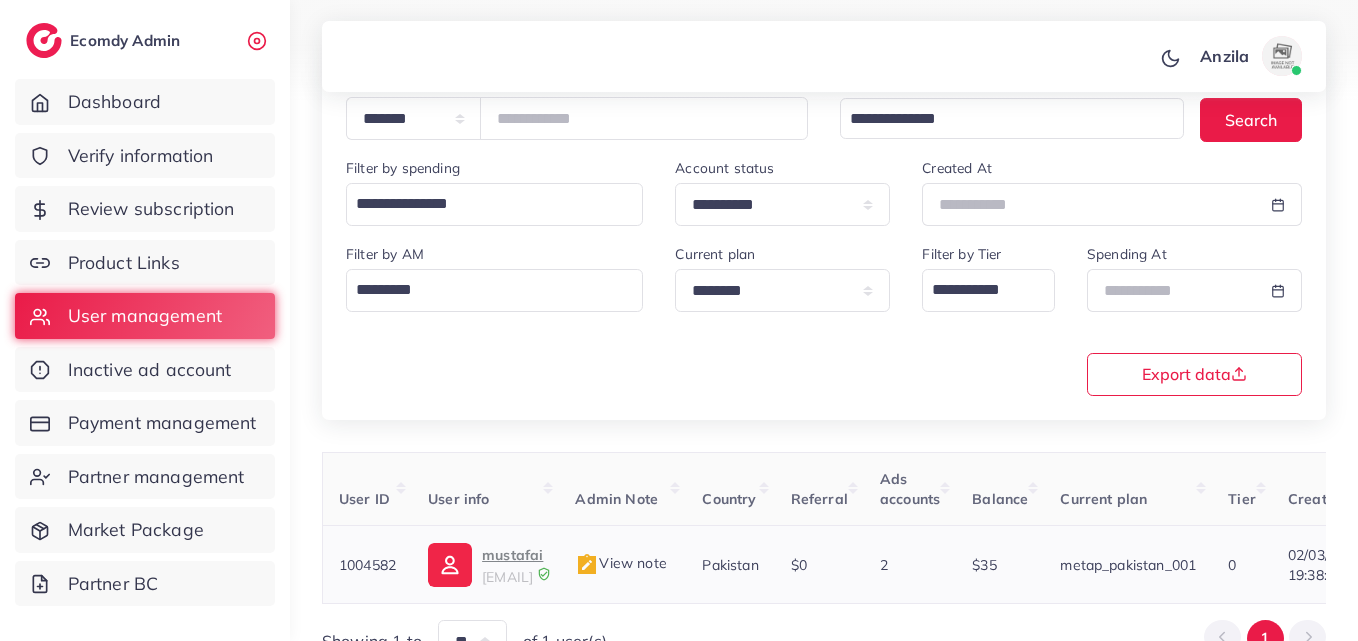 click on "mustafai" at bounding box center [512, 555] 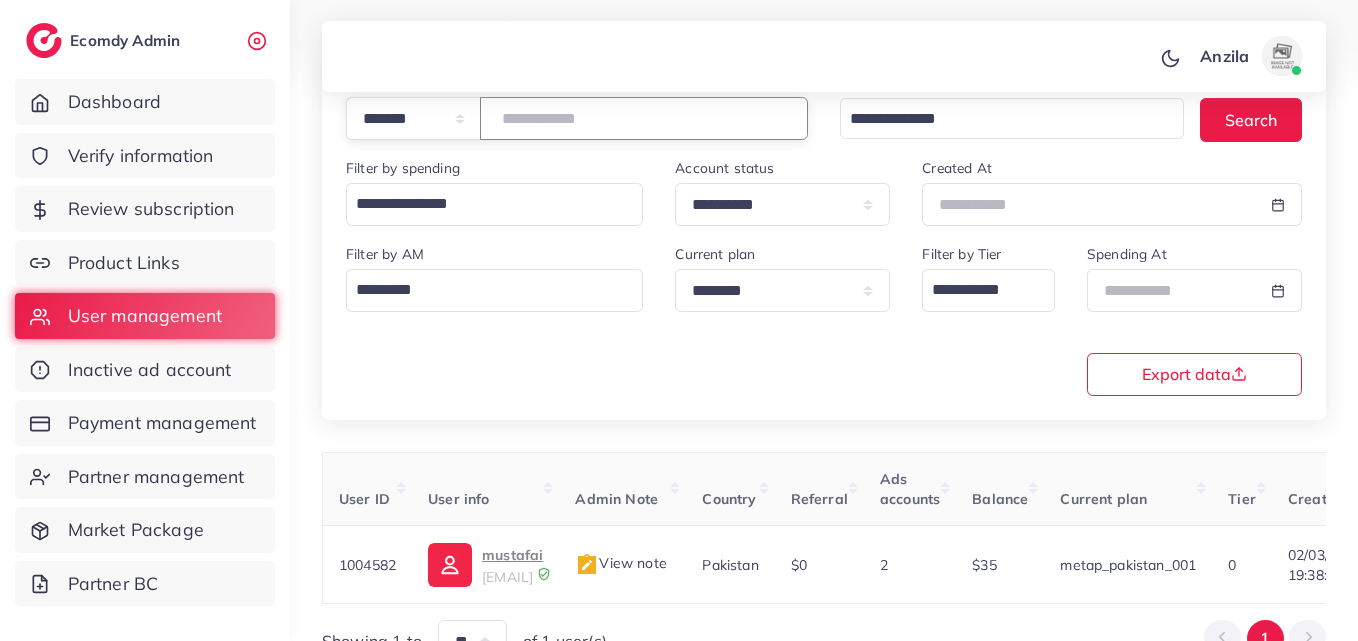 click on "*******" at bounding box center [644, 118] 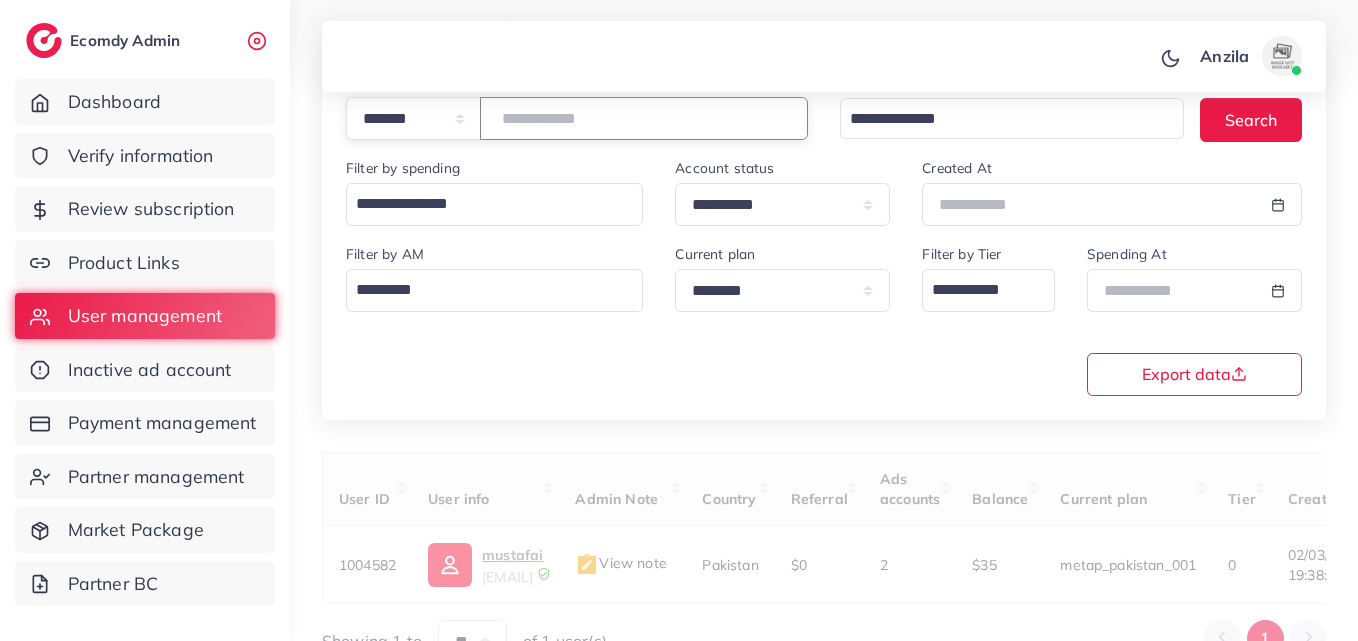 type on "*******" 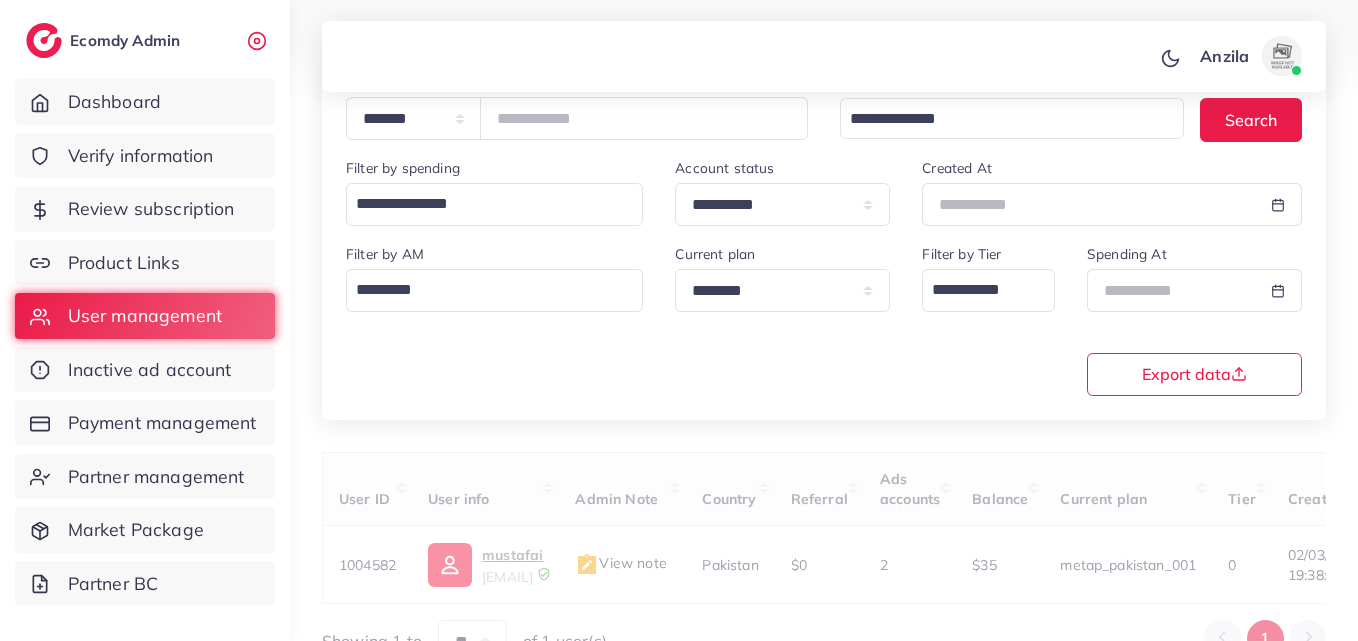 click on "**********" at bounding box center (824, 223) 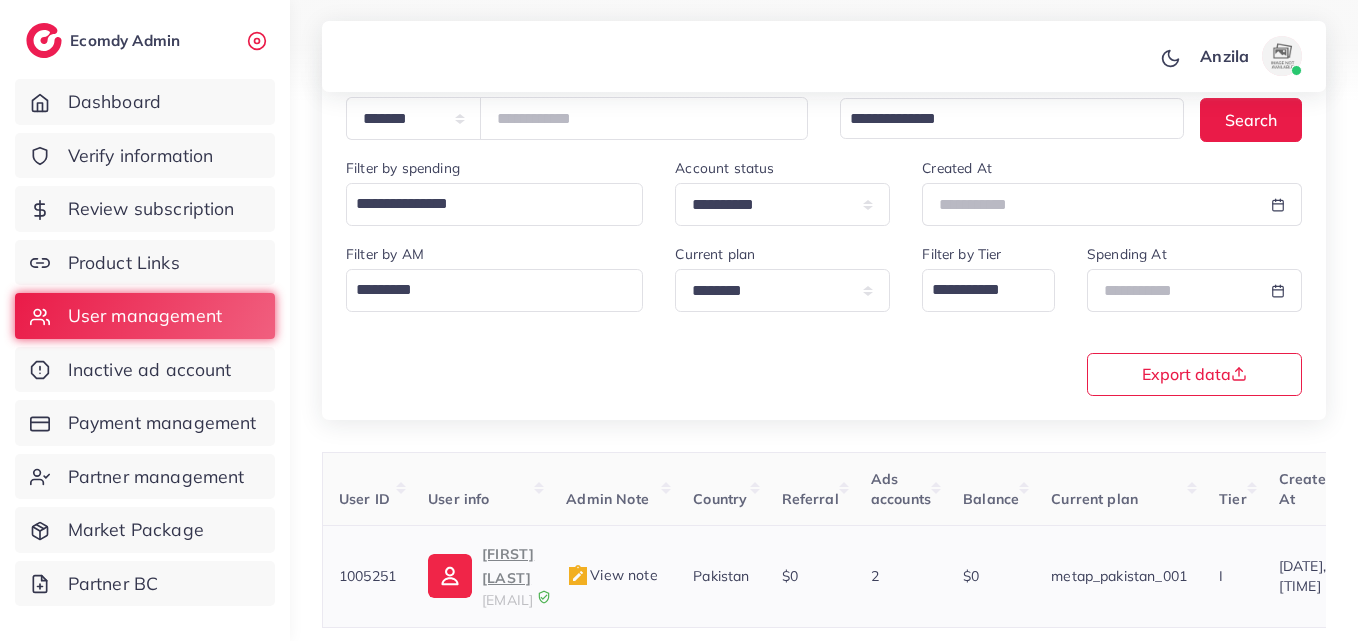 click on "tauseefali1302@gmail.com" at bounding box center [507, 600] 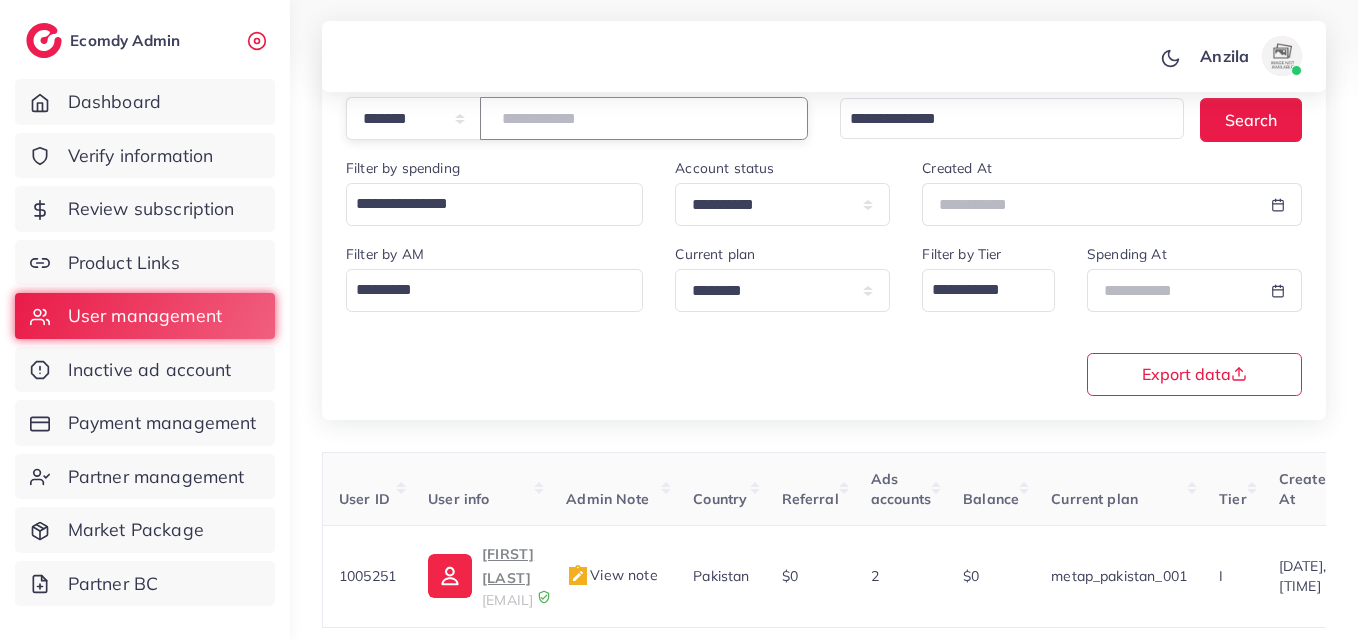 click on "*******" at bounding box center (644, 118) 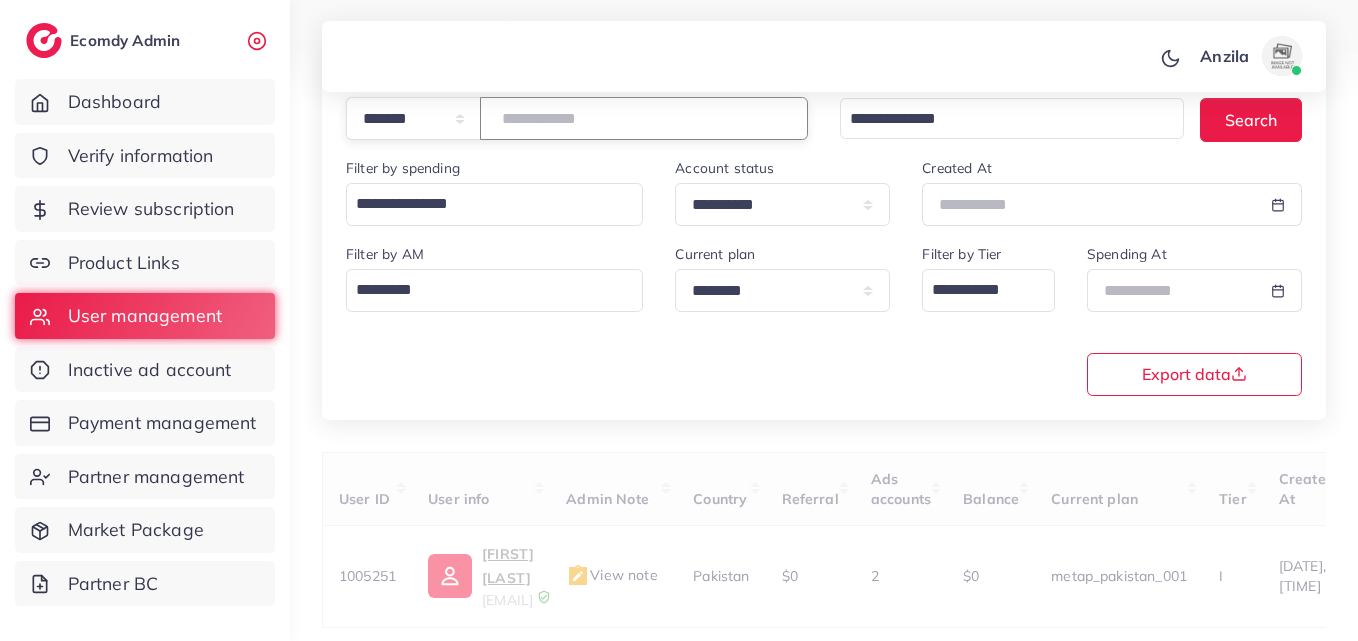 paste on "*******" 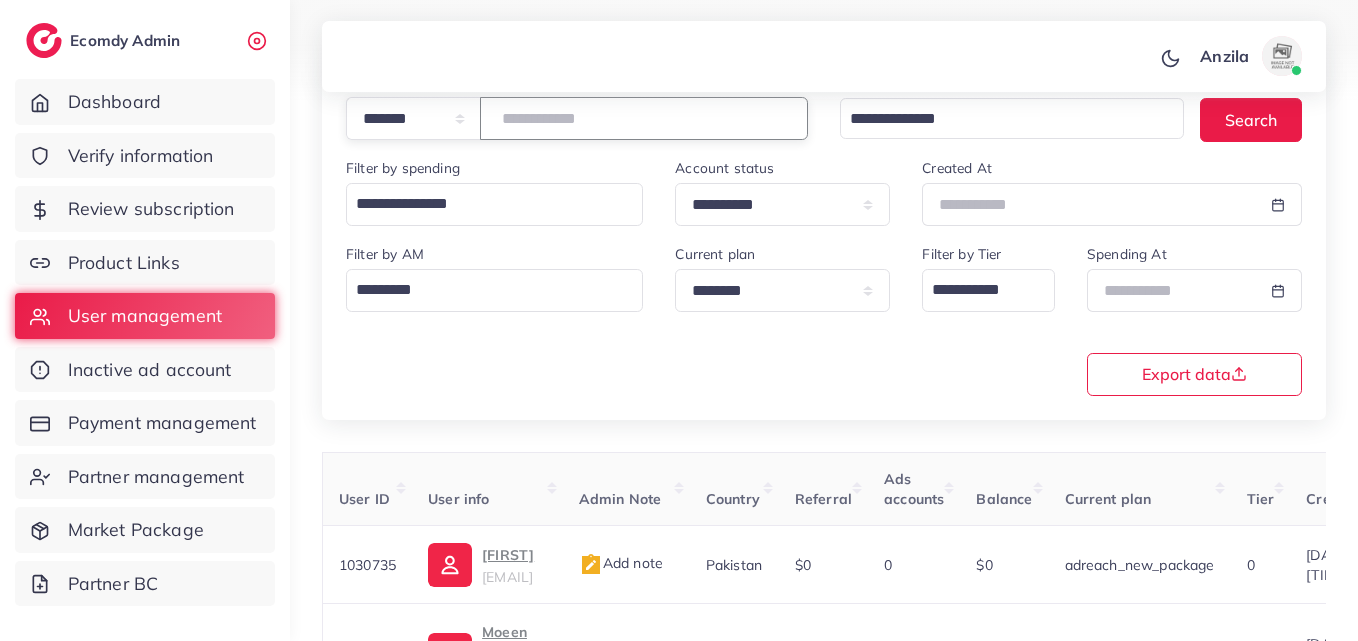 type on "*******" 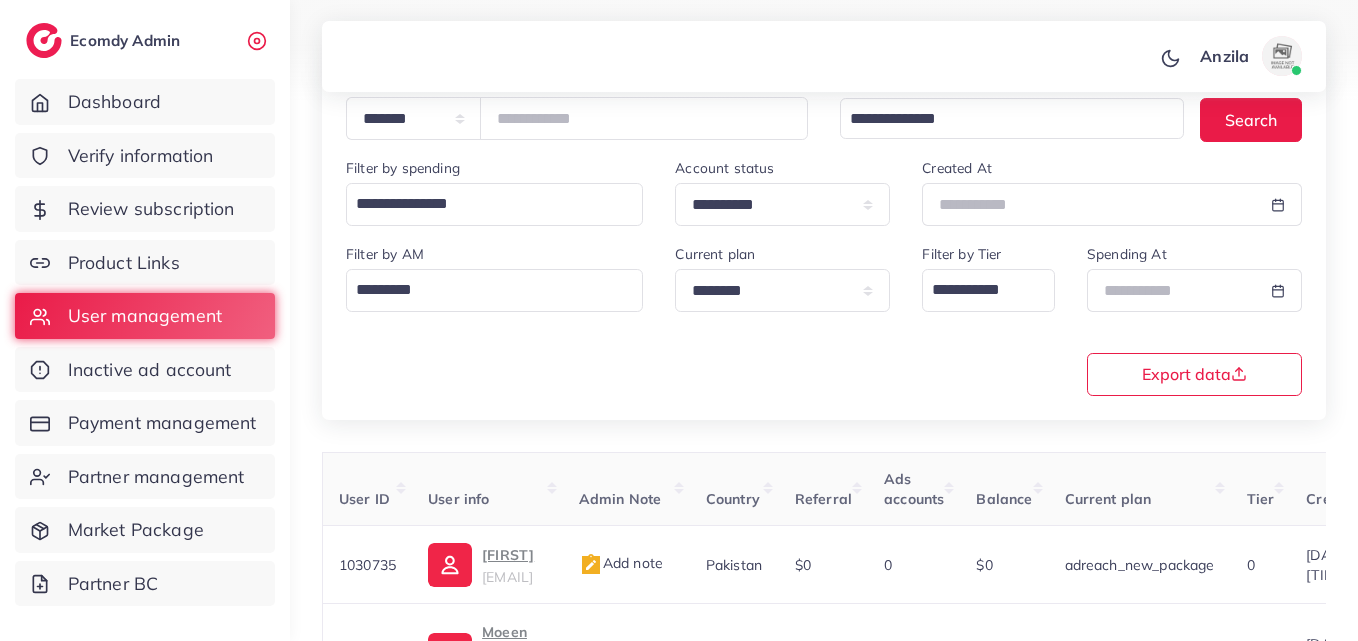 click on "**********" at bounding box center (824, 318) 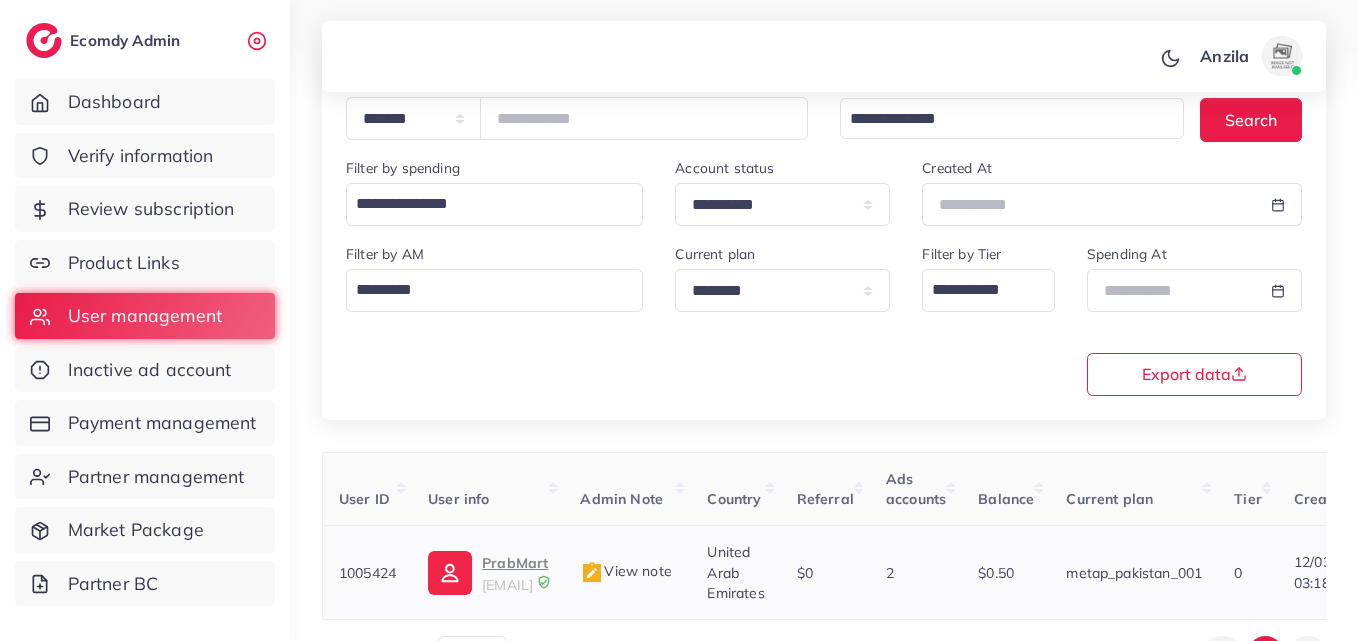 click on "PrabMart" at bounding box center (515, 563) 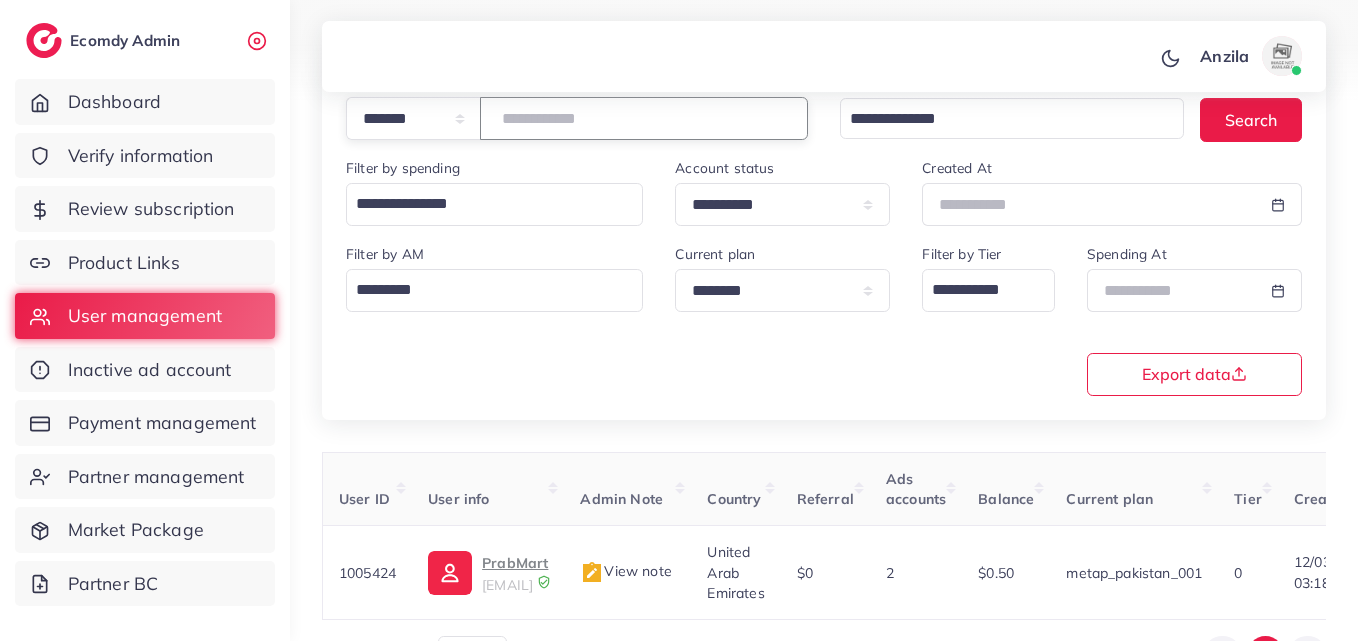 click on "*******" at bounding box center (644, 118) 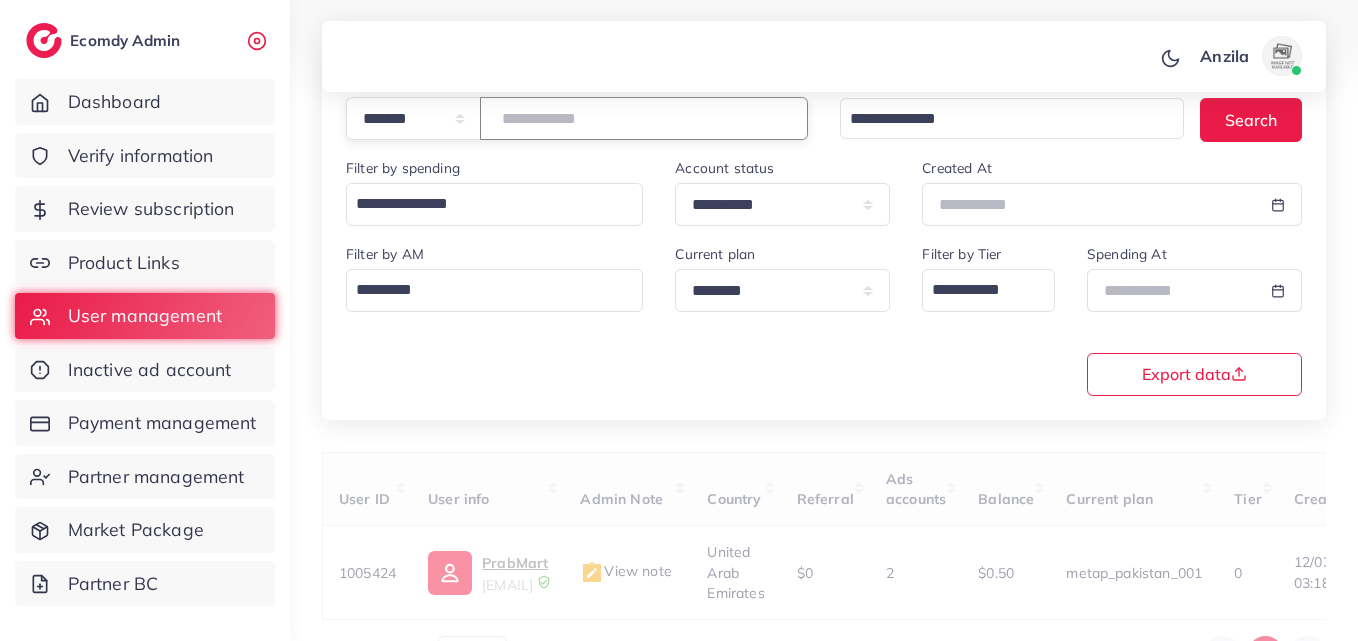 paste on "*******" 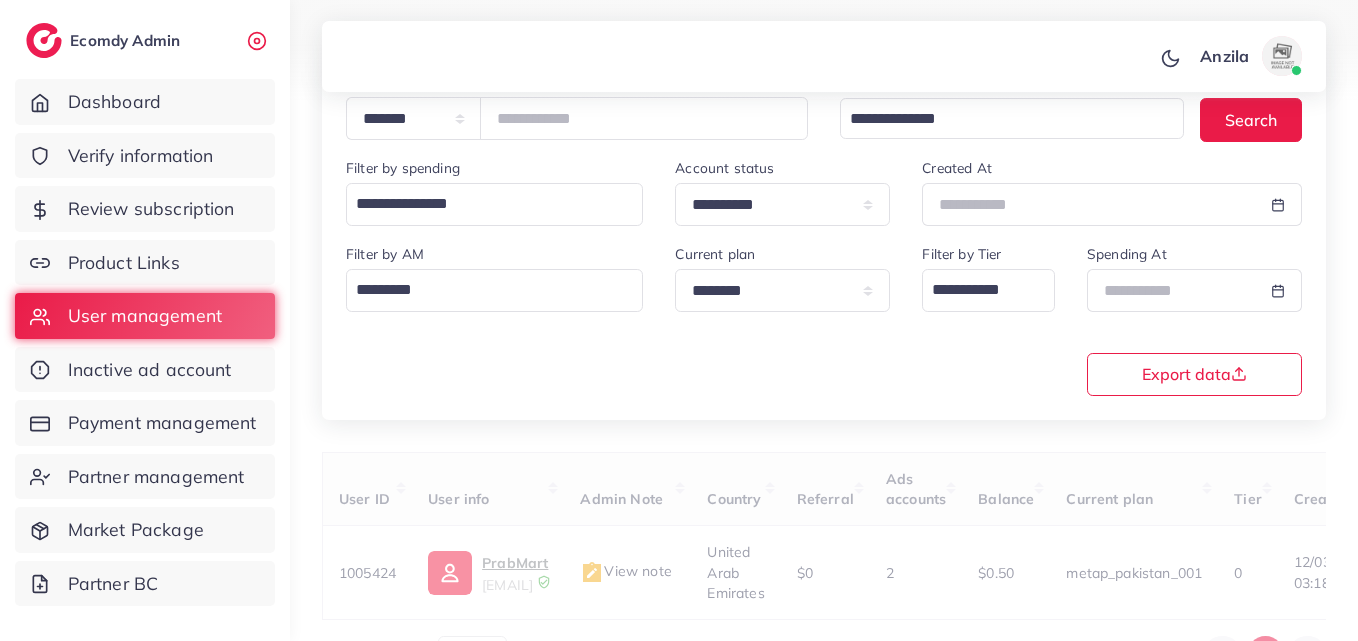 click on "**********" at bounding box center [824, 328] 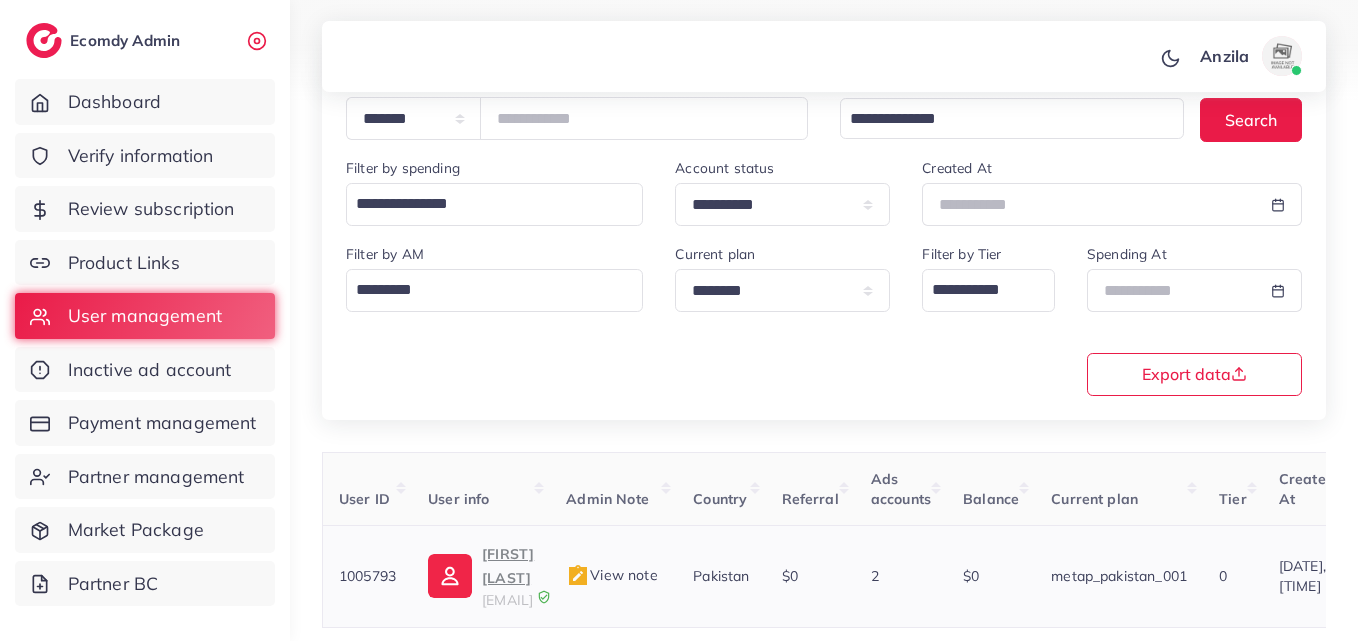 click on "mehtab ahmed" at bounding box center [508, 566] 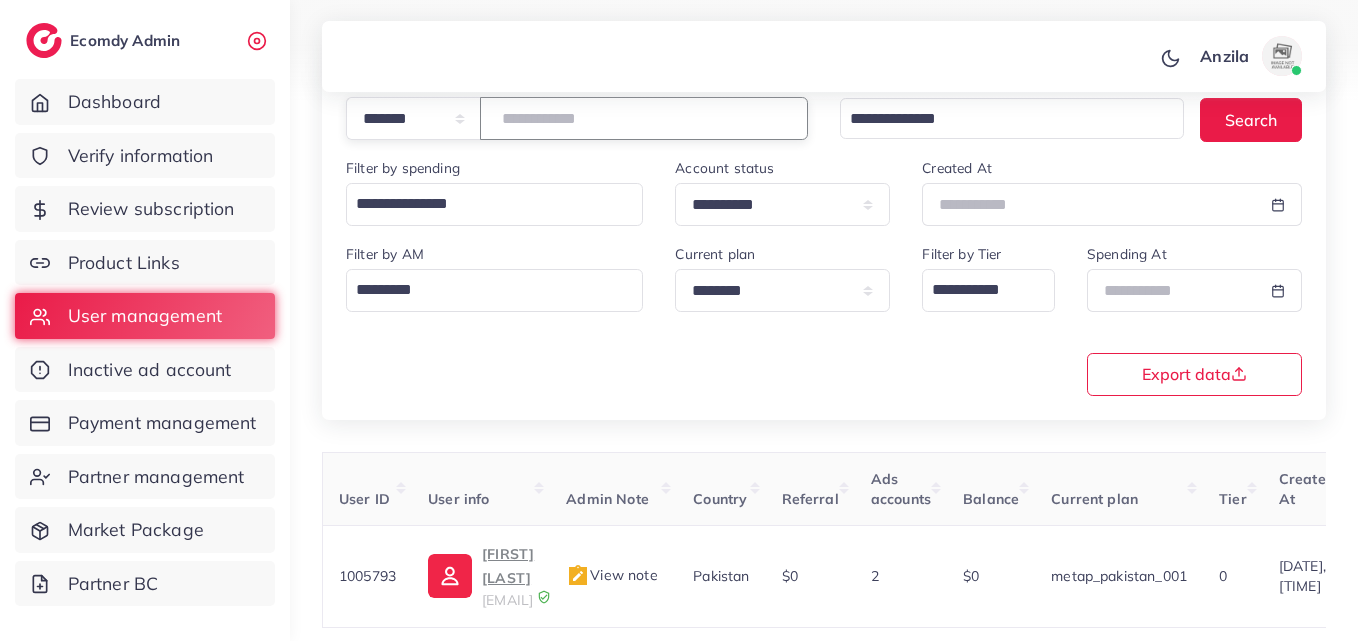 click on "*******" at bounding box center (644, 118) 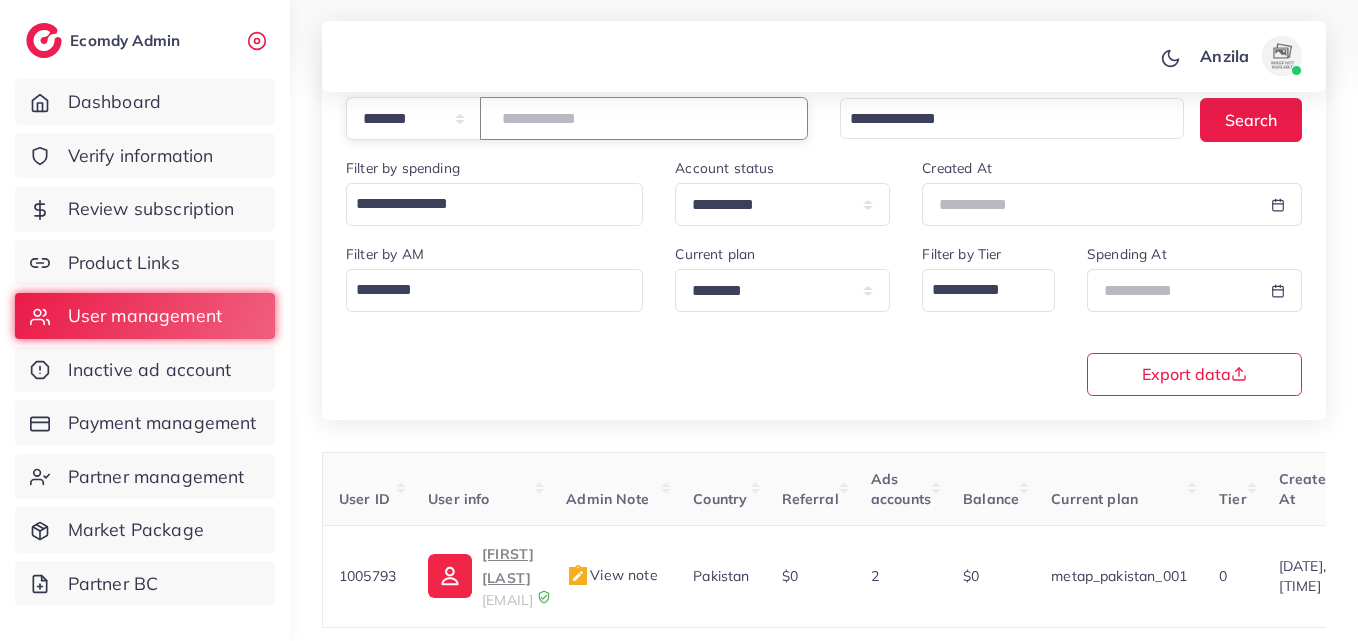 click on "*******" at bounding box center [644, 118] 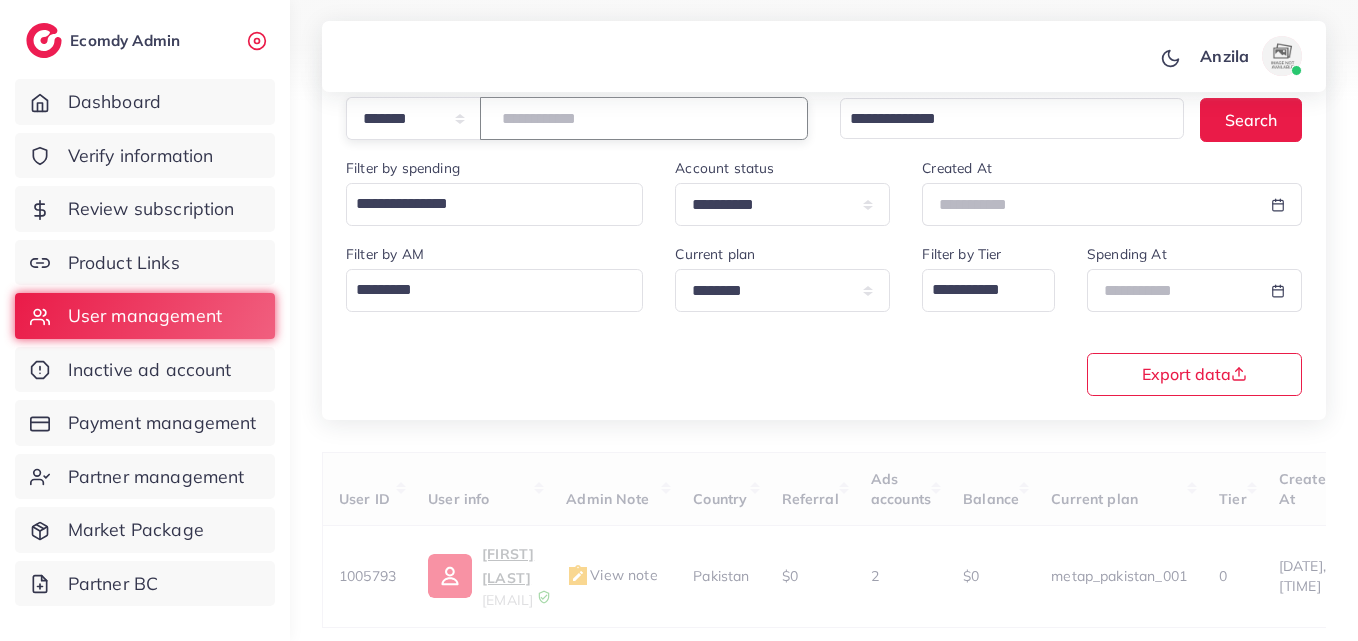 paste on "*******" 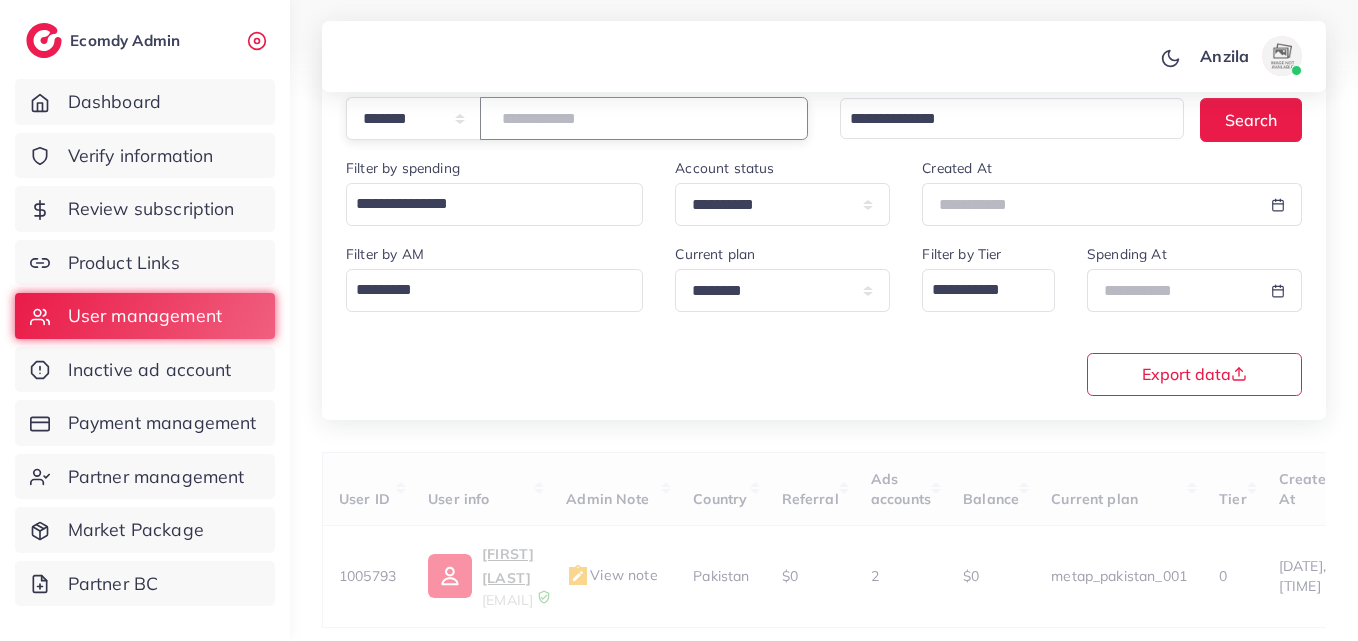 type on "*******" 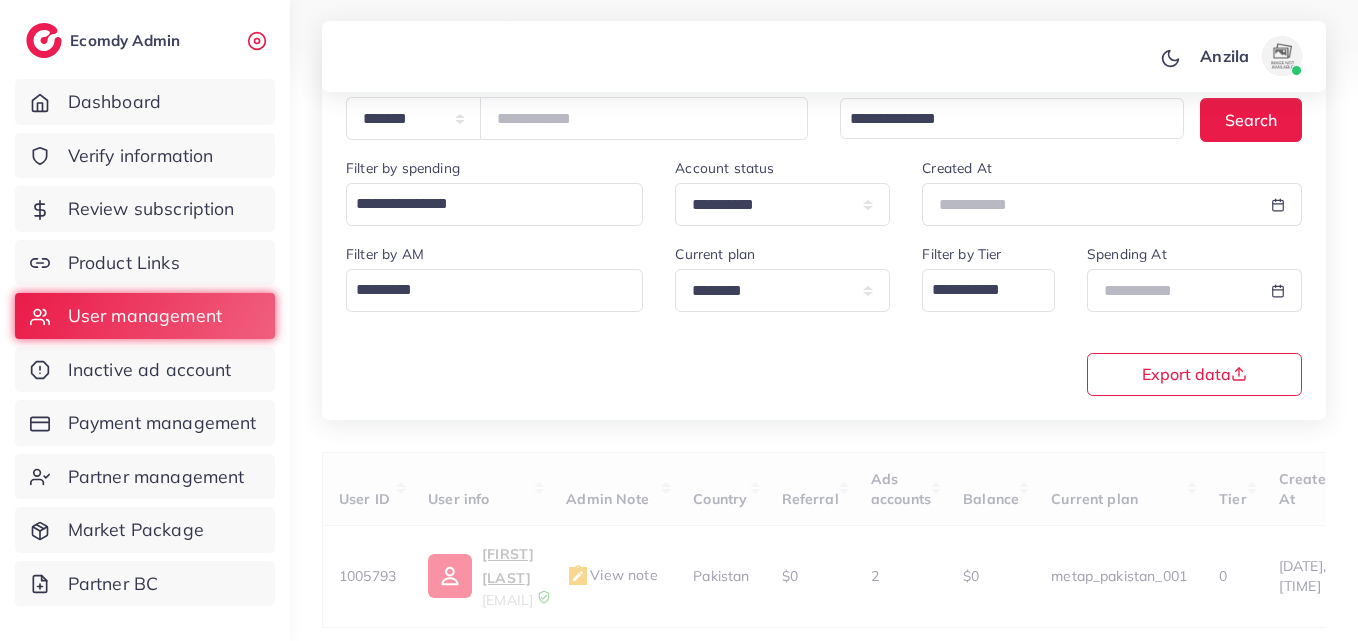 click on "**********" at bounding box center (824, 318) 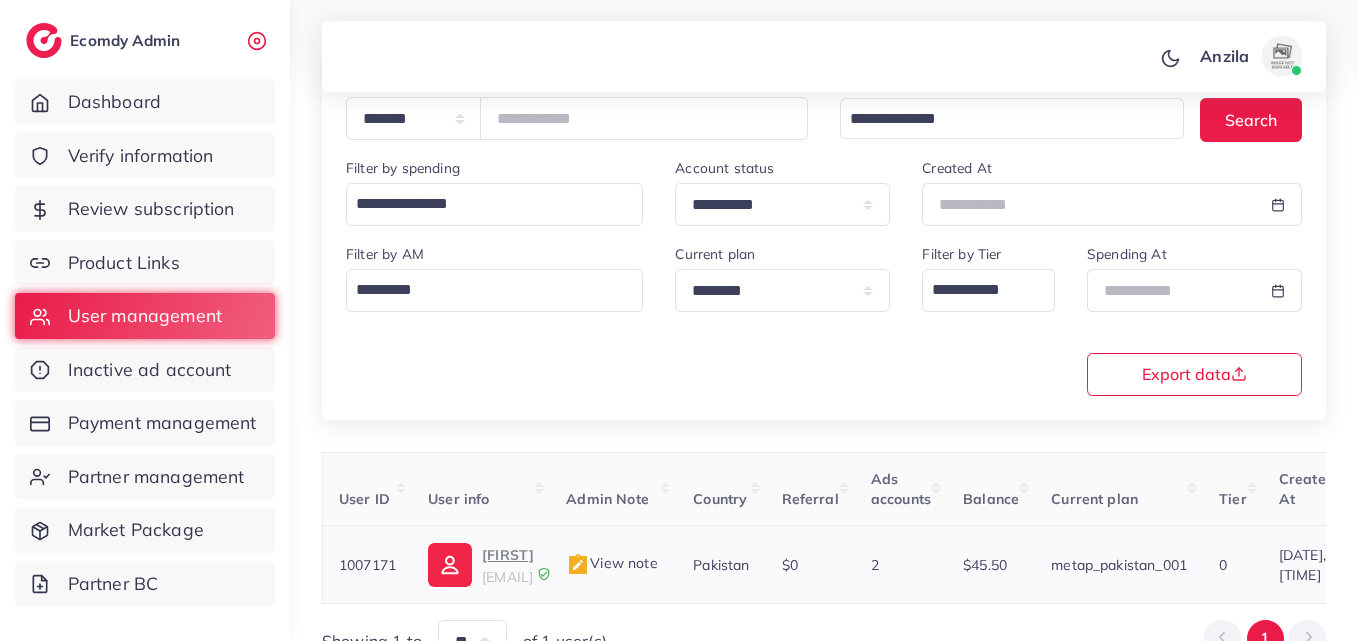 click on "KAMRAN" at bounding box center (508, 555) 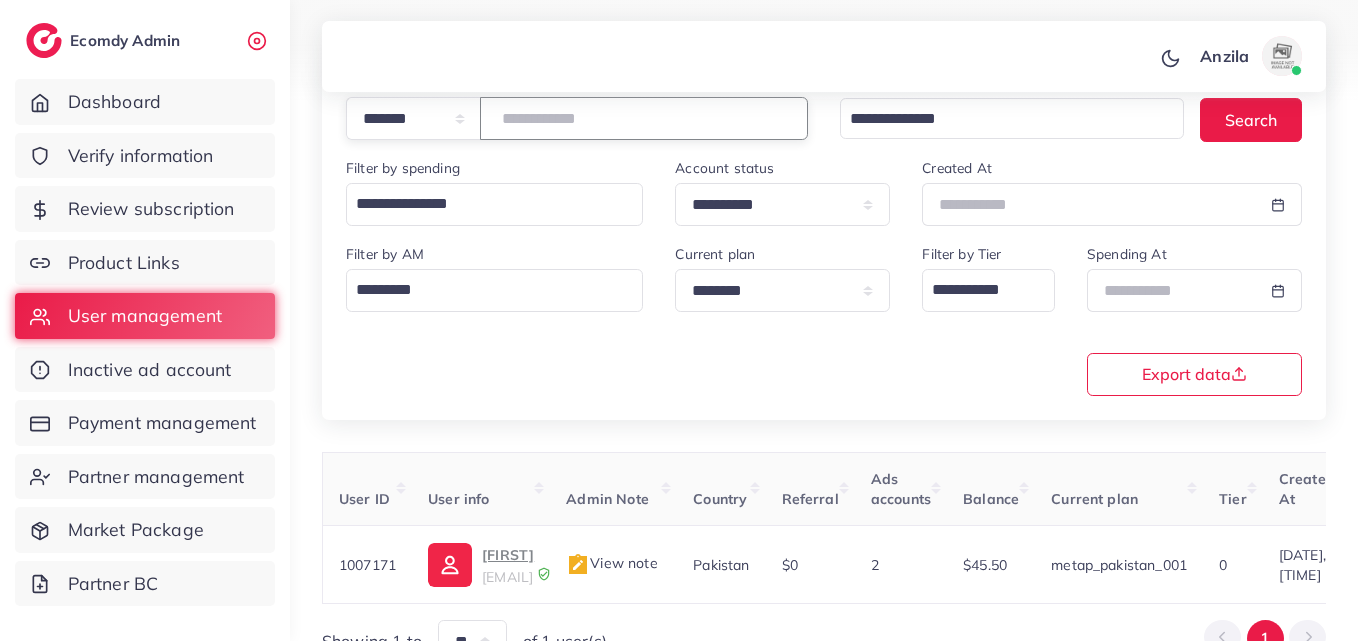 click on "*******" at bounding box center [644, 118] 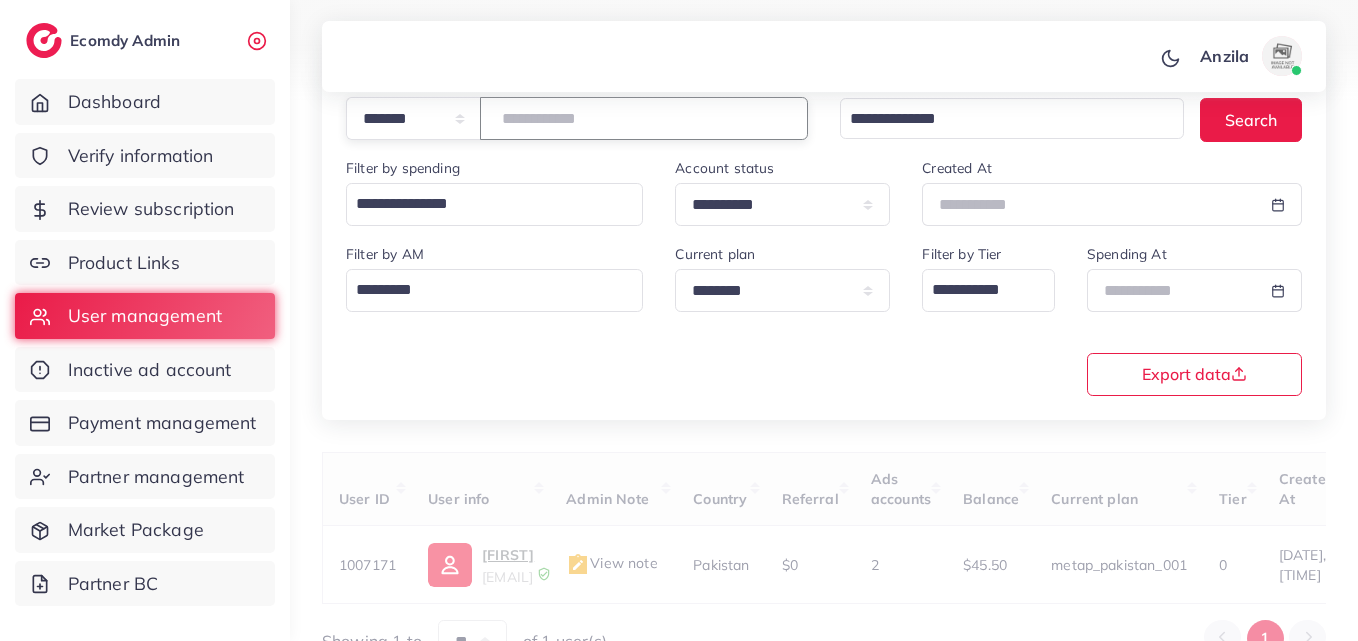 paste on "*******" 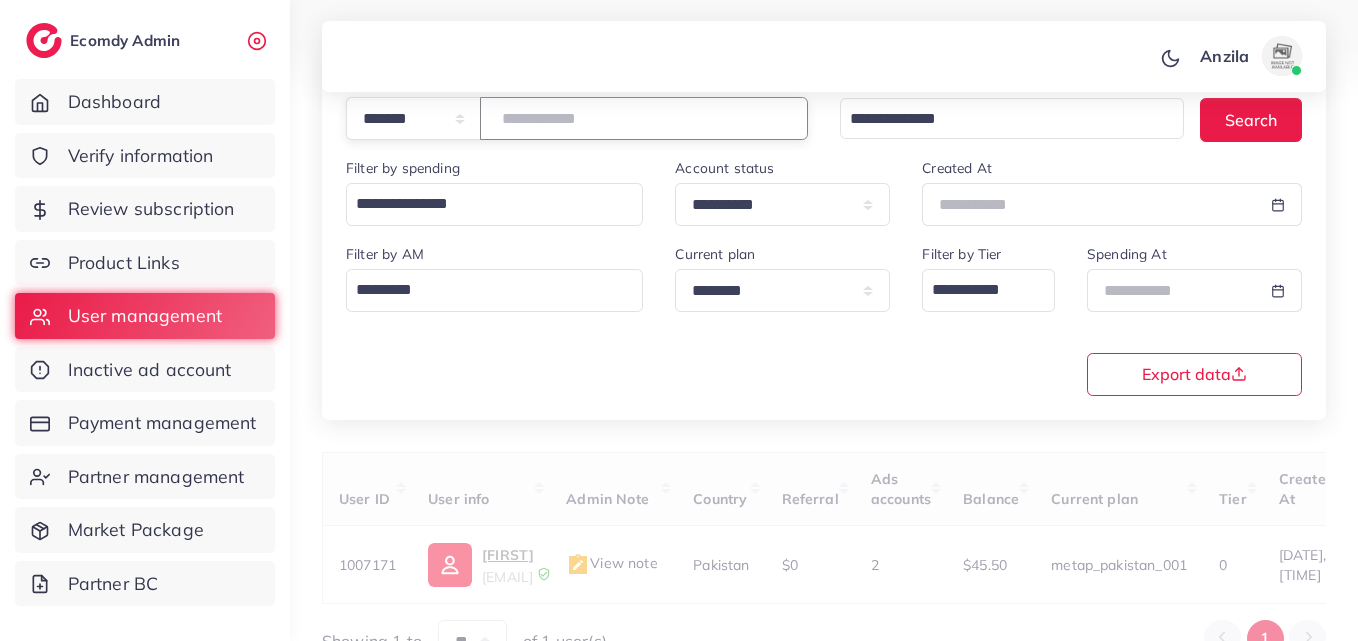 type on "*******" 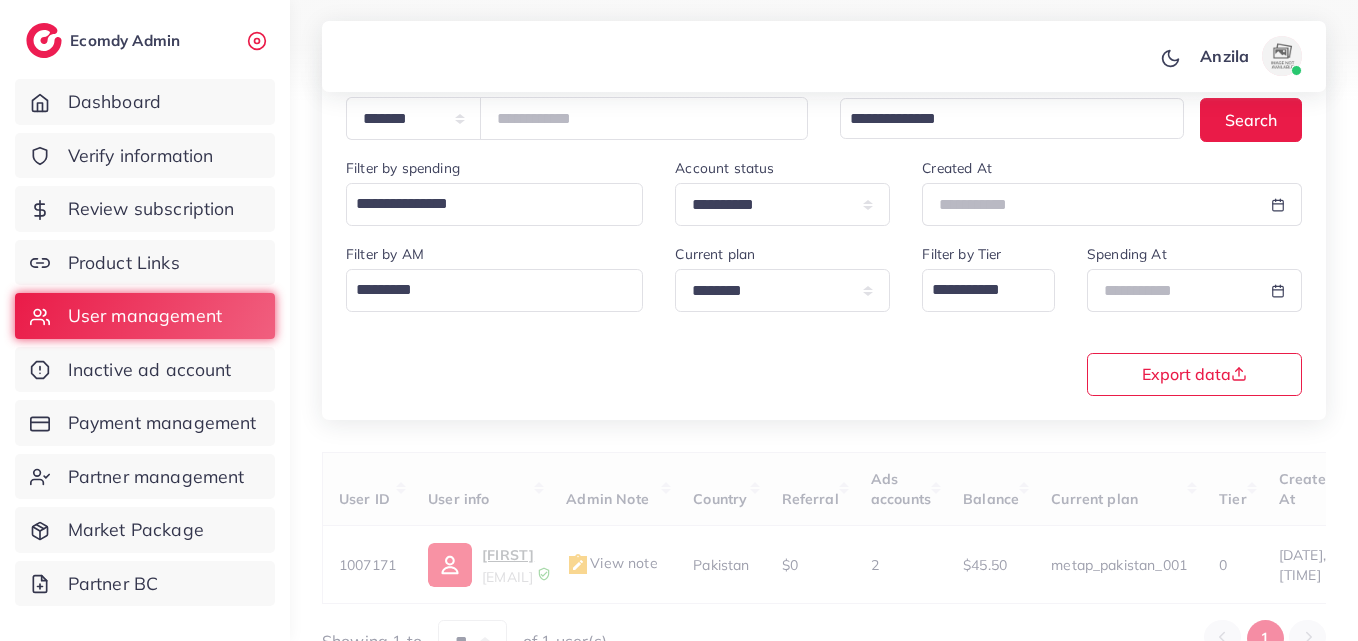 click on "**********" at bounding box center (824, 320) 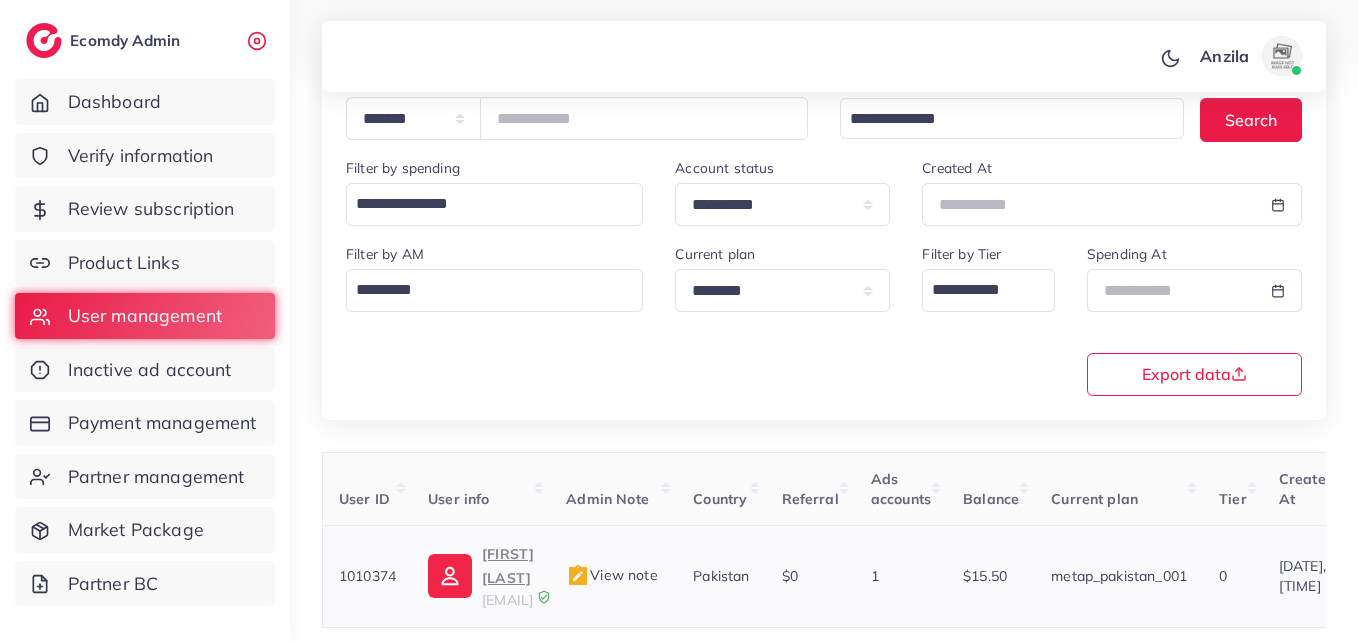 click on "Sayyam Jutt" at bounding box center (508, 566) 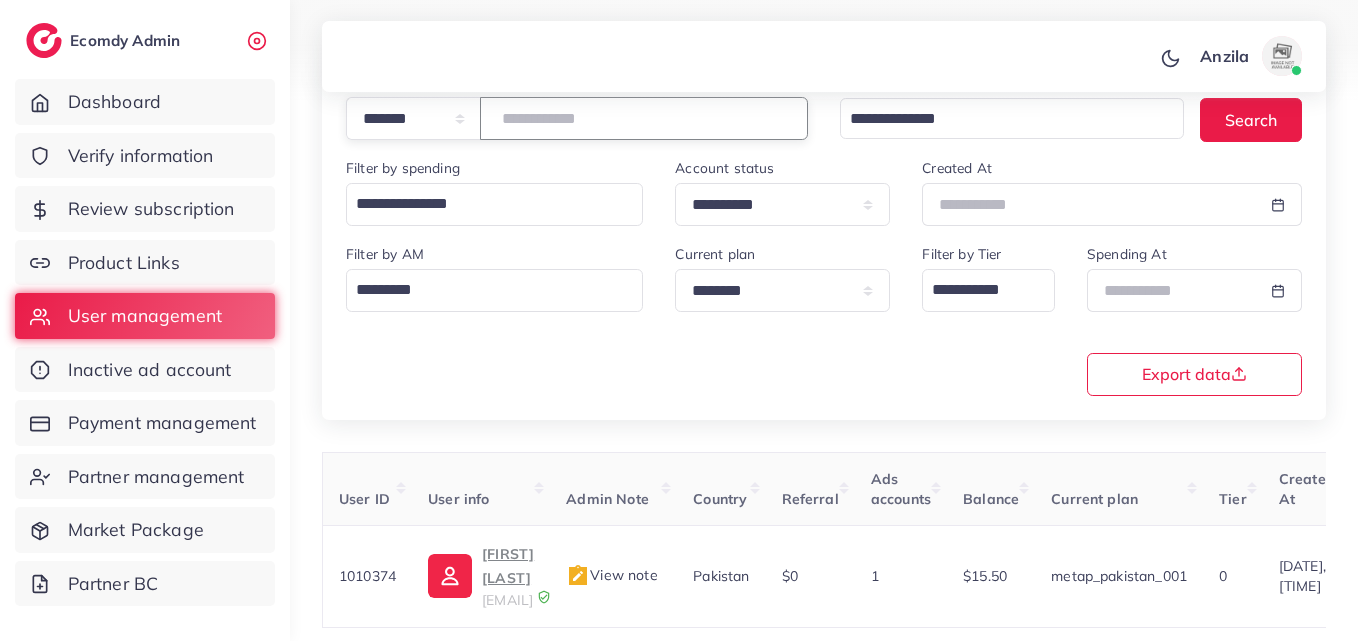 click on "*******" at bounding box center [644, 118] 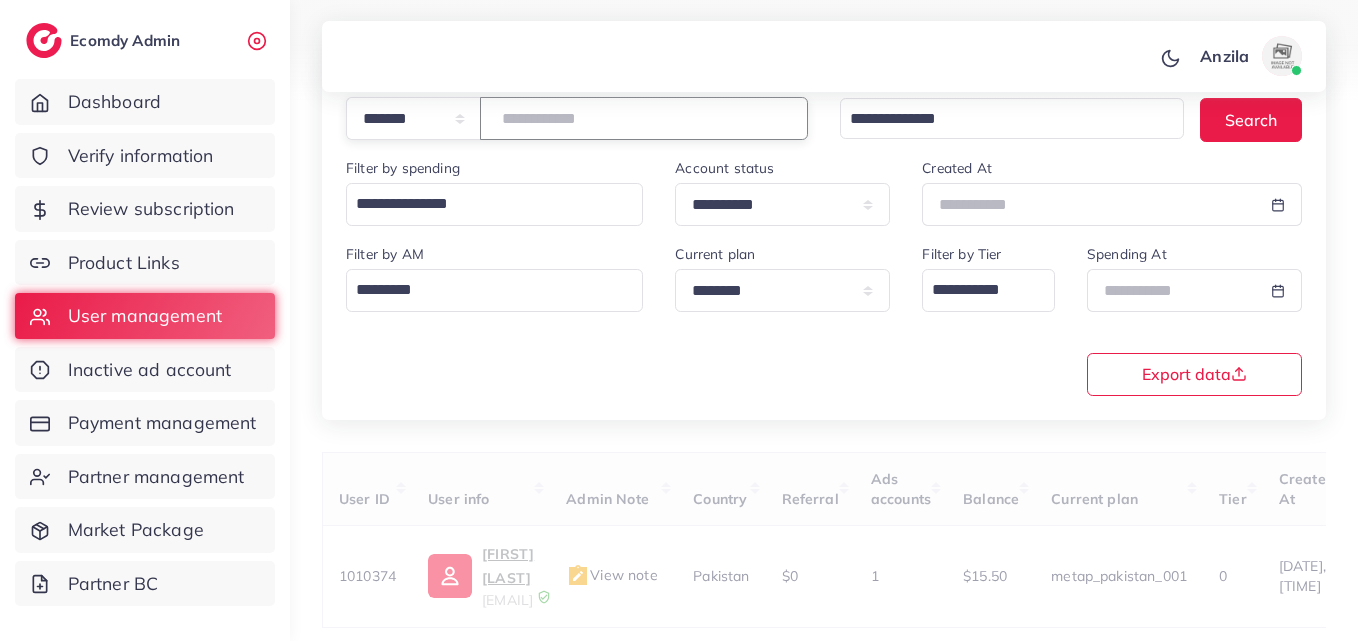 type on "*******" 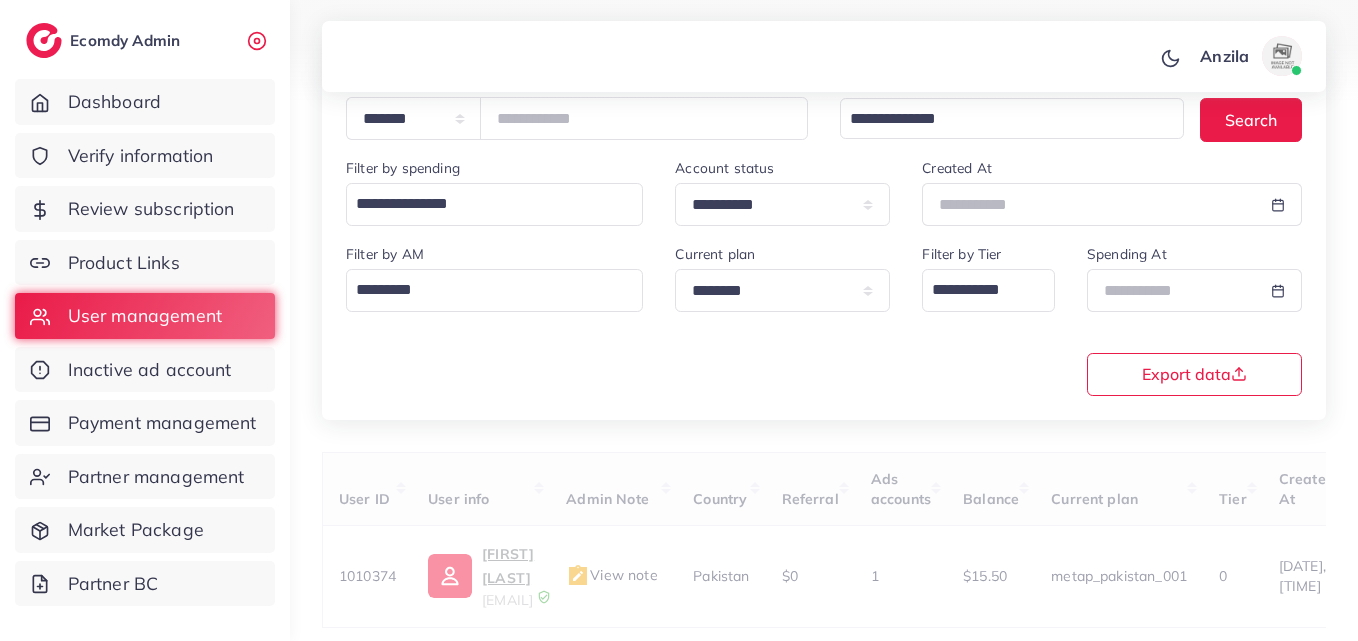 click on "**********" at bounding box center [824, 318] 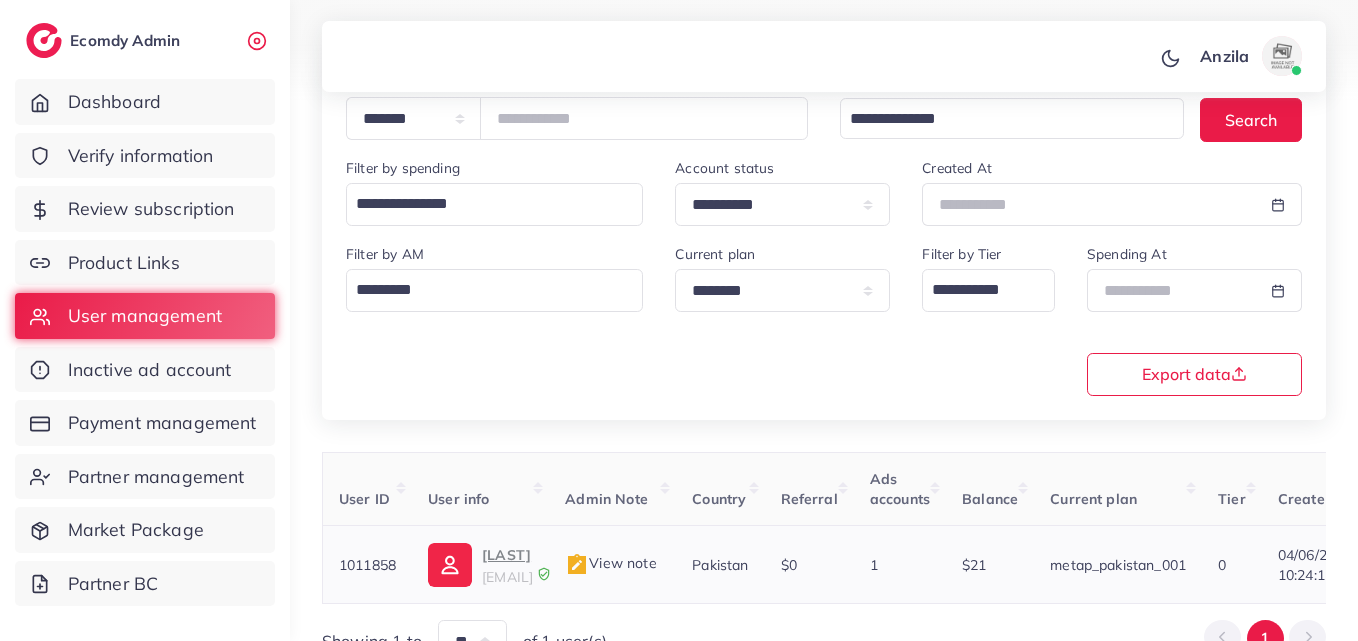 click on "Shaikh" at bounding box center (507, 555) 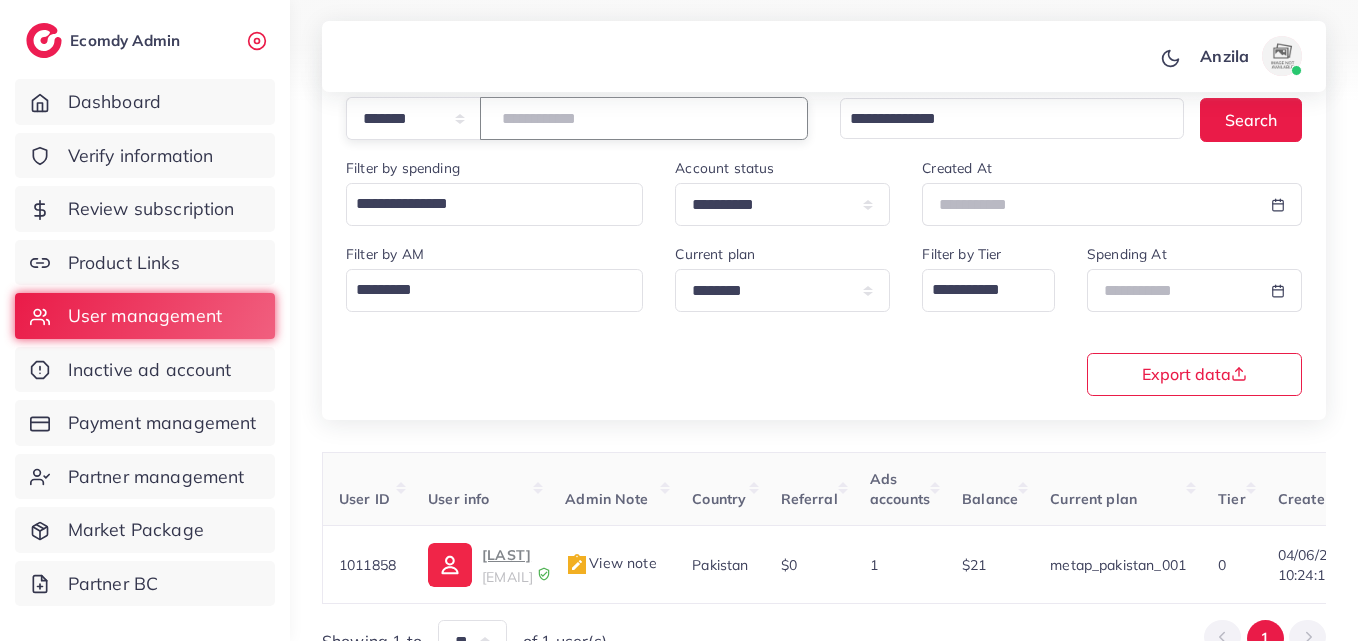 click on "*******" at bounding box center [644, 118] 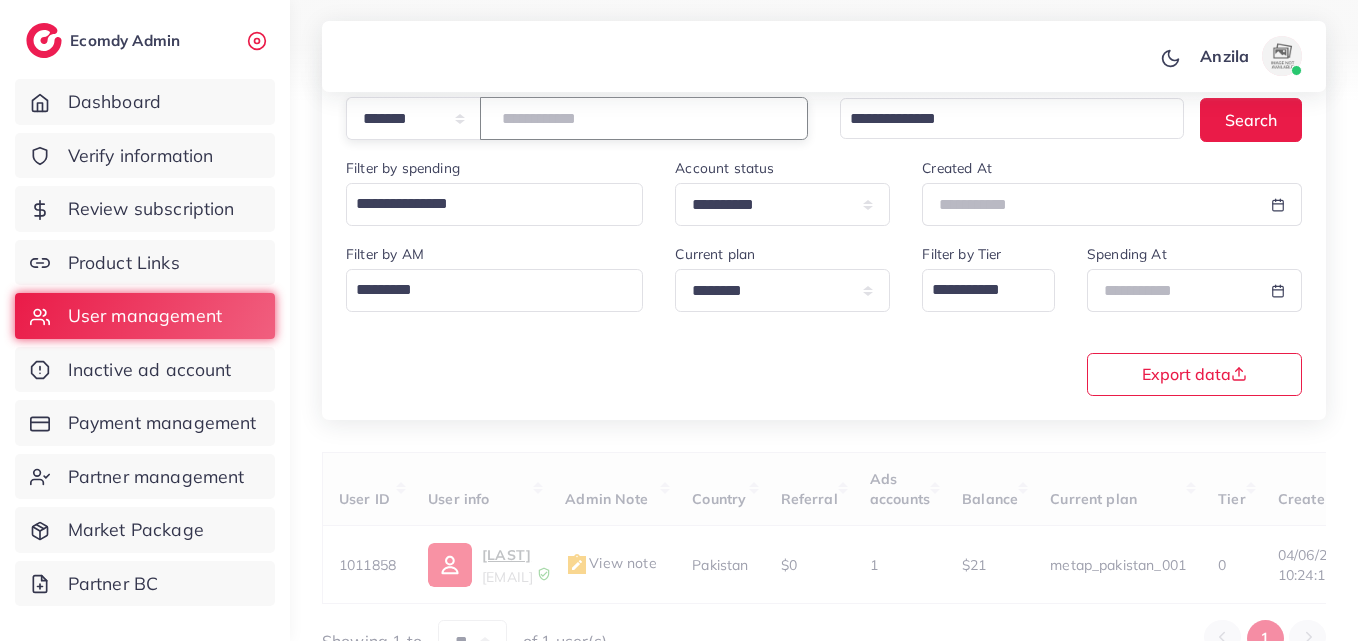 paste on "*******" 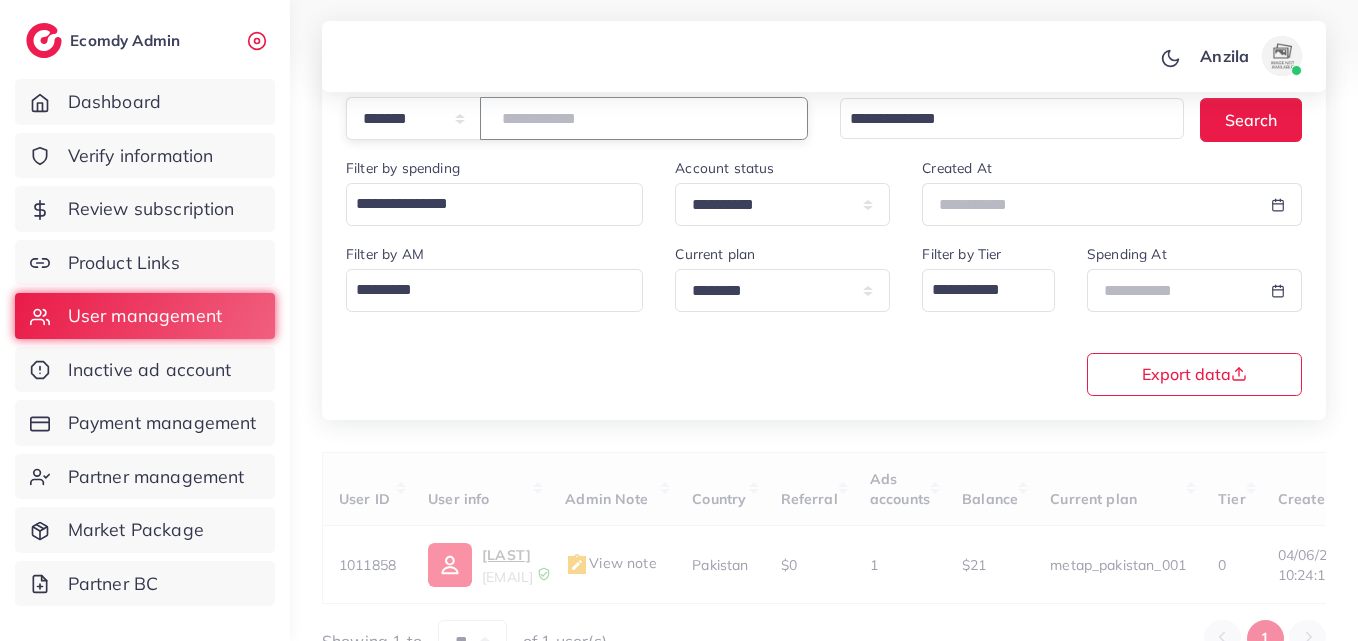 type on "*******" 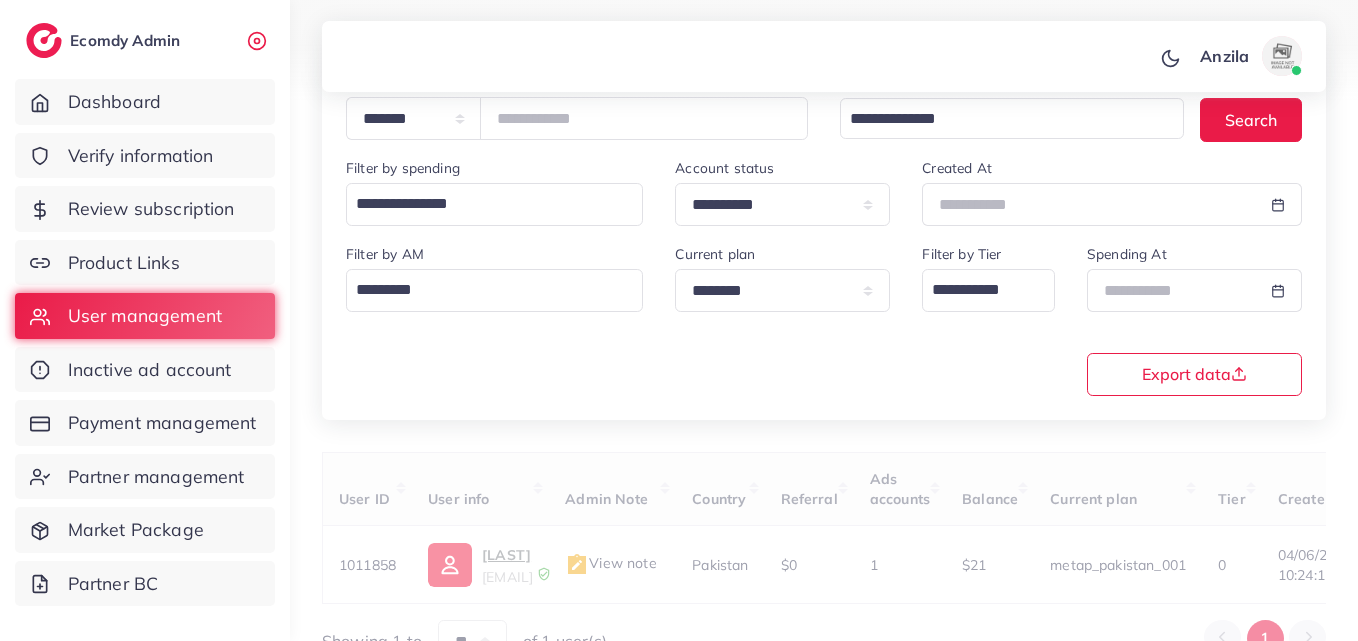 click on "**********" at bounding box center (824, 223) 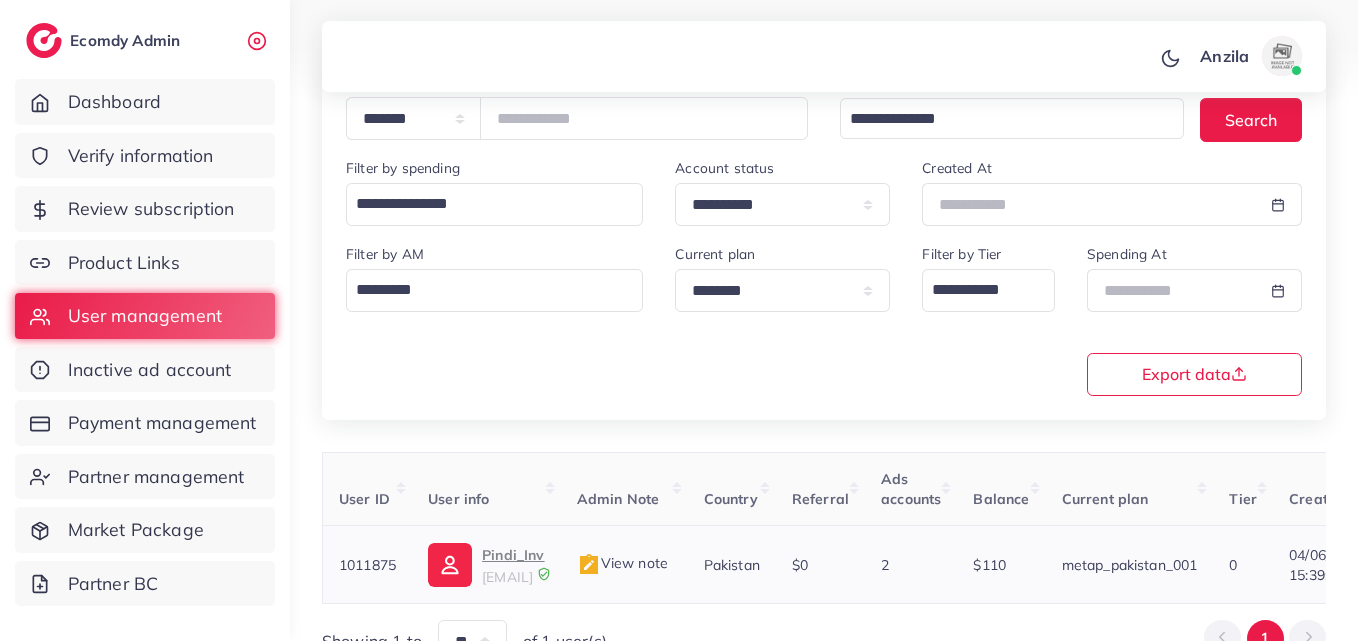 click on "ecomdealspk+s47@outlook.com" at bounding box center [507, 577] 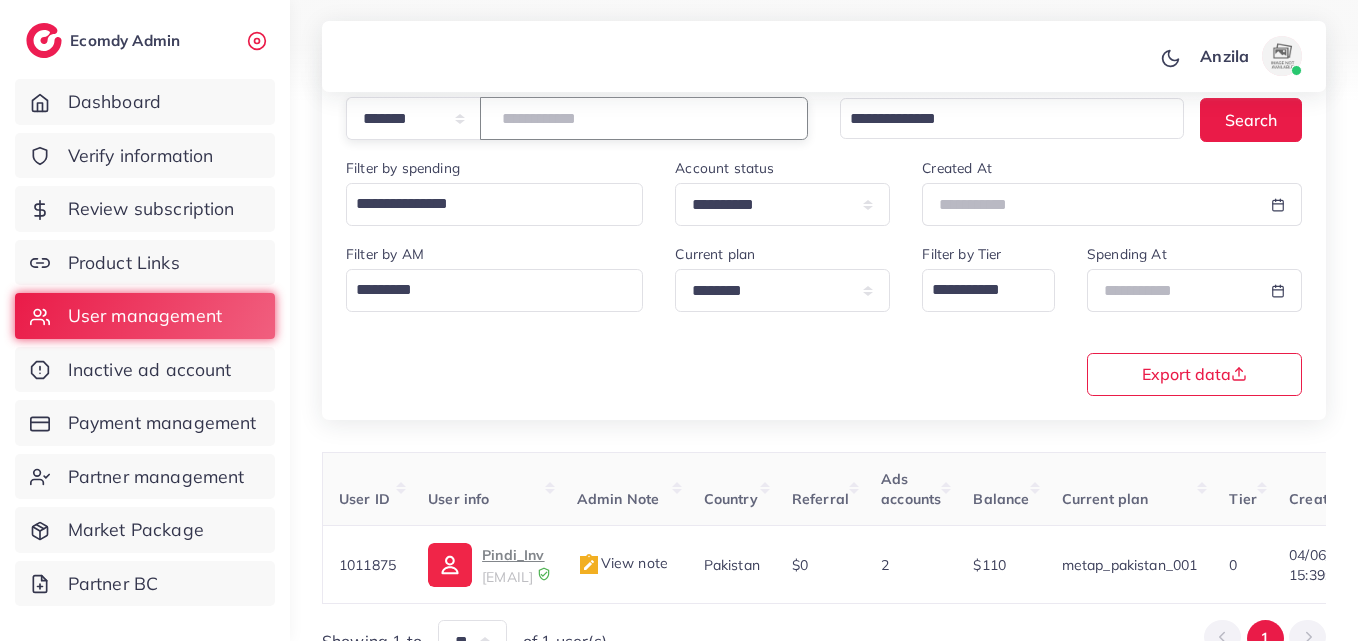 click on "*******" at bounding box center [644, 118] 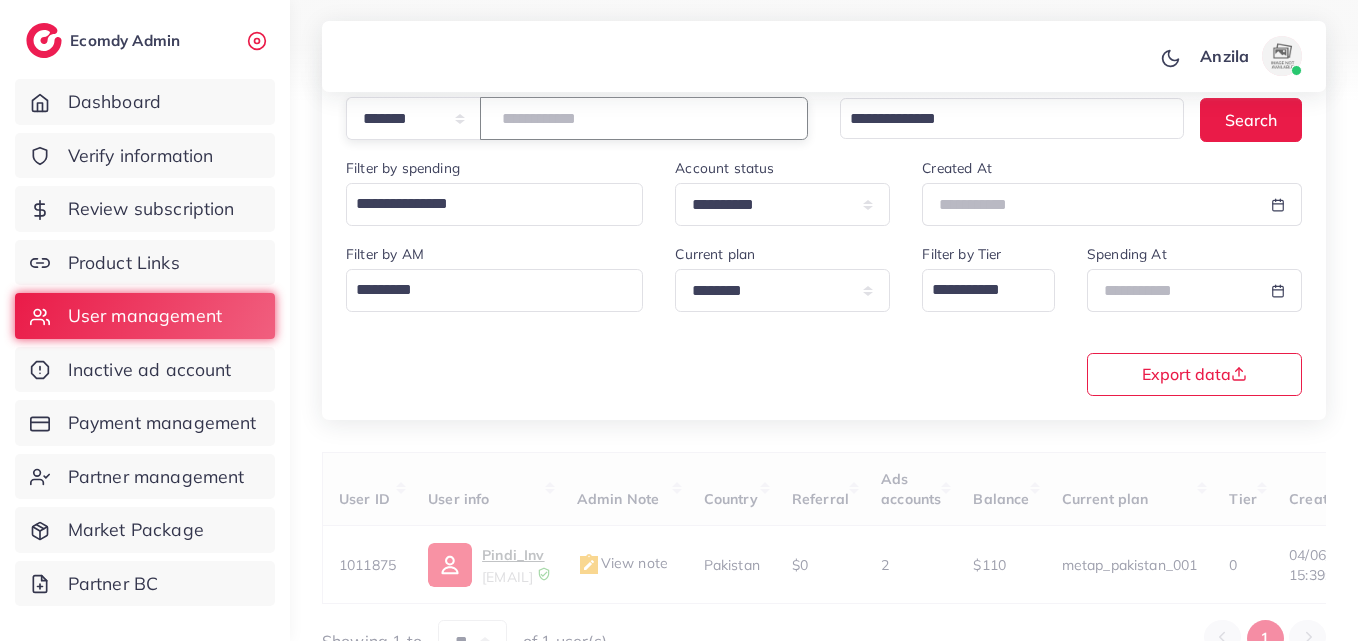 paste on "*******" 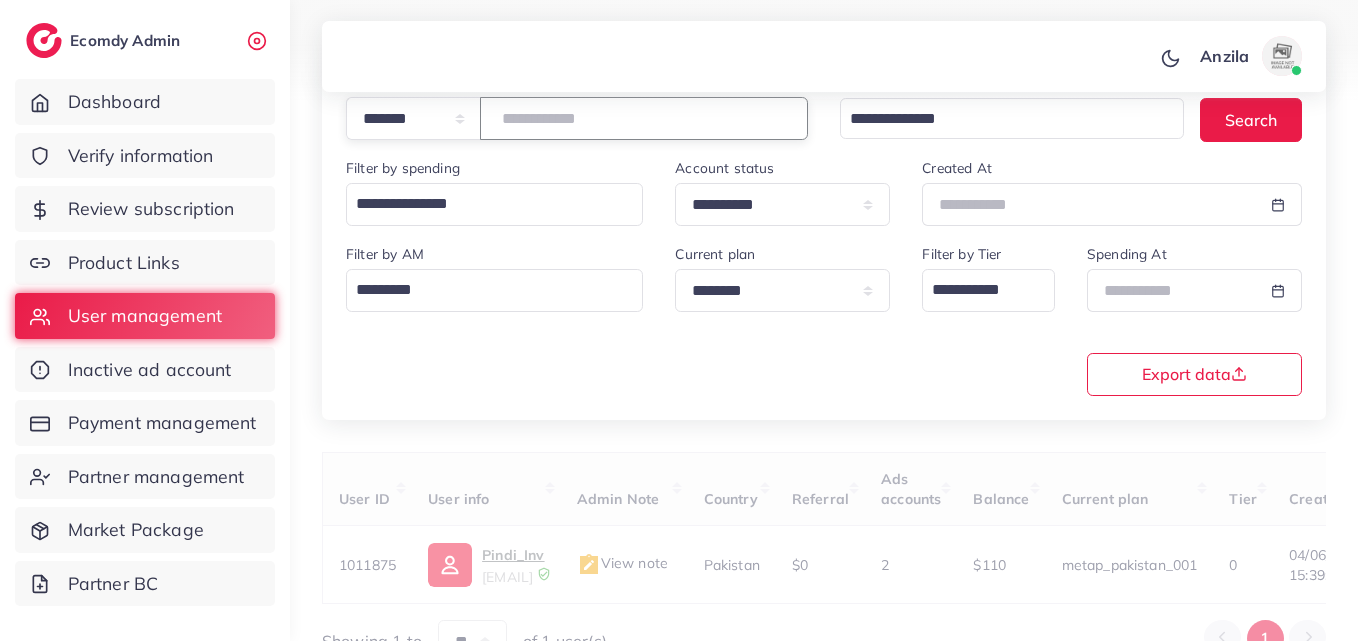 type on "*******" 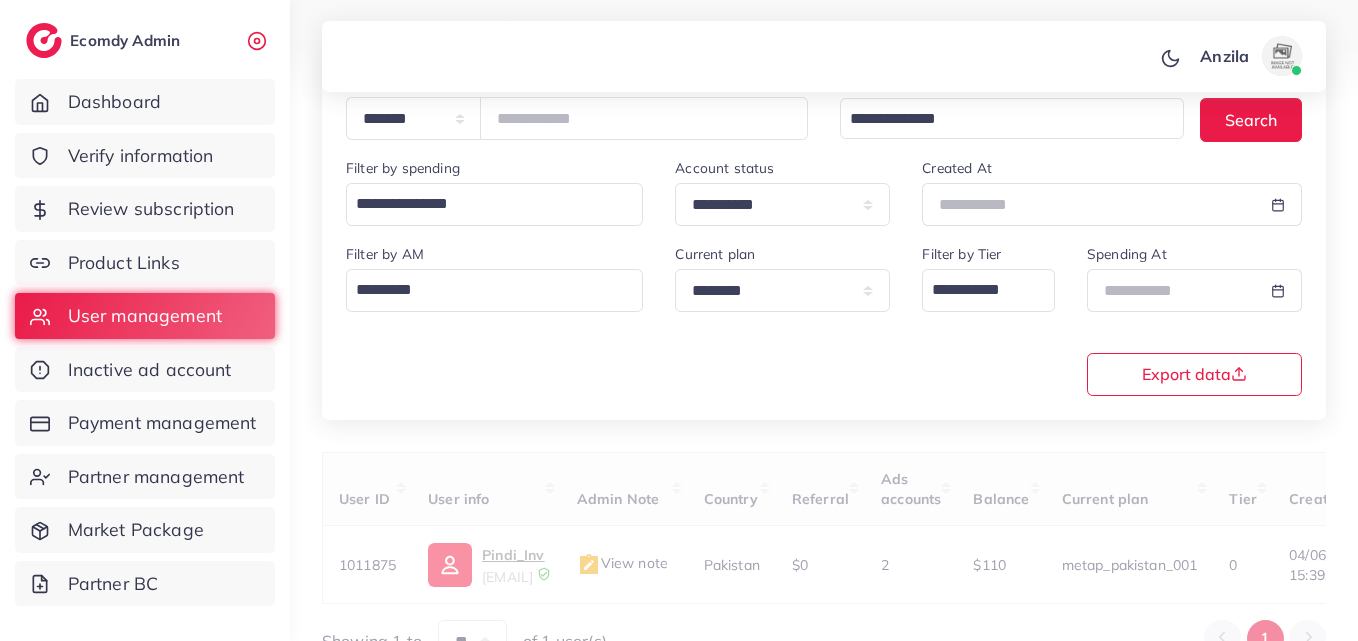 click on "**********" at bounding box center [824, 318] 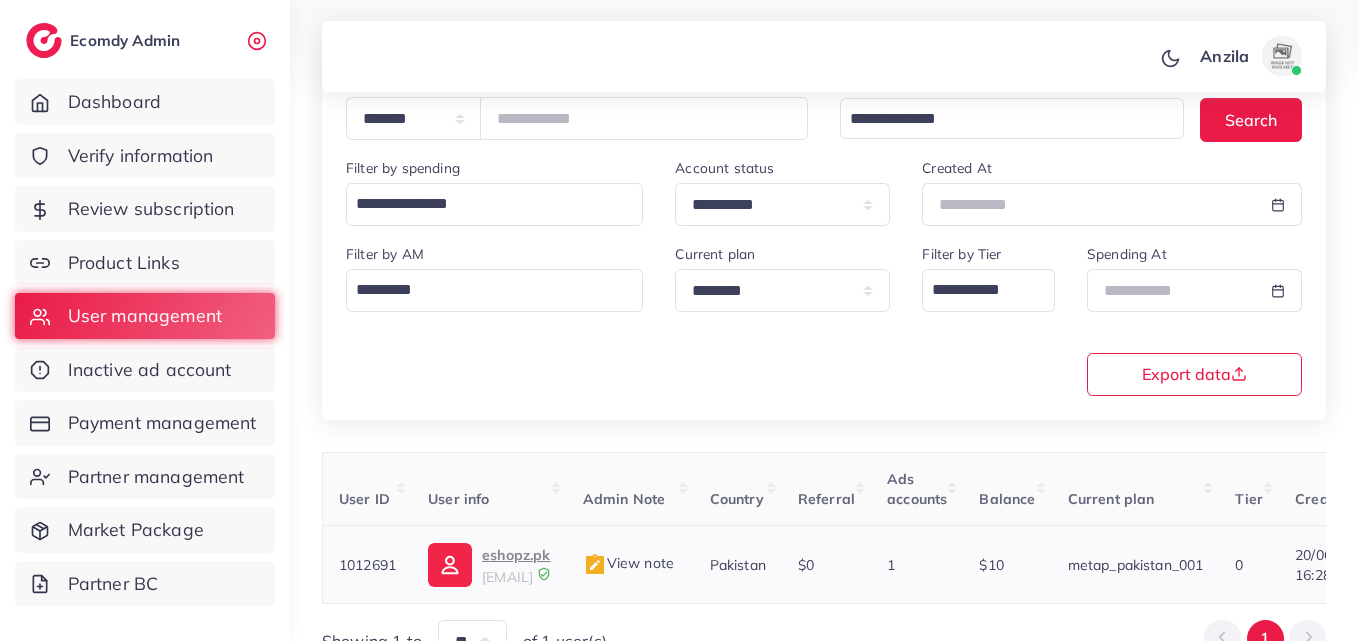 click on "eshopzpk17@gmail.com" at bounding box center [507, 577] 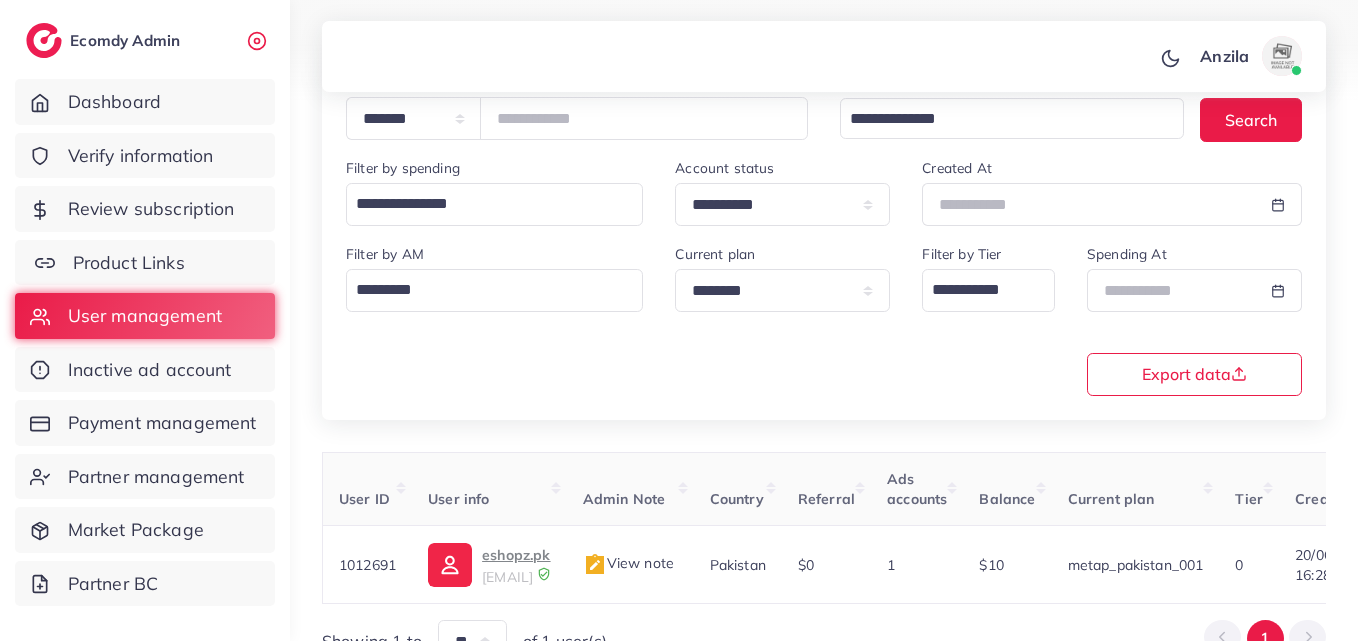 click on "Product Links" at bounding box center [145, 263] 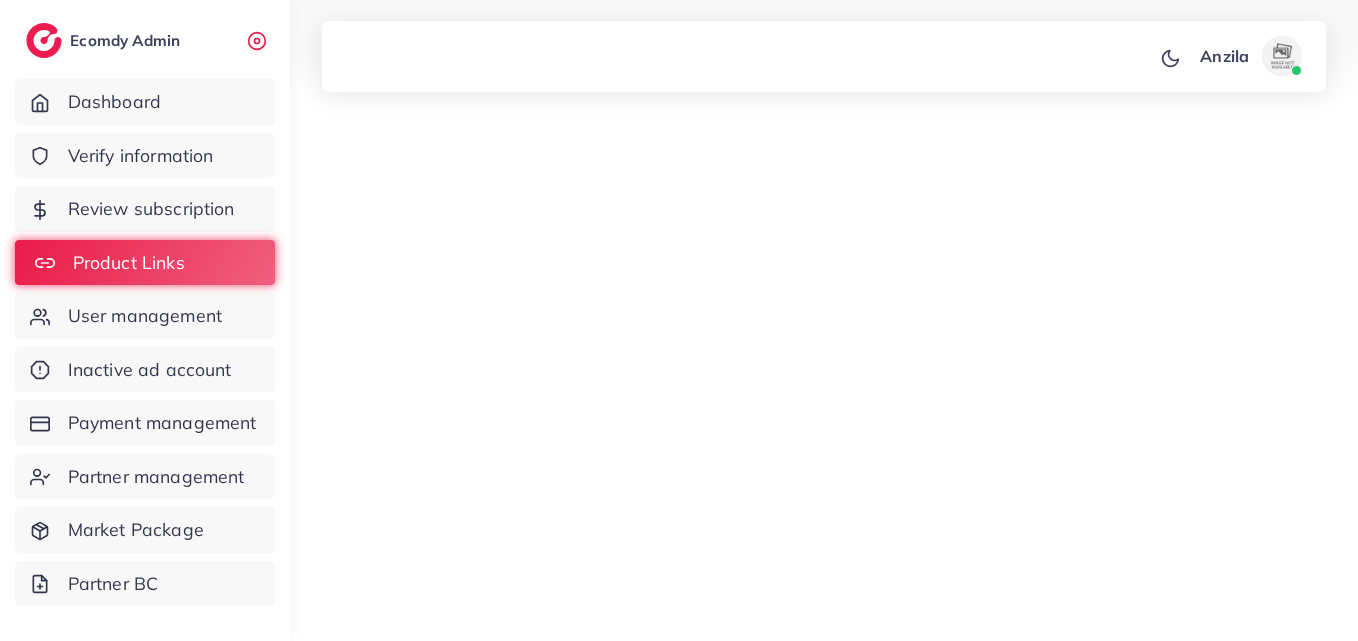 scroll, scrollTop: 0, scrollLeft: 0, axis: both 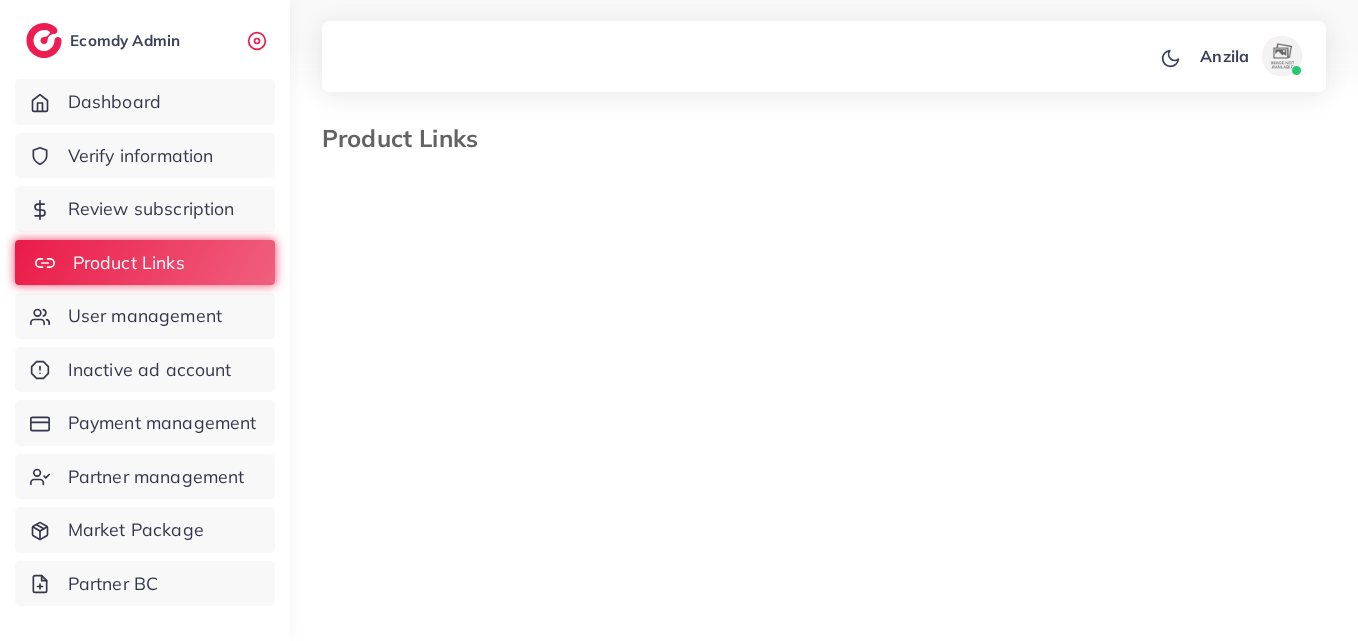 select on "*********" 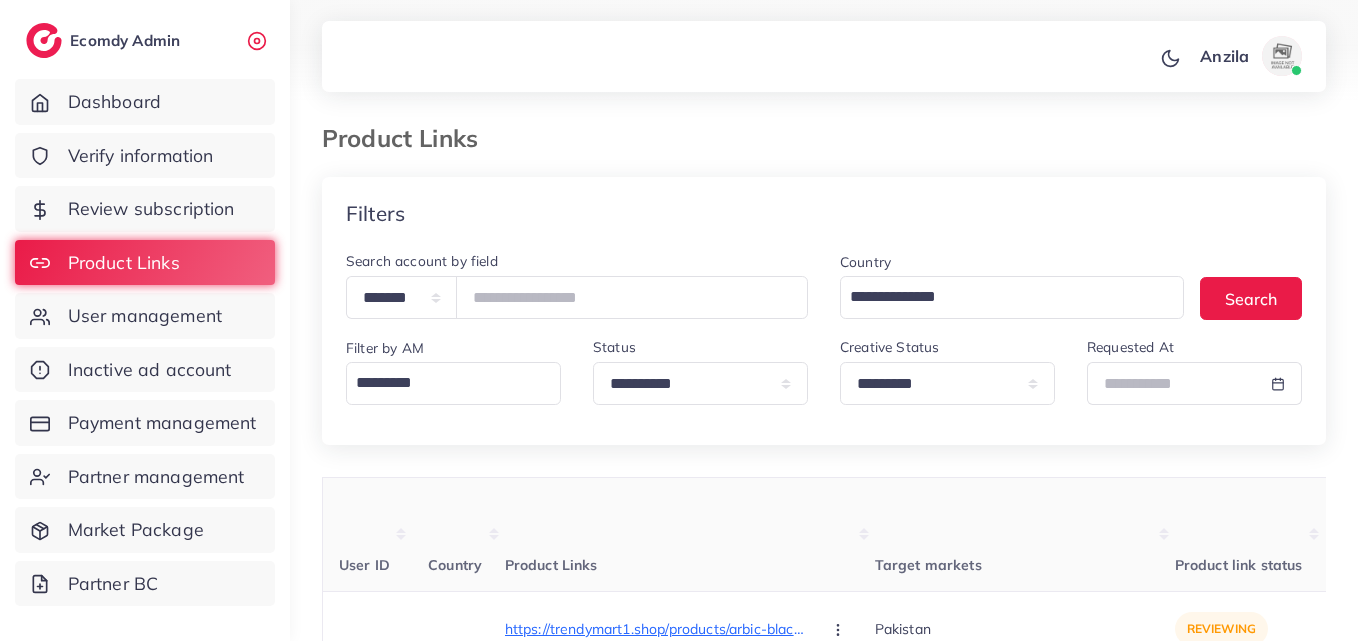 click on "Target markets" at bounding box center (1025, 535) 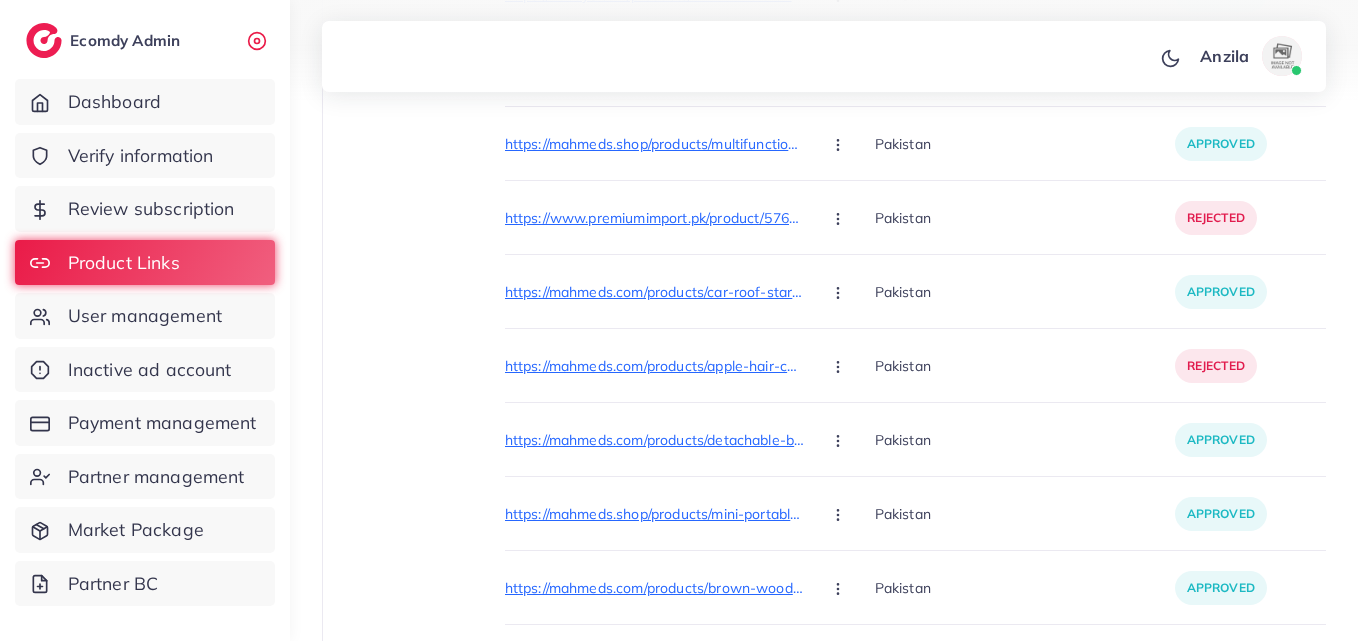 scroll, scrollTop: 21664, scrollLeft: 0, axis: vertical 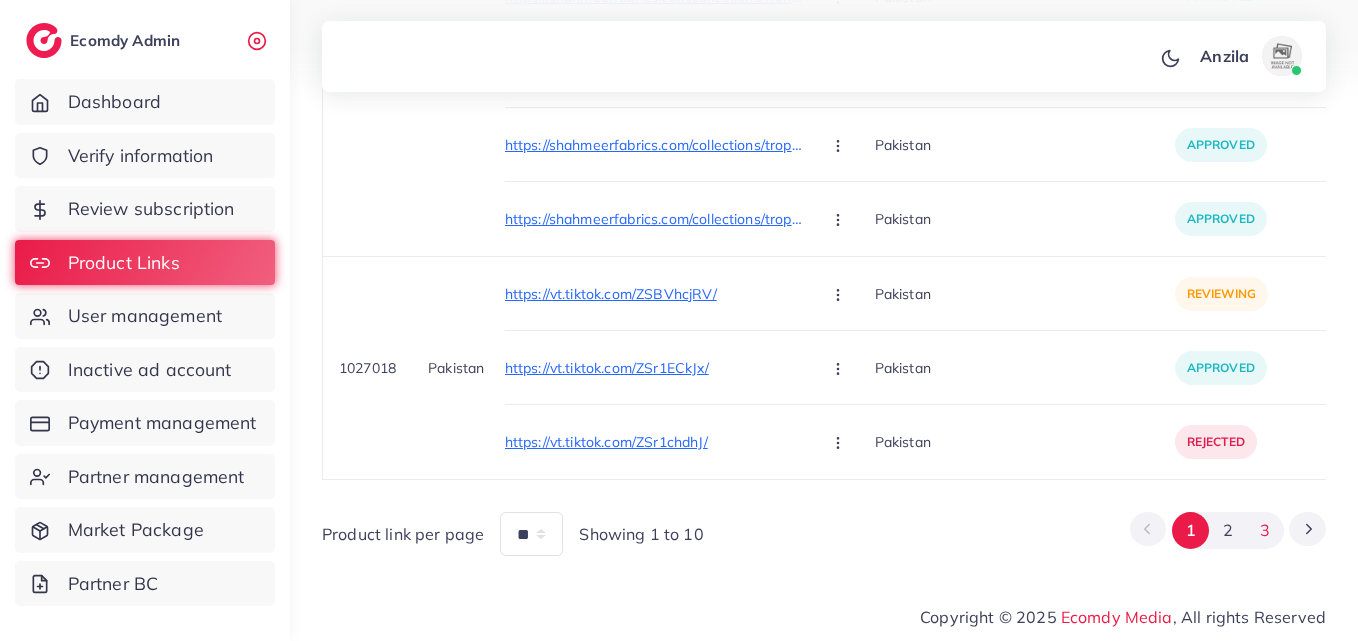 click on "3" at bounding box center (1265, 530) 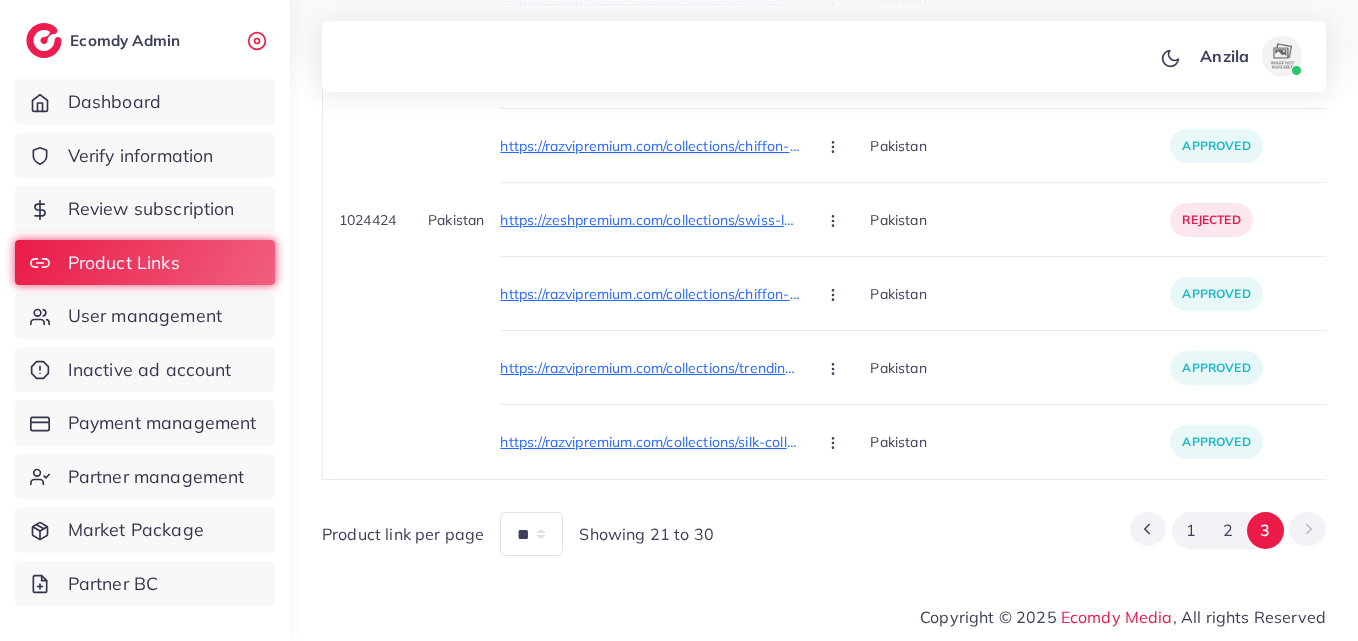 scroll, scrollTop: 5233, scrollLeft: 0, axis: vertical 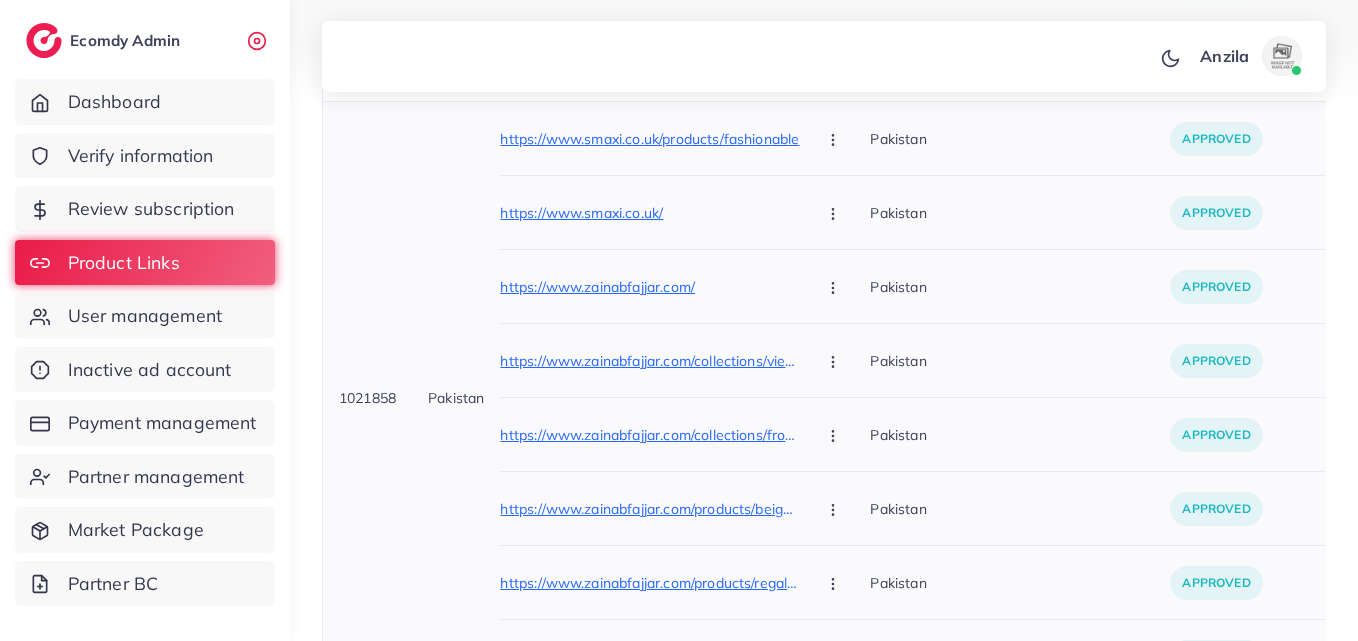 click on "Pakistan" at bounding box center (1020, 434) 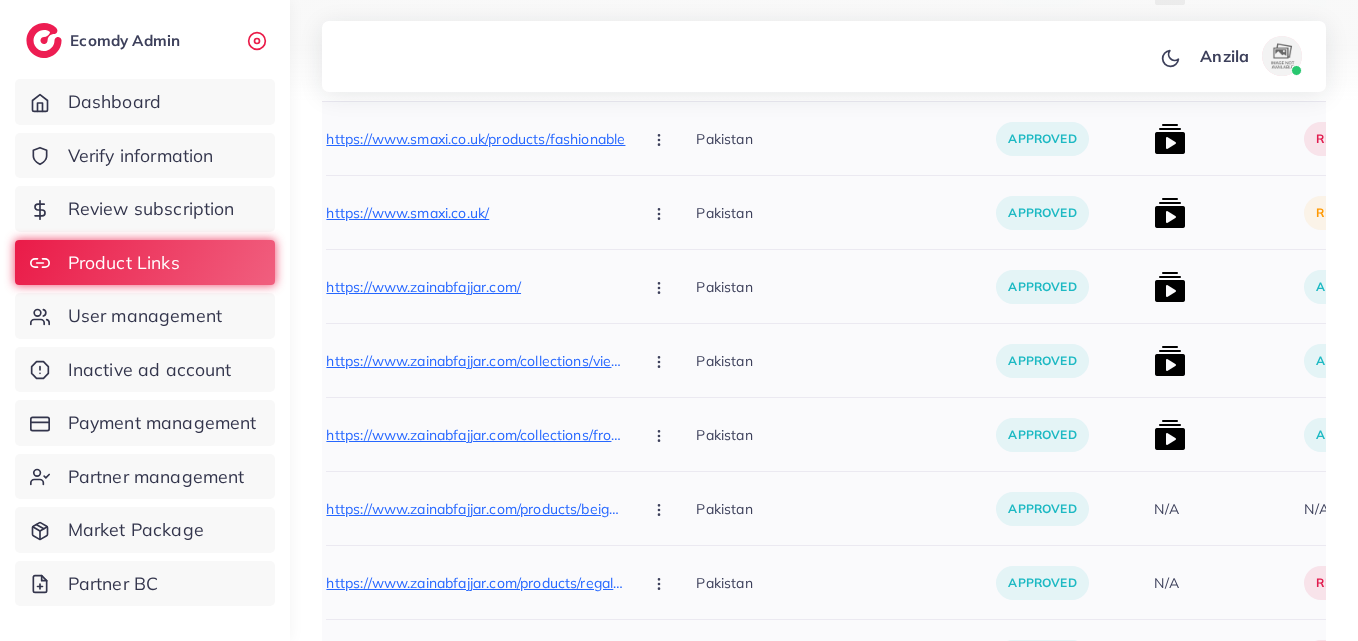 scroll, scrollTop: 0, scrollLeft: 200, axis: horizontal 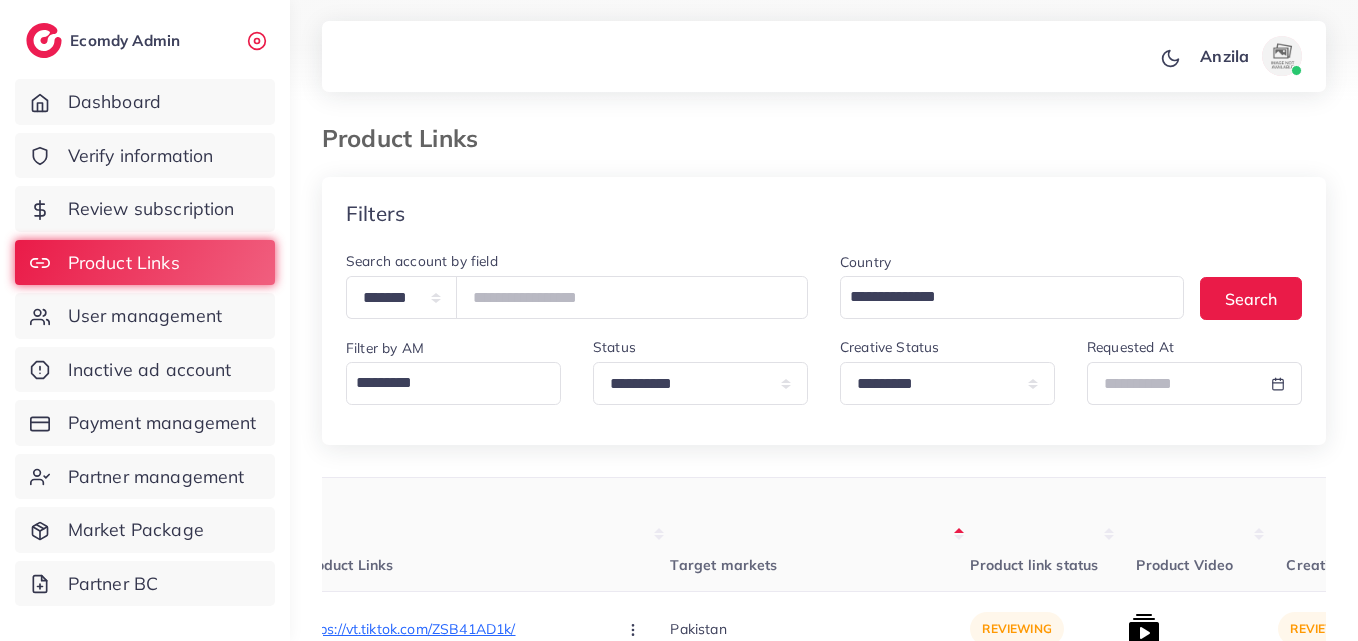 click on "Product Links" at bounding box center (694, 138) 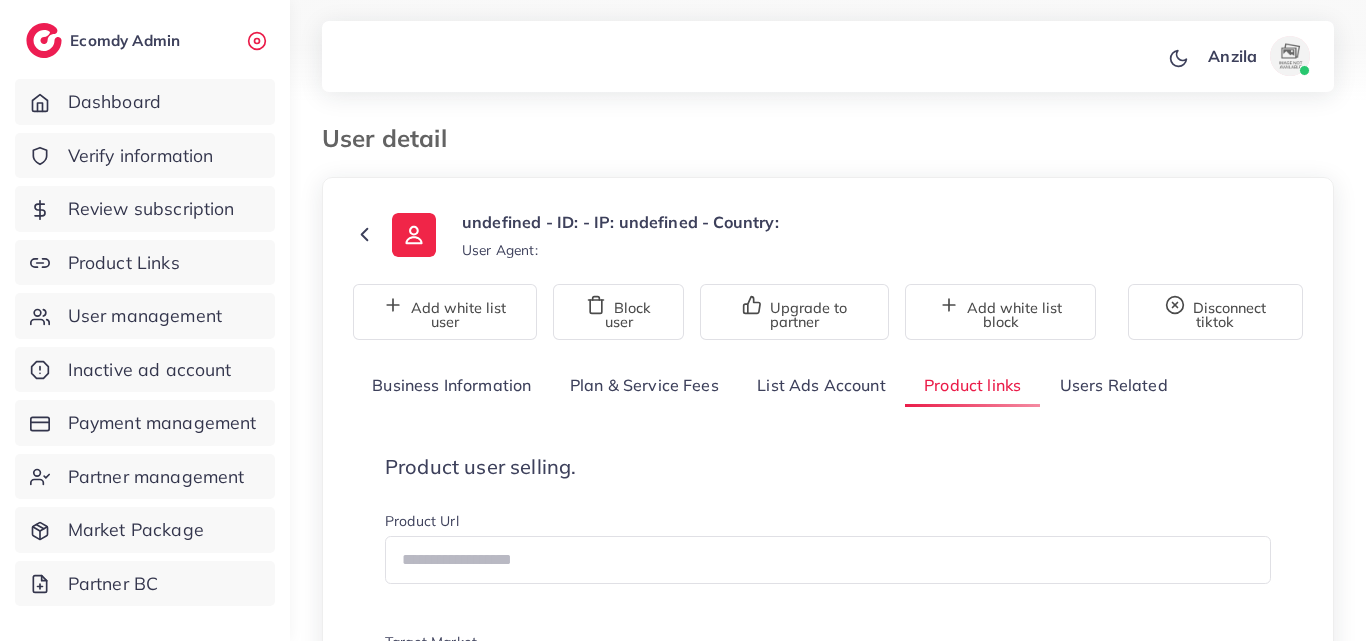 click on "undefined - ID:  - IP: undefined - Country:   User Agent:   Add white list user   Block user   Upgrade to partner   Add white list block   Disconnect tiktok  Business Information Plan & Service Fees List Ads Account Product links Users Related  Account Status:   Assign to another partner   Roles            Loading...      Edit Roles   Tier
Tier
Loading...      Edit Tier   User ID  ***  Create At  ***  Full Name  ***  Register from service  ***  Email  ***  Phone Number  * ****** A B C D E F G H I J K L M N O P Q R S T U V W X Y Z search no result Afghanistan (‫افغانستان‬‎) +93 Albania (Shqipëri) +355 Algeria (‫الجزائر‬‎) +213 American Samoa +1684 Andorra +376 Angola +244 Anguilla +1264 Antigua and Barbuda +1268 Argentina +54 Armenia (Հայաստան) +374 Aruba +297 Australia +61 Austria (Österreich) +43 Azerbaijan (Azərbaycan) +994 Bahamas +1242 Bahrain (‫البحرين‬‎) +973 Bangladesh (বাংলাদেশ) +880 Barbados +375" at bounding box center [828, 570] 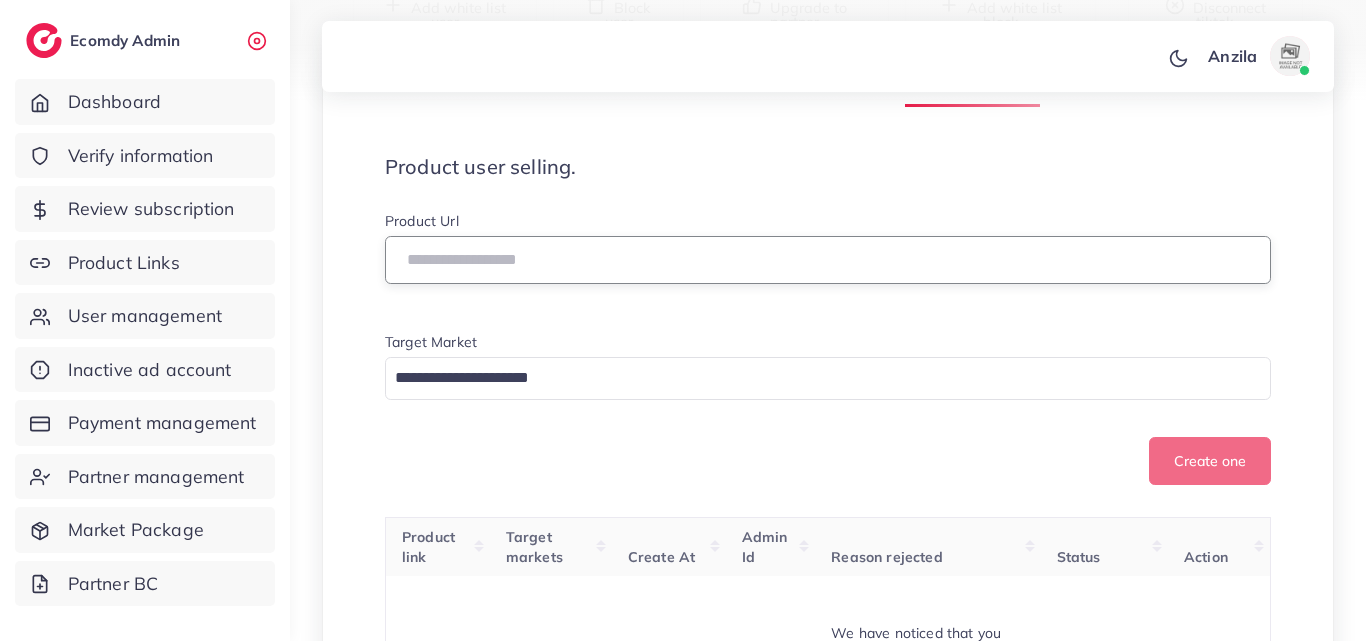 click at bounding box center [828, 260] 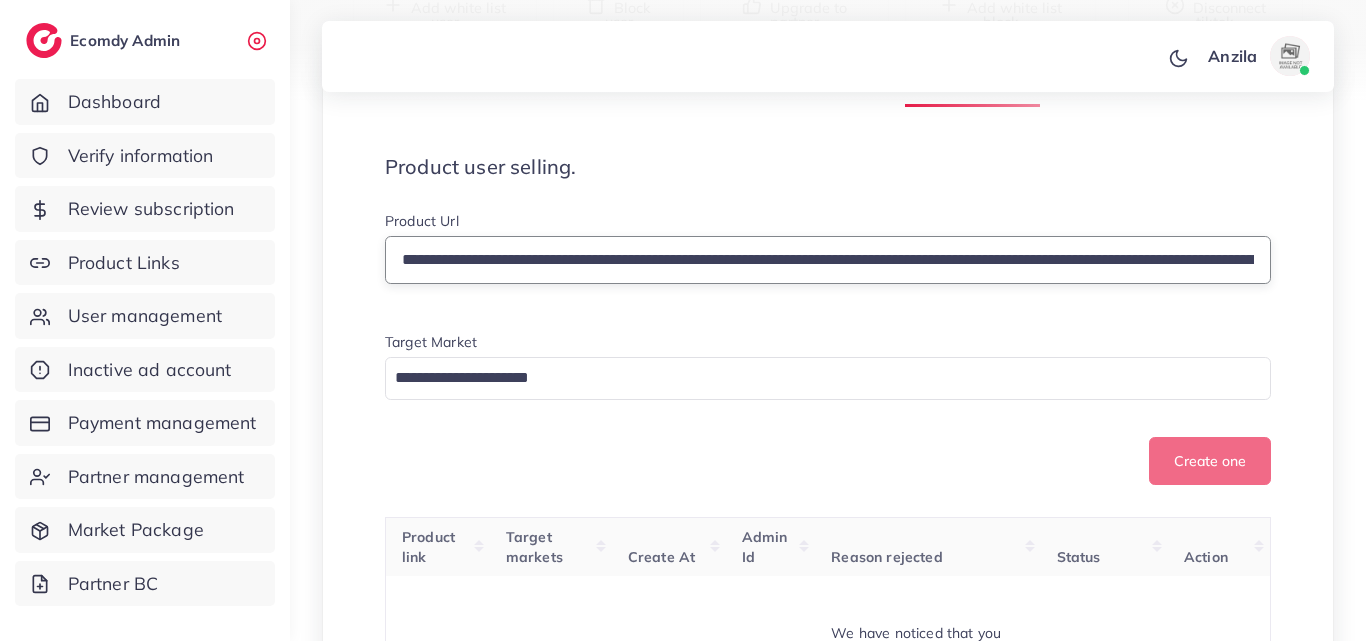 scroll, scrollTop: 0, scrollLeft: 1484, axis: horizontal 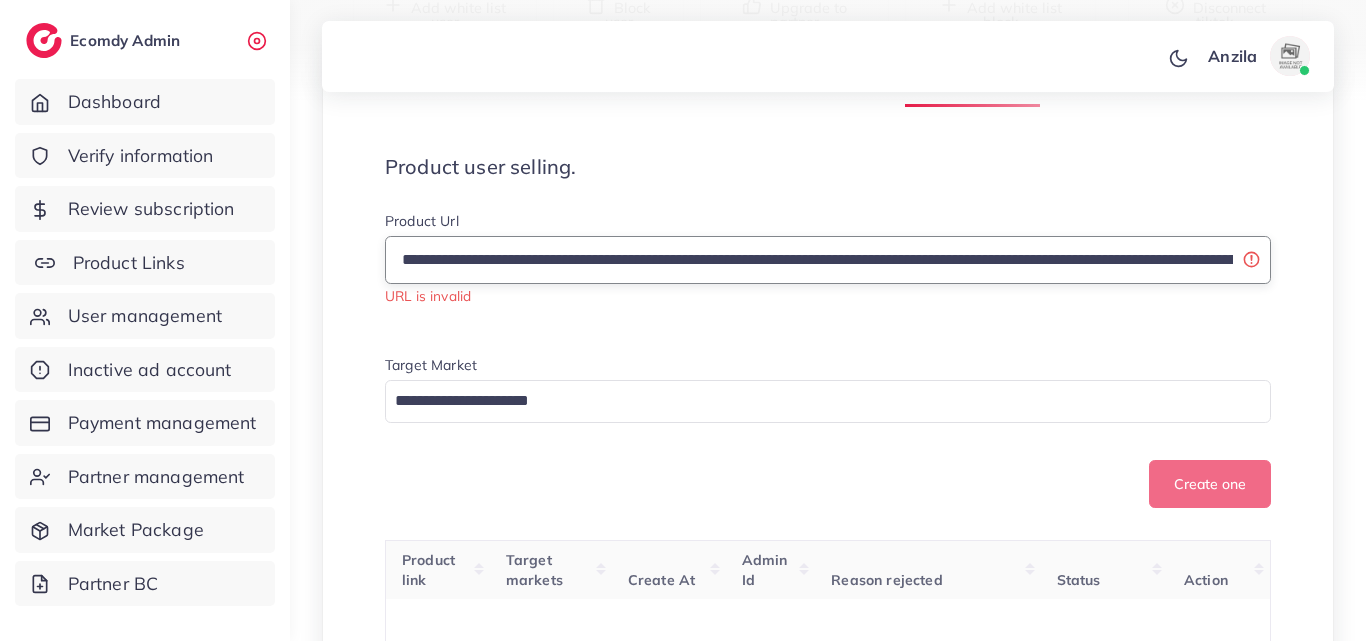 drag, startPoint x: 617, startPoint y: 265, endPoint x: 250, endPoint y: 267, distance: 367.00546 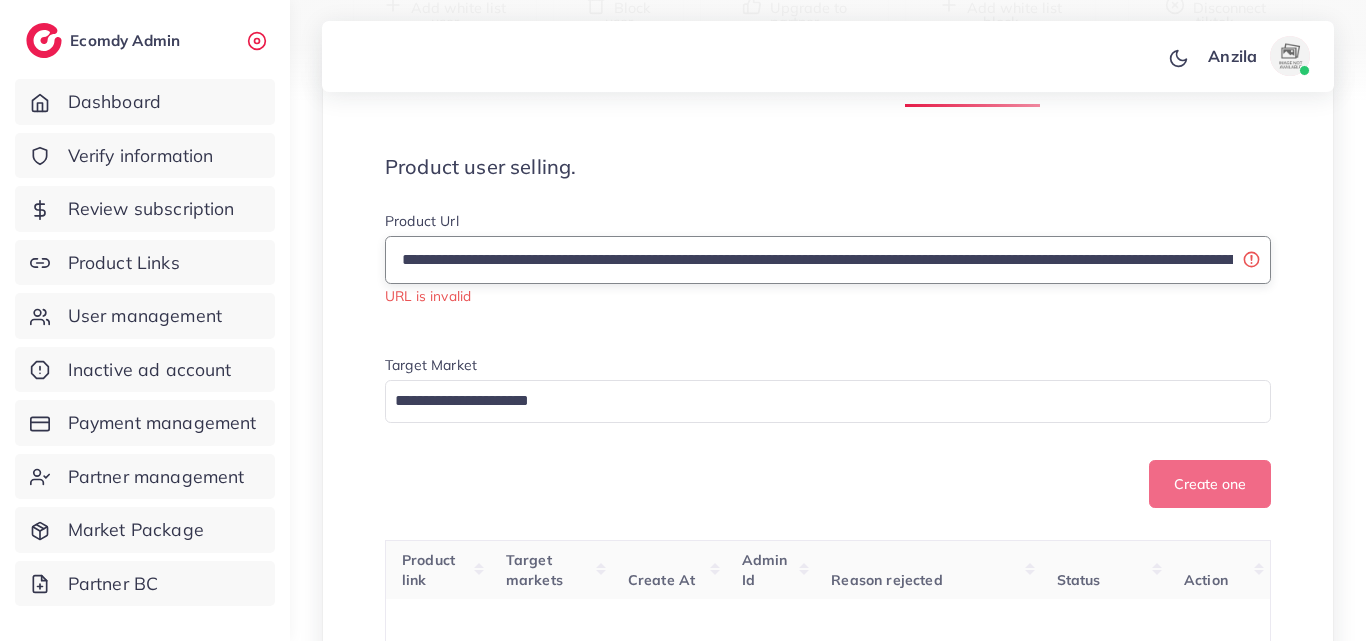 click on "**********" at bounding box center [828, 260] 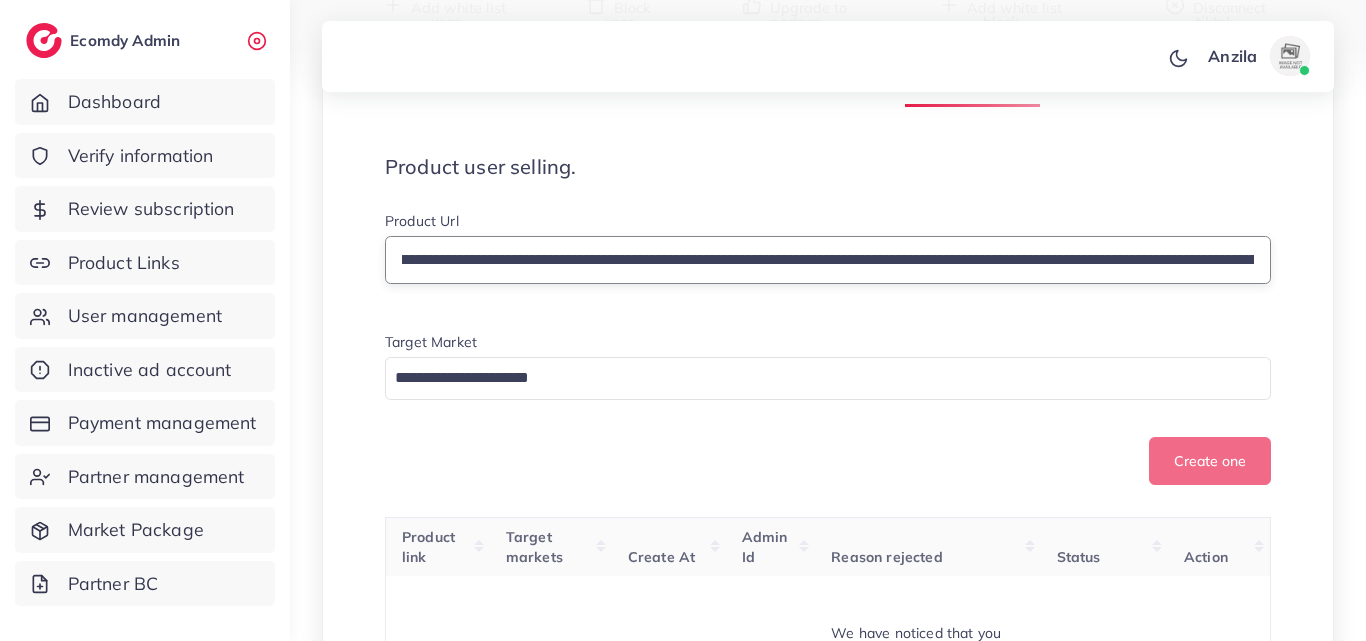 scroll, scrollTop: 0, scrollLeft: 619, axis: horizontal 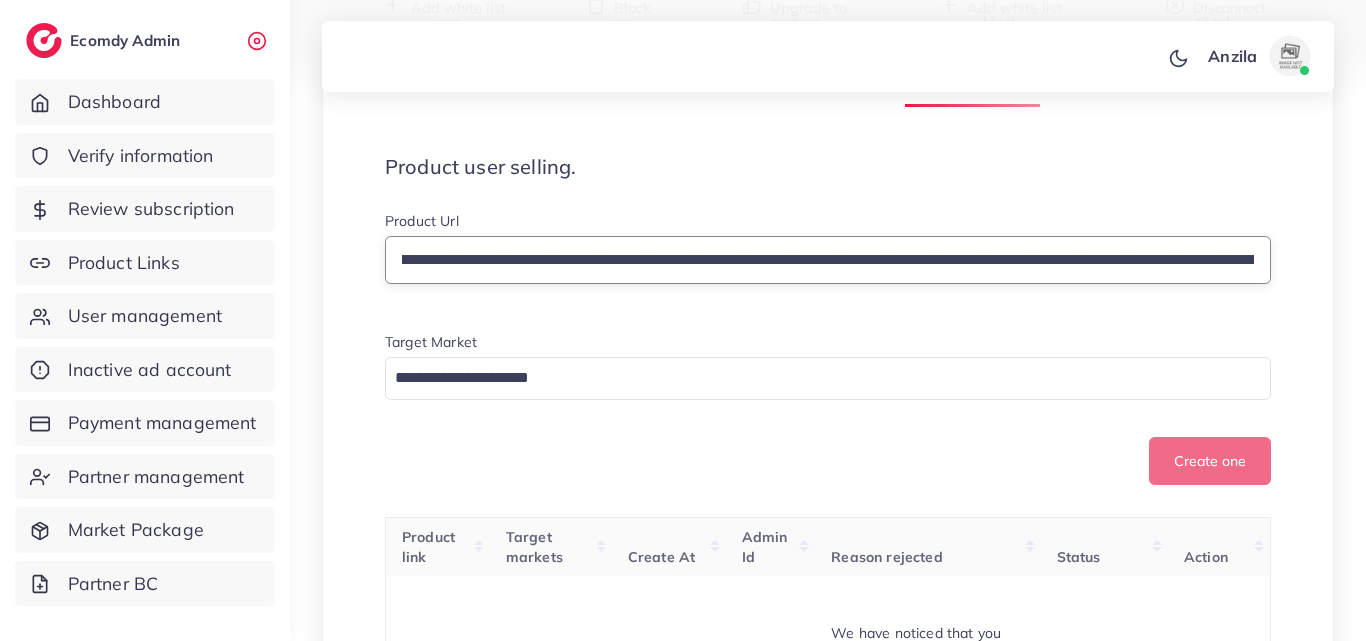 drag, startPoint x: 391, startPoint y: 257, endPoint x: 988, endPoint y: 253, distance: 597.0134 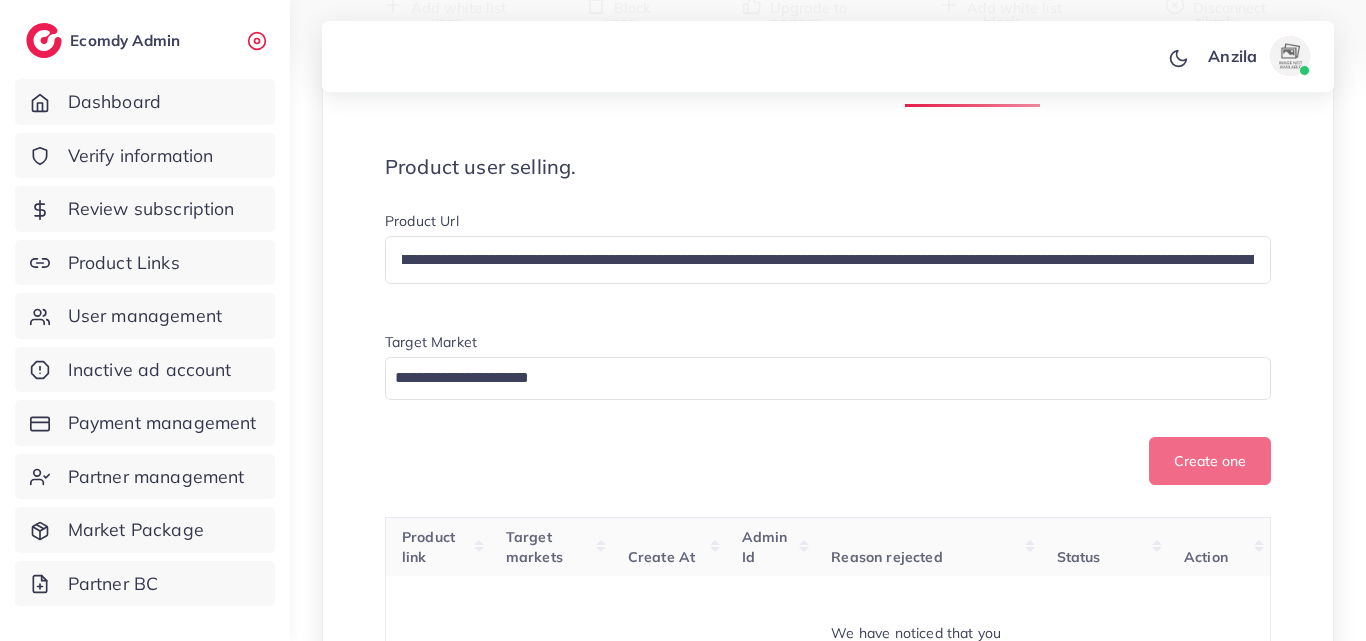 click on "Product Url" at bounding box center [828, 223] 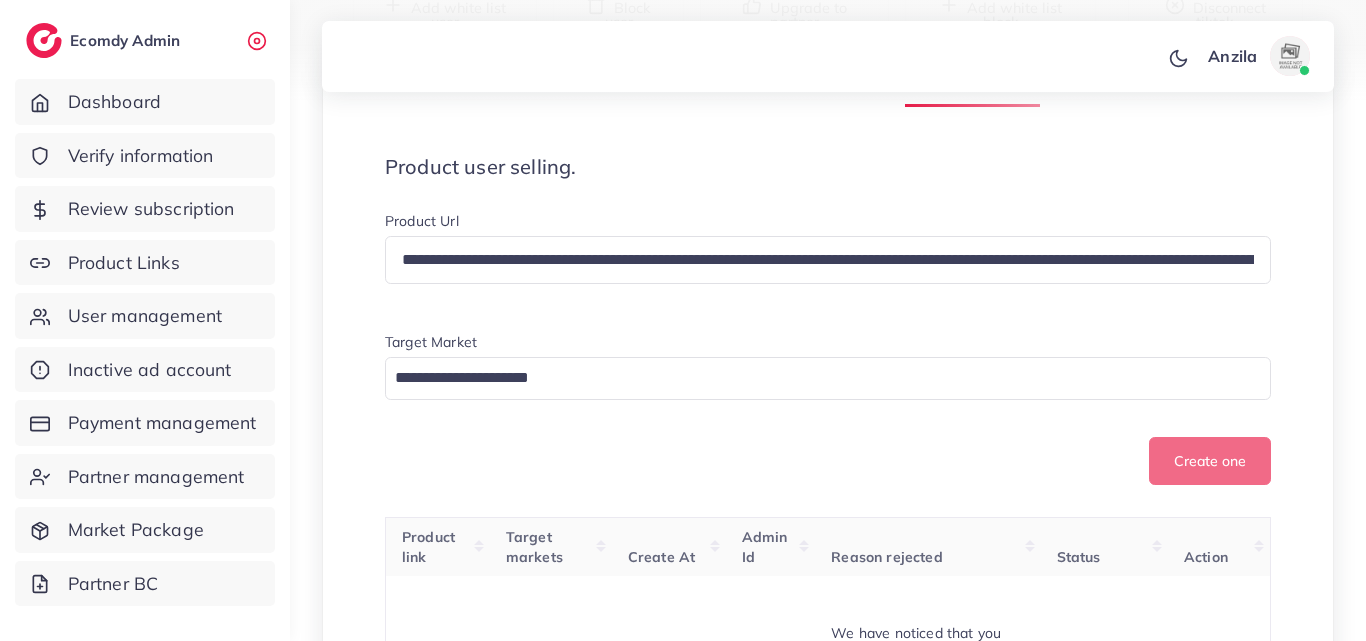 click on "**********" at bounding box center (828, 320) 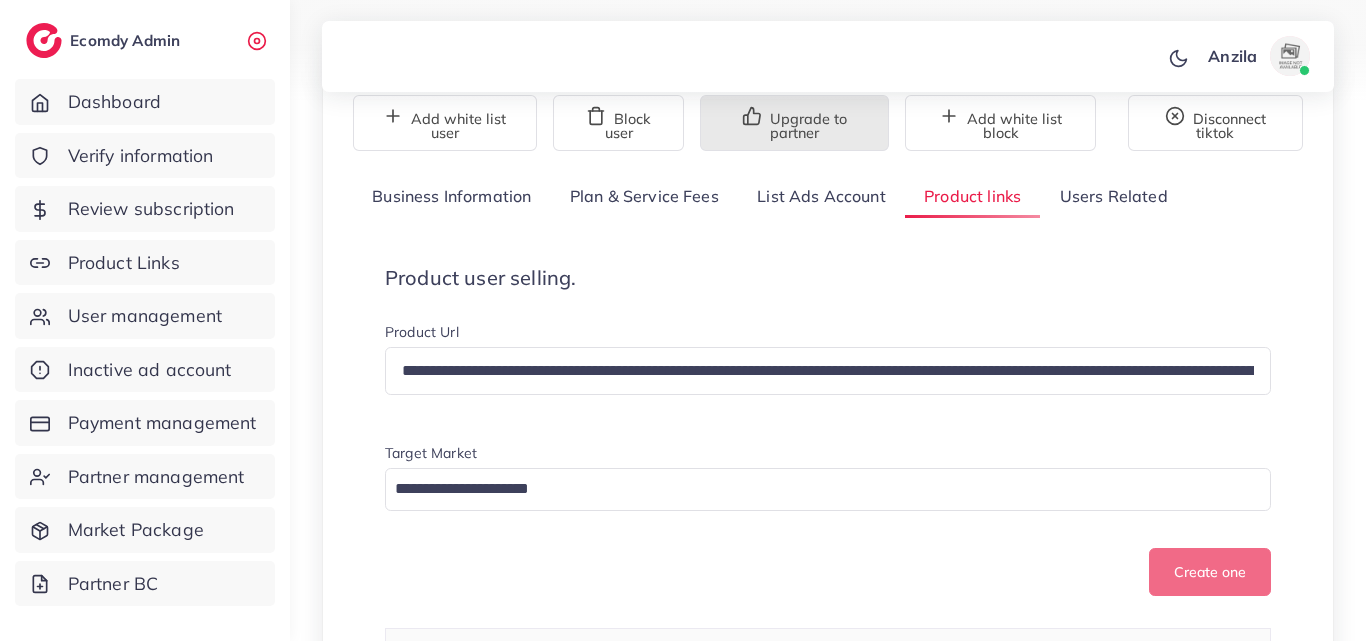 scroll, scrollTop: 300, scrollLeft: 0, axis: vertical 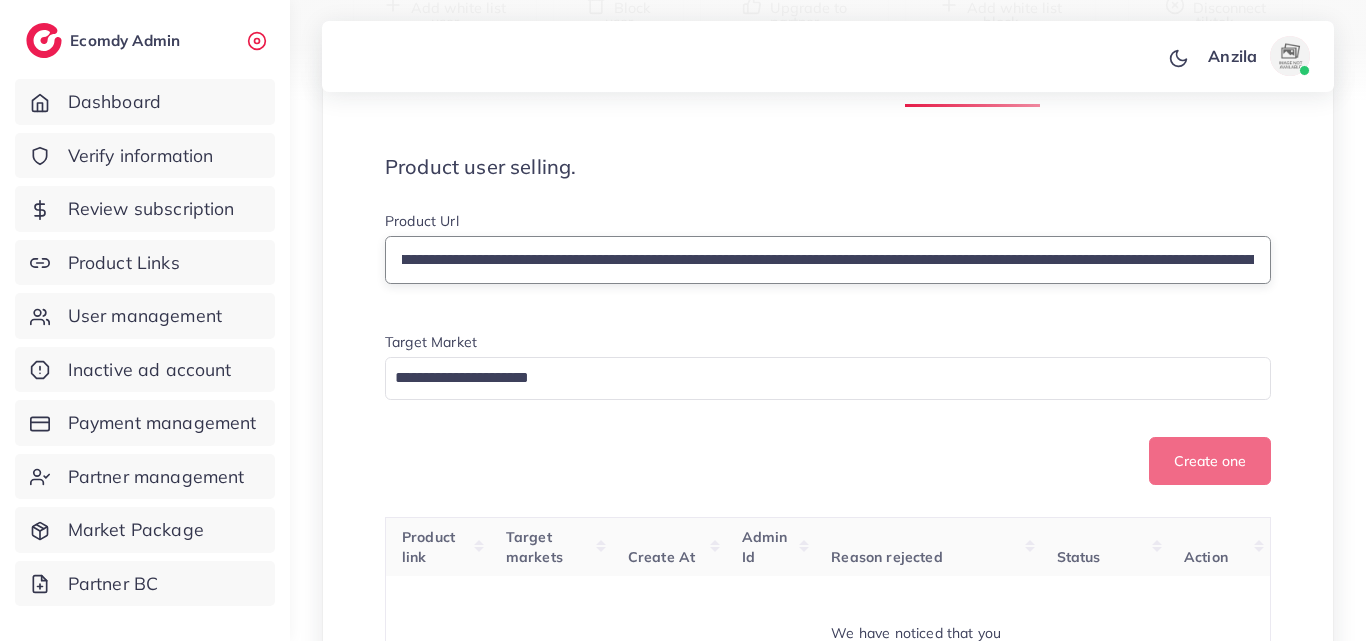 drag, startPoint x: 1225, startPoint y: 262, endPoint x: 1247, endPoint y: 262, distance: 22 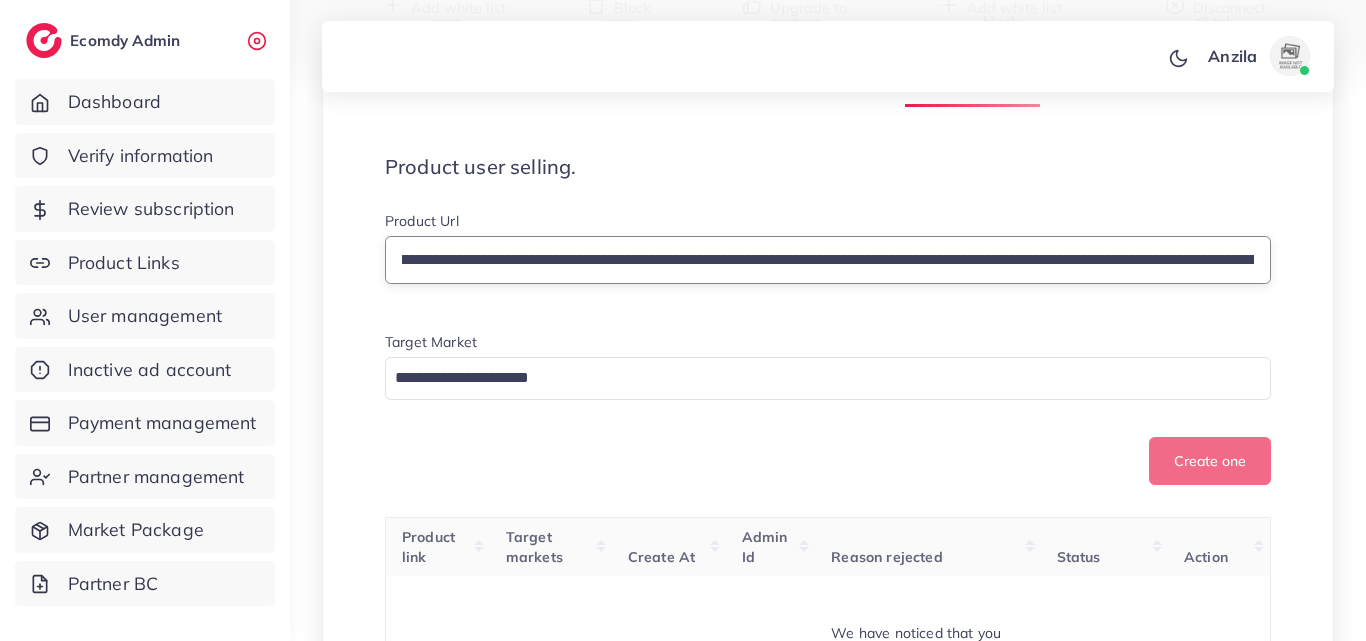 drag, startPoint x: 1187, startPoint y: 262, endPoint x: 1249, endPoint y: 262, distance: 62 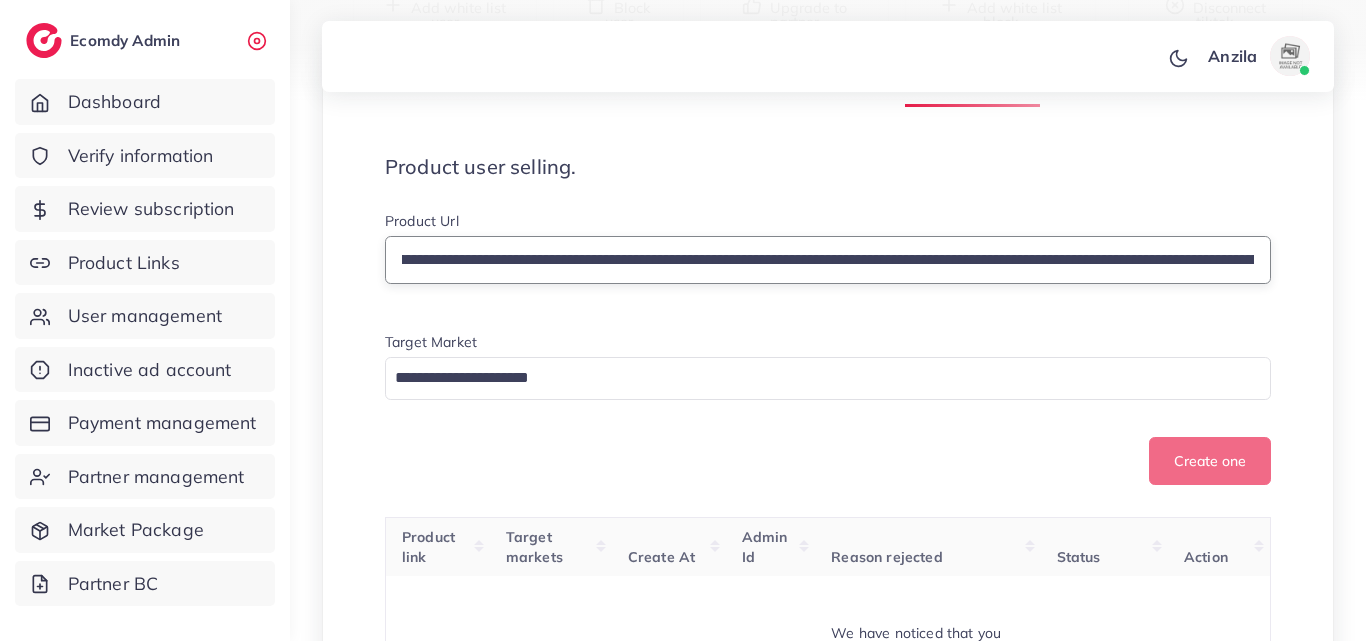 click on "**********" at bounding box center (828, 260) 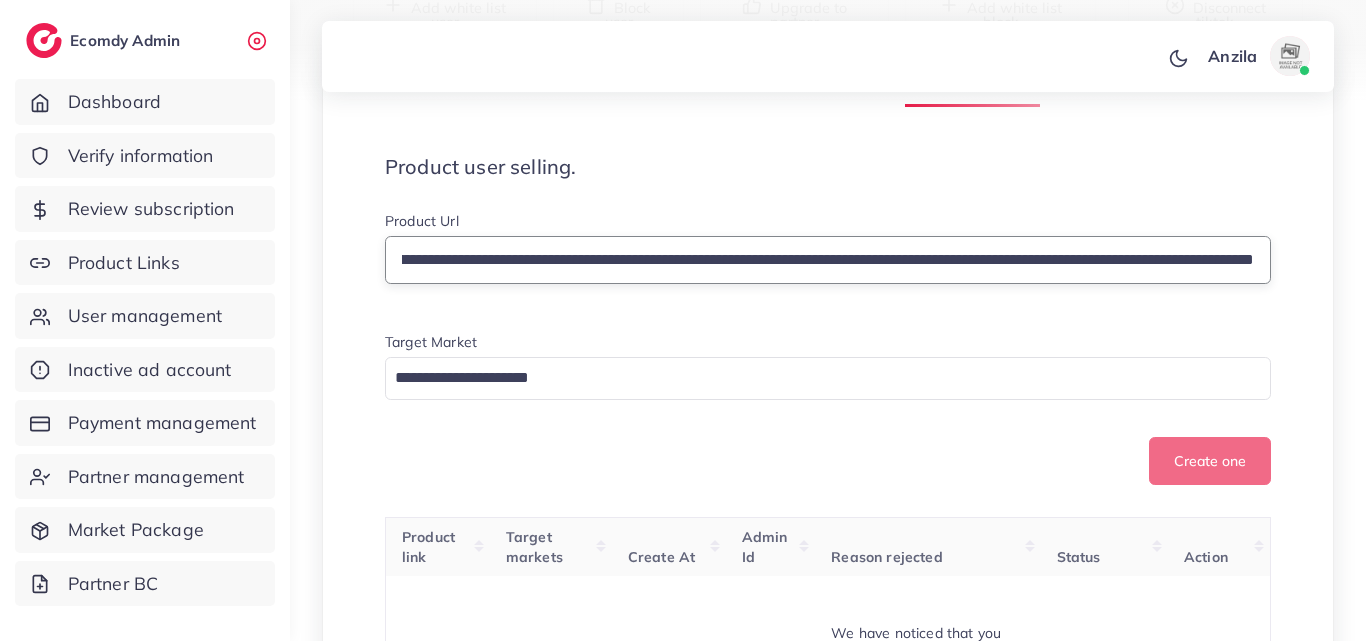scroll, scrollTop: 0, scrollLeft: 1457, axis: horizontal 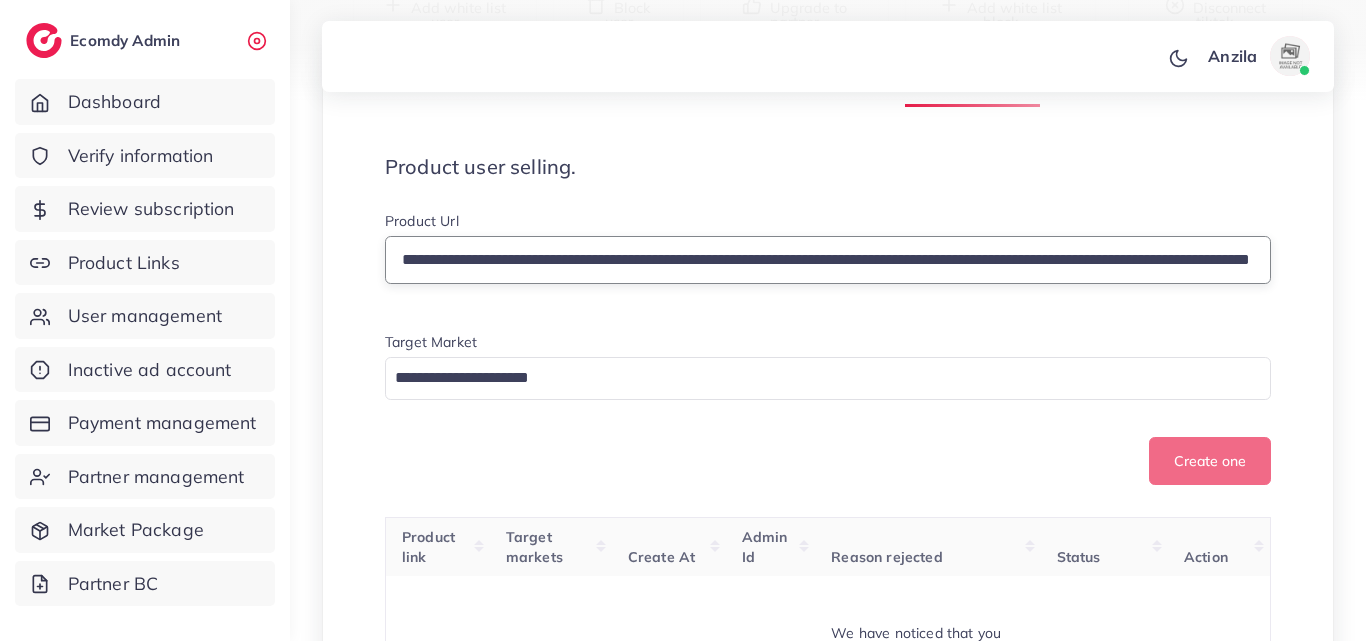 type on "**********" 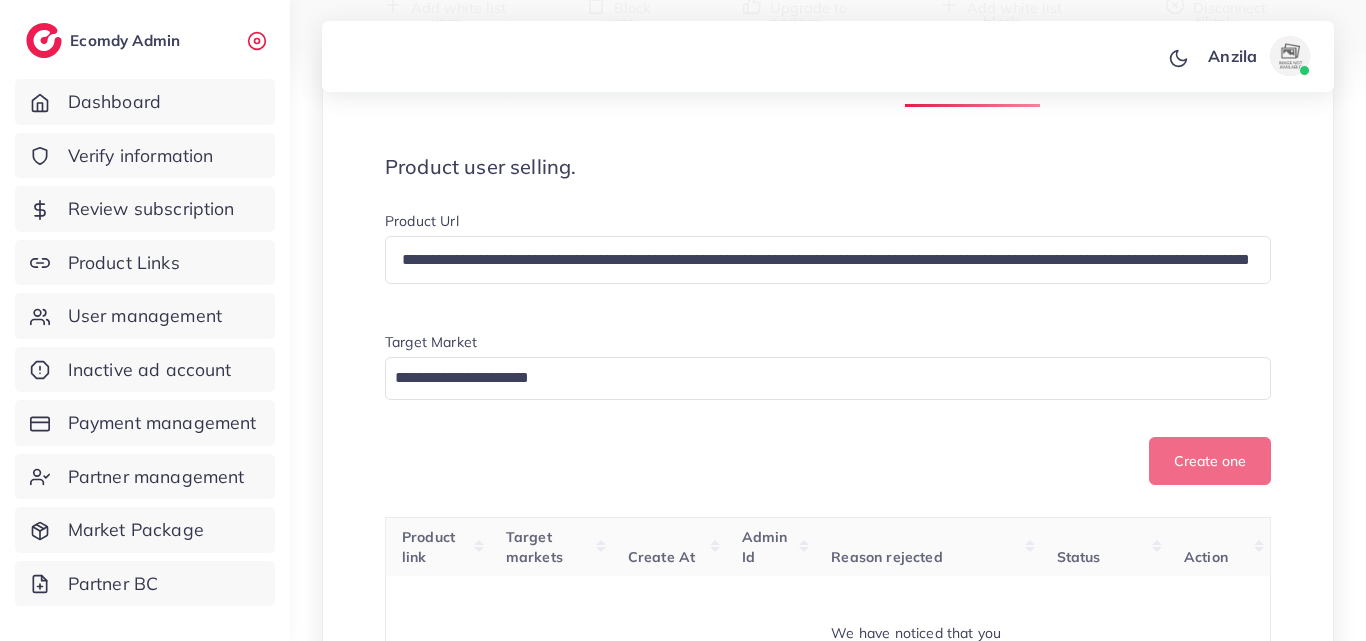 scroll, scrollTop: 0, scrollLeft: 0, axis: both 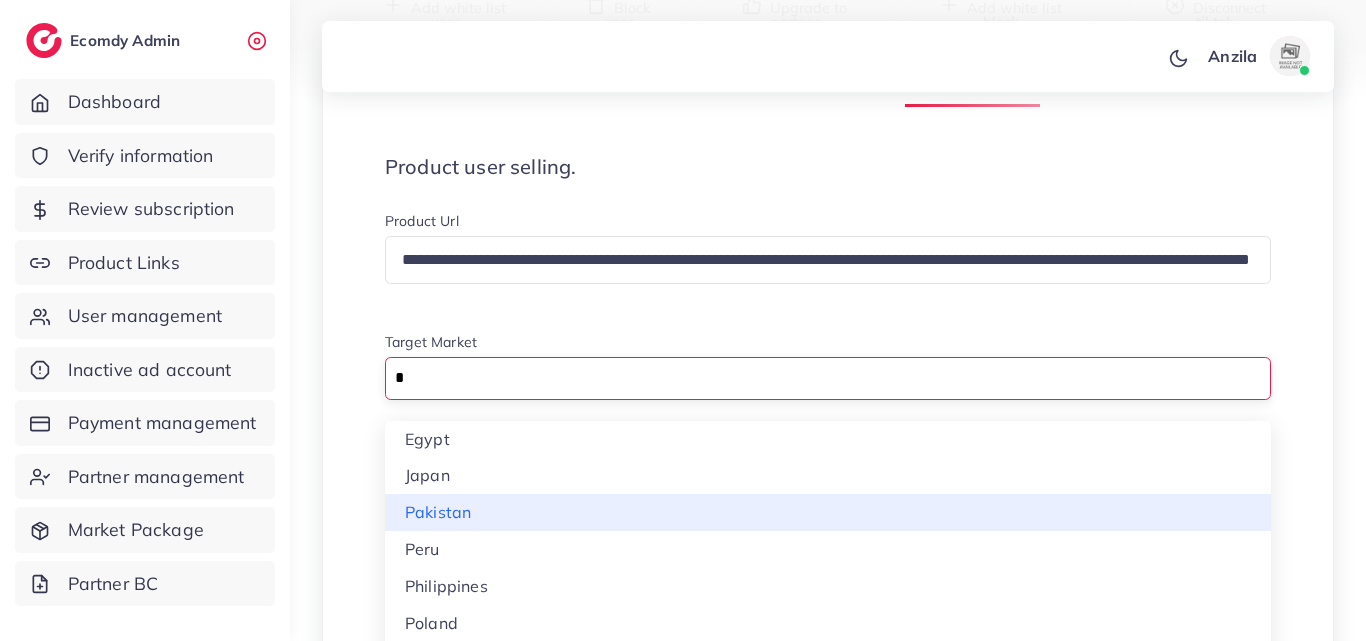 type on "*" 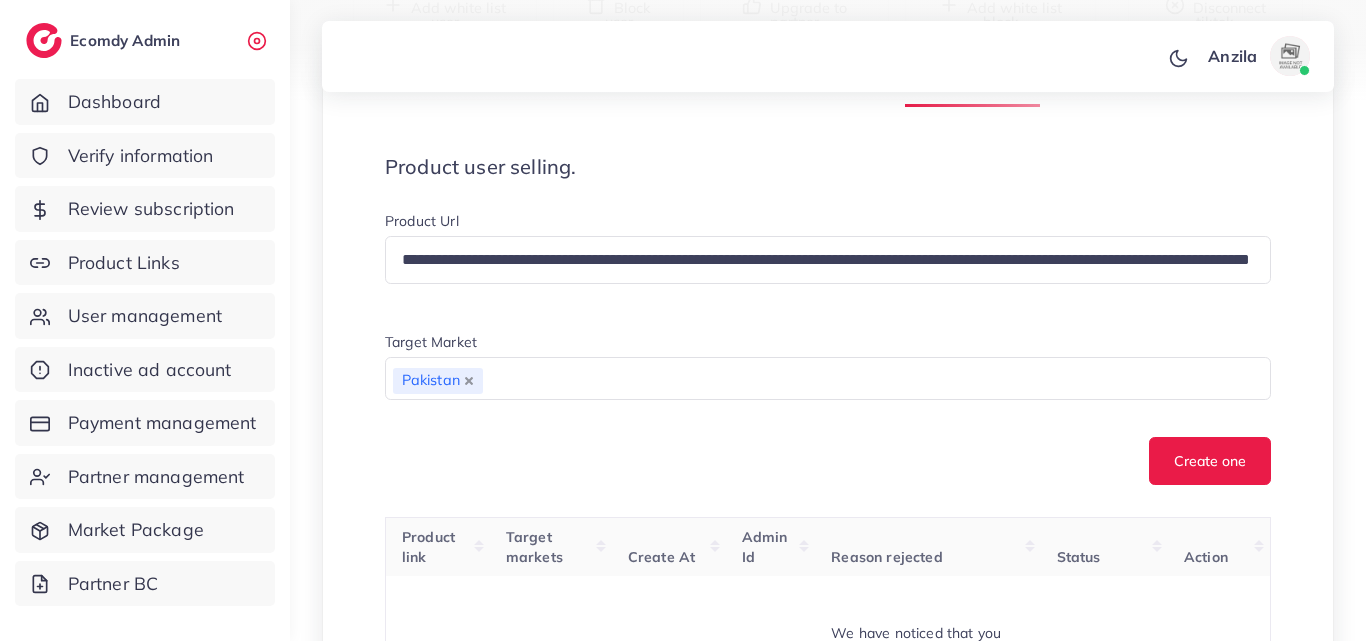 click on "**********" at bounding box center (828, 9603) 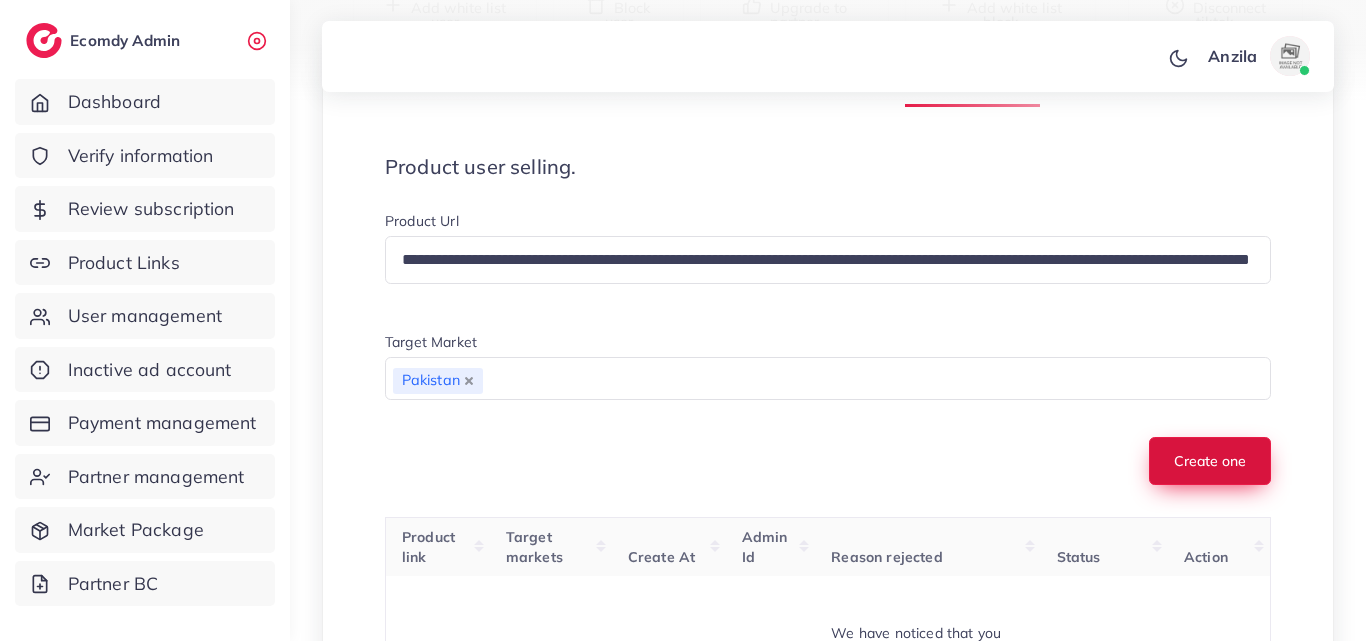 click on "Create one" at bounding box center [1210, 461] 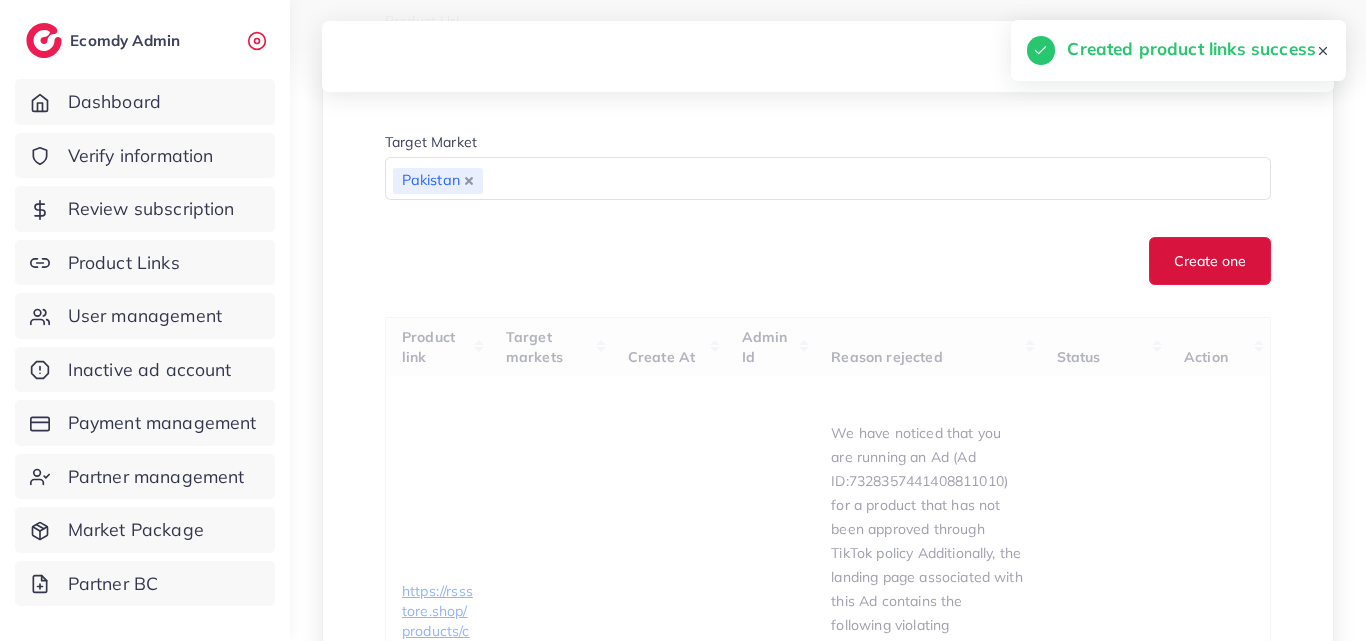 scroll, scrollTop: 700, scrollLeft: 0, axis: vertical 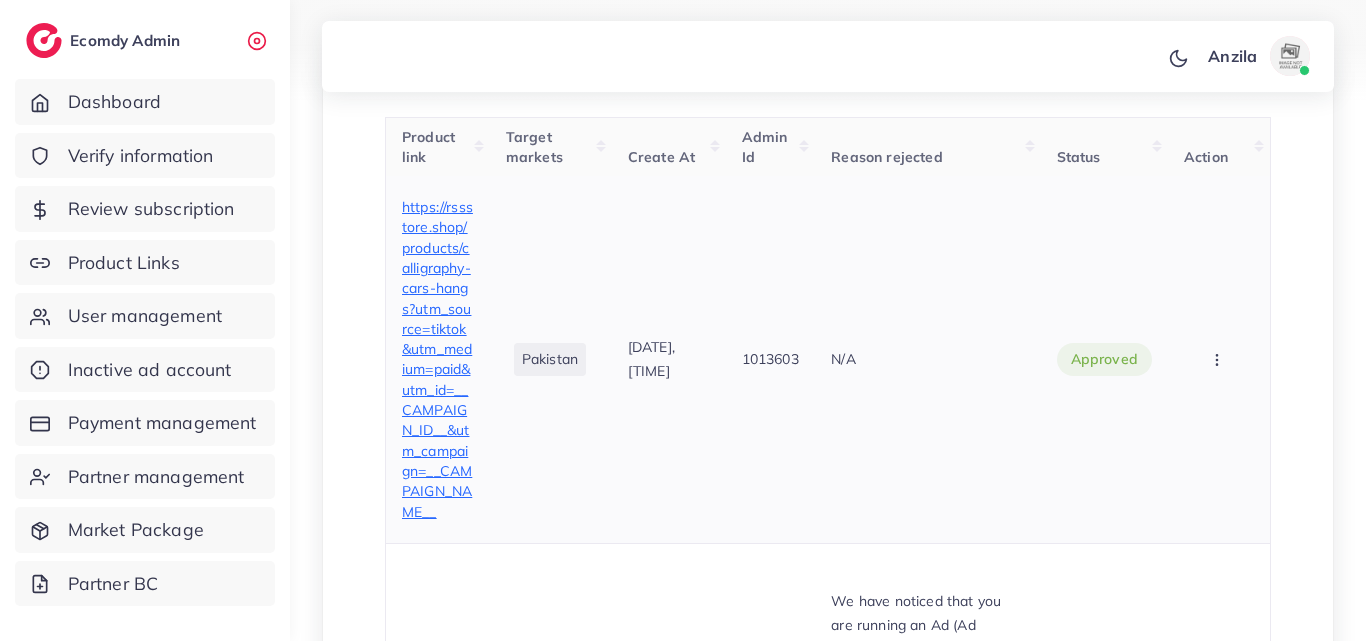 click on "https://rssstore.shop/products/calligraphy-cars-hangs?utm_source=tiktok&utm_medium=paid&utm_id=__CAMPAIGN_ID__&utm_campaign=__CAMPAIGN_NAME__" at bounding box center (437, 359) 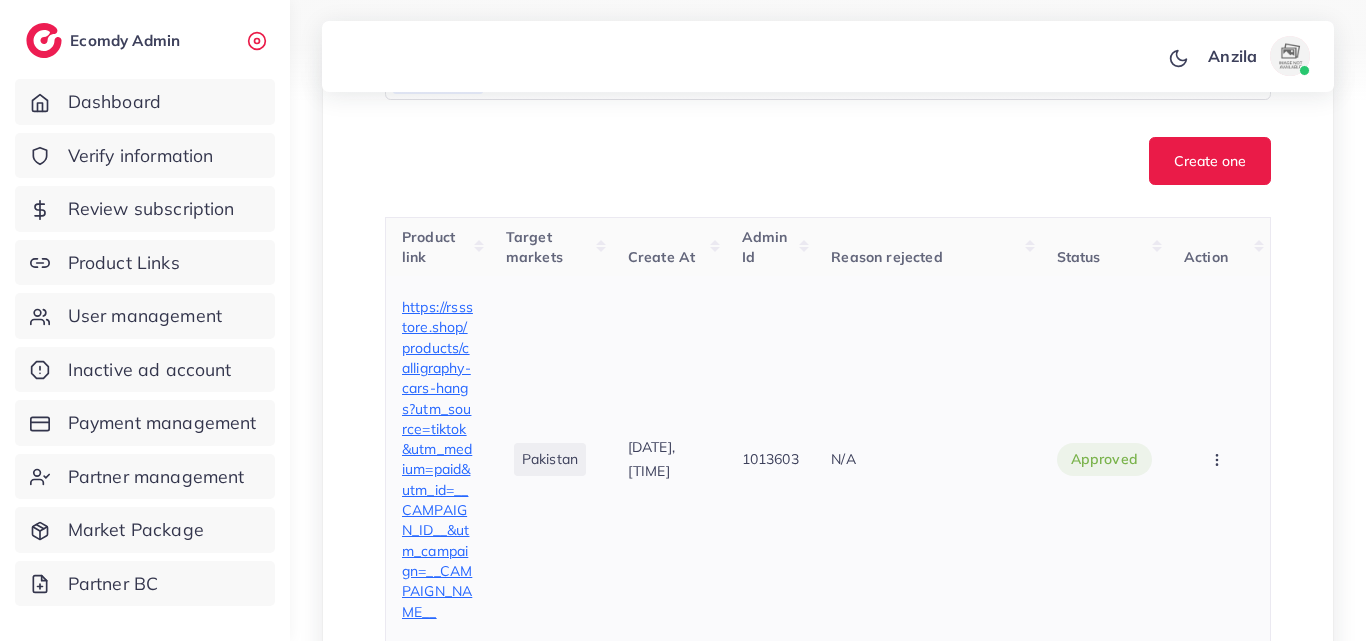 scroll, scrollTop: 400, scrollLeft: 0, axis: vertical 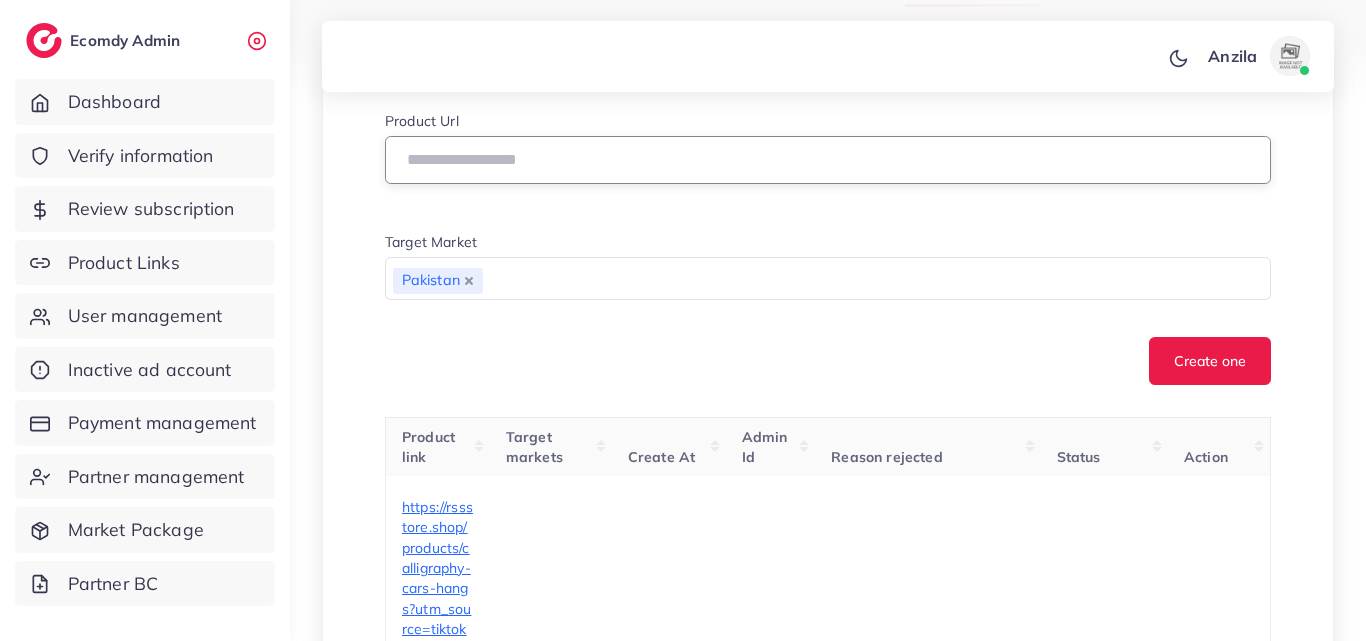 click at bounding box center (828, 160) 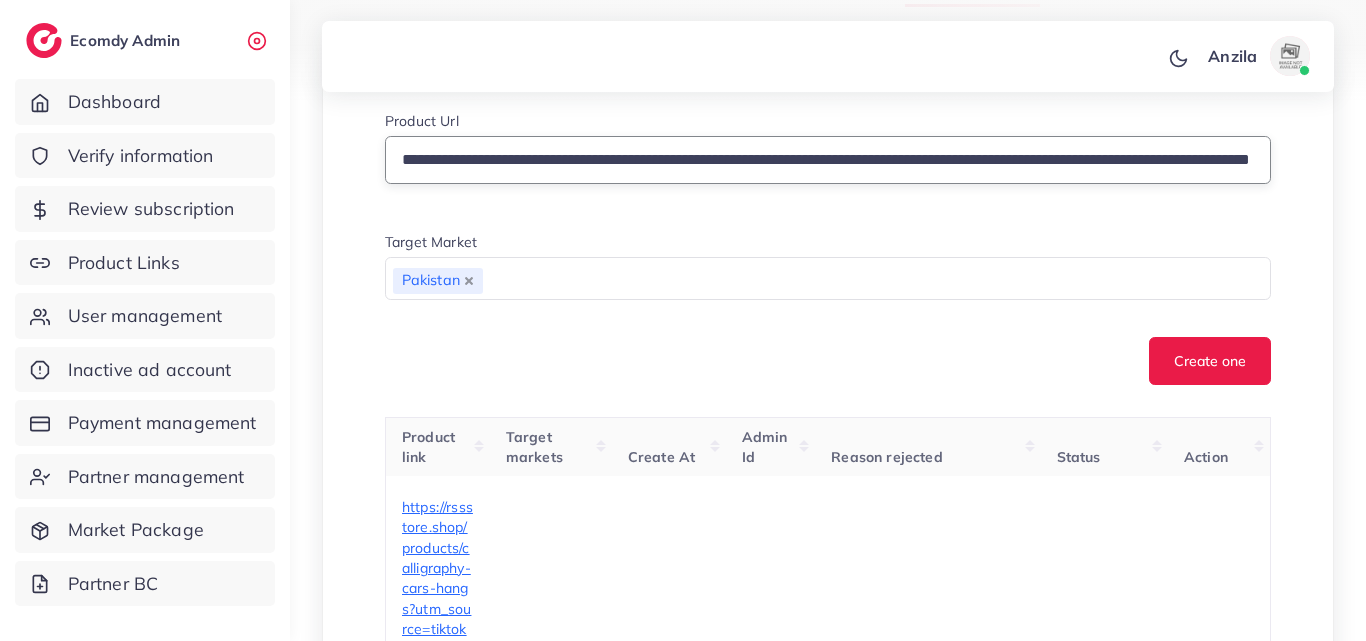 scroll, scrollTop: 0, scrollLeft: 345, axis: horizontal 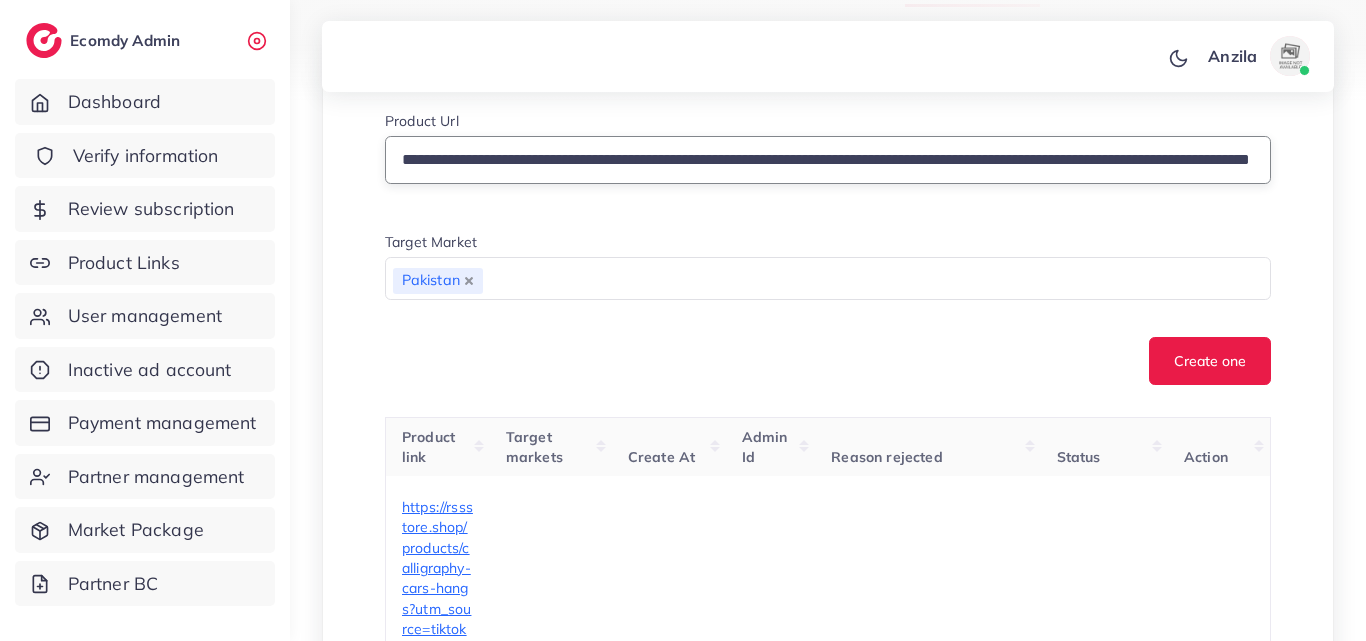 drag, startPoint x: 693, startPoint y: 159, endPoint x: 258, endPoint y: 155, distance: 435.0184 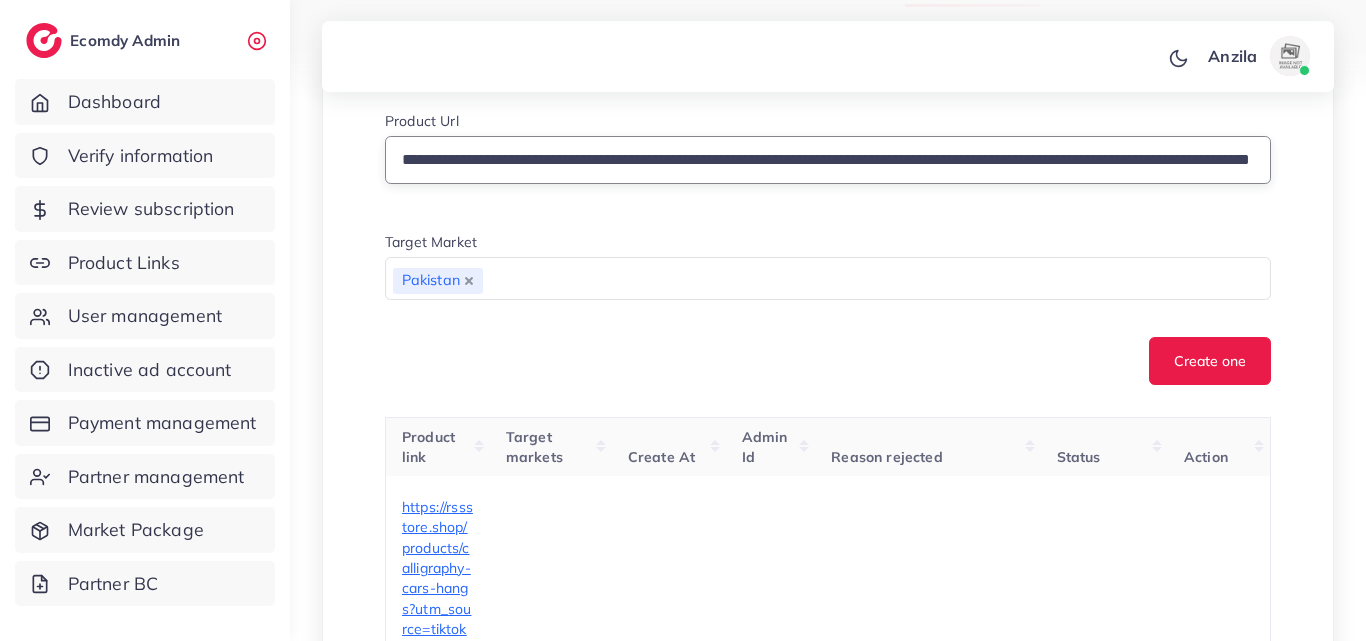 click on "**********" at bounding box center [828, 160] 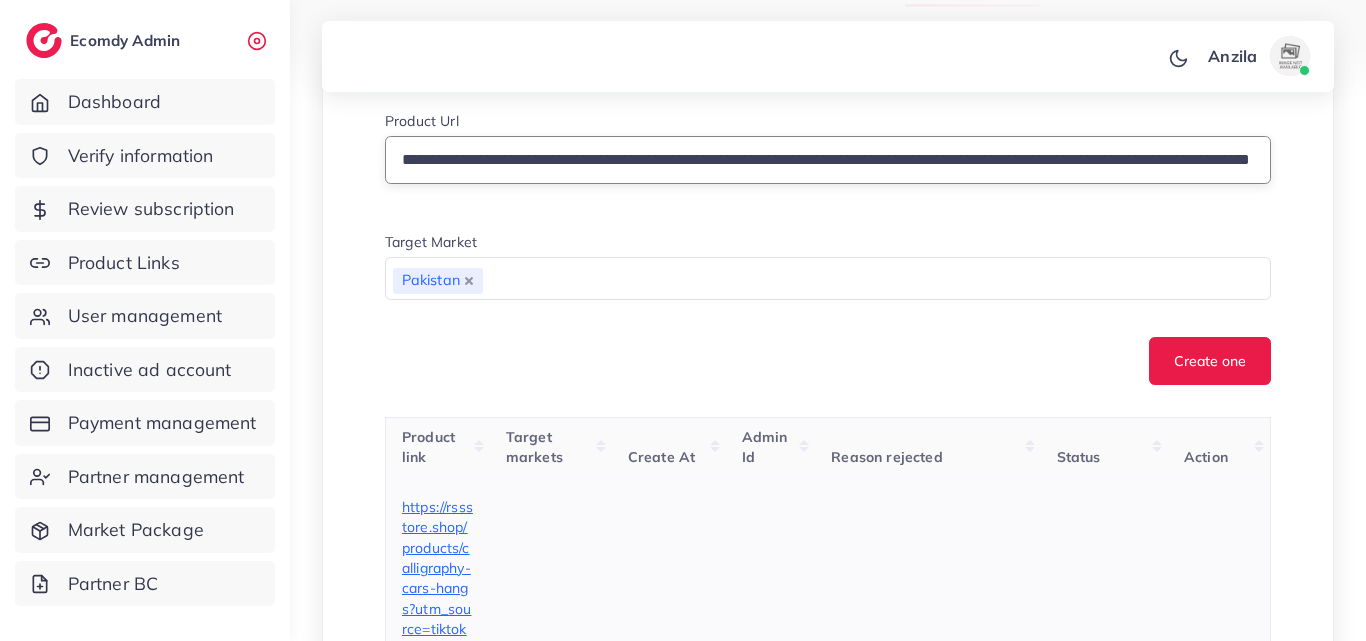 type on "**********" 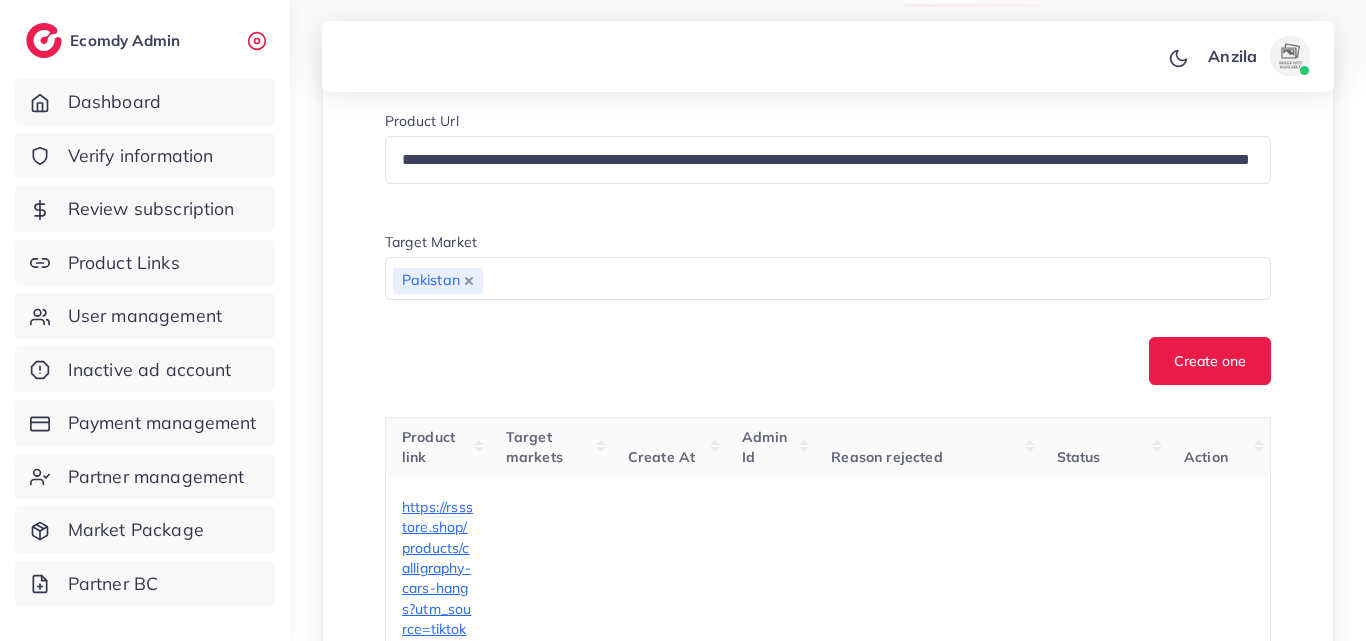 click on "**********" at bounding box center [828, 155] 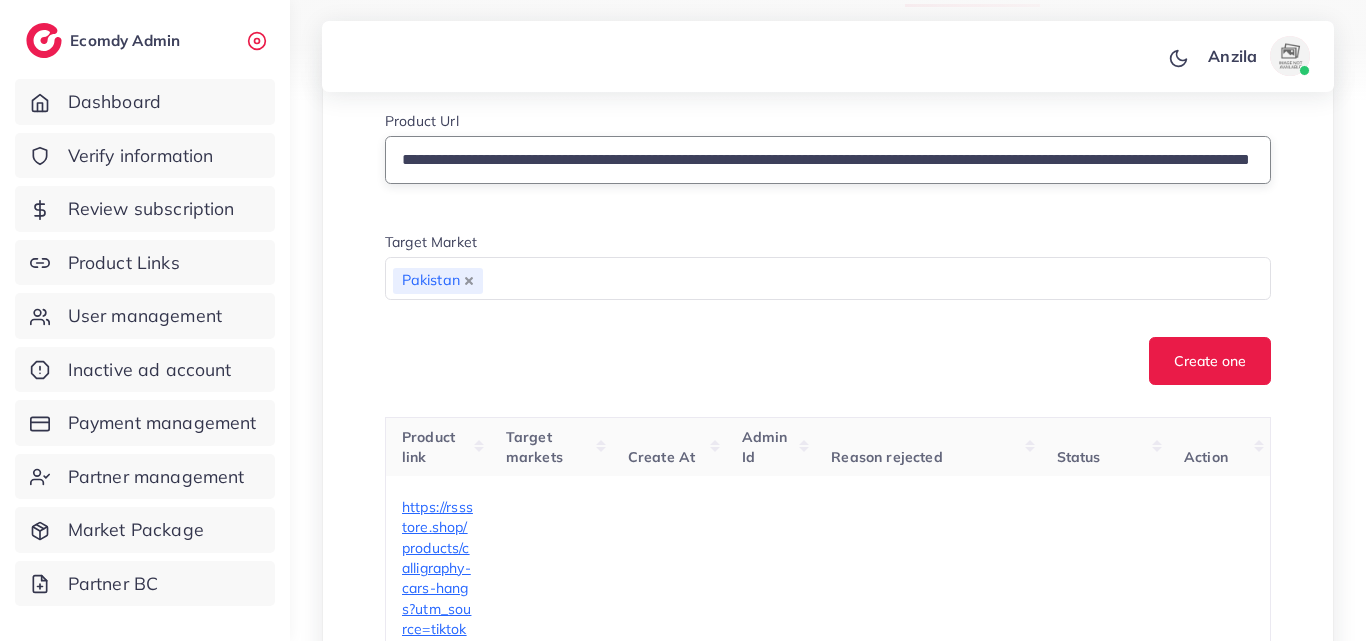 click on "**********" at bounding box center [828, 160] 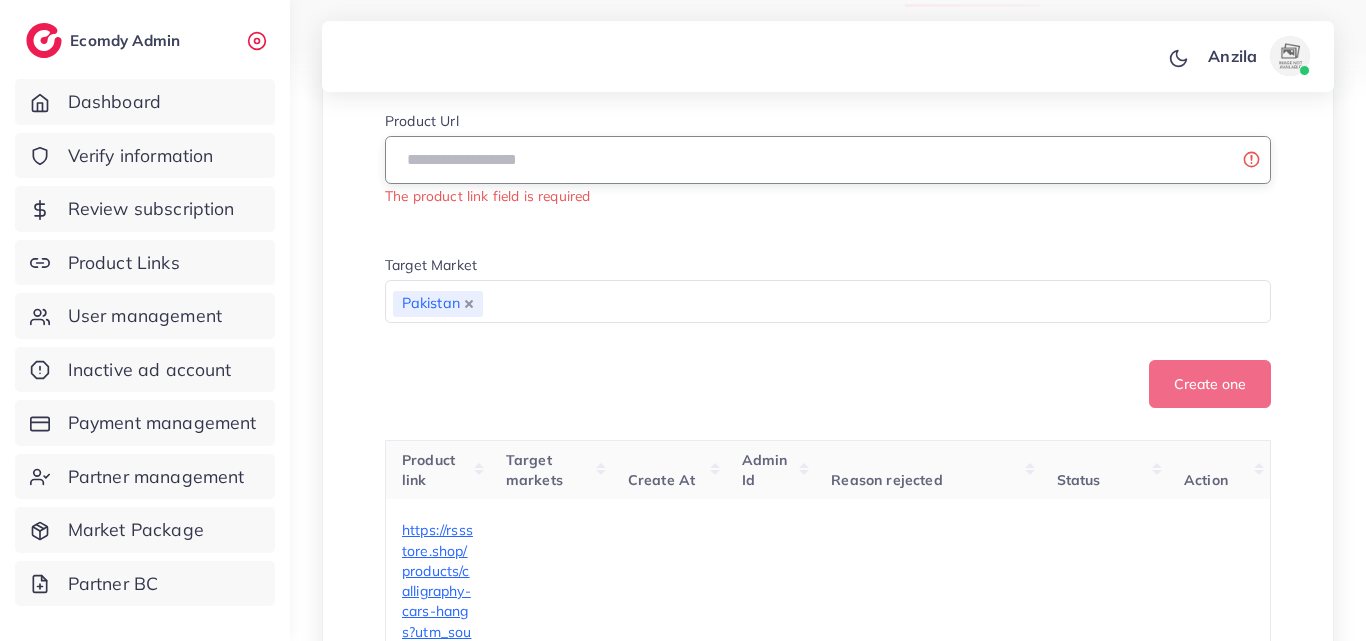 paste on "**********" 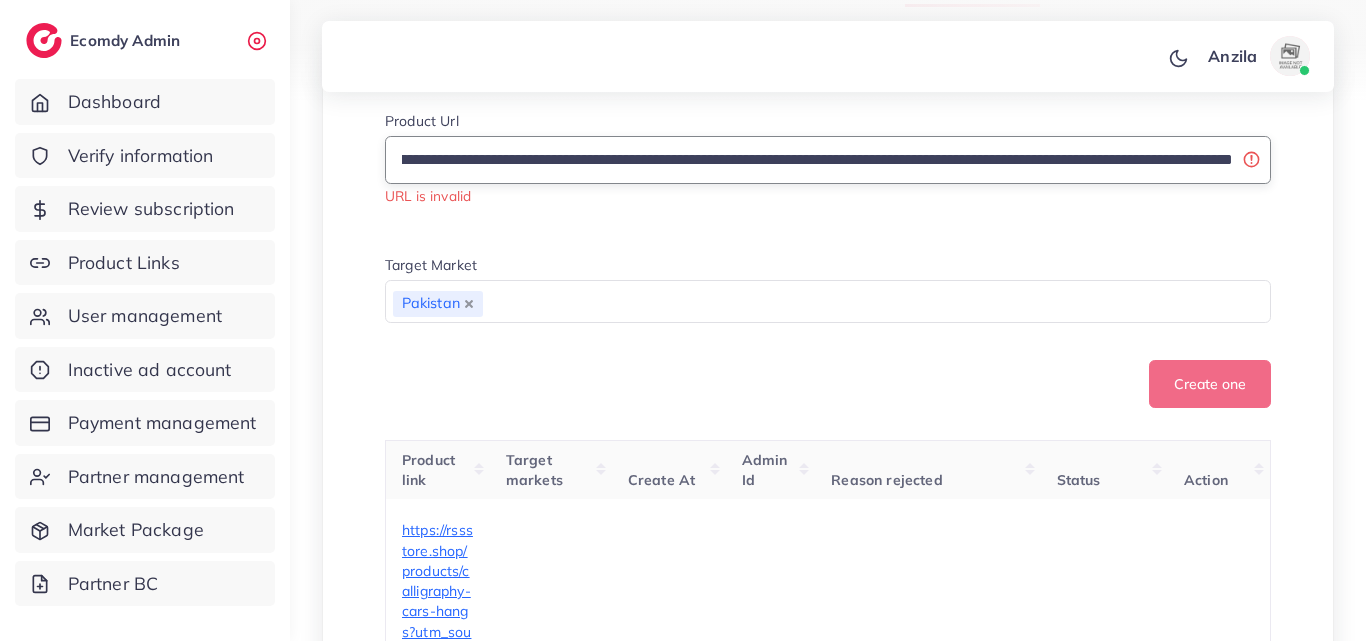 scroll, scrollTop: 0, scrollLeft: 1478, axis: horizontal 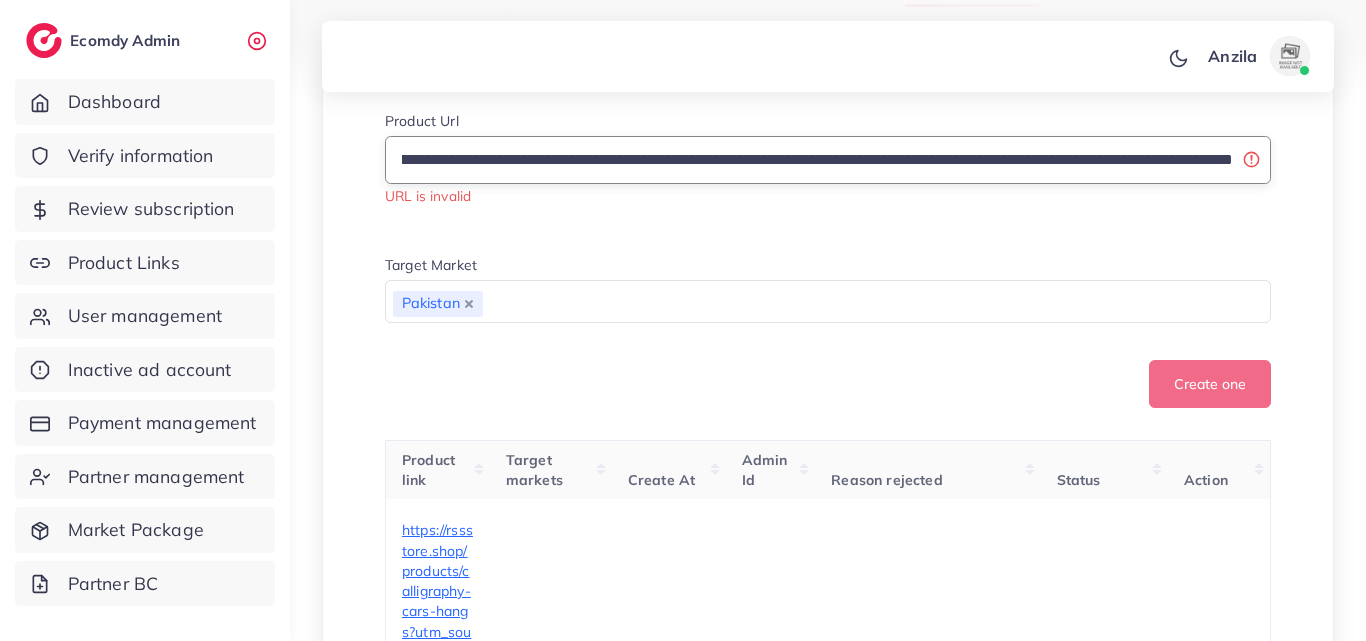 drag, startPoint x: 480, startPoint y: 158, endPoint x: 412, endPoint y: 145, distance: 69.2315 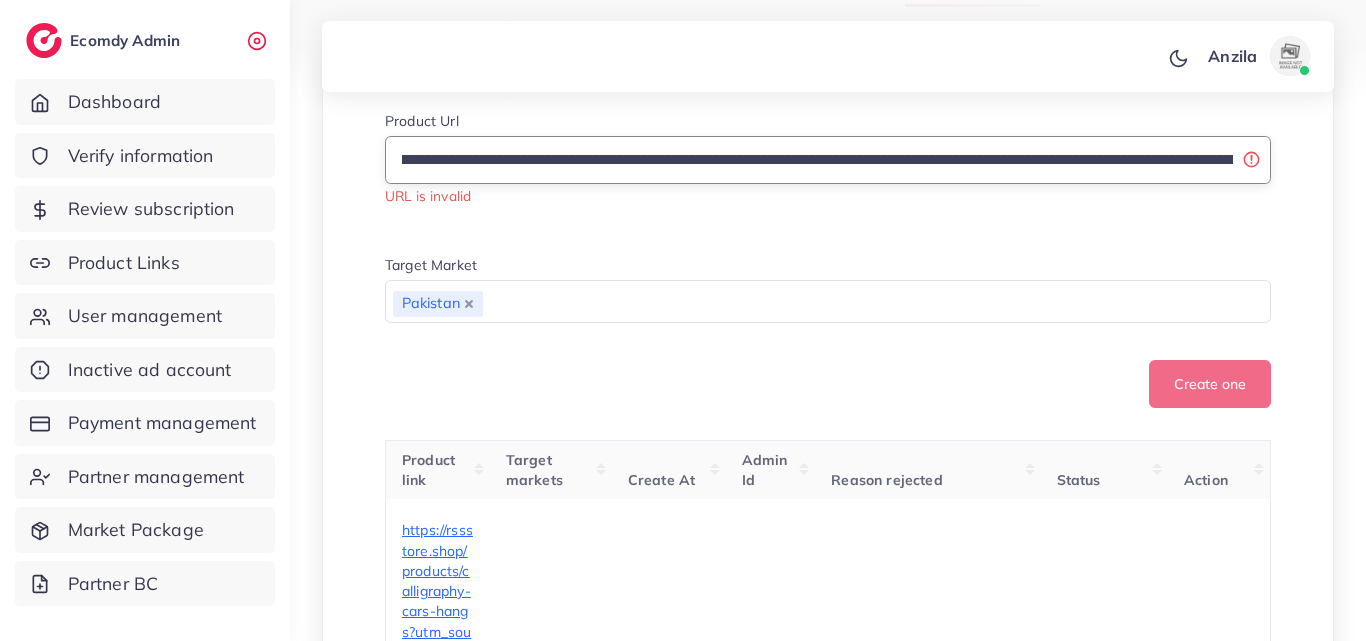 scroll, scrollTop: 0, scrollLeft: 0, axis: both 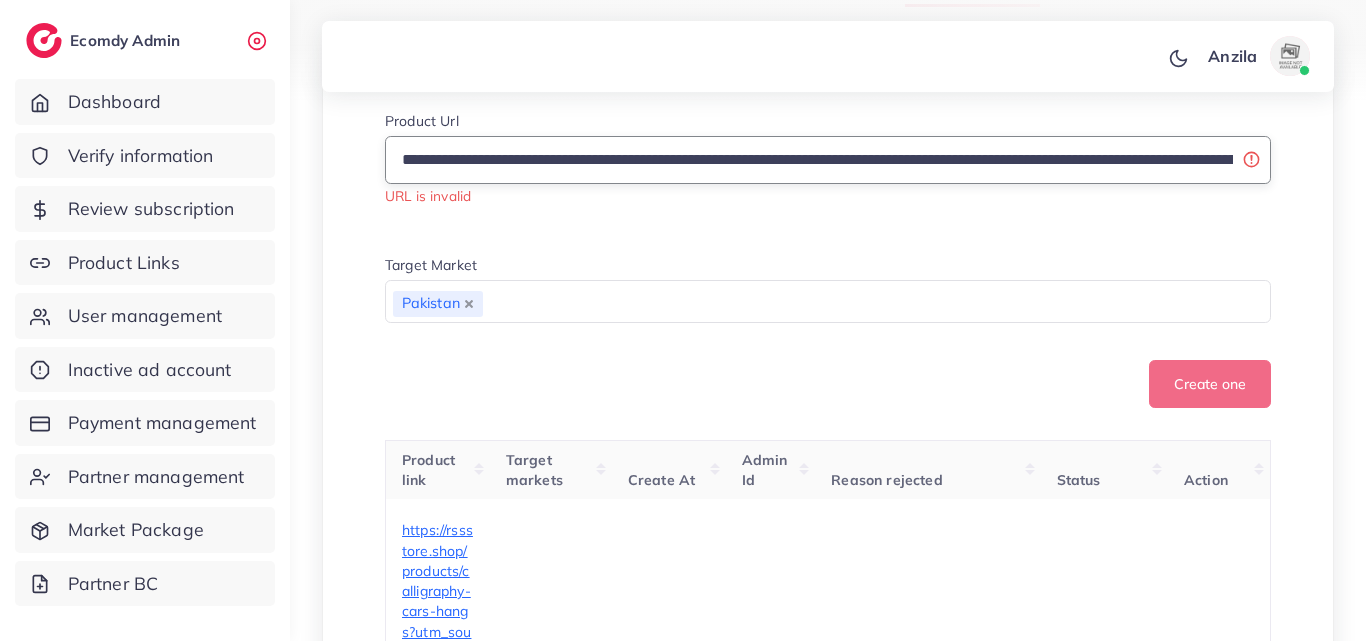 drag, startPoint x: 743, startPoint y: 159, endPoint x: 303, endPoint y: 158, distance: 440.00113 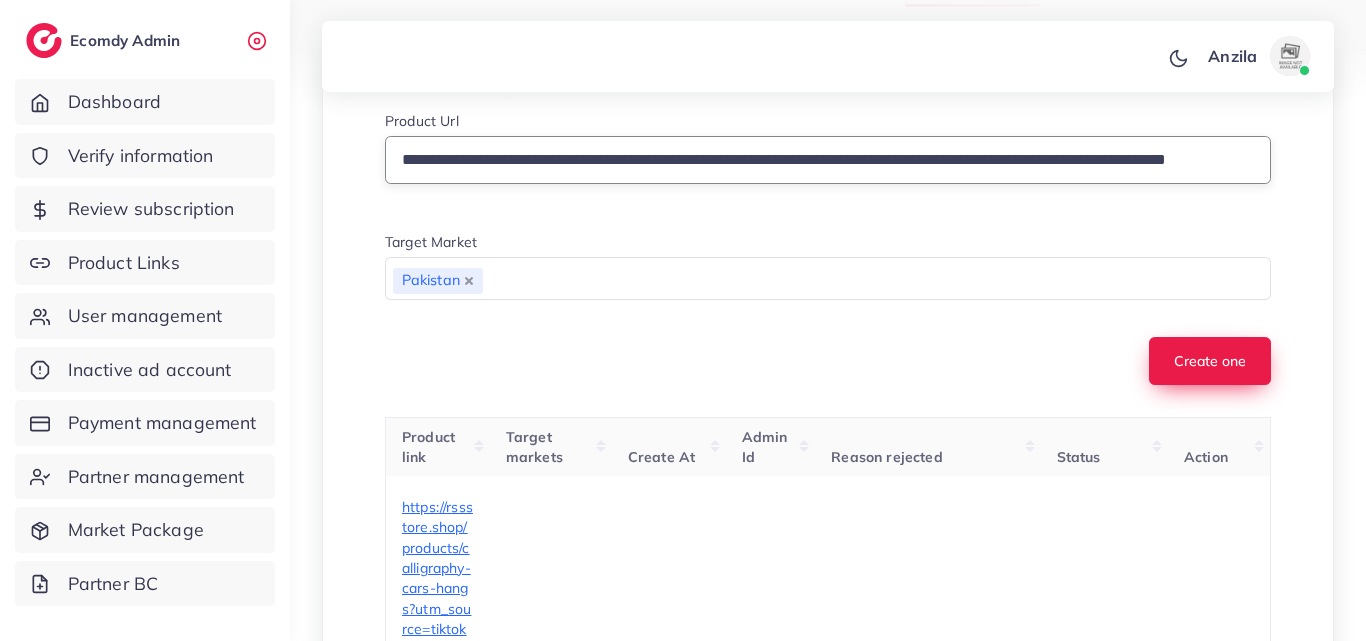 type on "**********" 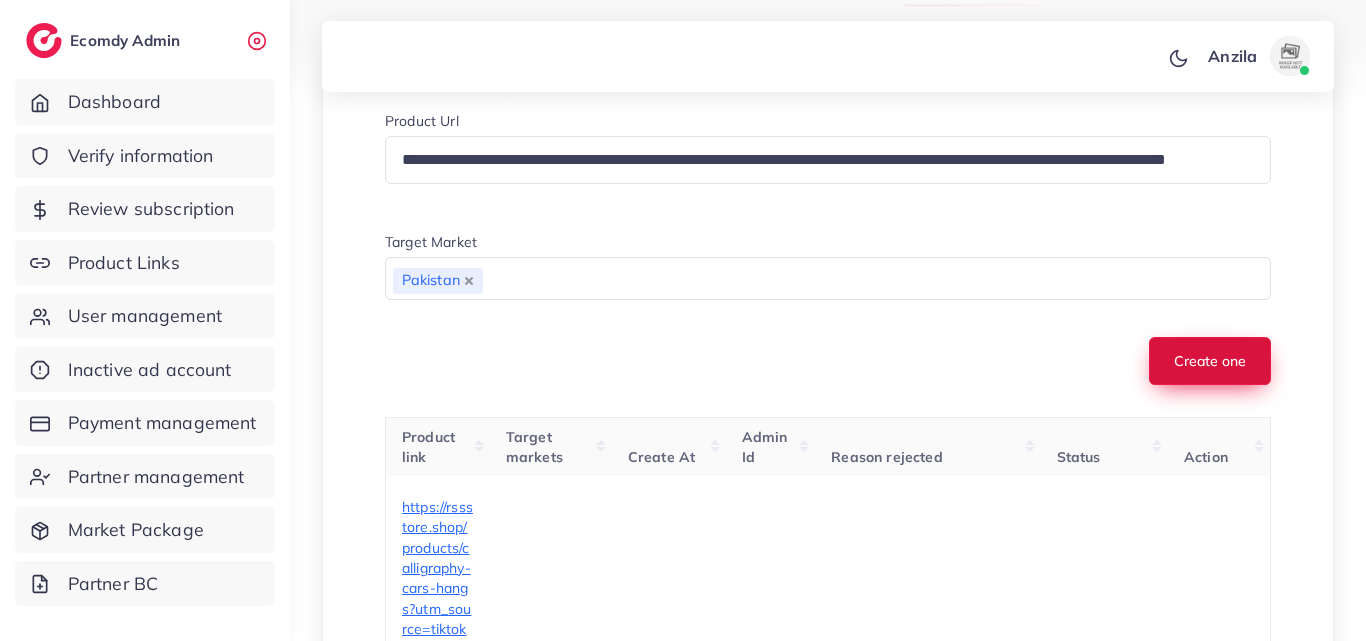 click on "Create one" at bounding box center [1210, 361] 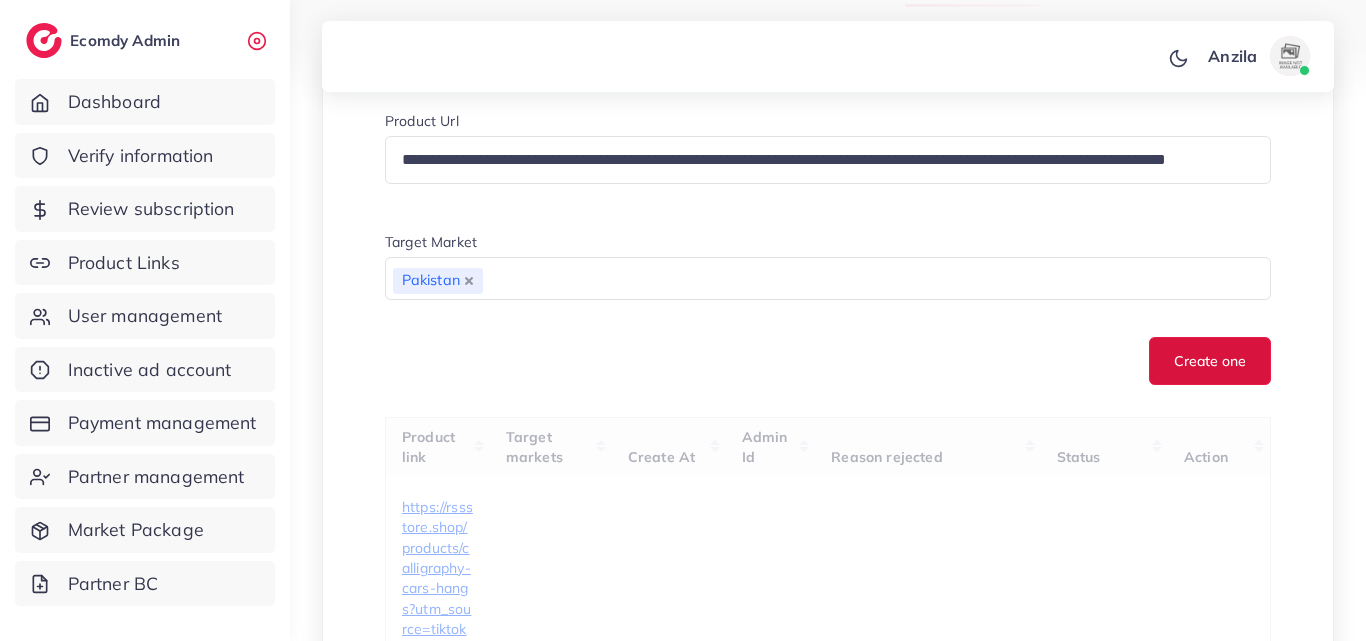 type 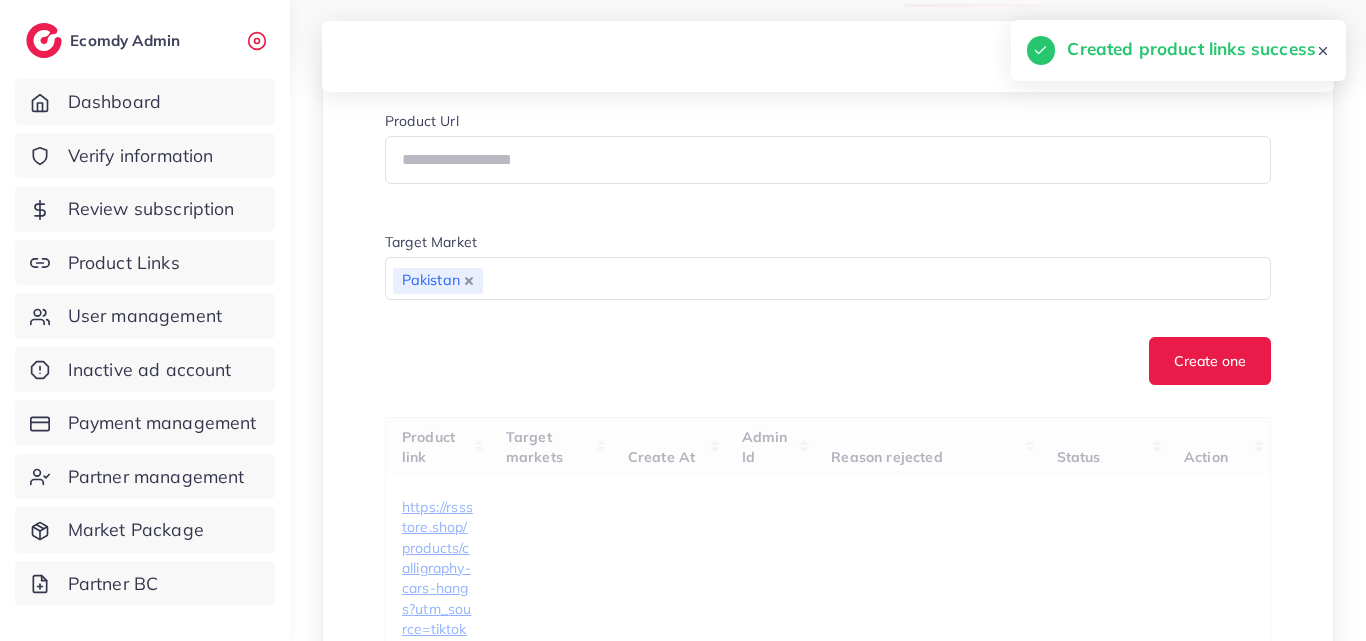 click on "Create one" at bounding box center (828, 361) 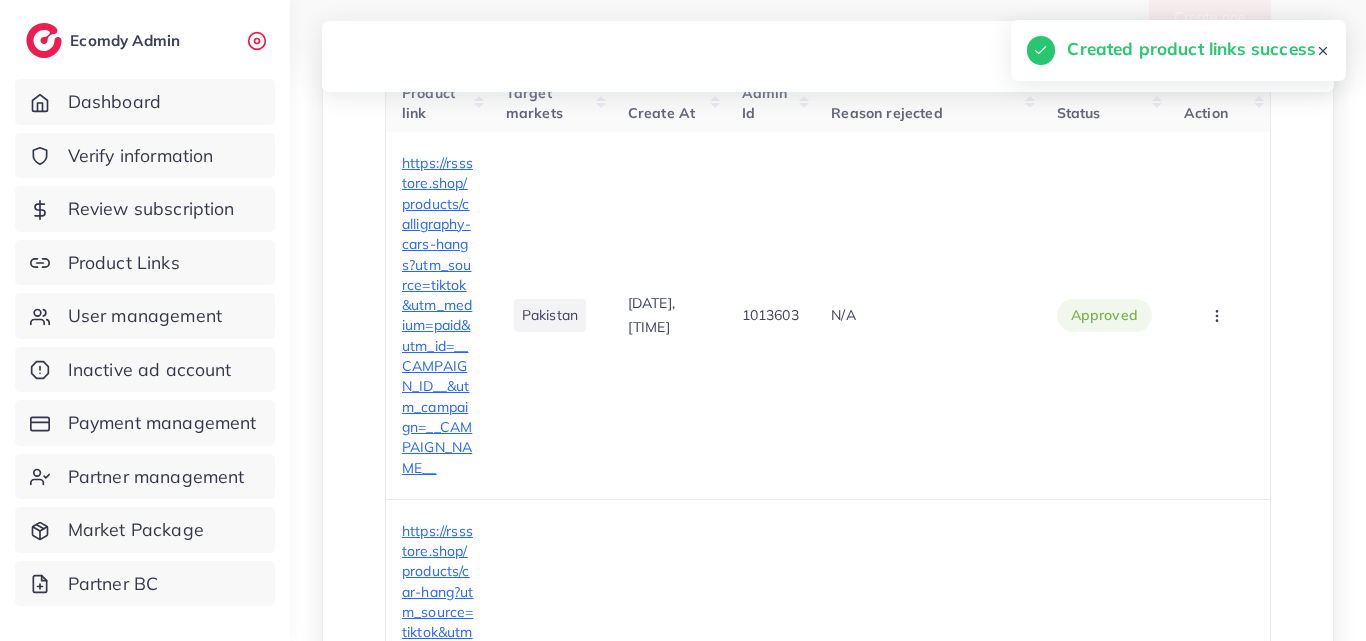 scroll, scrollTop: 800, scrollLeft: 0, axis: vertical 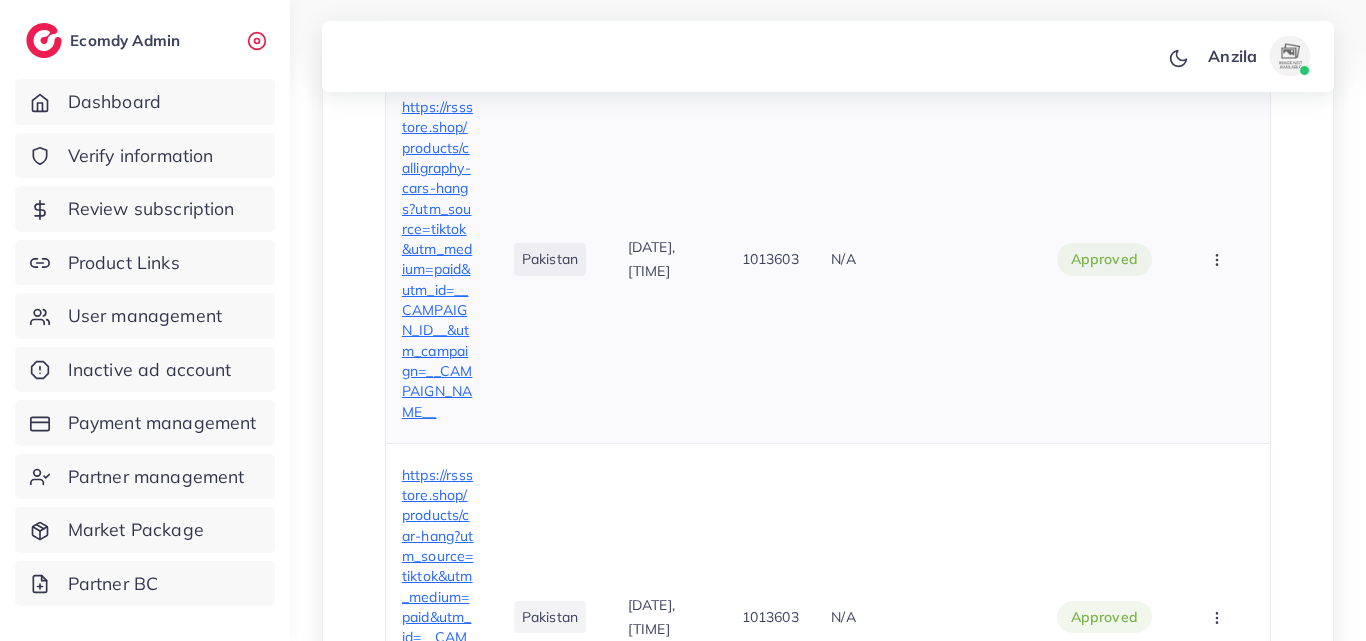 click on "https://rssstore.shop/products/calligraphy-cars-hangs?utm_source=tiktok&utm_medium=paid&utm_id=__CAMPAIGN_ID__&utm_campaign=__CAMPAIGN_NAME__" at bounding box center [437, 259] 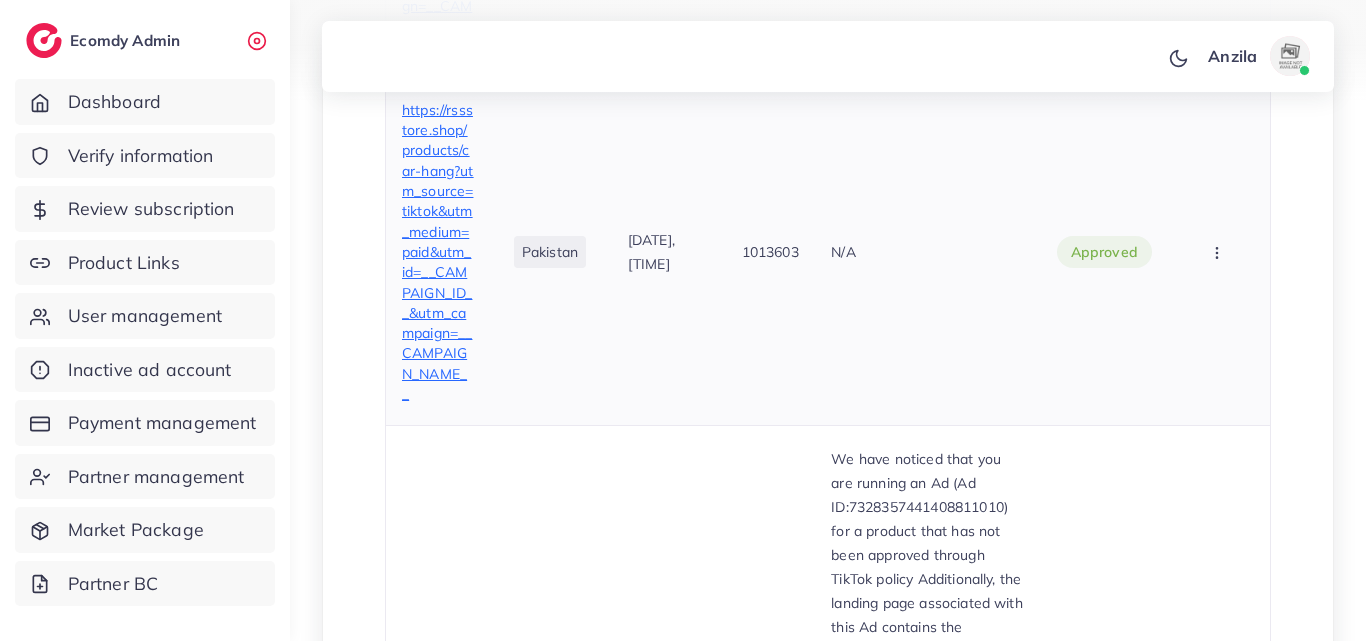 scroll, scrollTop: 1200, scrollLeft: 0, axis: vertical 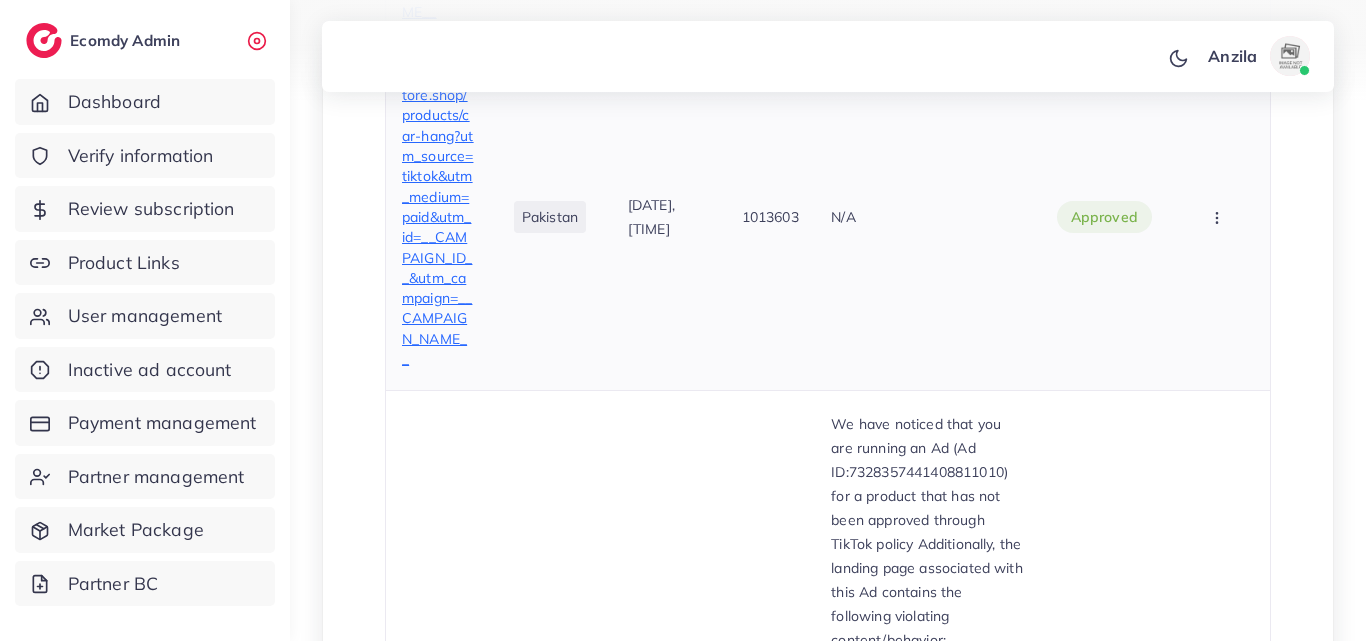 click on "https://rssstore.shop/products/car-hang?utm_source=tiktok&utm_medium=paid&utm_id=__CAMPAIGN_ID__&utm_campaign=__CAMPAIGN_NAME__" at bounding box center [438, 217] 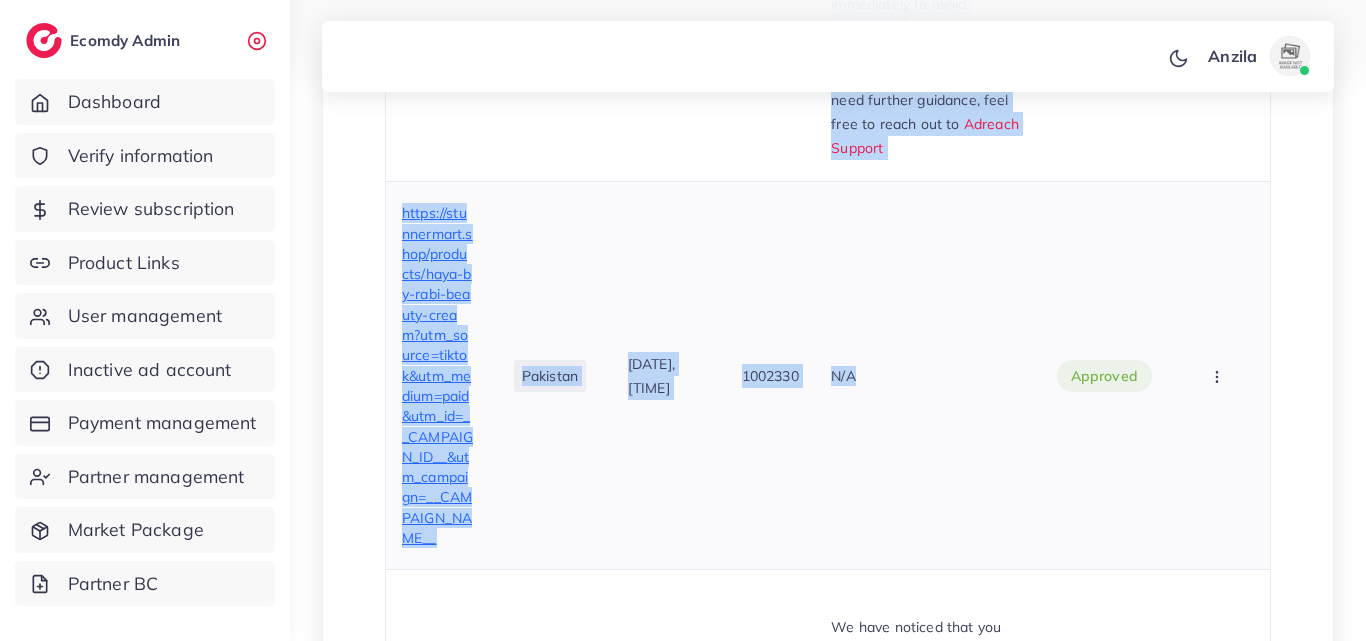 scroll, scrollTop: 2219, scrollLeft: 0, axis: vertical 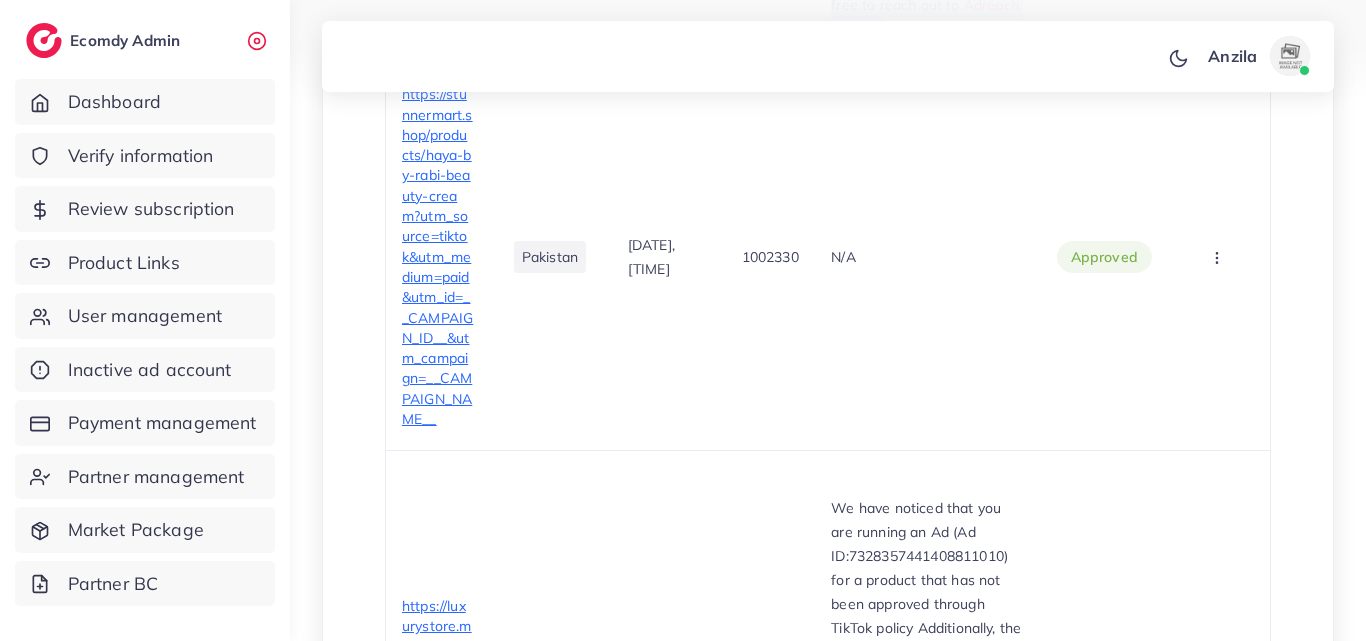 drag, startPoint x: 825, startPoint y: 261, endPoint x: 890, endPoint y: 114, distance: 160.72958 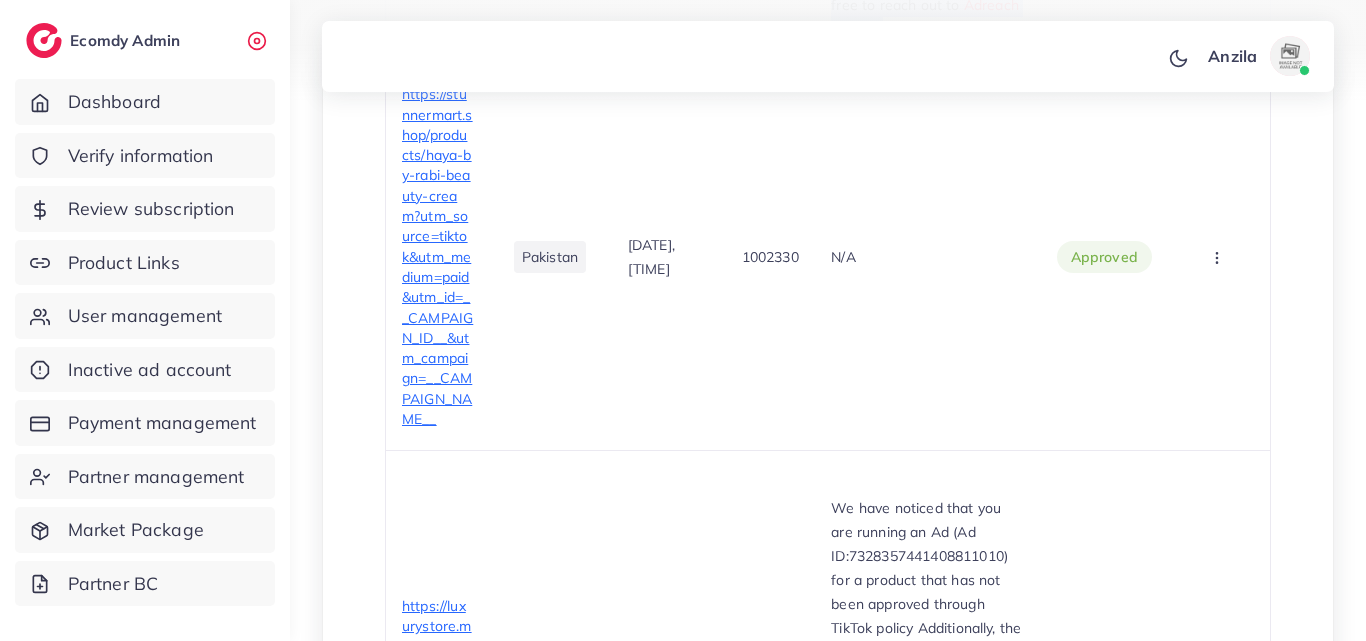 copy on "We have noticed that you are running an Ad (Ad ID:7328357441408811010) for a product that has not been approved through TikTok policy Additionally, the landing page associated with this Ad contains the following violating content/behavior: -Your landing page is missing the product description. Please add the description and resubmit for review. Thank you. These issues are against Adreach policies, and we kindly ask you to stop this Ad immediately to avoid suspension   If you have any questions or need further guidance, feel free to reach out to   Adreach Support" 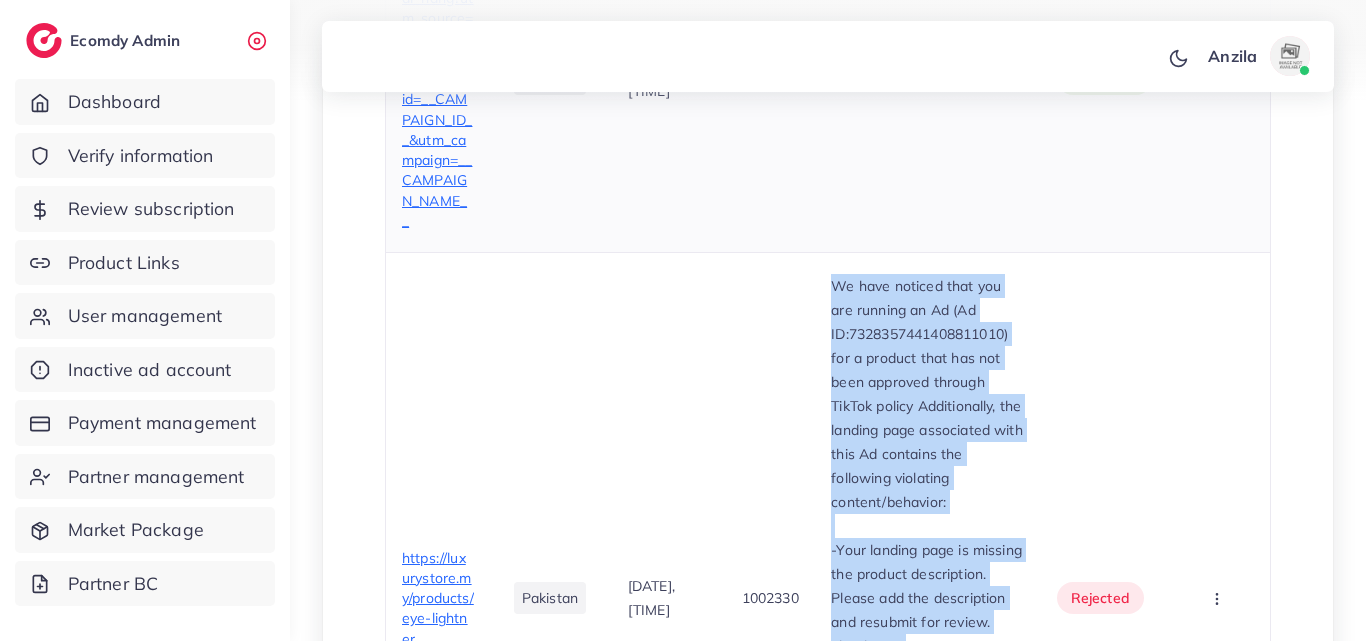 scroll, scrollTop: 1299, scrollLeft: 0, axis: vertical 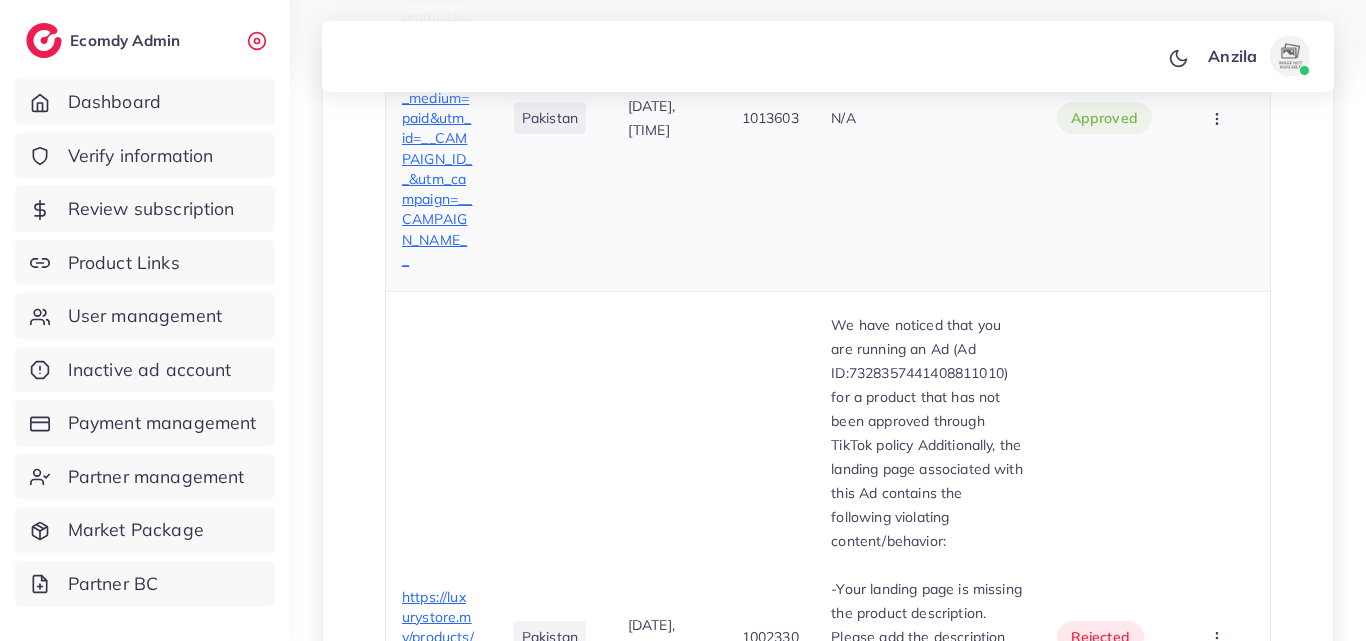 click on "approved" at bounding box center (1104, 117) 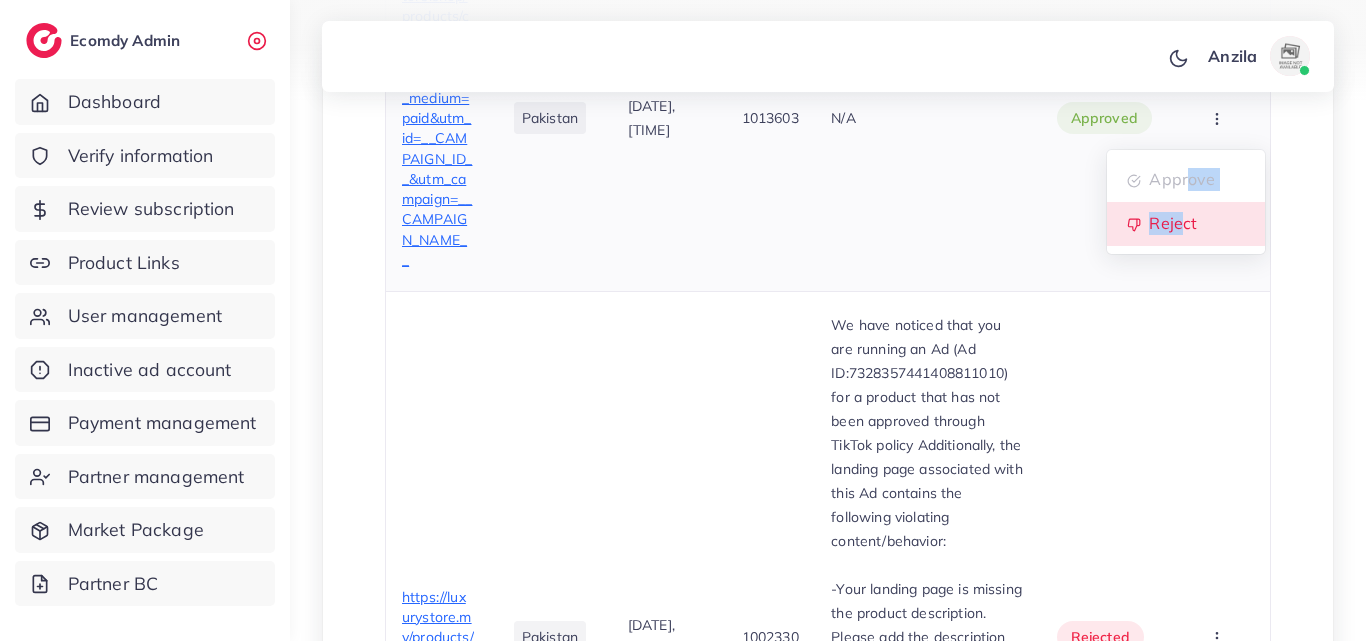 click on "Approve  Reject" at bounding box center (1186, 202) 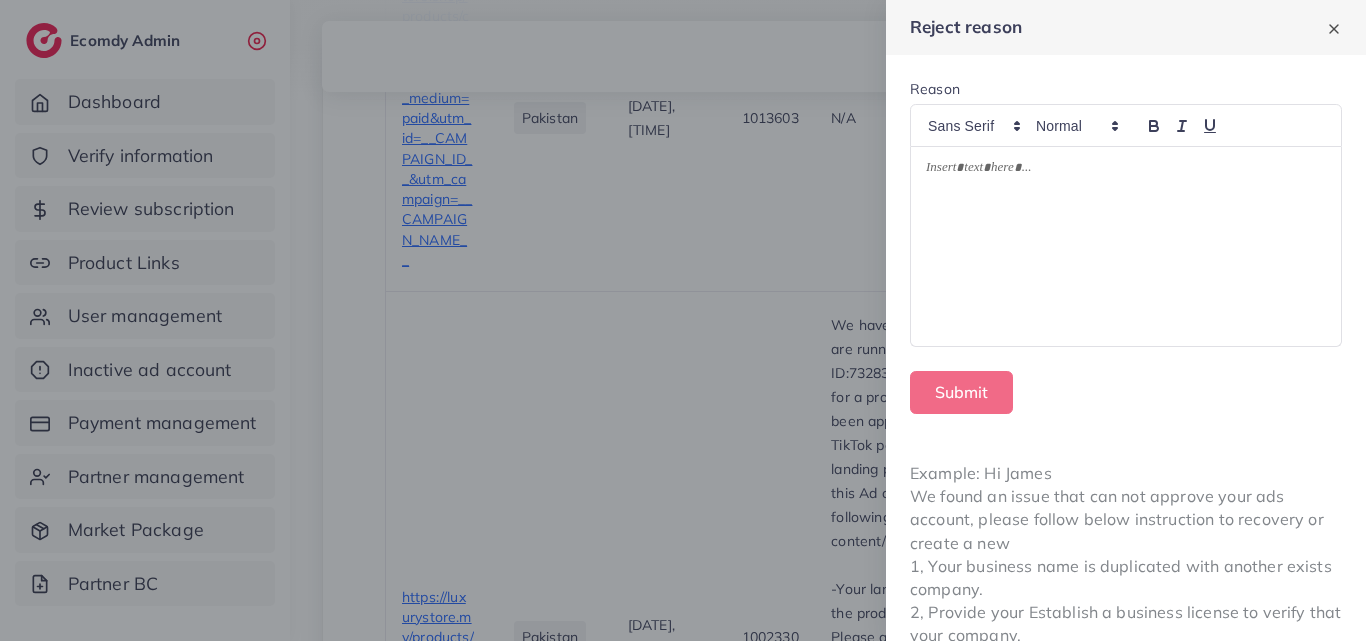 click at bounding box center (1126, 247) 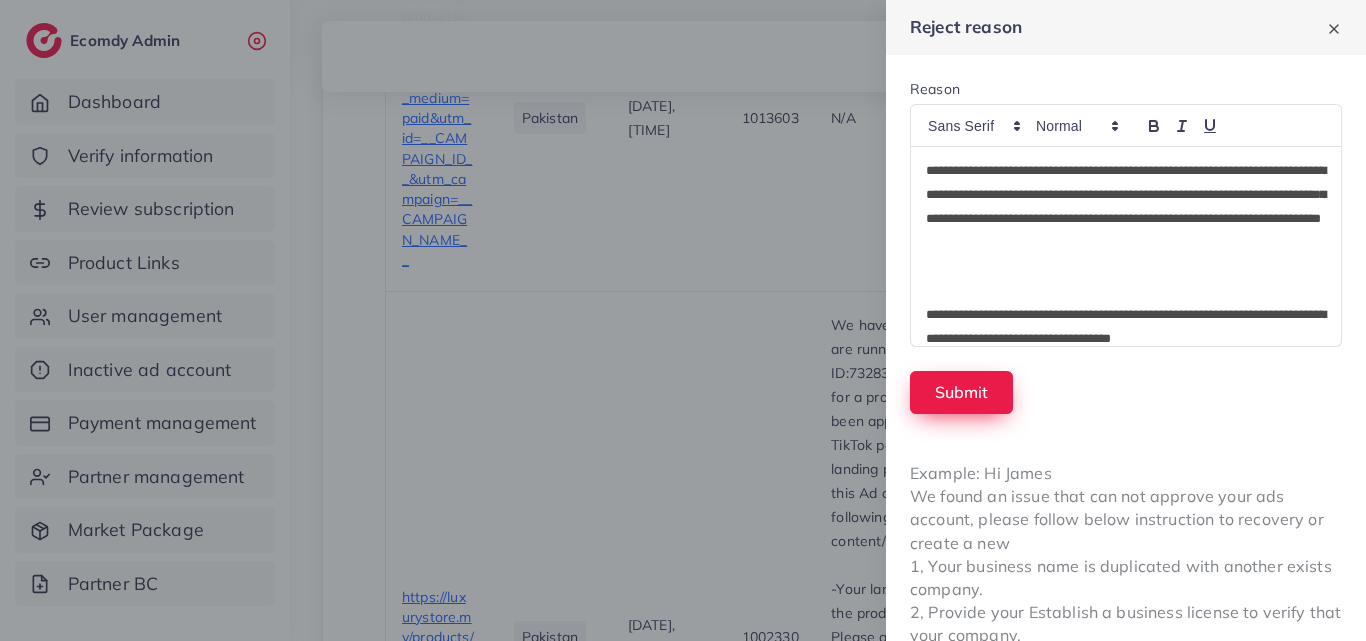 scroll, scrollTop: 0, scrollLeft: 0, axis: both 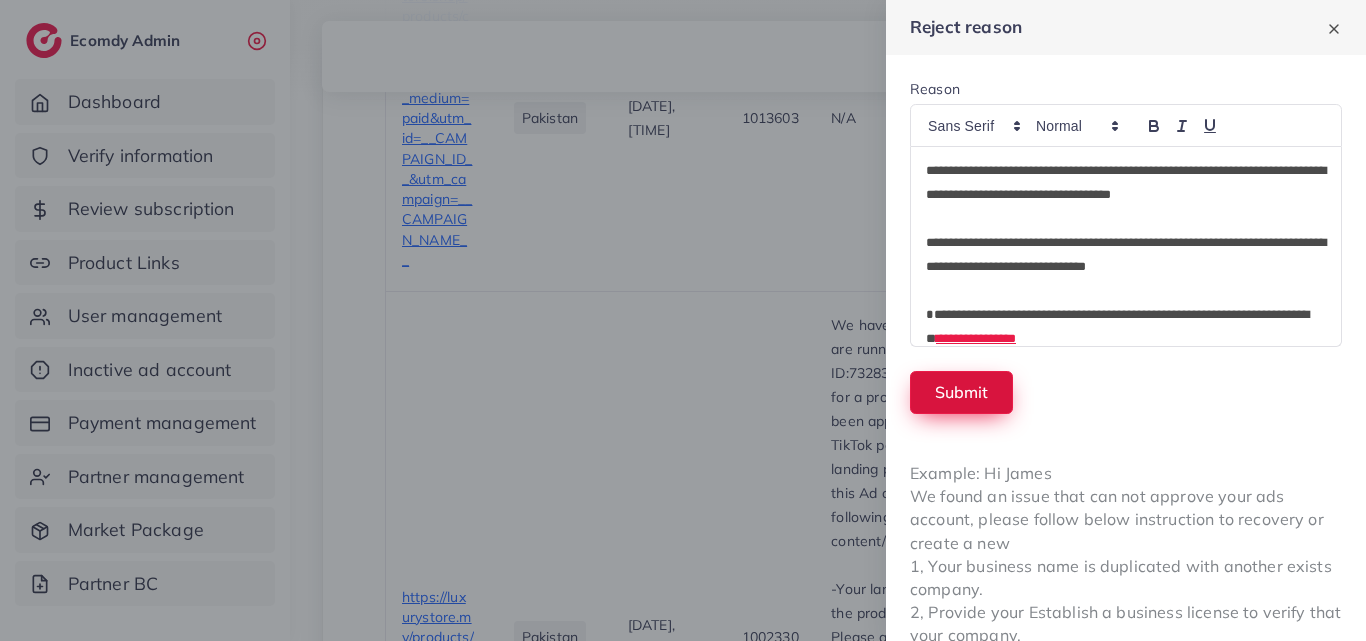 click on "Submit" at bounding box center [961, 392] 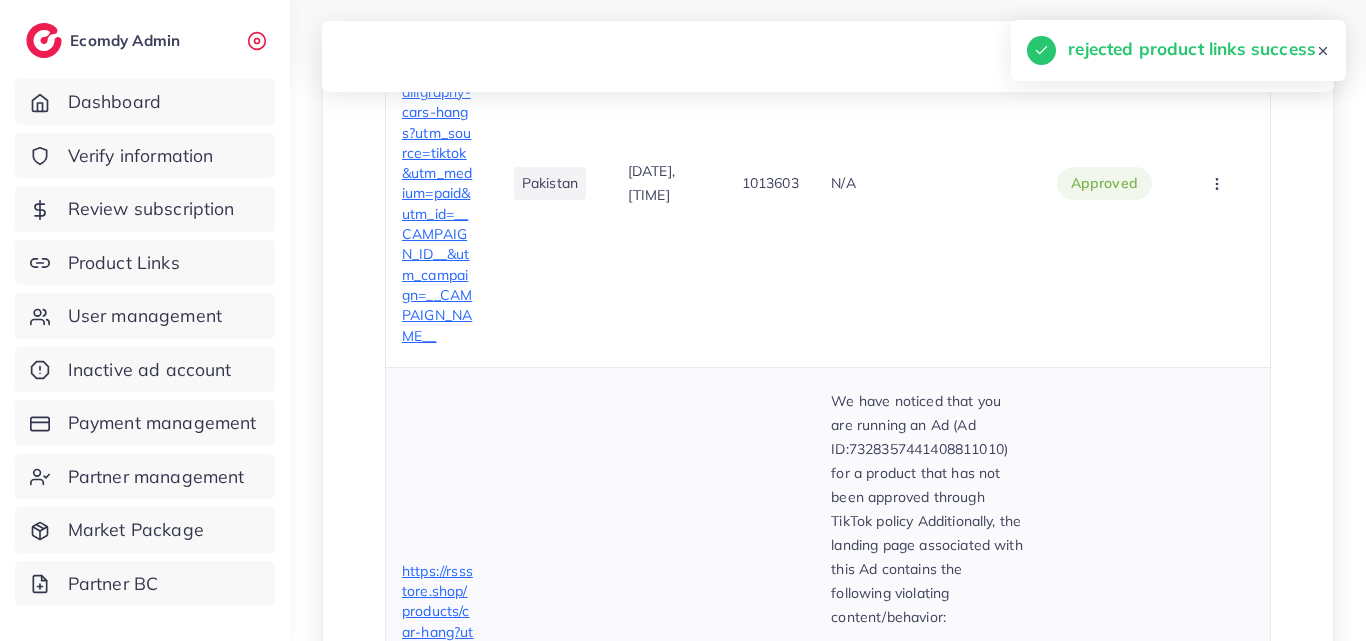 scroll, scrollTop: 861, scrollLeft: 0, axis: vertical 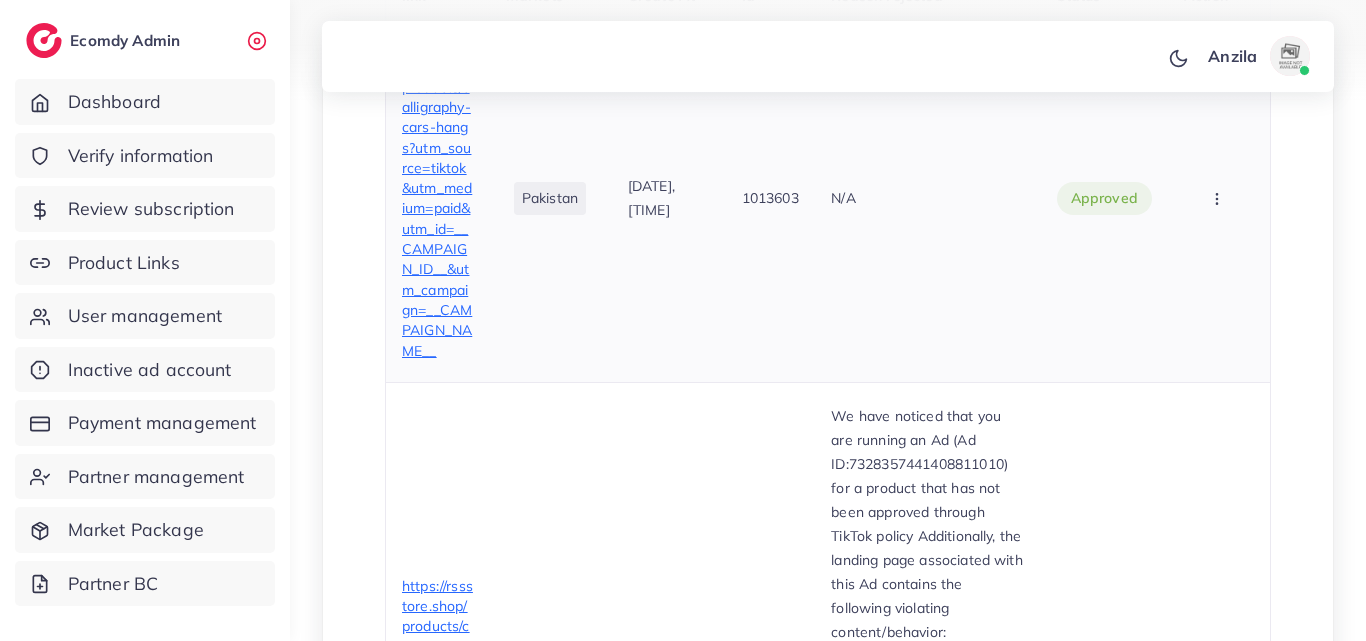 click on "https://rssstore.shop/products/calligraphy-cars-hangs?utm_source=tiktok&utm_medium=paid&utm_id=__CAMPAIGN_ID__&utm_campaign=__CAMPAIGN_NAME__" at bounding box center [438, 198] 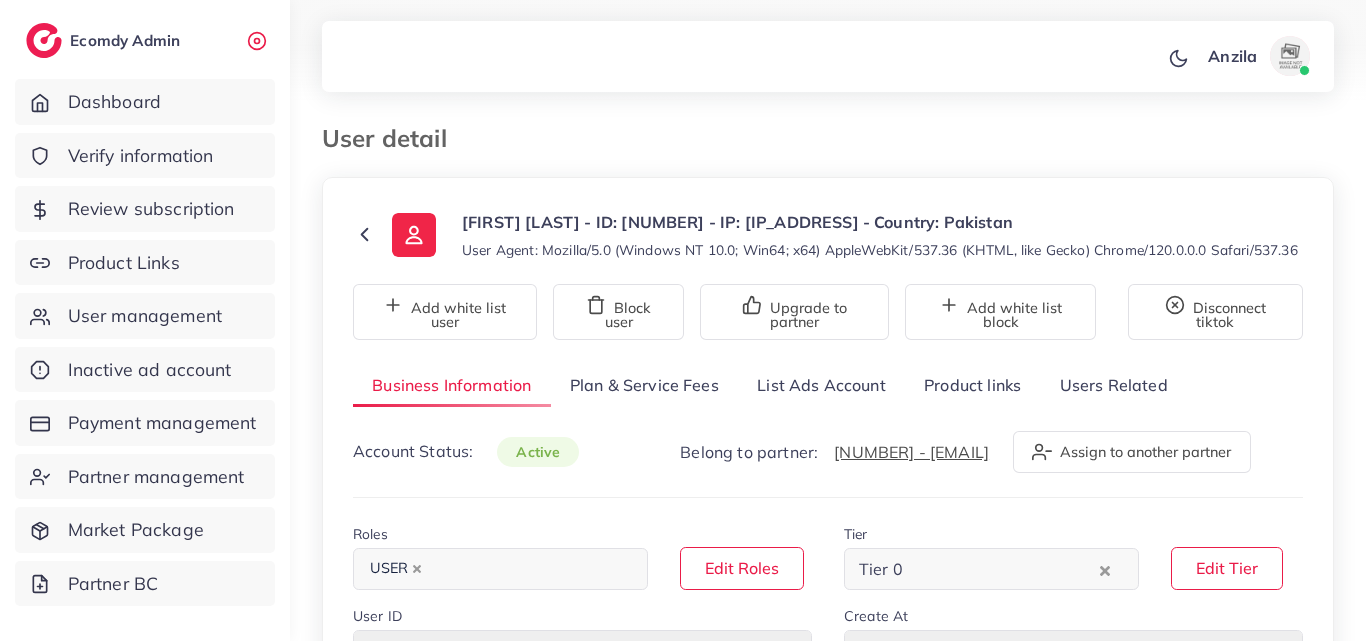 select on "********" 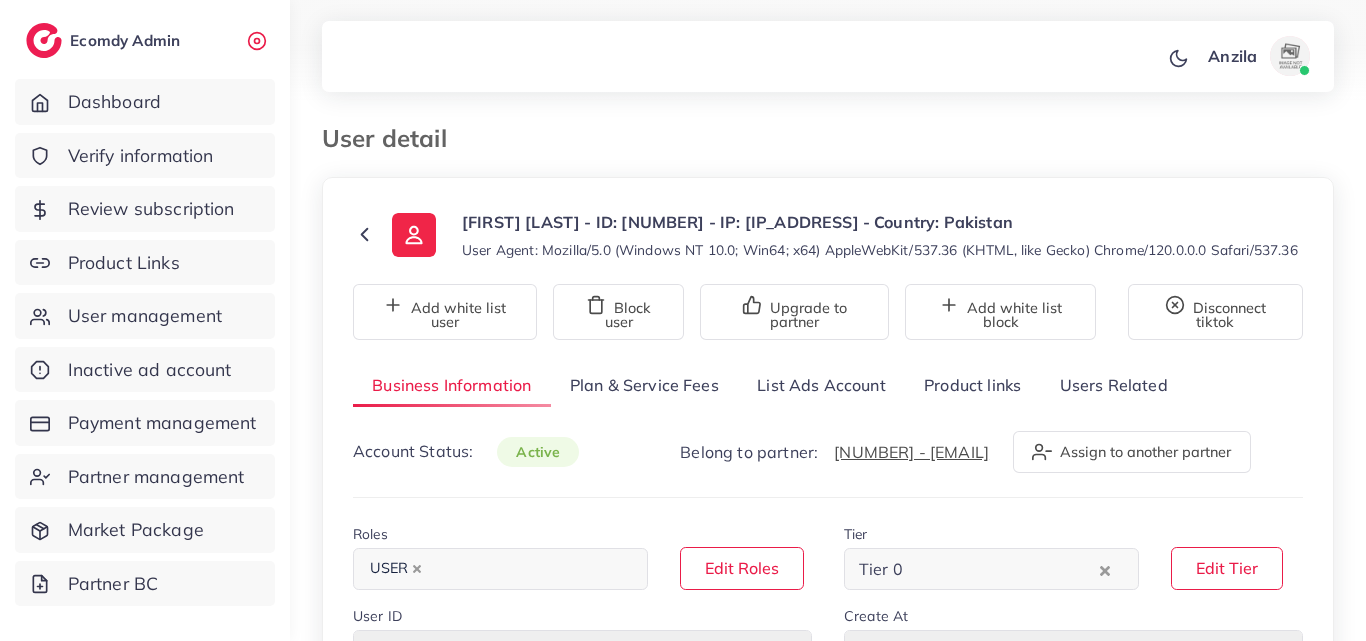 click on "Product links" at bounding box center (972, 385) 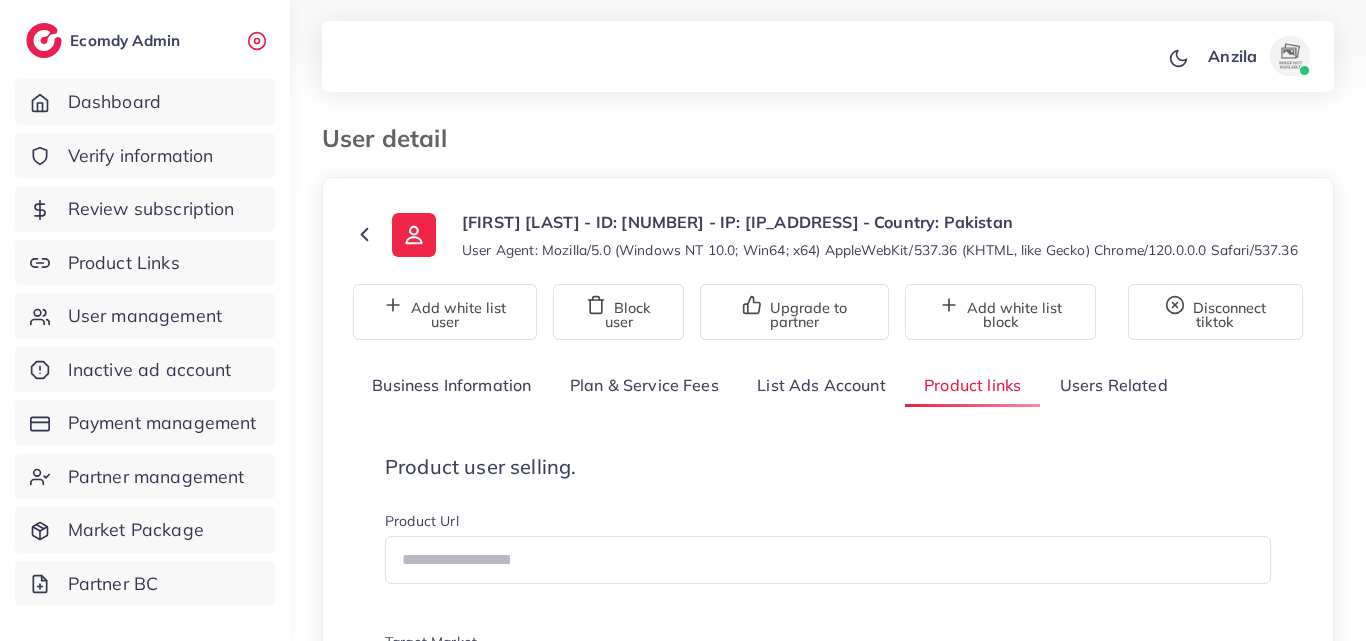 scroll, scrollTop: 300, scrollLeft: 0, axis: vertical 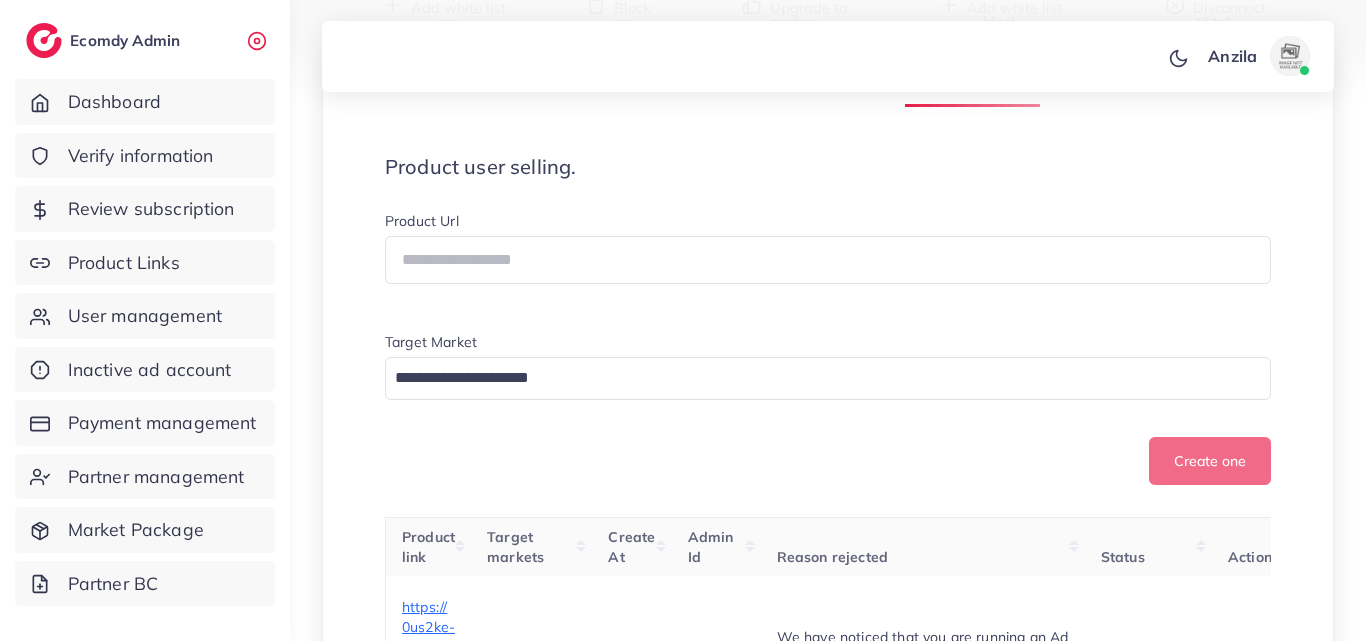 click on "Product user selling." at bounding box center (828, 167) 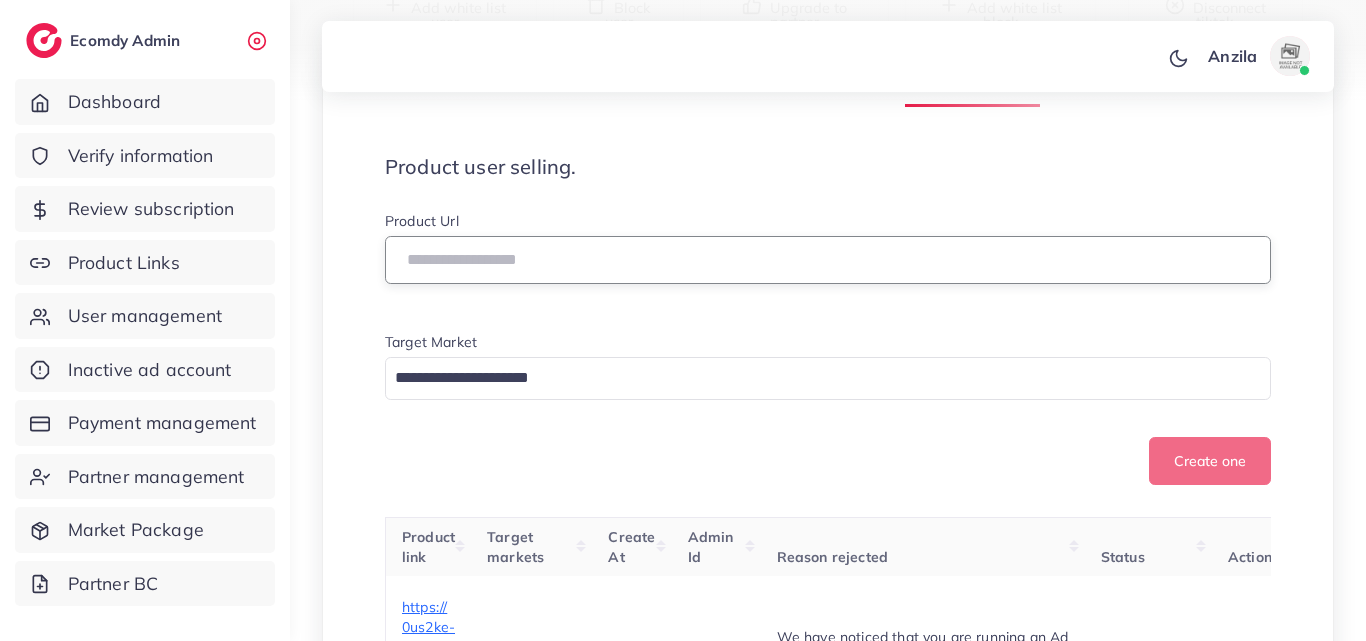 click at bounding box center (828, 260) 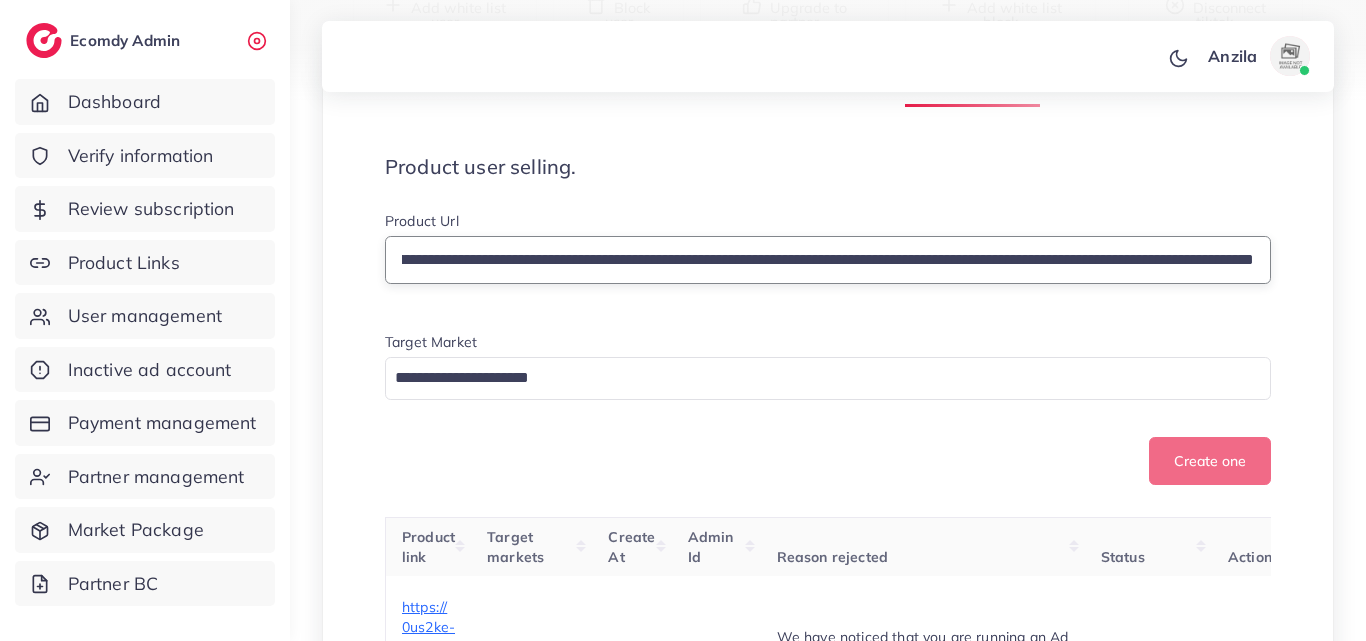 scroll, scrollTop: 0, scrollLeft: 0, axis: both 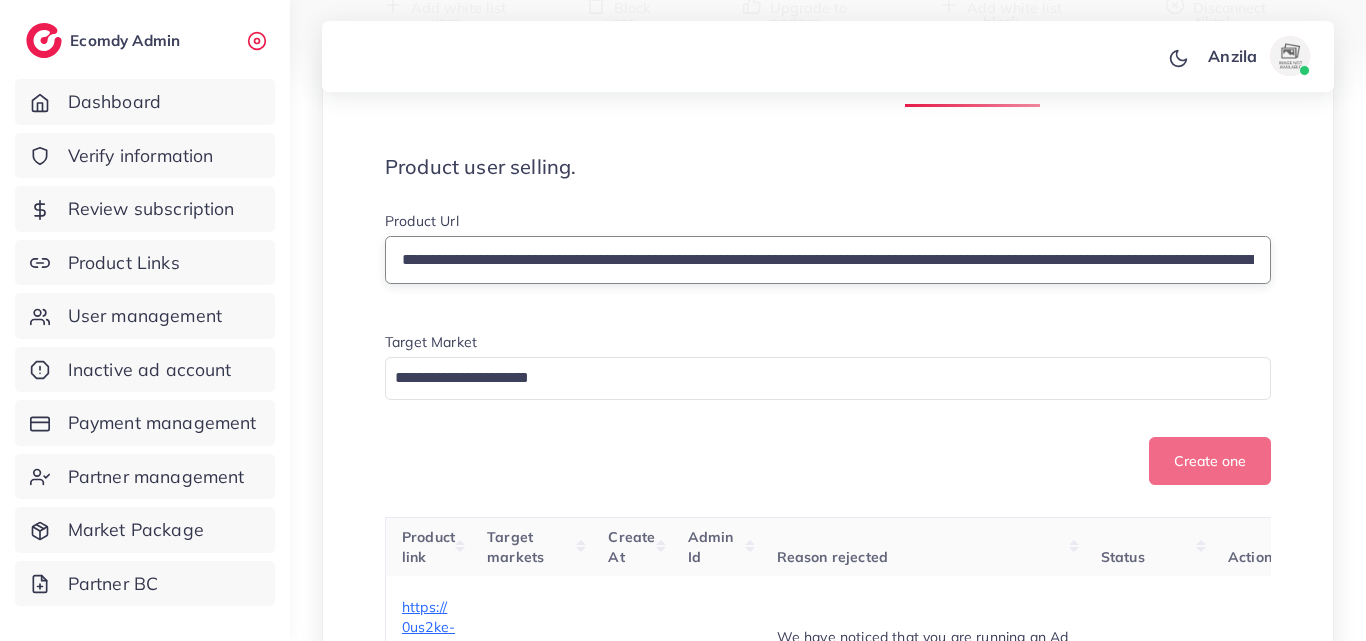 drag, startPoint x: 623, startPoint y: 289, endPoint x: 306, endPoint y: 271, distance: 317.51062 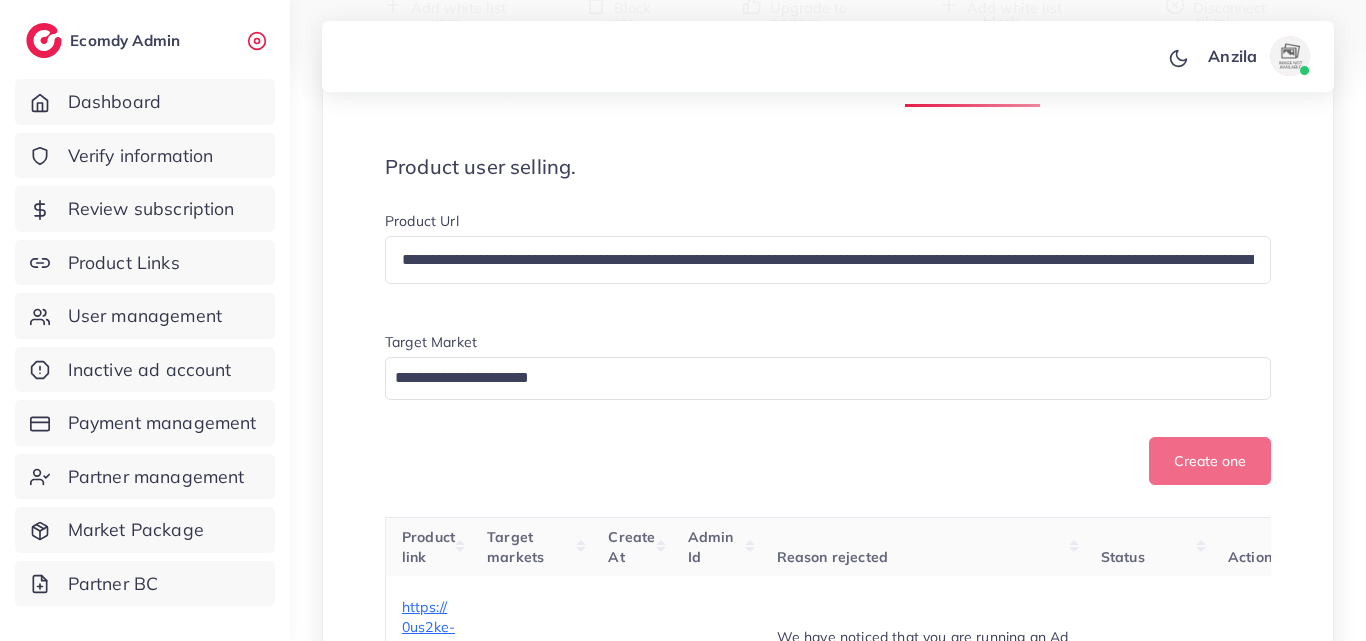 click on "Create one" at bounding box center [828, 461] 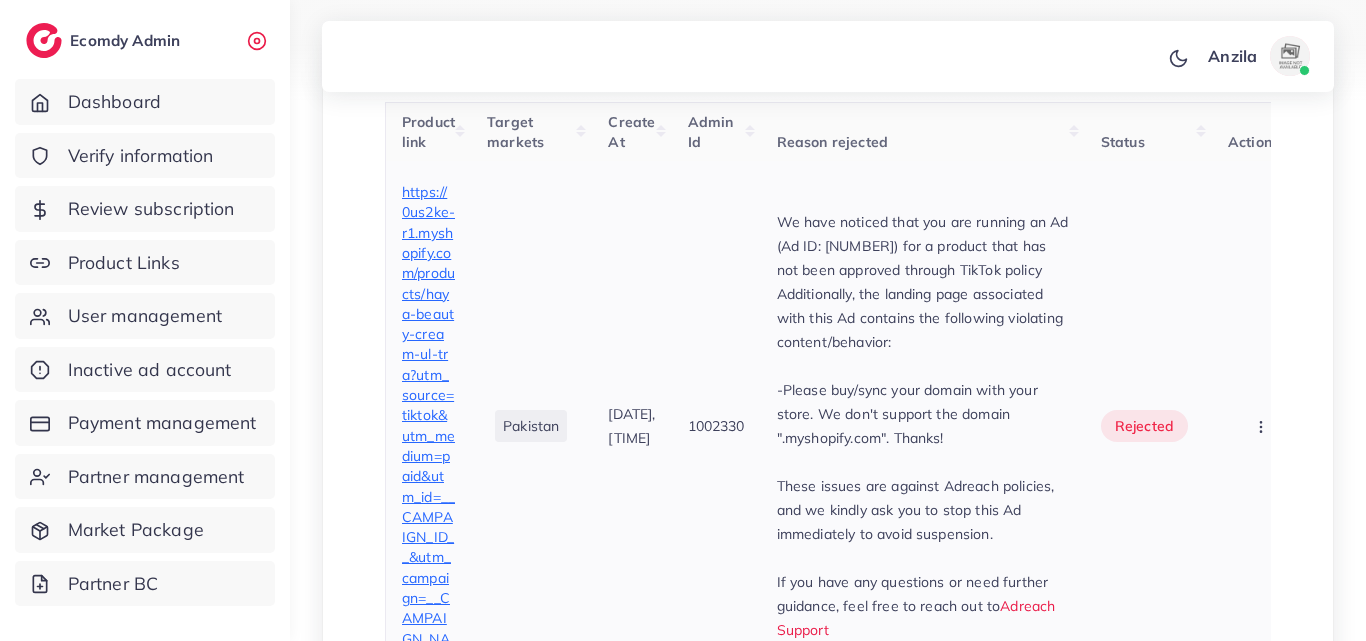 scroll, scrollTop: 800, scrollLeft: 0, axis: vertical 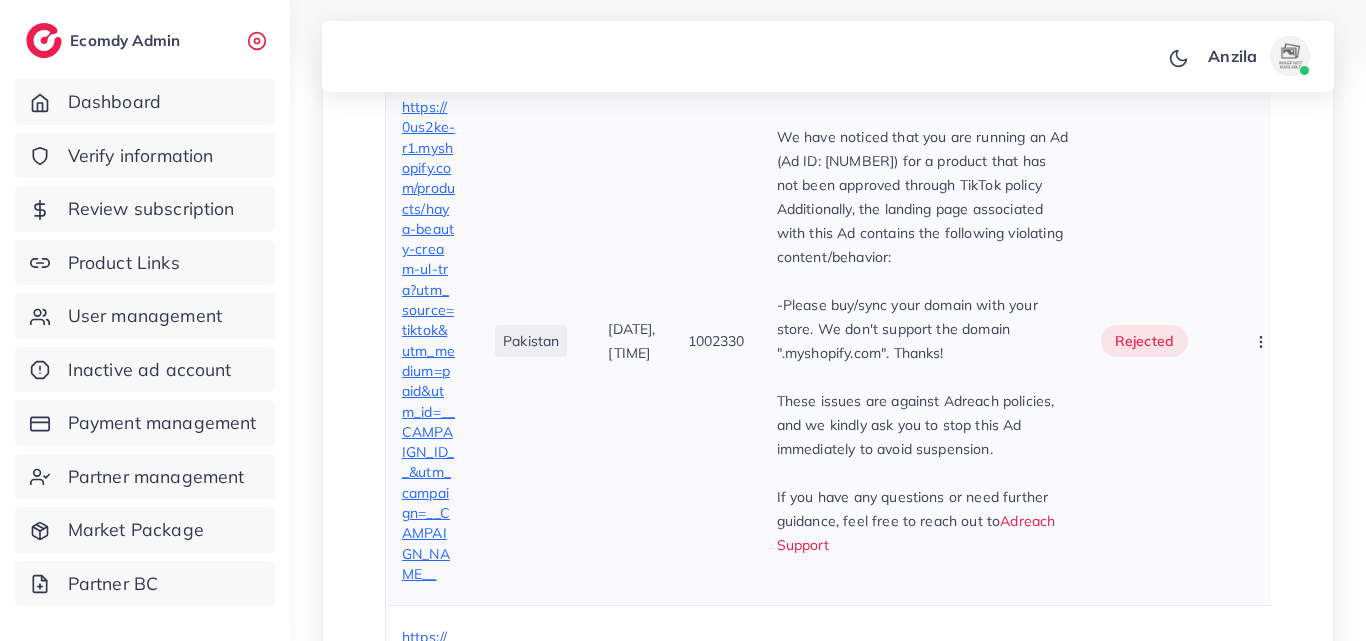 drag, startPoint x: 798, startPoint y: 159, endPoint x: 969, endPoint y: 572, distance: 447.00113 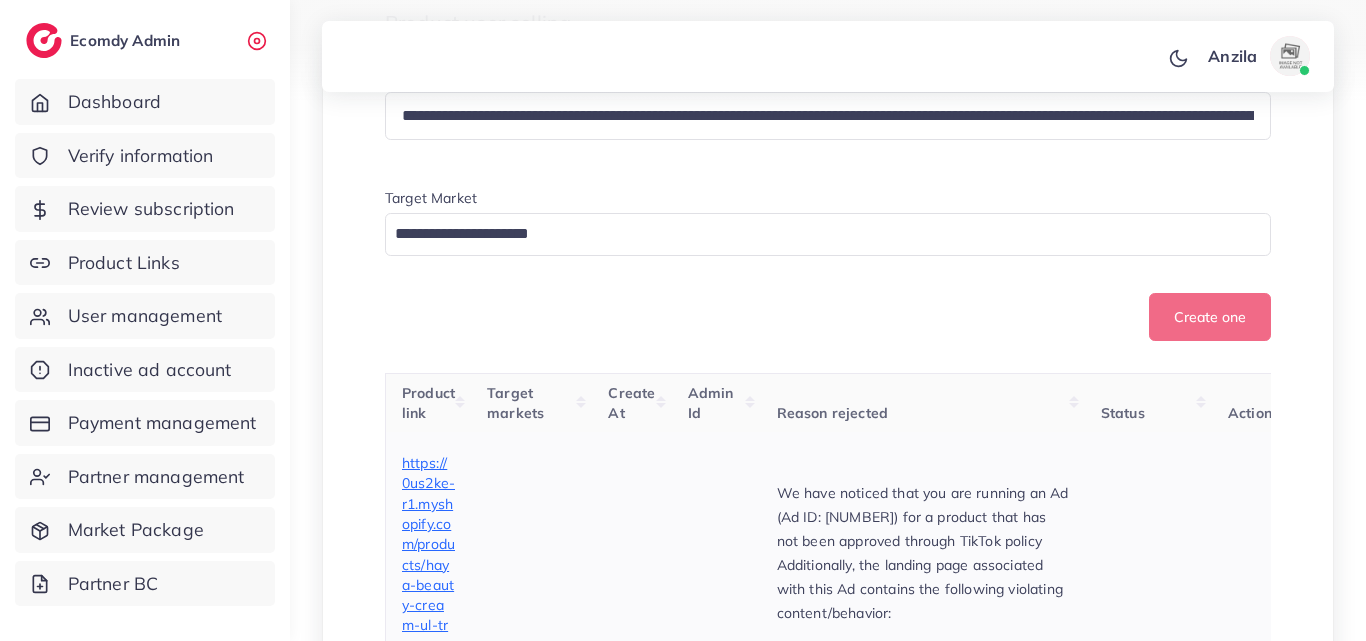 scroll, scrollTop: 300, scrollLeft: 0, axis: vertical 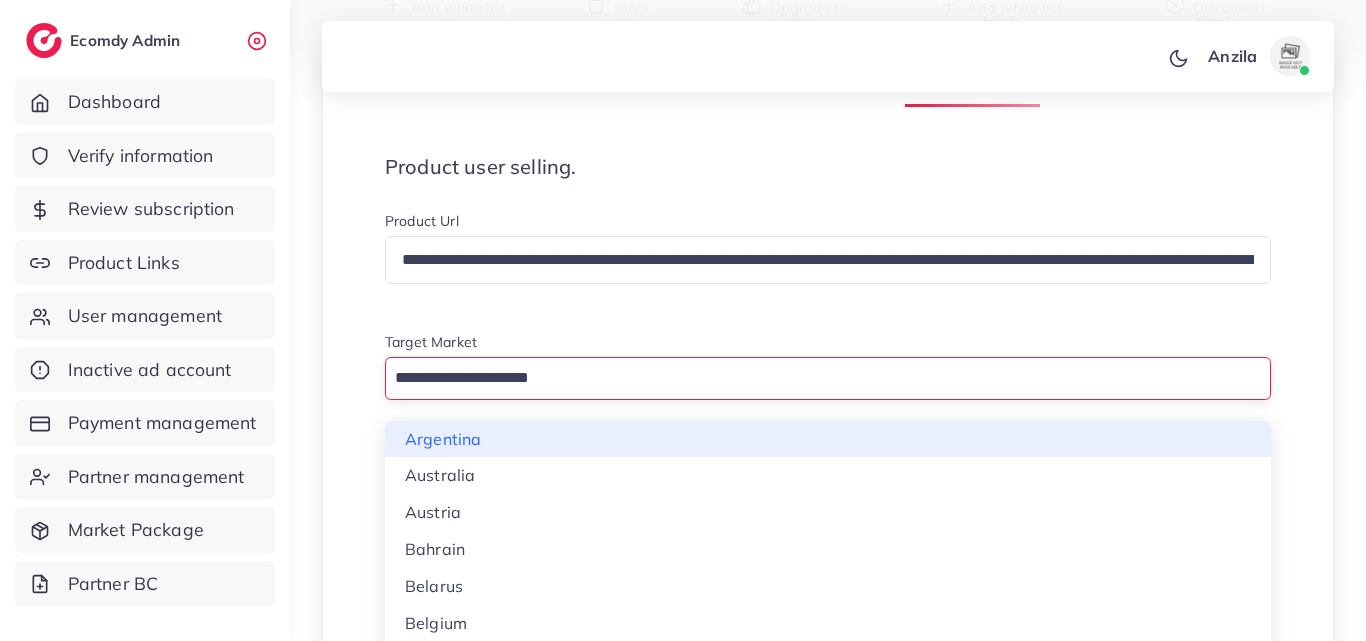 click at bounding box center [816, 378] 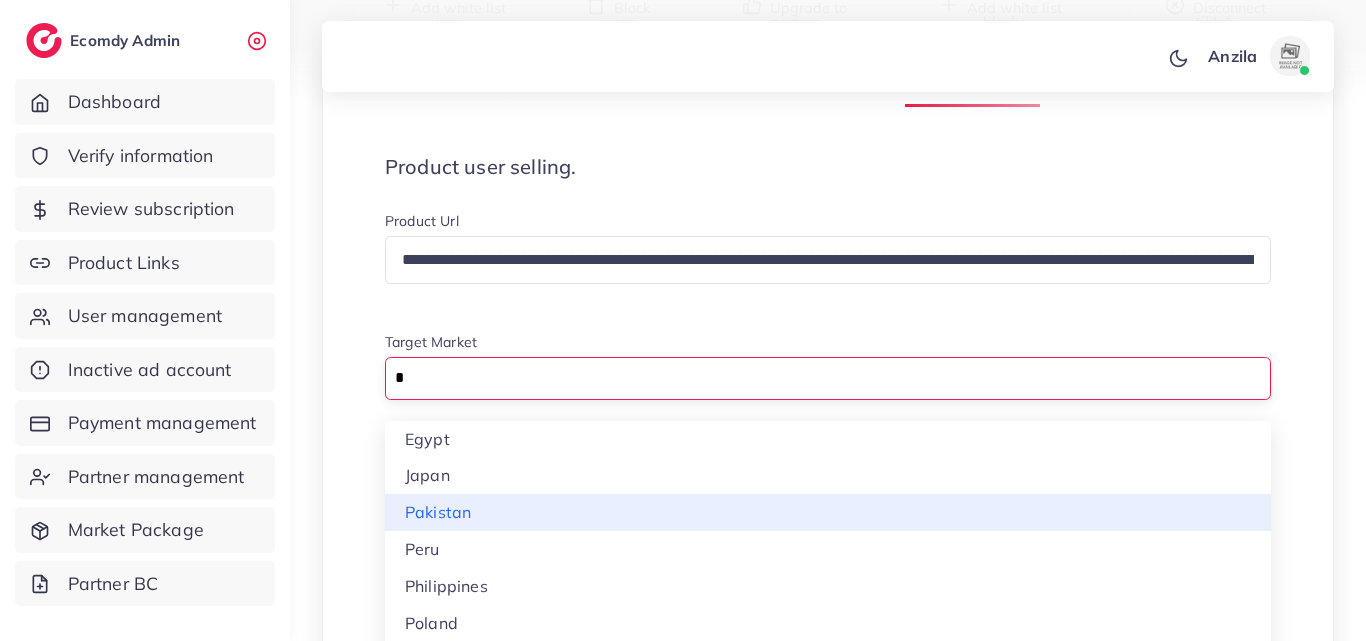 type on "*" 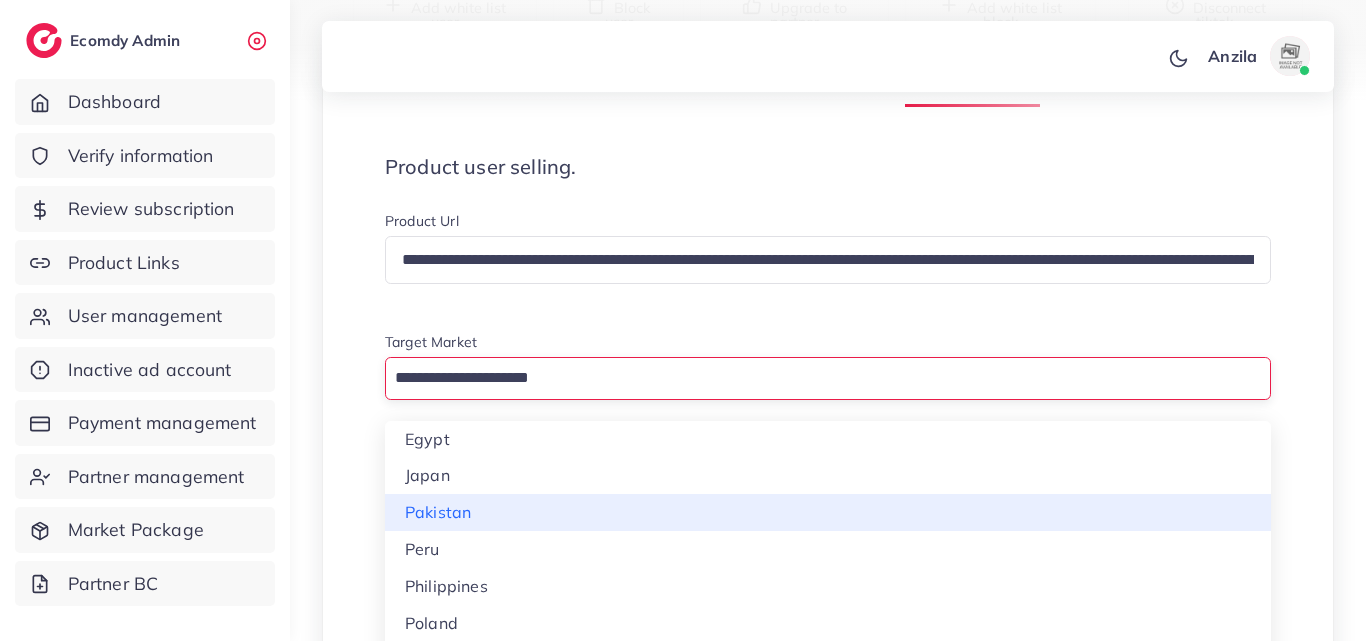 click on "**********" at bounding box center [828, 14157] 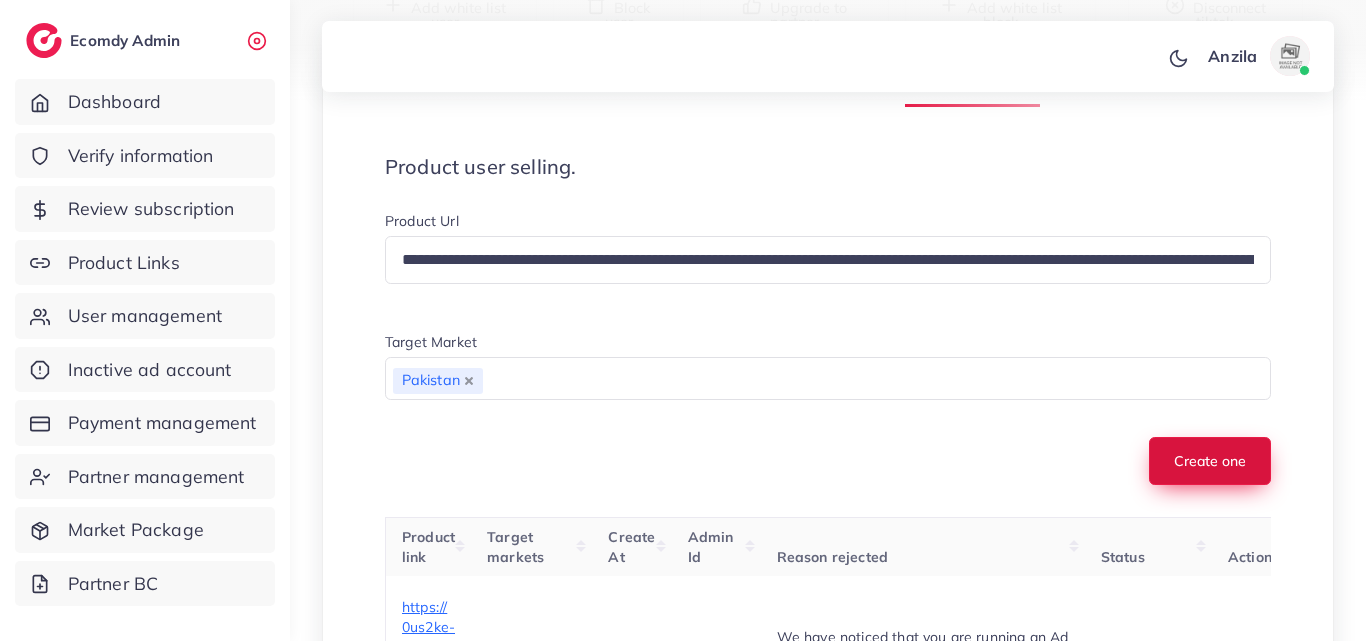 click on "Create one" at bounding box center (1210, 461) 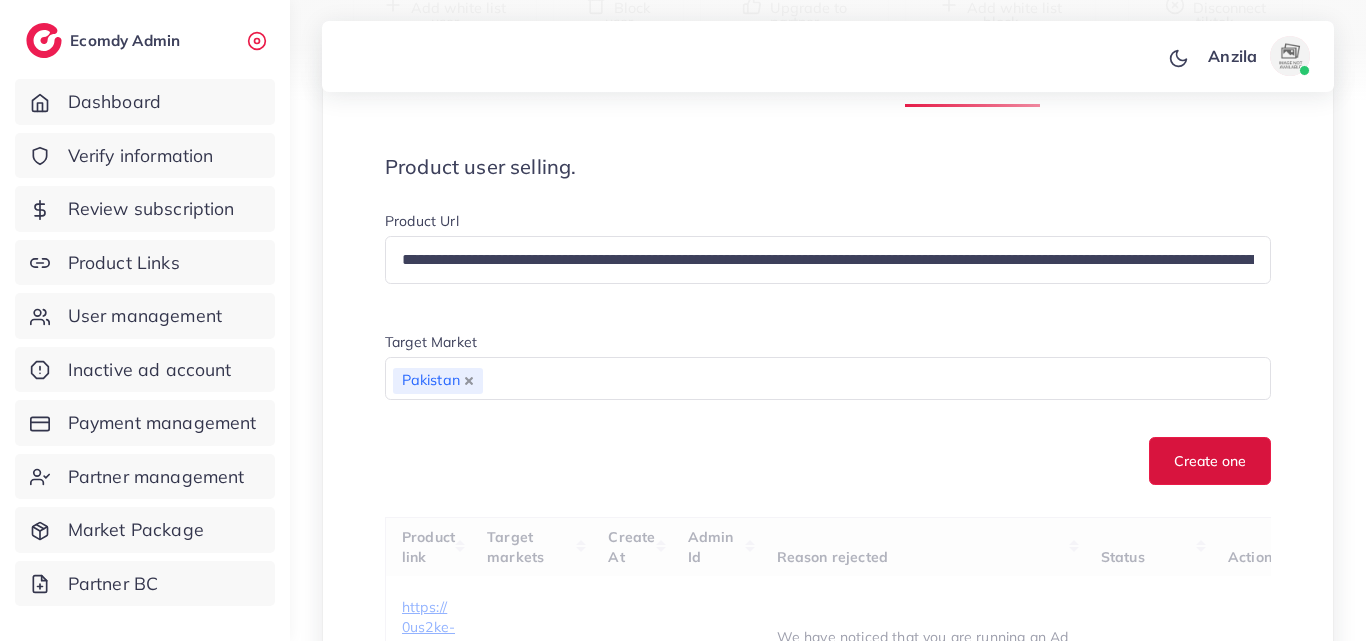 scroll, scrollTop: 400, scrollLeft: 0, axis: vertical 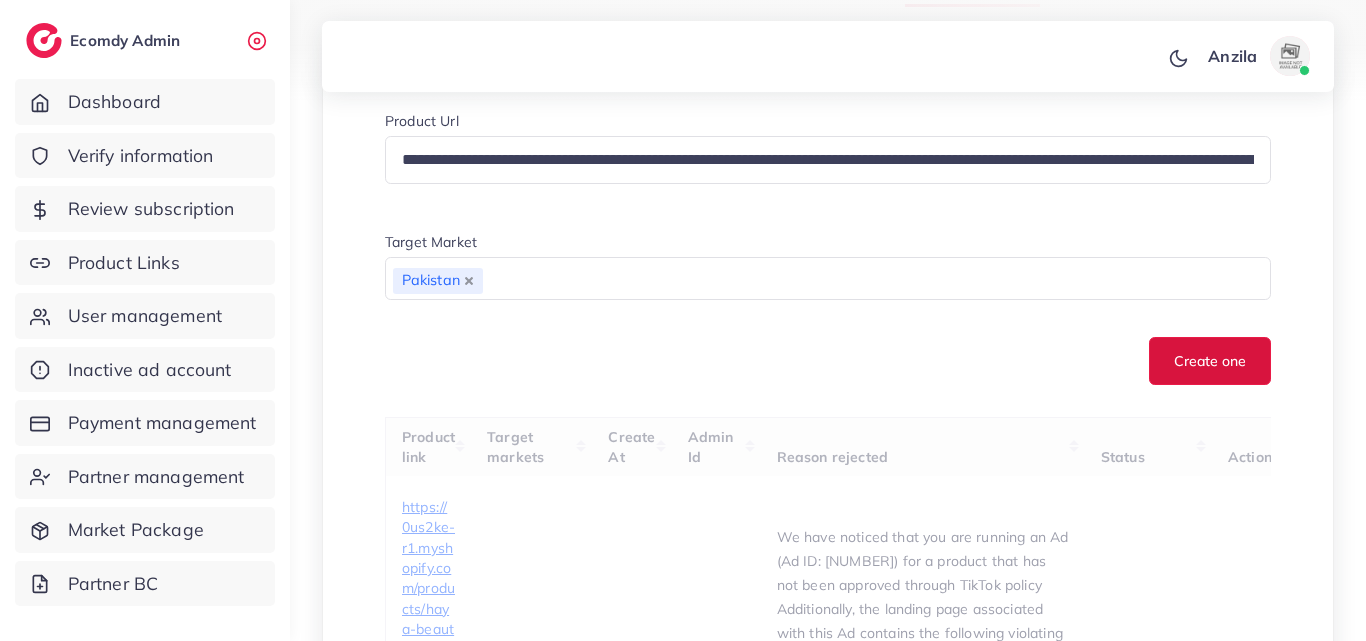 type 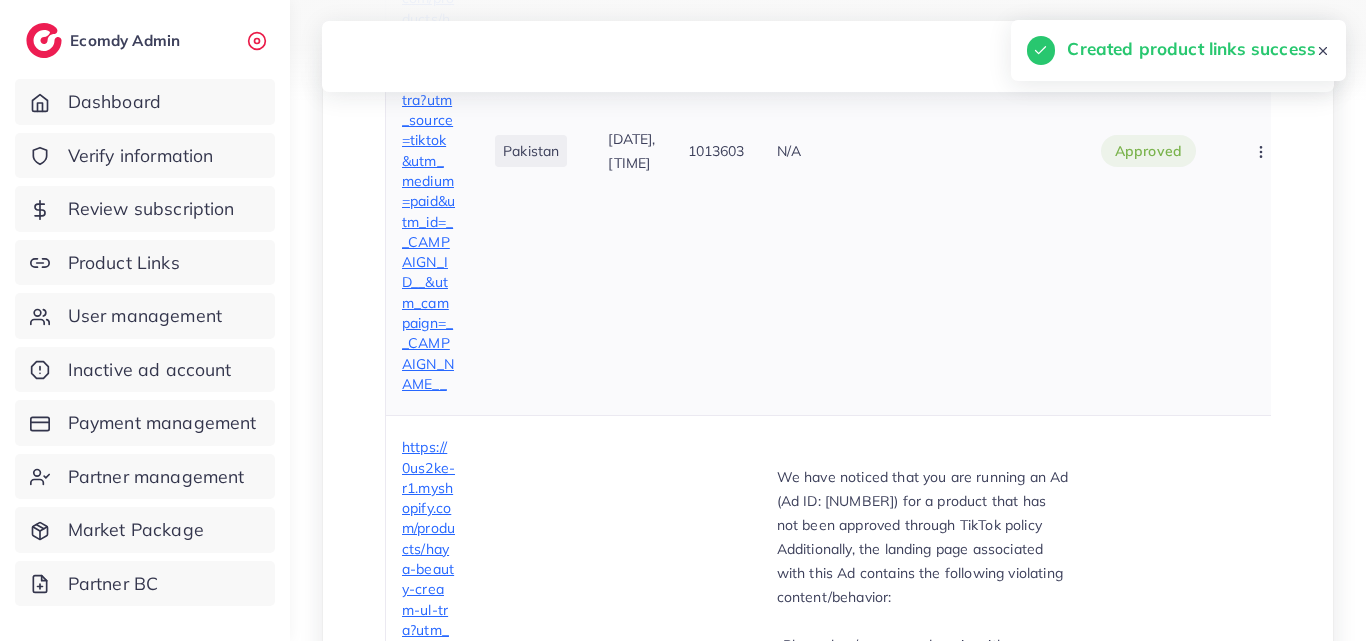 scroll, scrollTop: 1000, scrollLeft: 0, axis: vertical 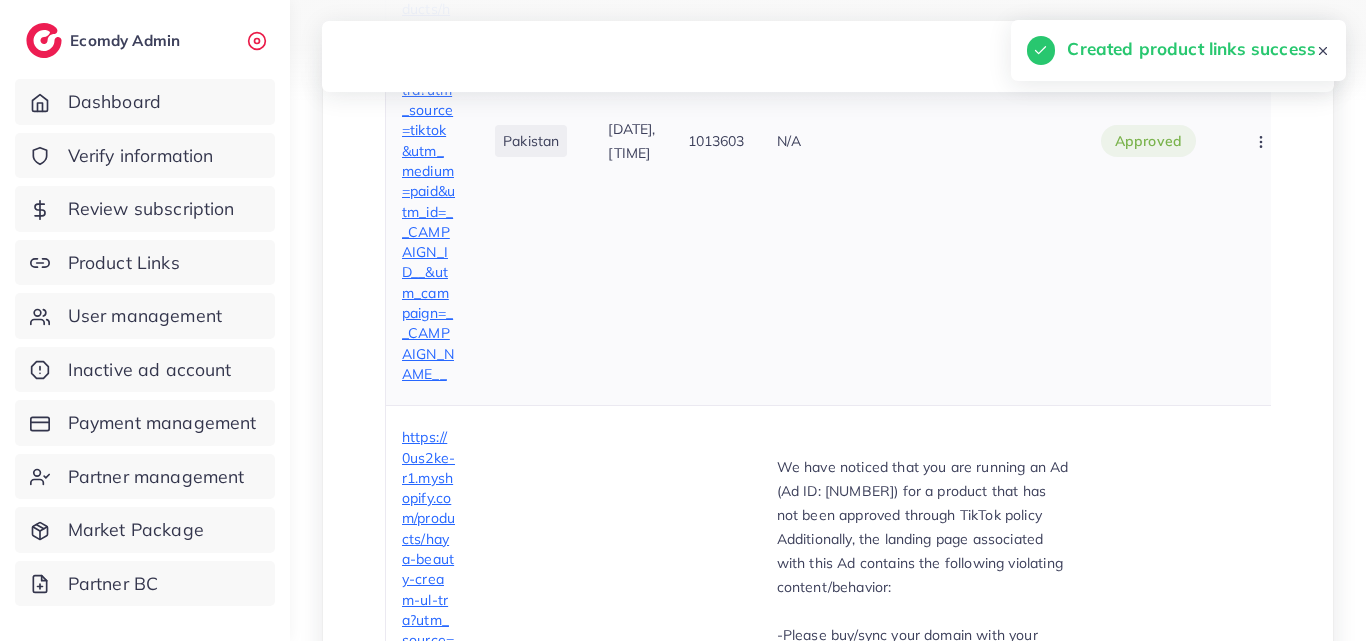 click on "N/A" at bounding box center [923, 141] 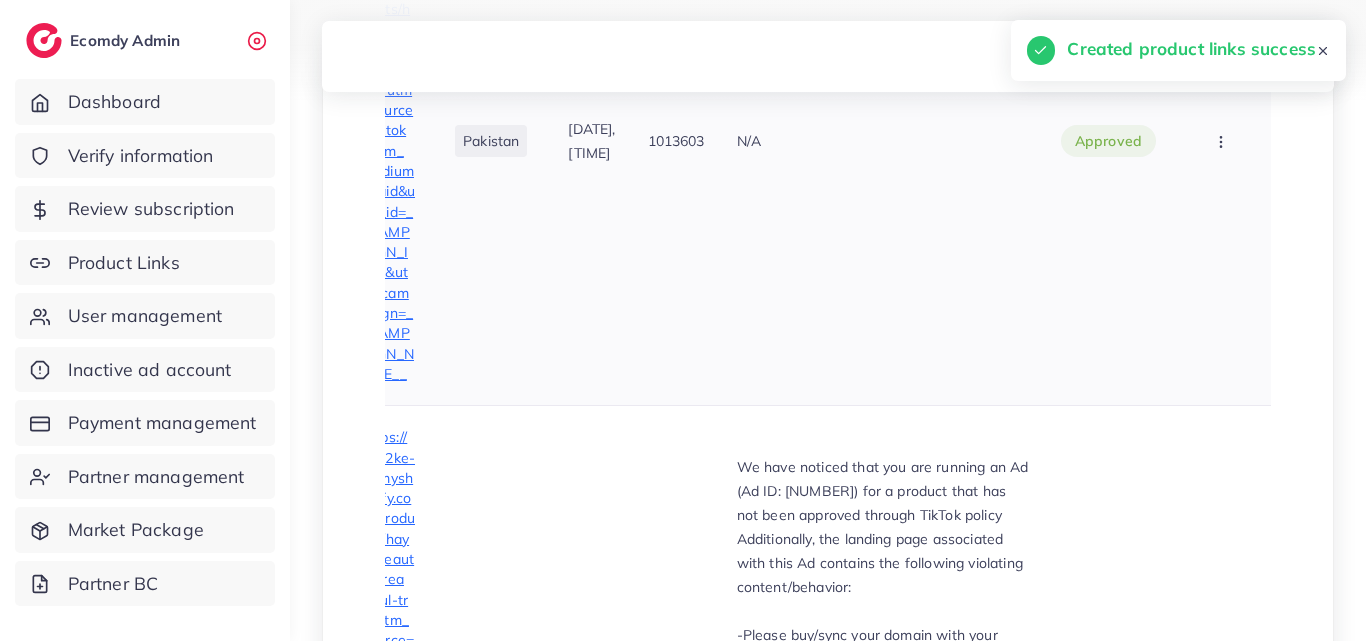 scroll, scrollTop: 0, scrollLeft: 83, axis: horizontal 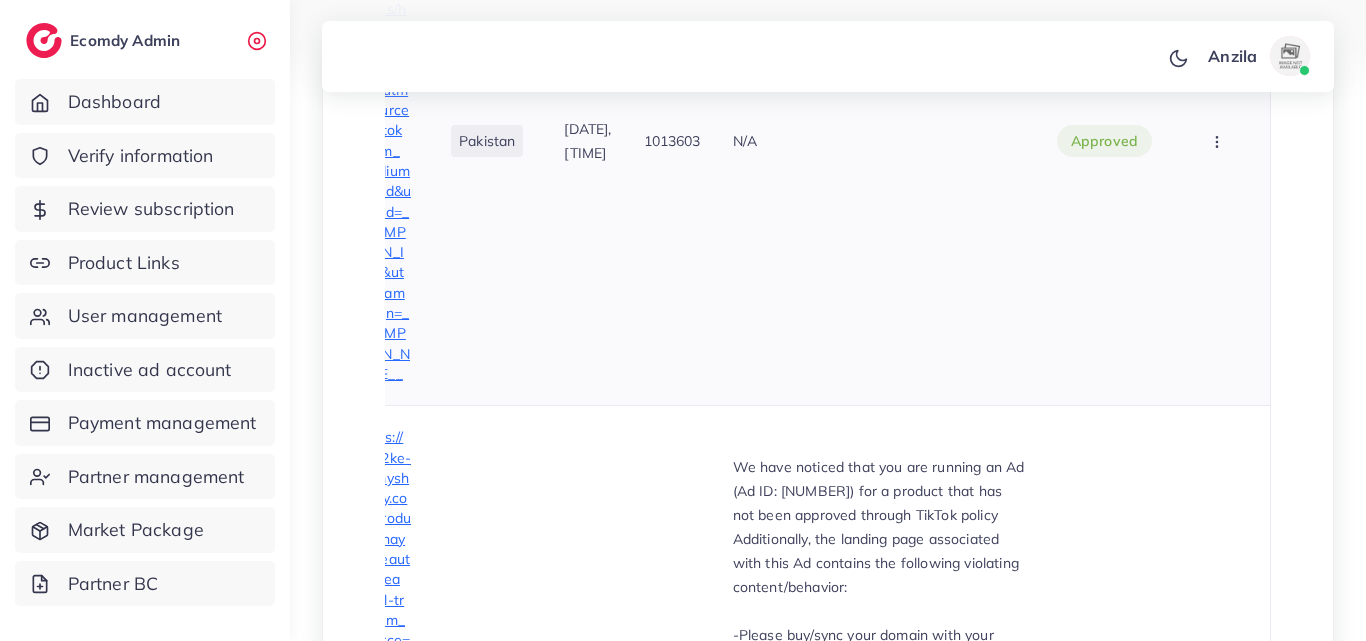 click on "Approve  Reject" at bounding box center [1219, 141] 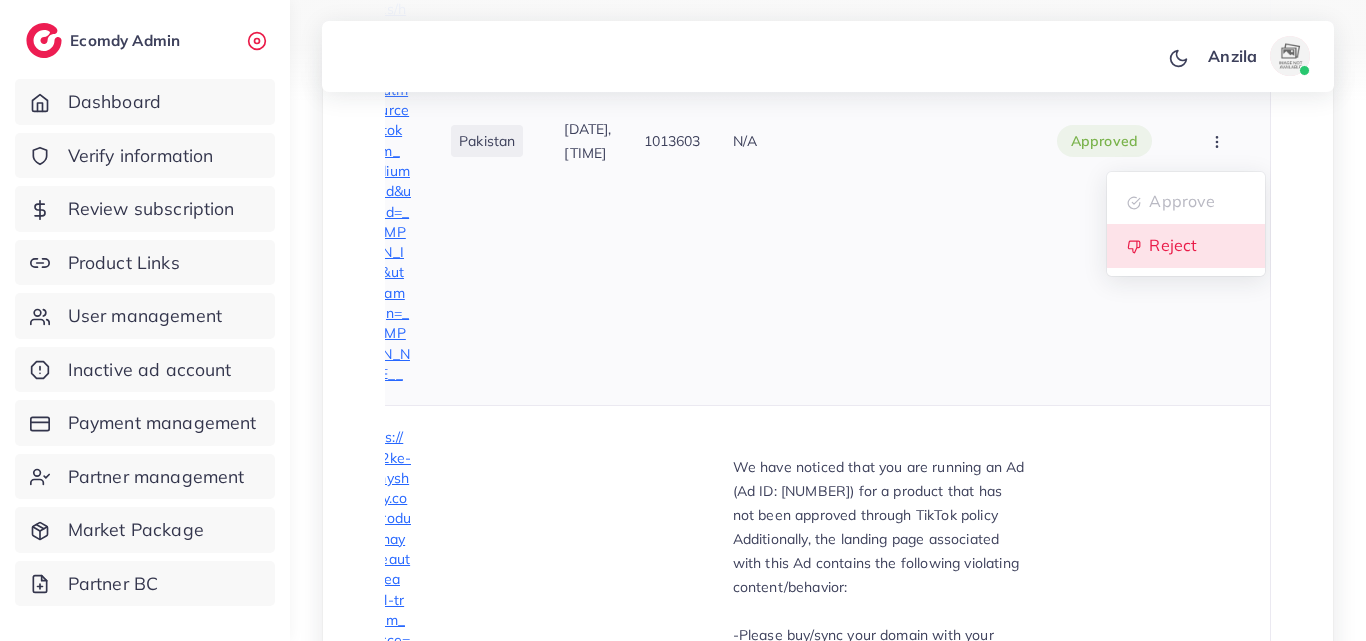 click on "Reject" at bounding box center (1186, 246) 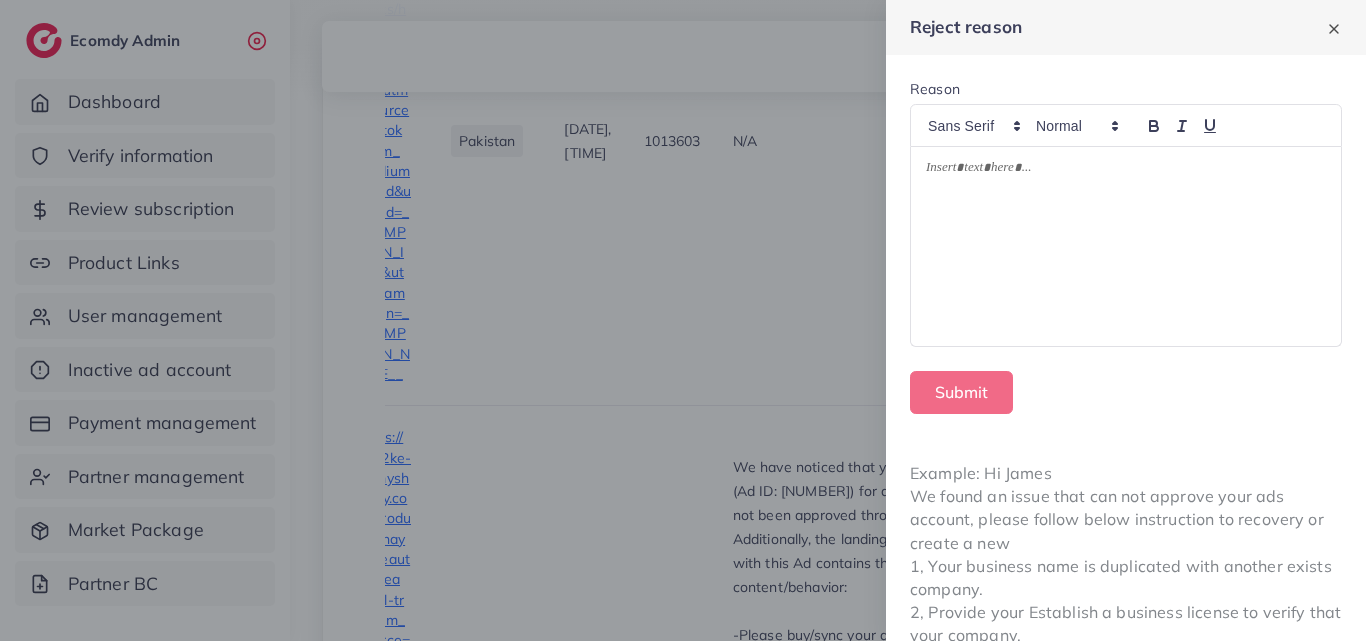 click at bounding box center [1126, 247] 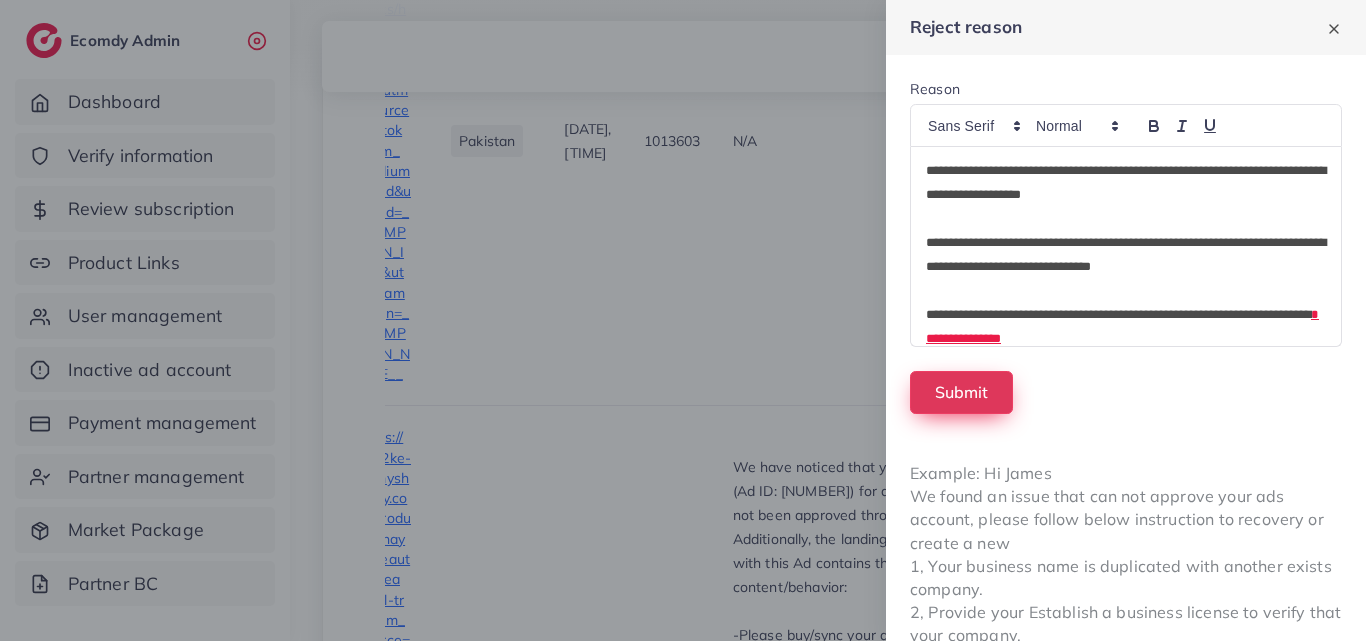click on "Submit" at bounding box center (961, 392) 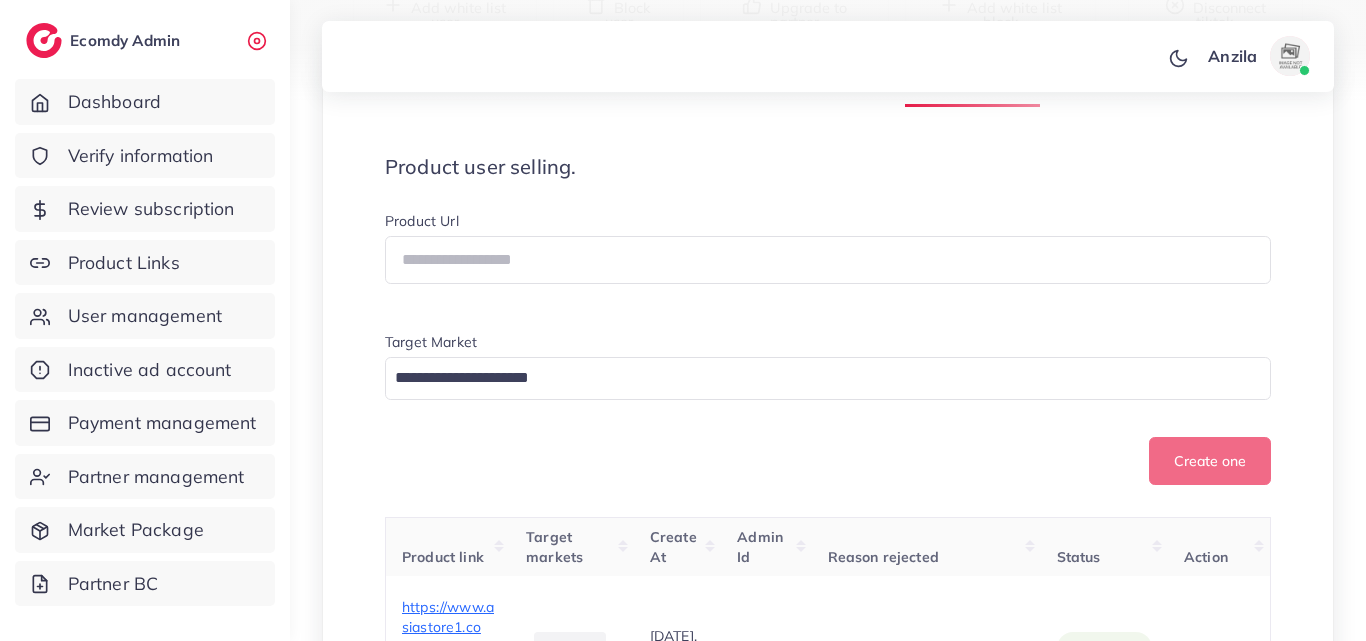 scroll, scrollTop: 300, scrollLeft: 0, axis: vertical 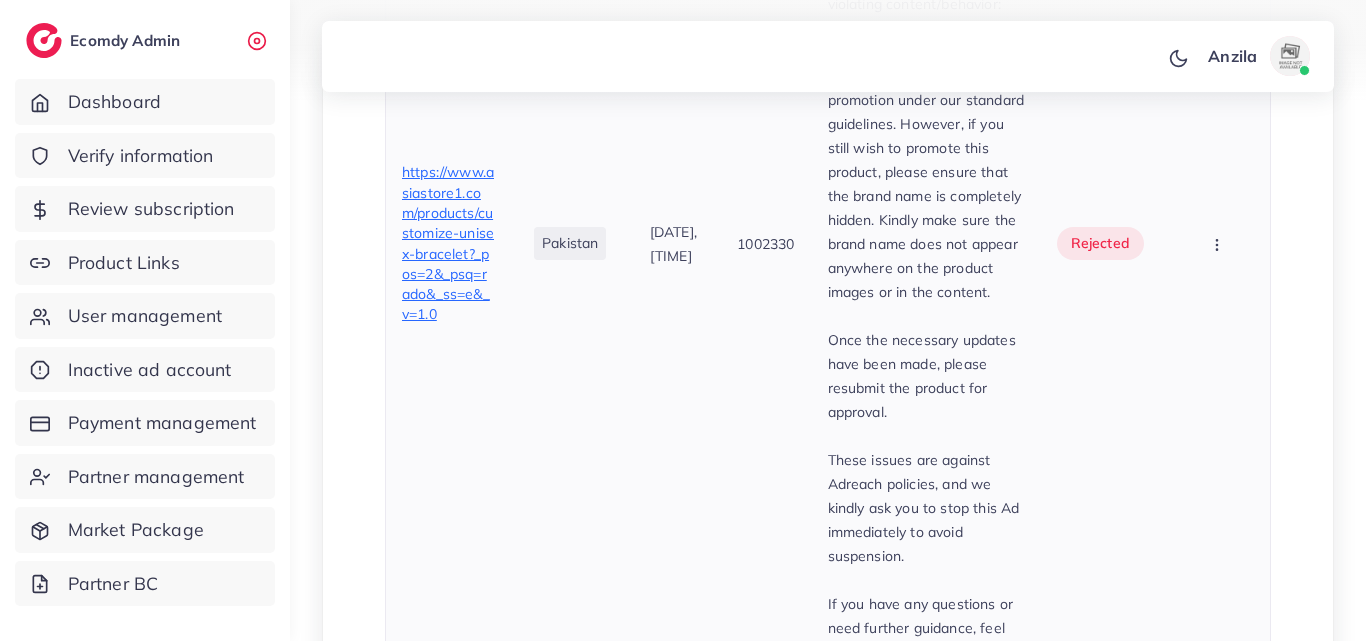 click on "1002330" at bounding box center (766, 243) 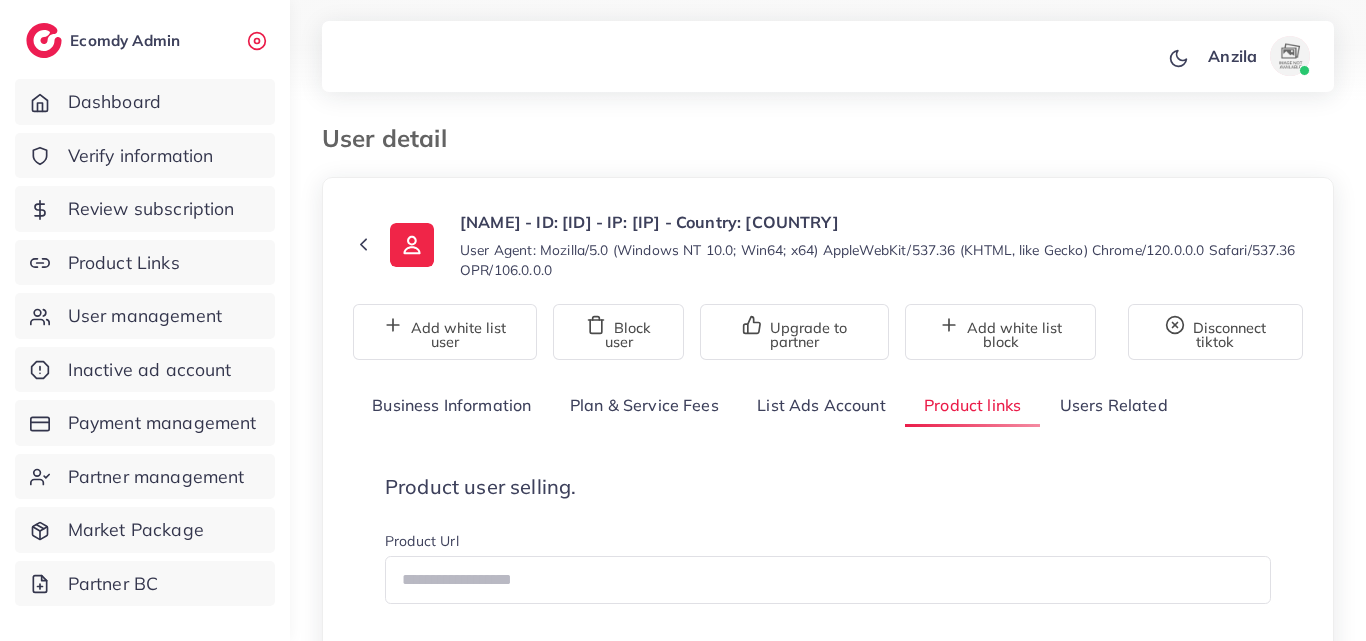 scroll, scrollTop: 300, scrollLeft: 0, axis: vertical 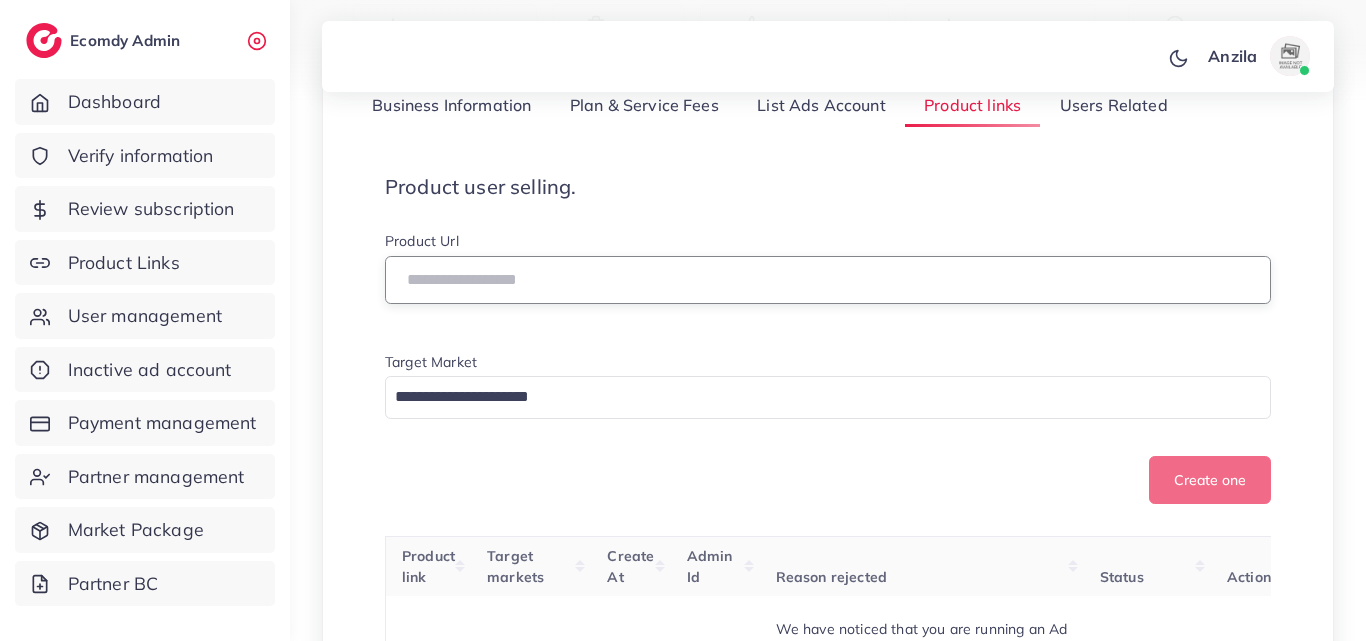 click at bounding box center (828, 280) 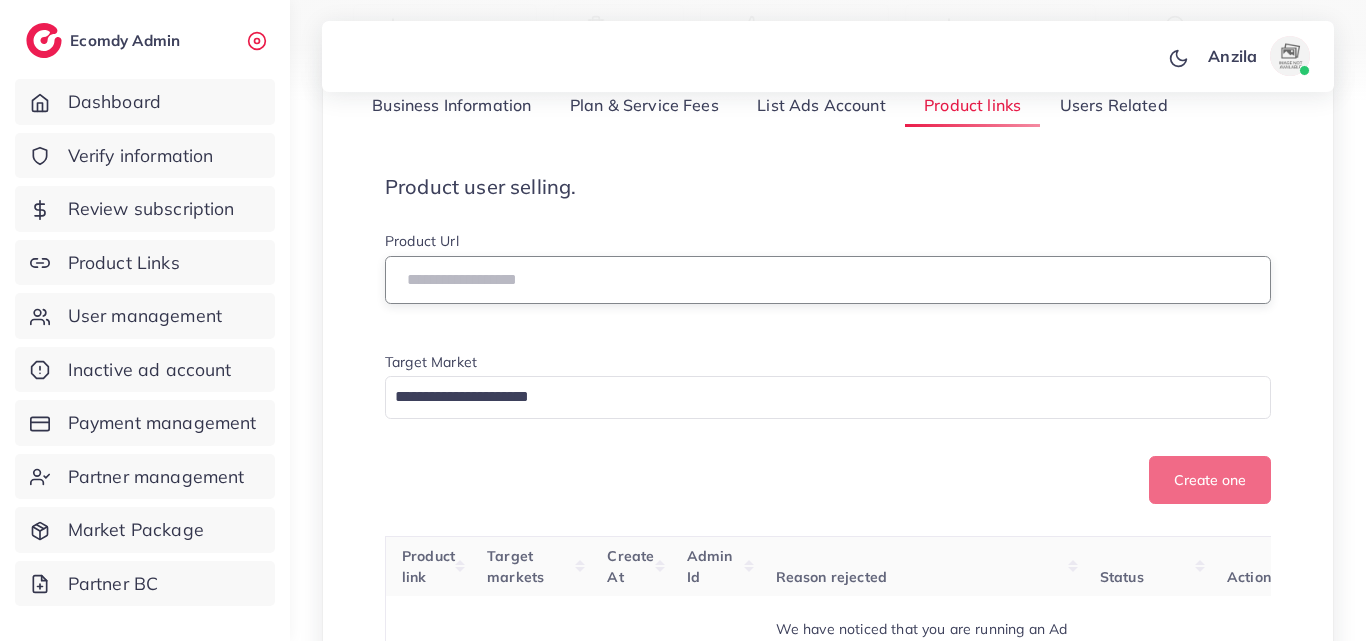 paste on "**********" 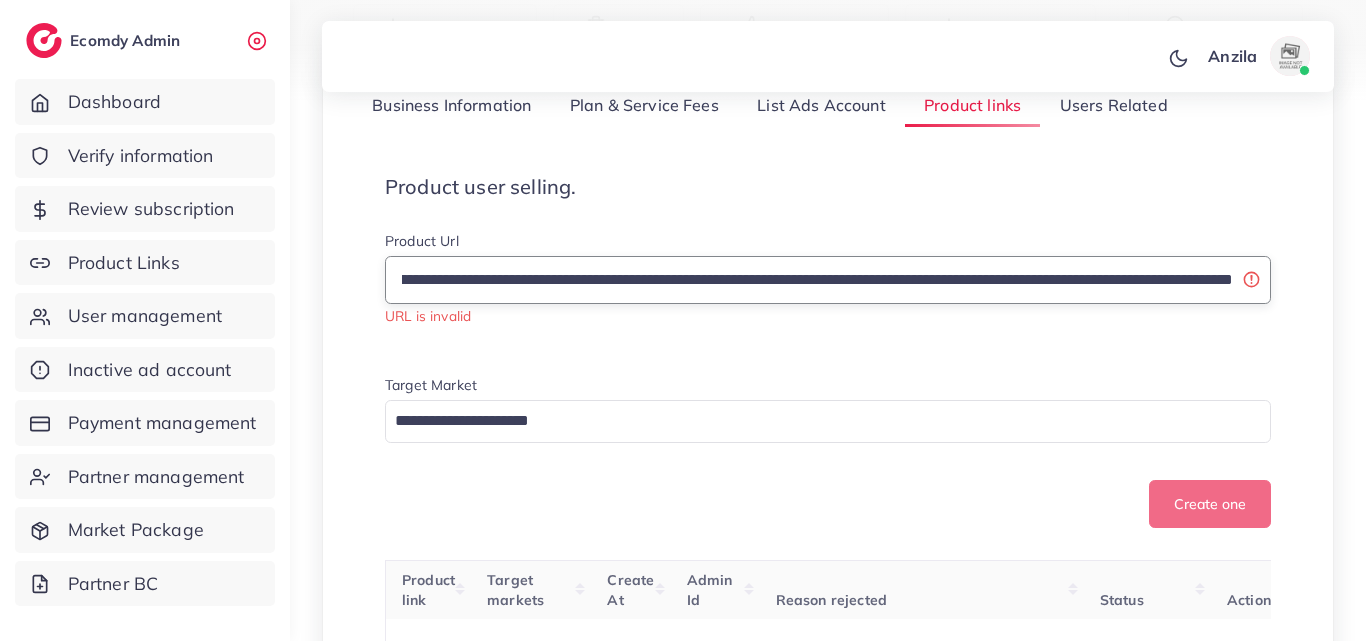 scroll, scrollTop: 0, scrollLeft: 0, axis: both 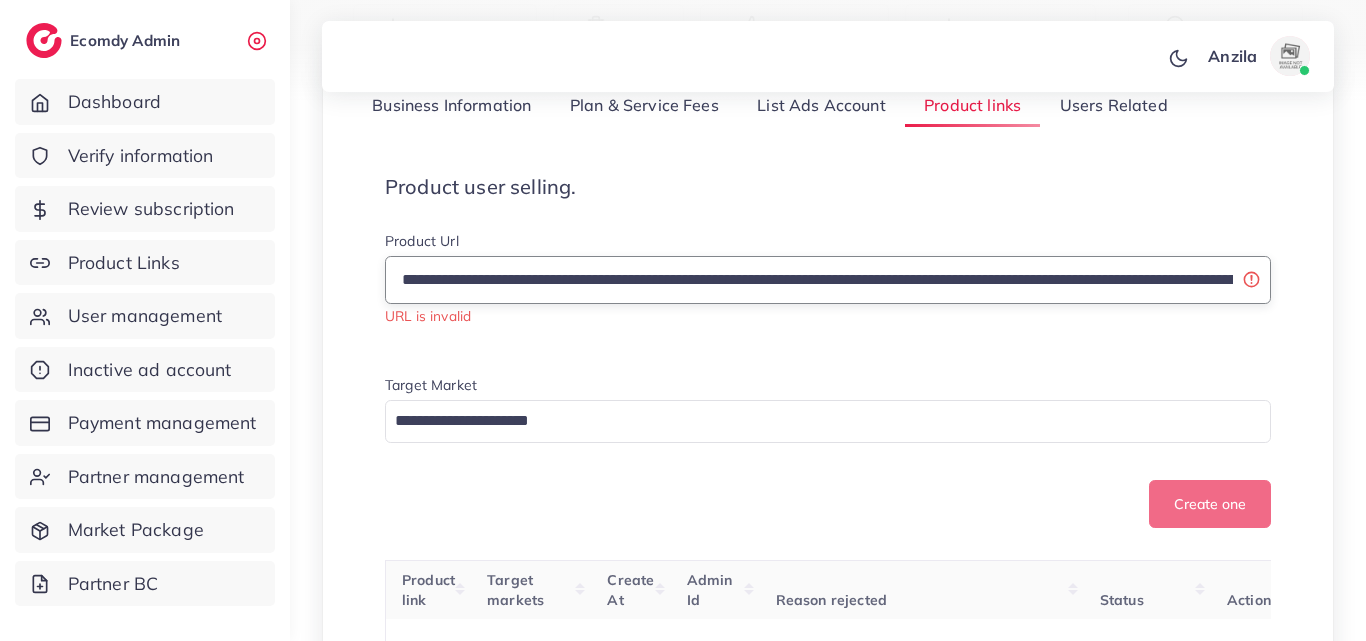 drag, startPoint x: 692, startPoint y: 294, endPoint x: 255, endPoint y: 287, distance: 437.05606 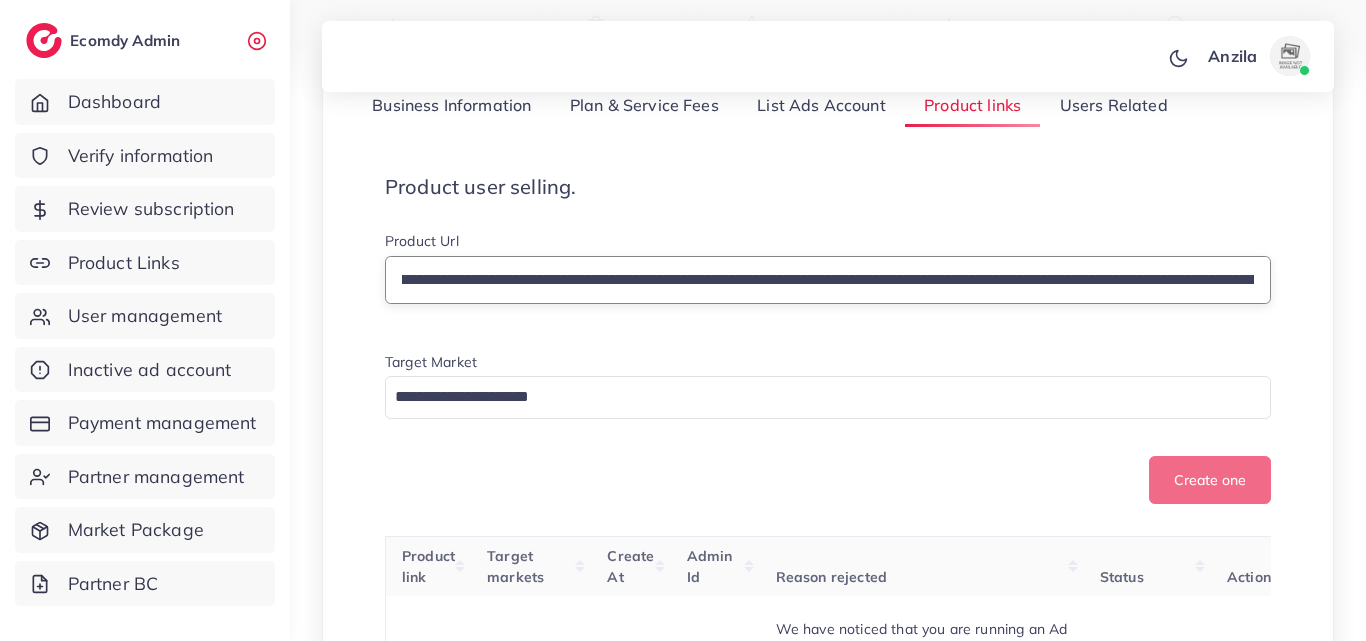scroll, scrollTop: 0, scrollLeft: 1098, axis: horizontal 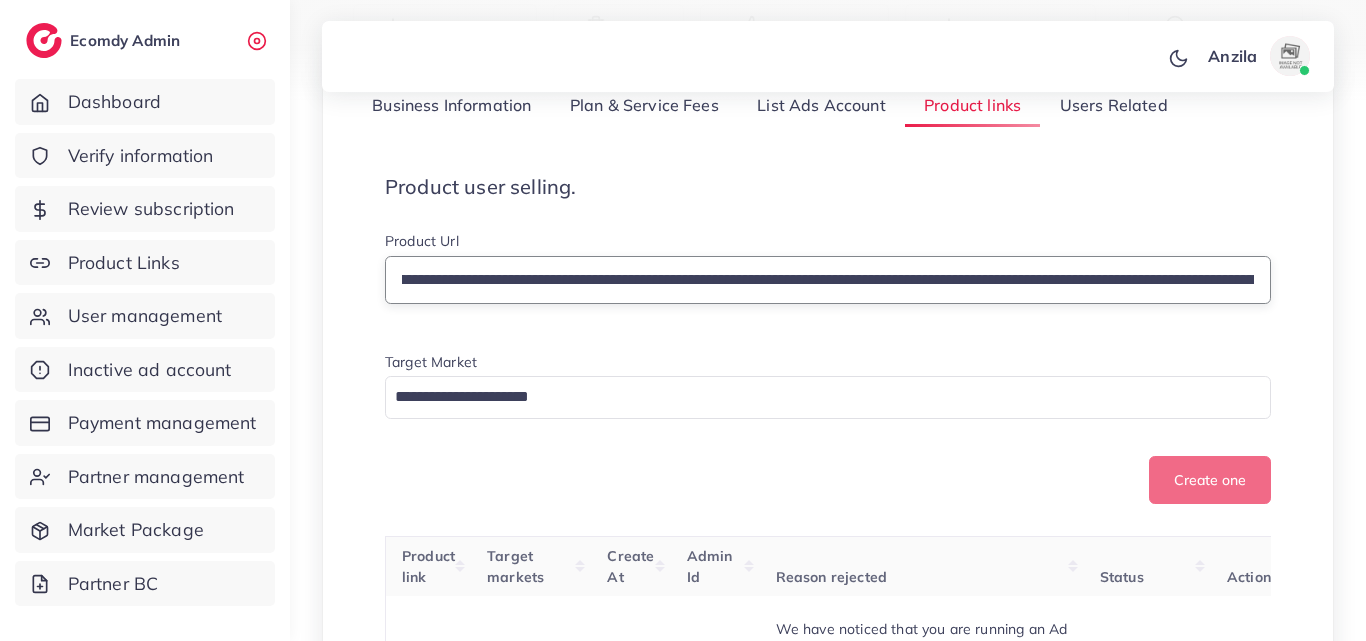 drag, startPoint x: 406, startPoint y: 272, endPoint x: 1008, endPoint y: 267, distance: 602.02075 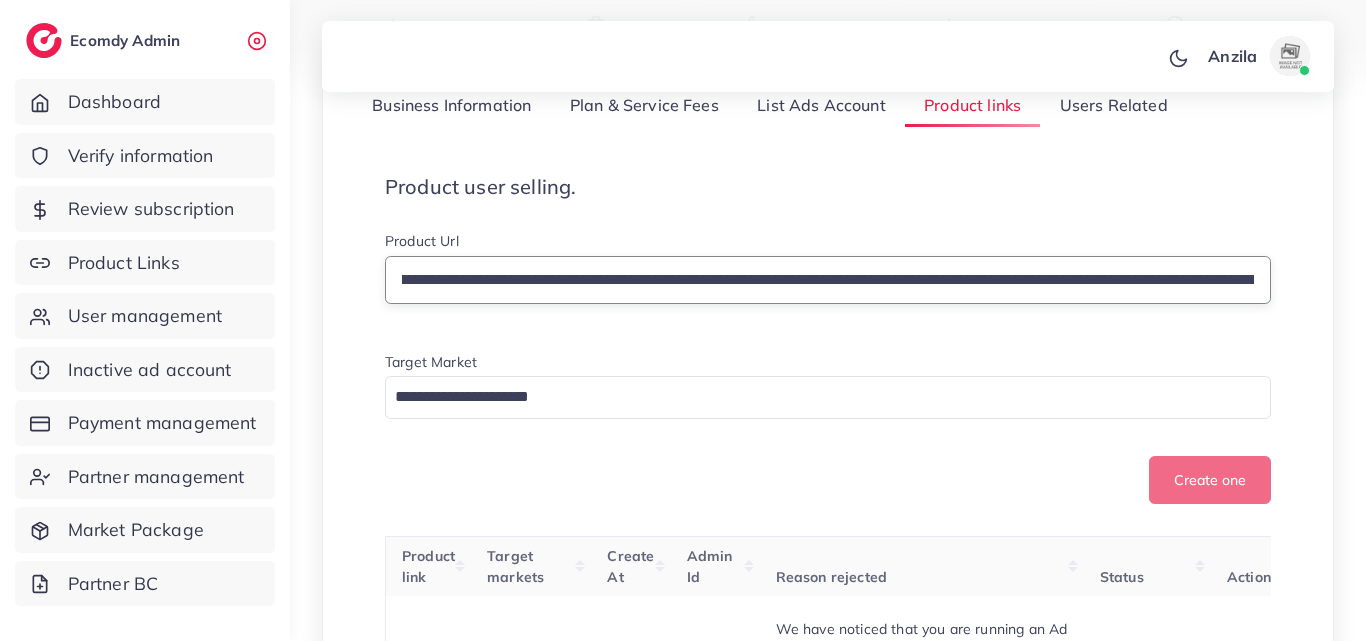 type on "**********" 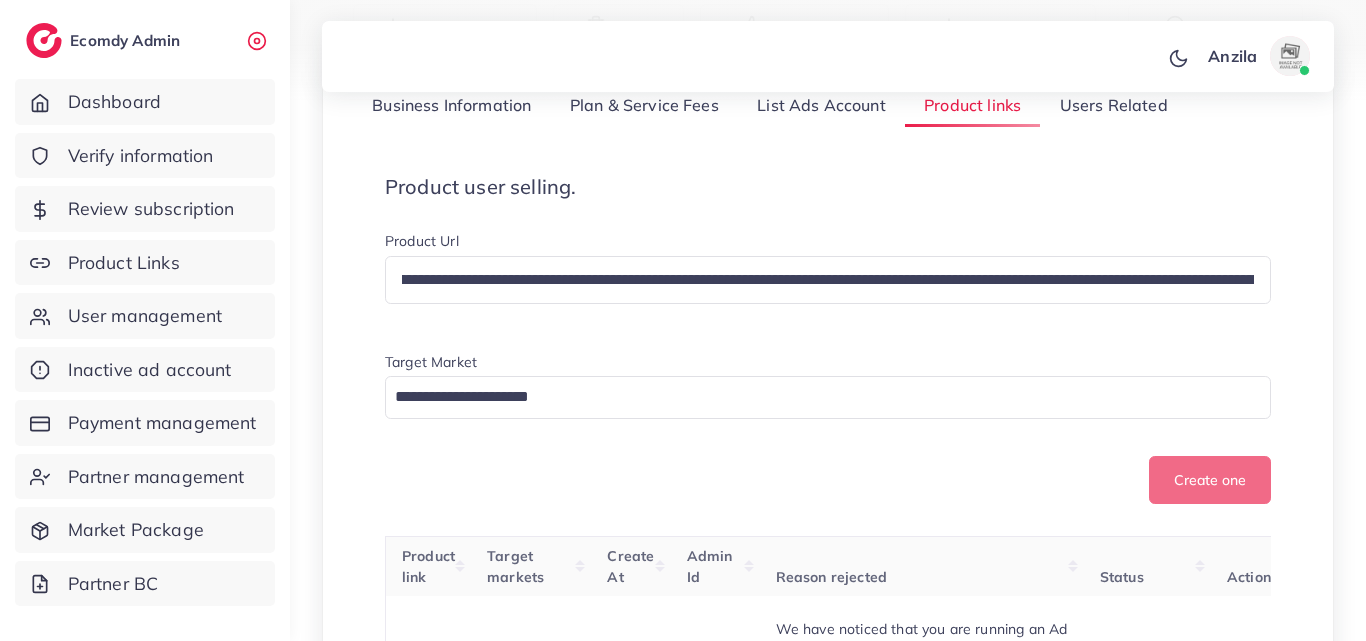 click on "**********" at bounding box center (828, 340) 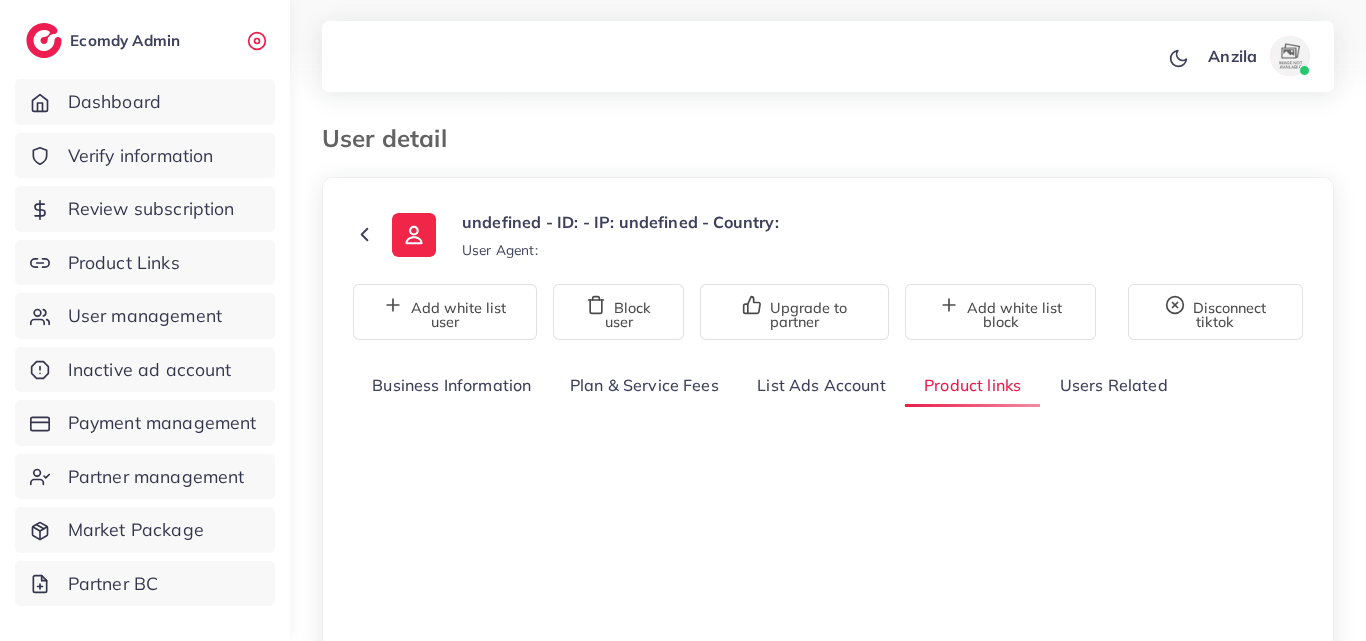 click on "[UNDEFINED] - ID: [NUMBER] - IP: [IP_ADDRESS] - Country: [COUNTRY] User Agent: [UNDEFINED] Add white list user Block user Upgrade to partner Add white list block Disconnect tiktok Business Information Plan & Service Fees List Ads Account Product links Users Related Account Status: Assign to another partner Roles Loading... Edit Roles Tier Tier Loading... Edit Tier User ID *** Create At *** Full Name *** Register from service *** Email *** Phone Number * ****** A B C D E F G H I J K L M N O P Q R S T U V W X Y Z search no result Afghanistan (‫افغانستان‬‎) +93 Albania (Shqipëri) +355 Algeria (‫الجزائر‬‎) +213 American Samoa +1684 Andorra +376 Angola +244 Anguilla +1264 Antigua and Barbuda +1268 Argentina +54 Armenia (Հայաստան) +374 Aruba +297 Australia +61 Austria (Österreich) +43 Azerbaijan (Azərbaycan) +994 Bahamas +1242 Bahrain (‫البحرين‬‎) +973 Bangladesh (বাংলাদেশ) +880 Barbados +375" at bounding box center (828, 570) 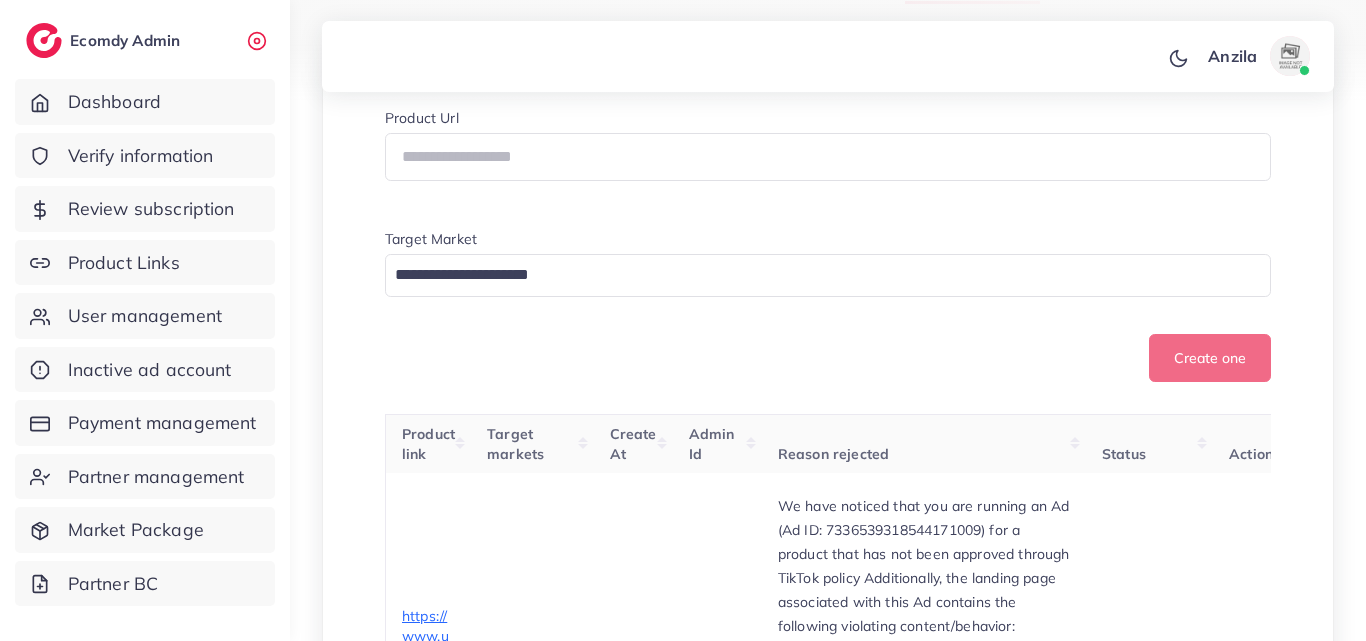scroll, scrollTop: 400, scrollLeft: 0, axis: vertical 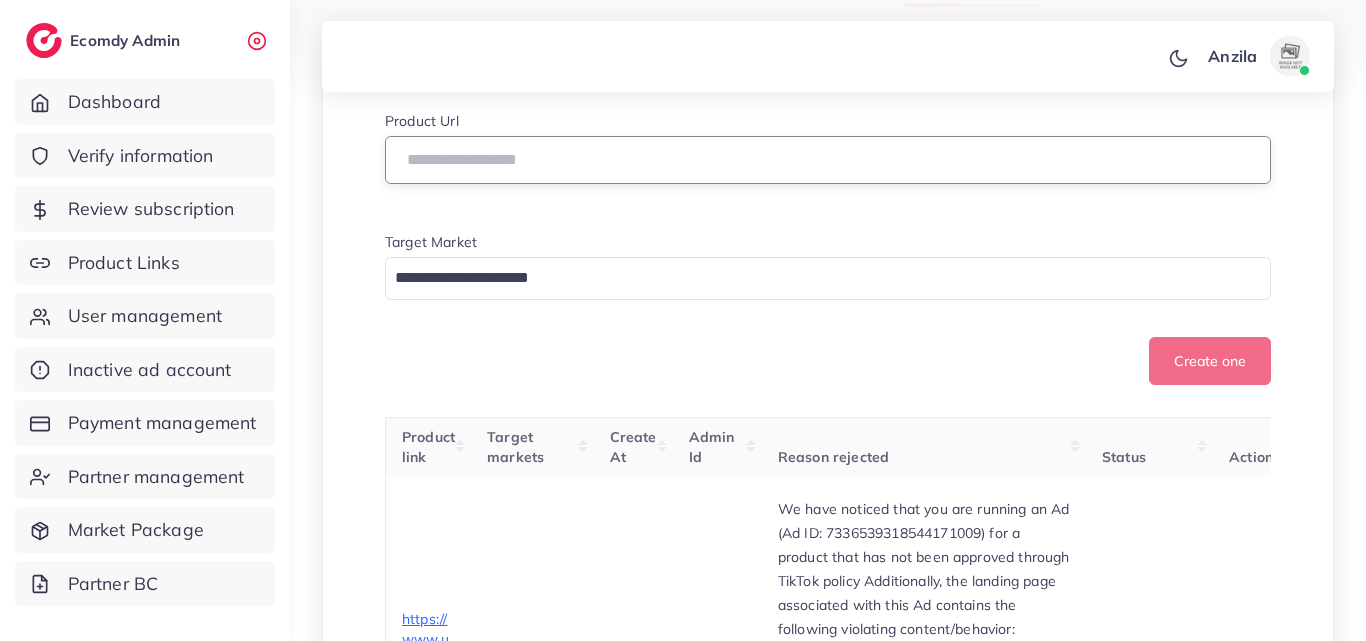 paste on "**********" 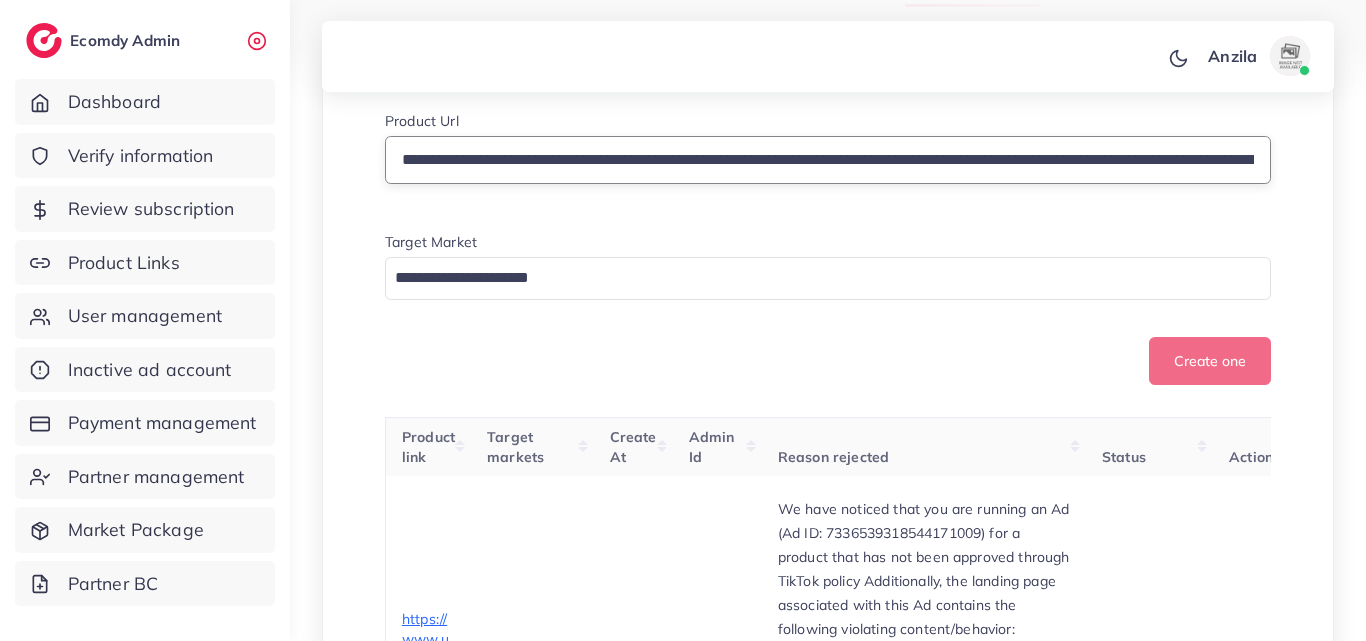 scroll, scrollTop: 0, scrollLeft: 784, axis: horizontal 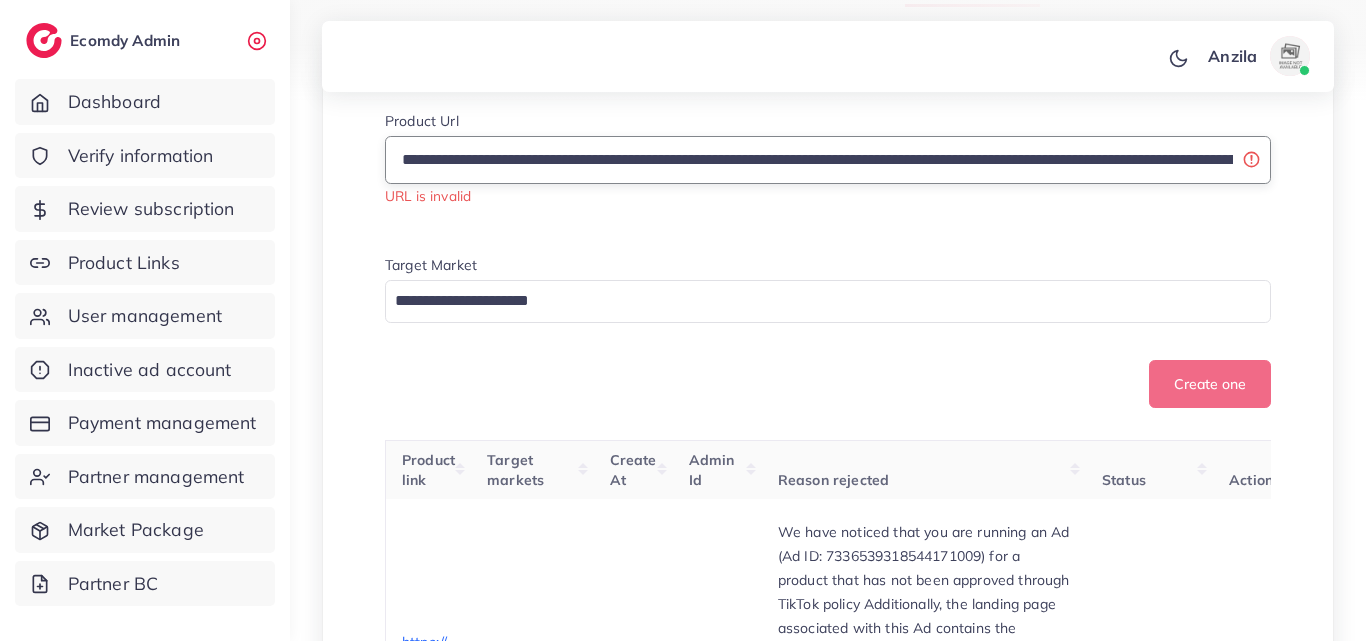 drag, startPoint x: 446, startPoint y: 161, endPoint x: 373, endPoint y: 155, distance: 73.24616 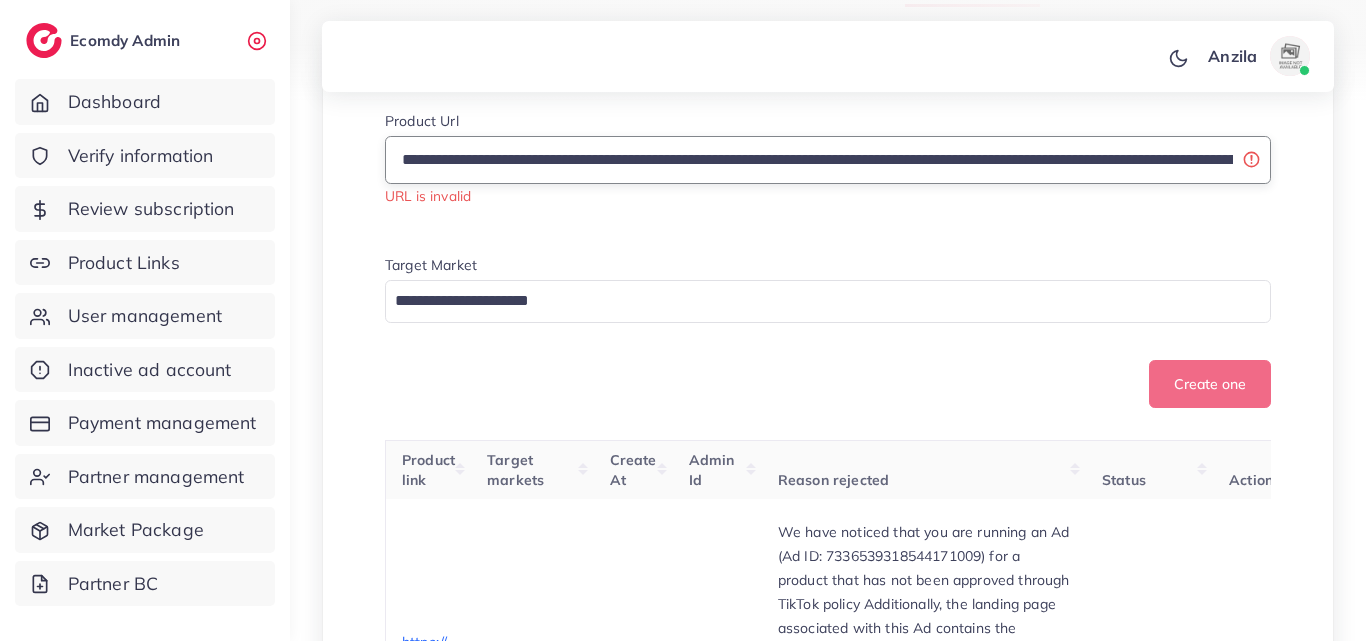 click on "**********" at bounding box center (828, 160) 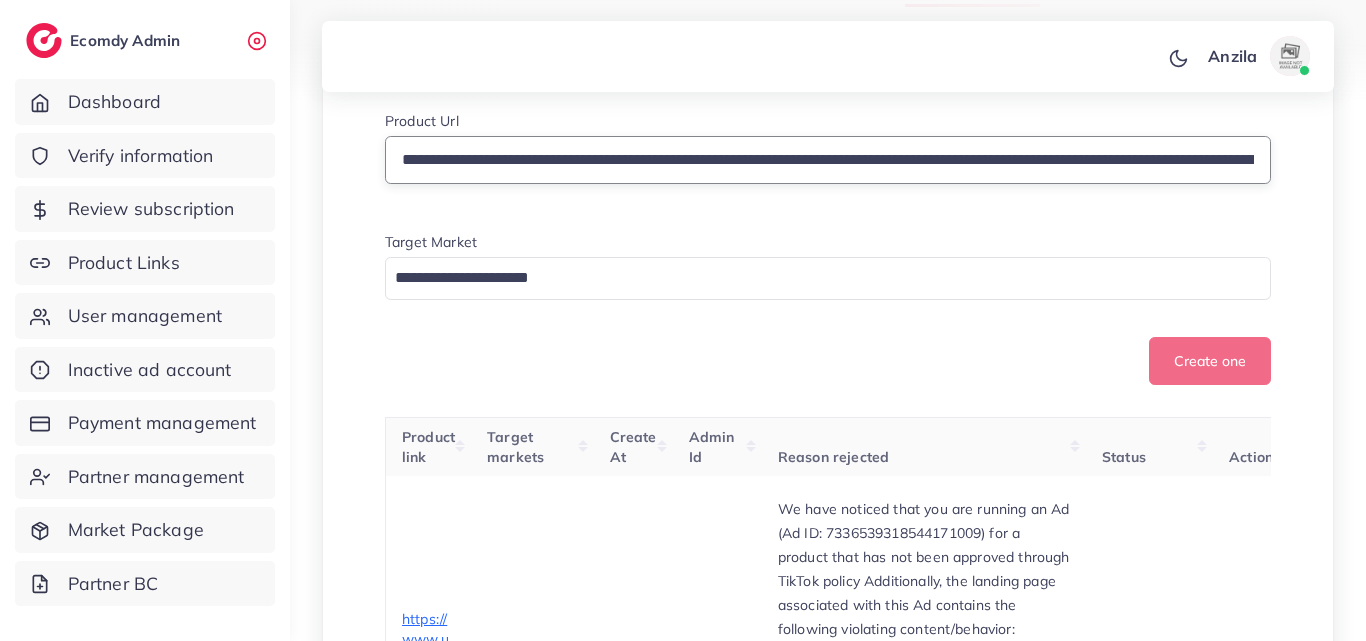 drag, startPoint x: 398, startPoint y: 155, endPoint x: 1219, endPoint y: 144, distance: 821.07367 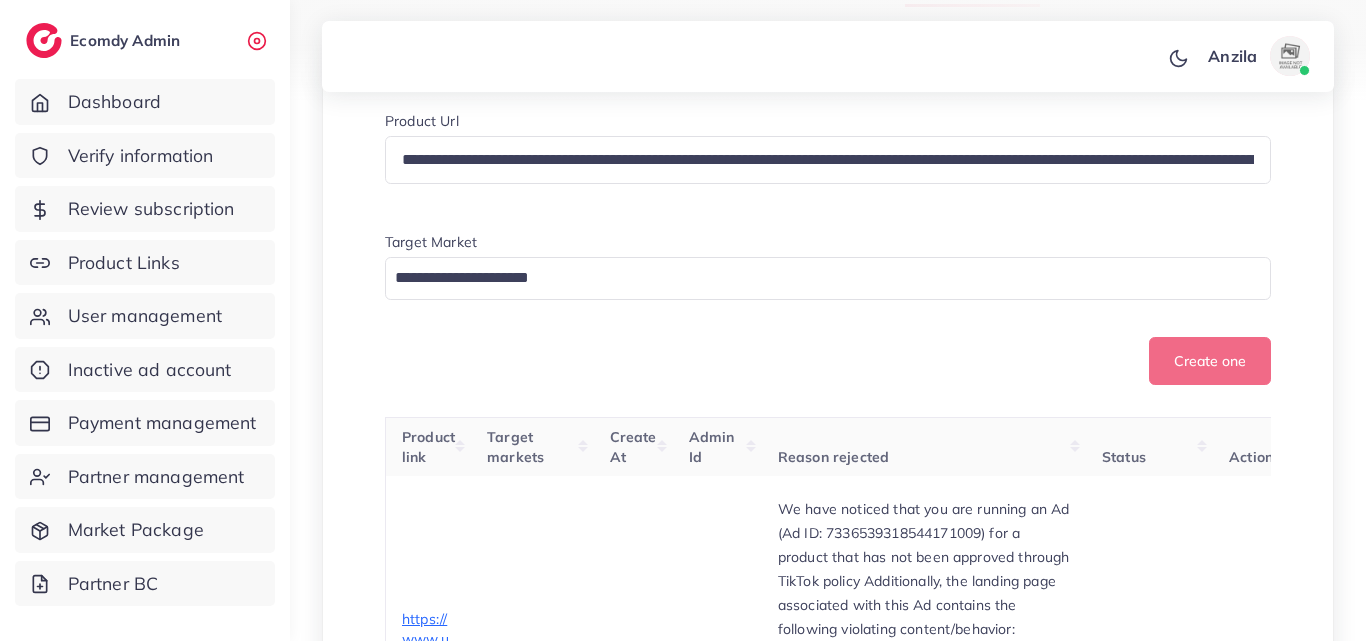 click on "**********" at bounding box center (828, 208) 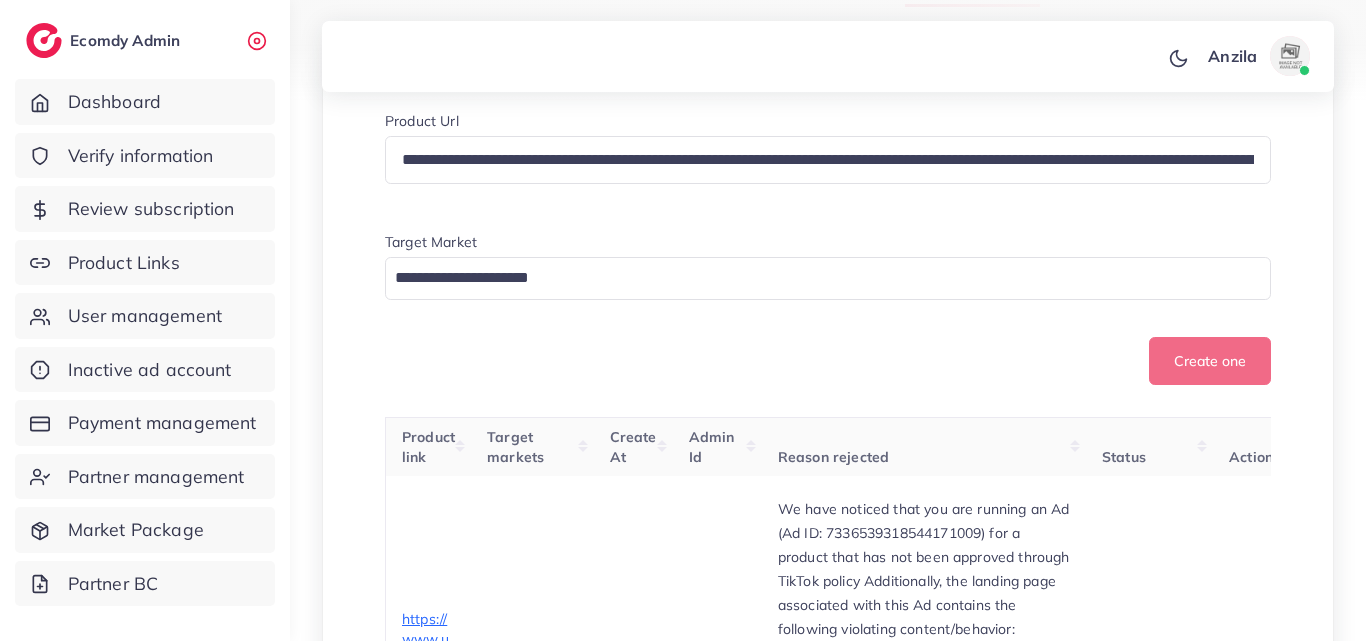 click on "Create one" at bounding box center [828, 361] 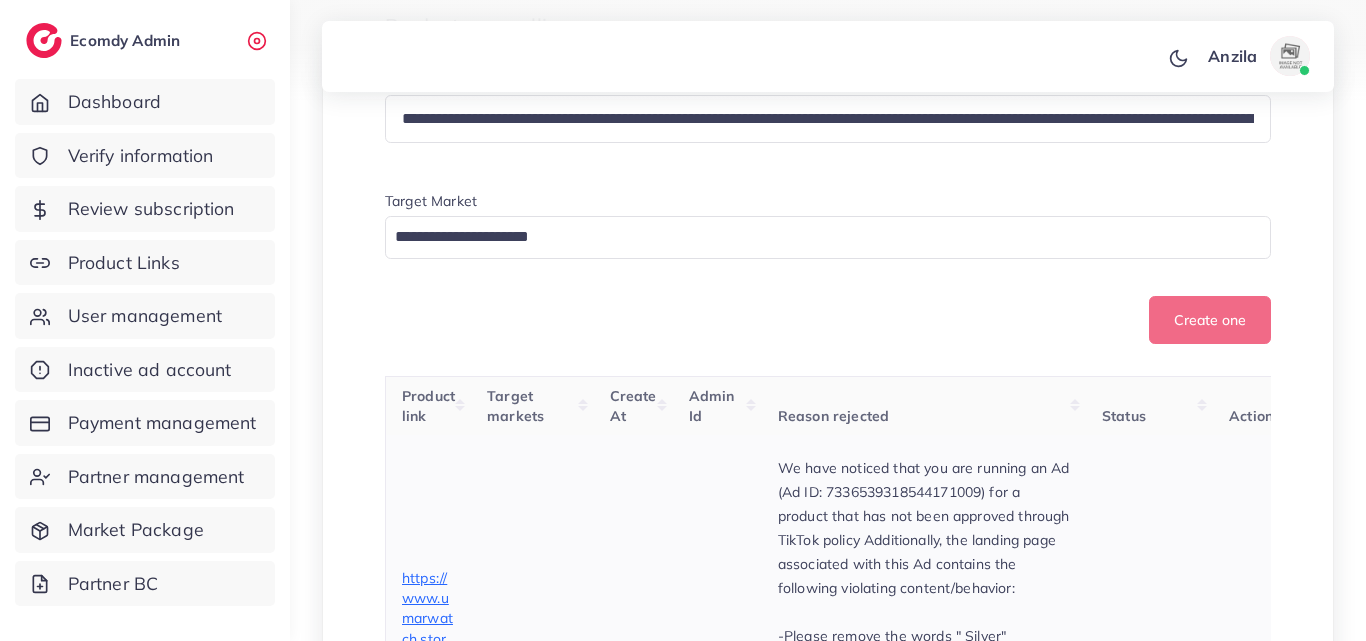 scroll, scrollTop: 400, scrollLeft: 0, axis: vertical 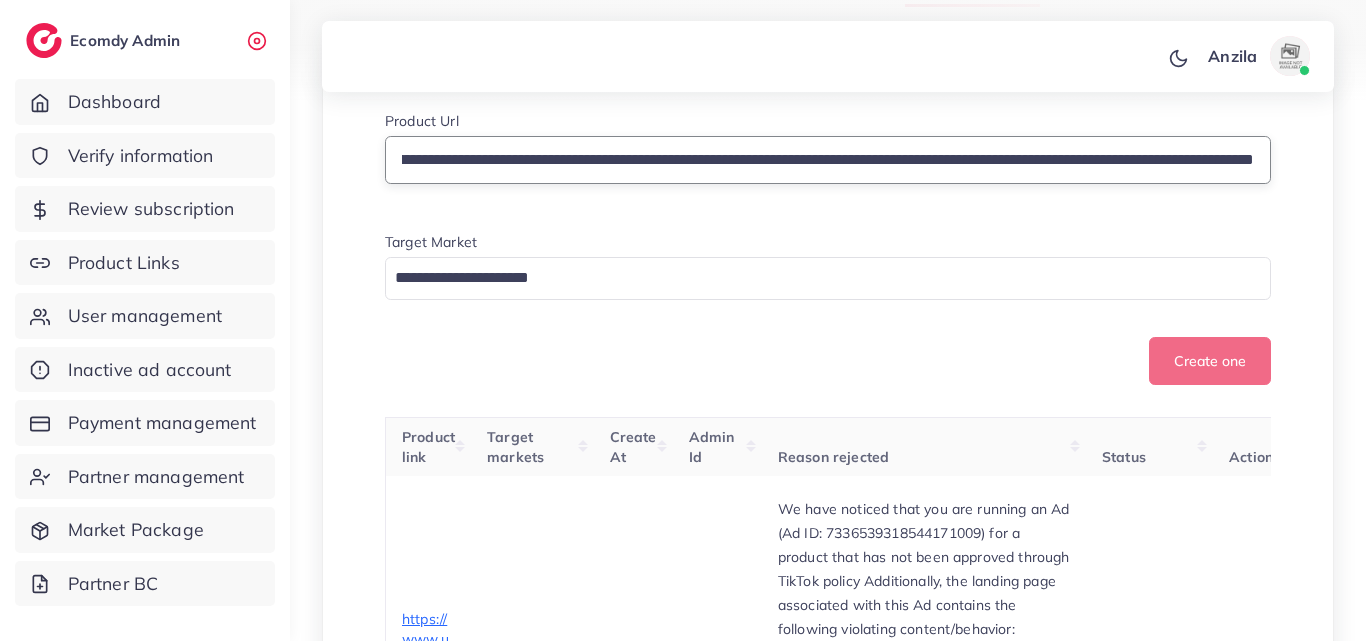 drag, startPoint x: 1218, startPoint y: 160, endPoint x: 1234, endPoint y: 152, distance: 17.888544 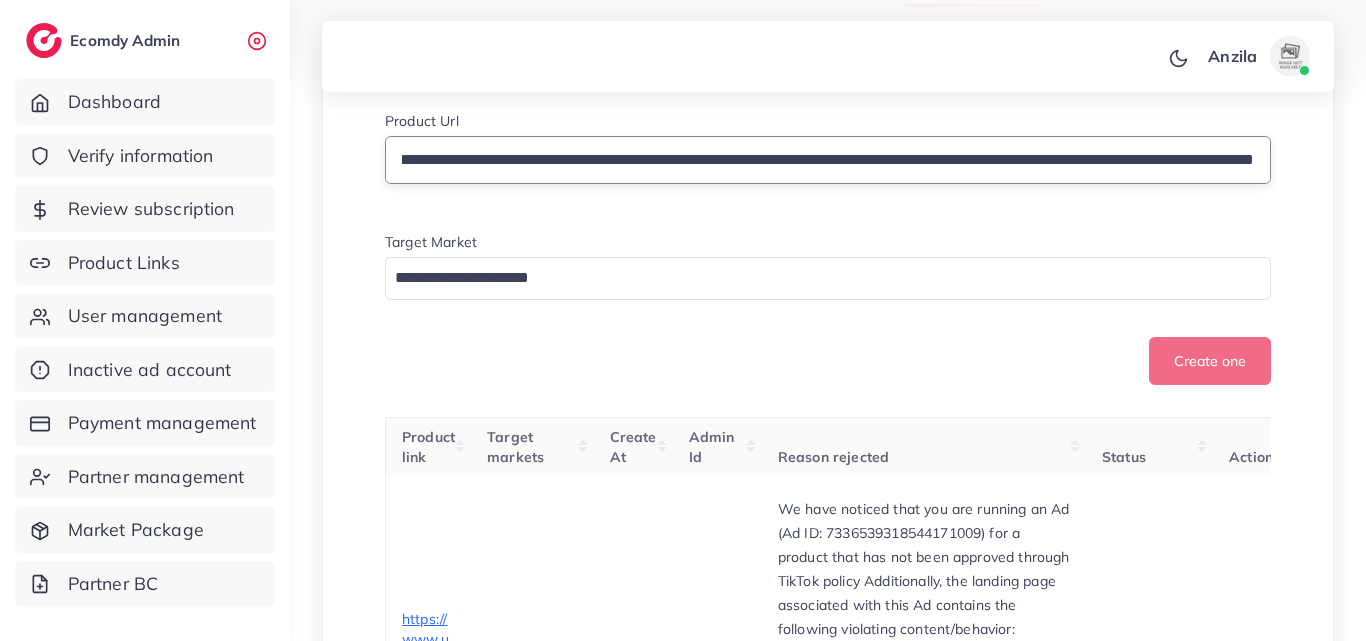 drag, startPoint x: 1258, startPoint y: 160, endPoint x: 479, endPoint y: 147, distance: 779.10846 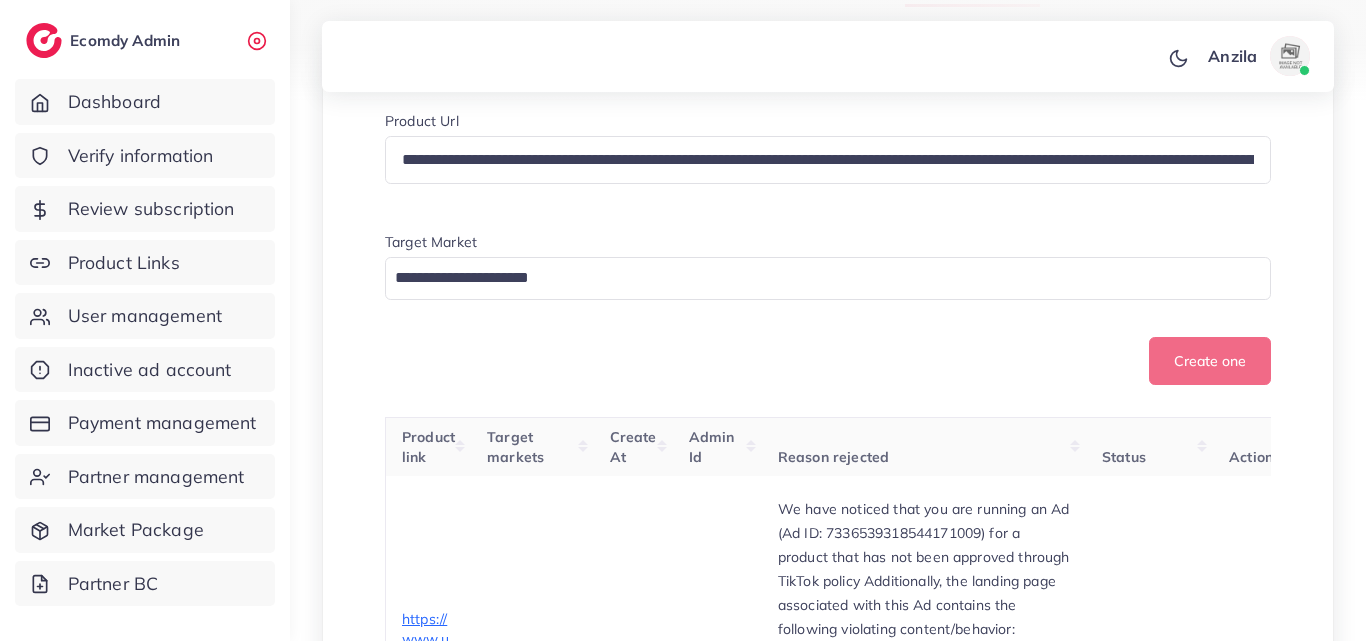 scroll, scrollTop: 0, scrollLeft: 751, axis: horizontal 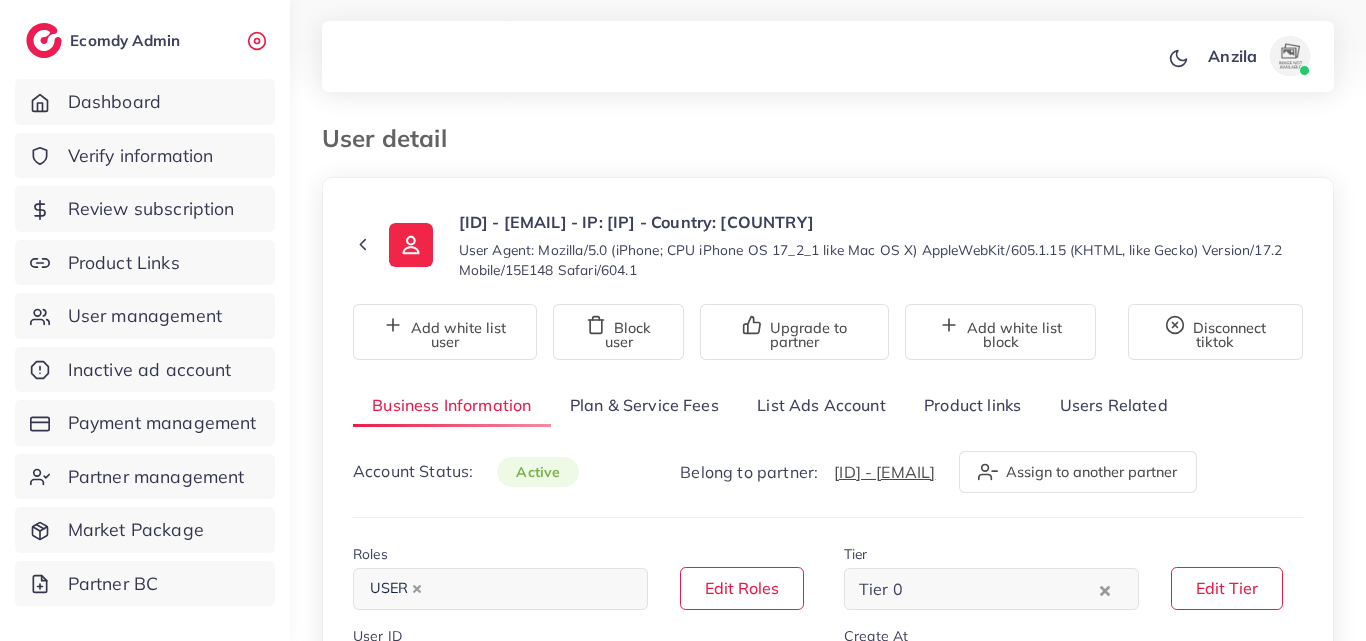 click on "Product links" at bounding box center (972, 405) 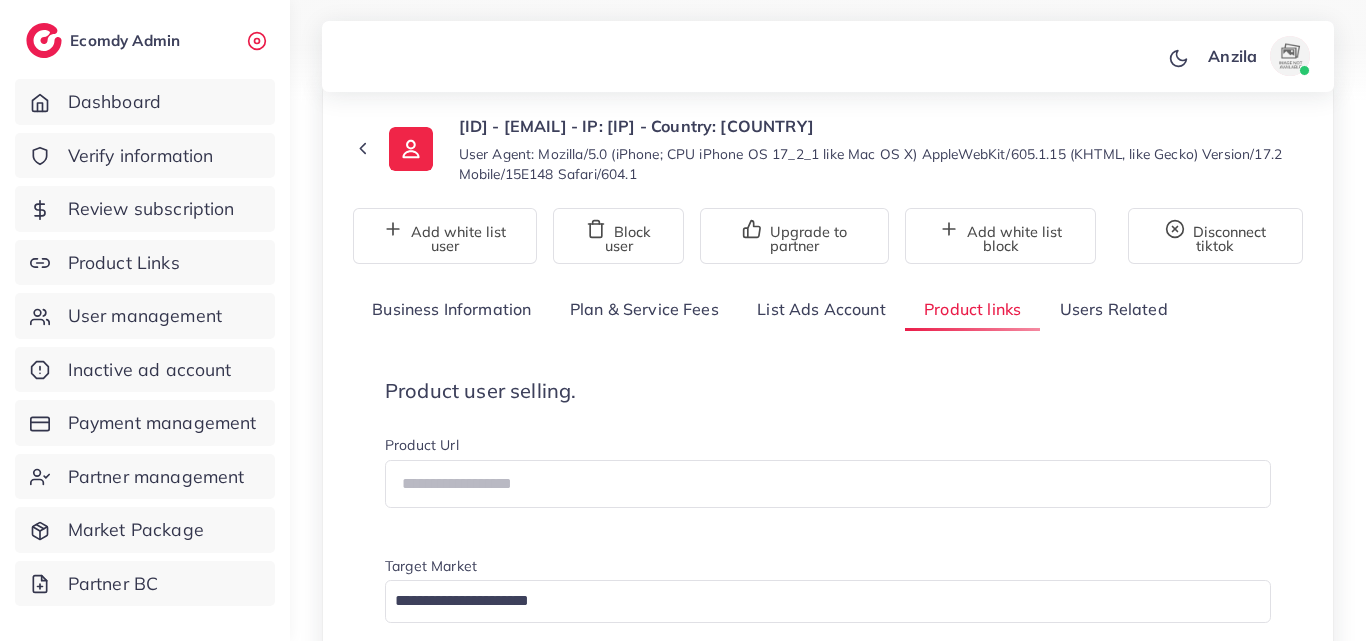 scroll, scrollTop: 200, scrollLeft: 0, axis: vertical 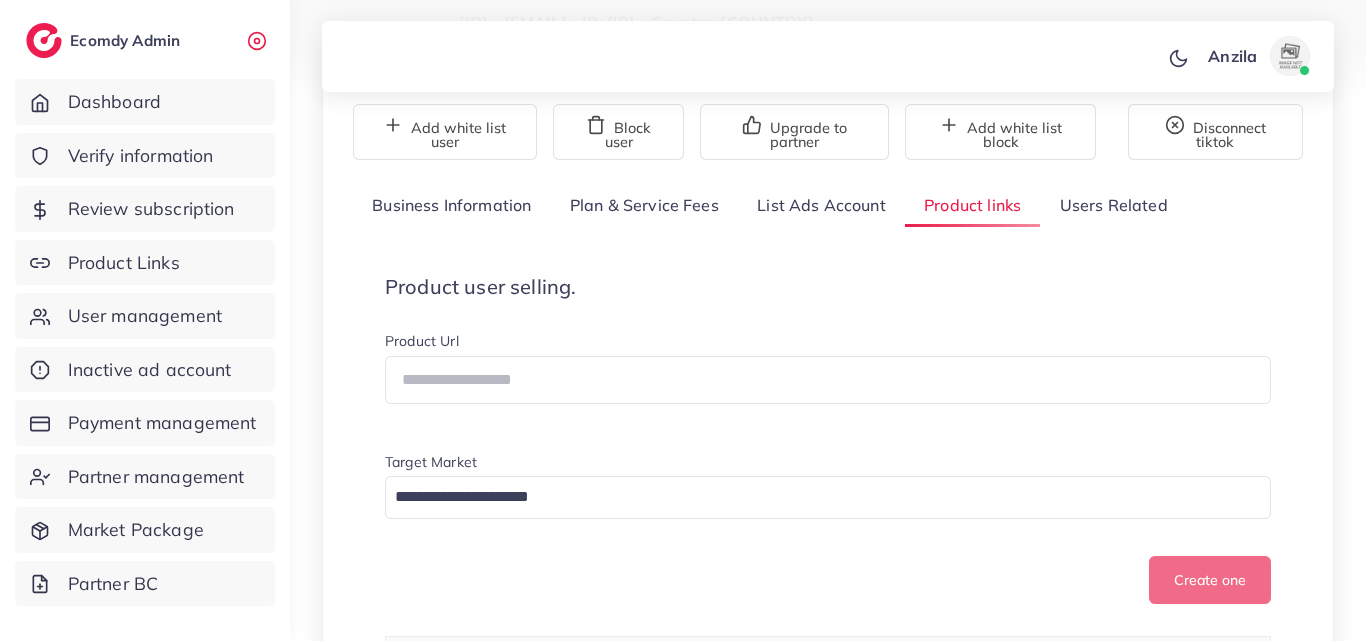 click on "Product user selling.   Product Url   Target Market            Loading...      Create one" at bounding box center (828, 440) 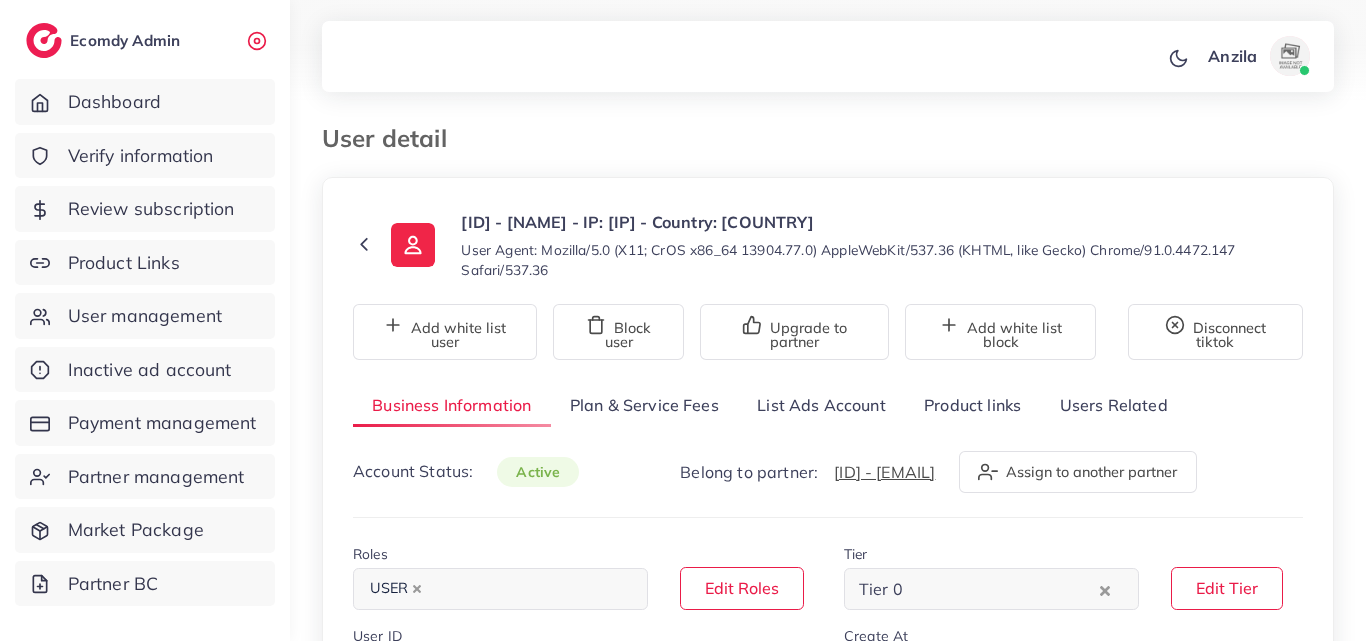 click on "Product links" at bounding box center (972, 405) 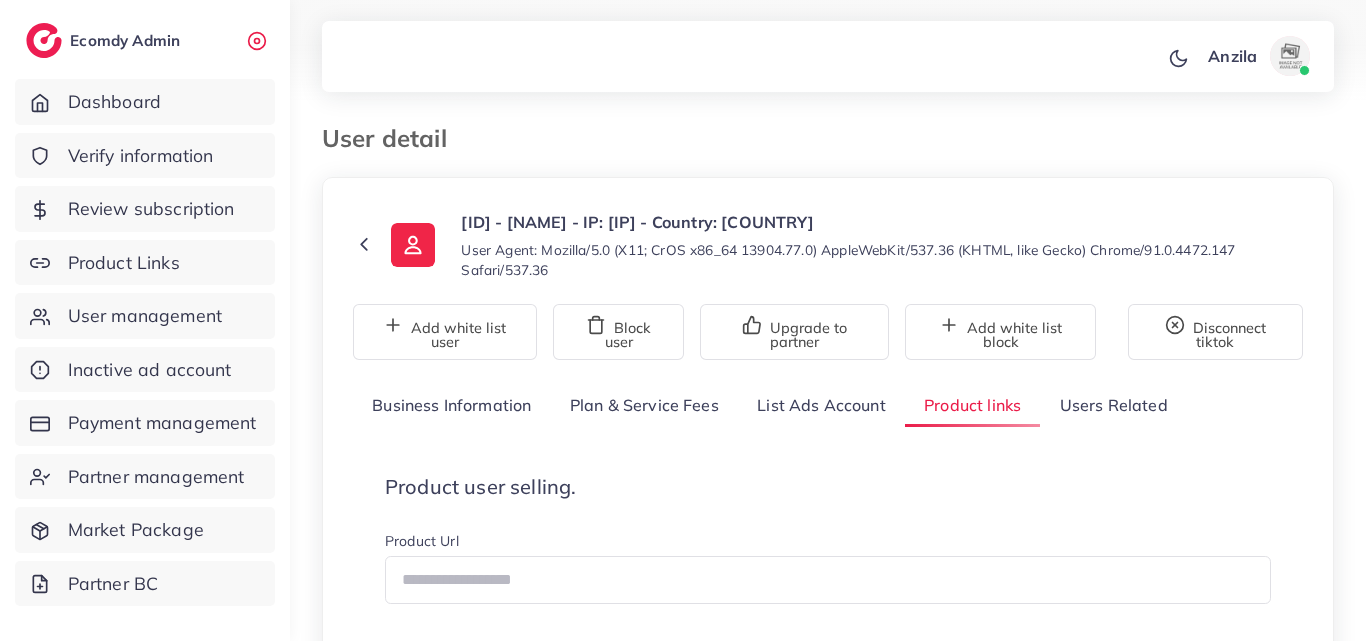 scroll, scrollTop: 400, scrollLeft: 0, axis: vertical 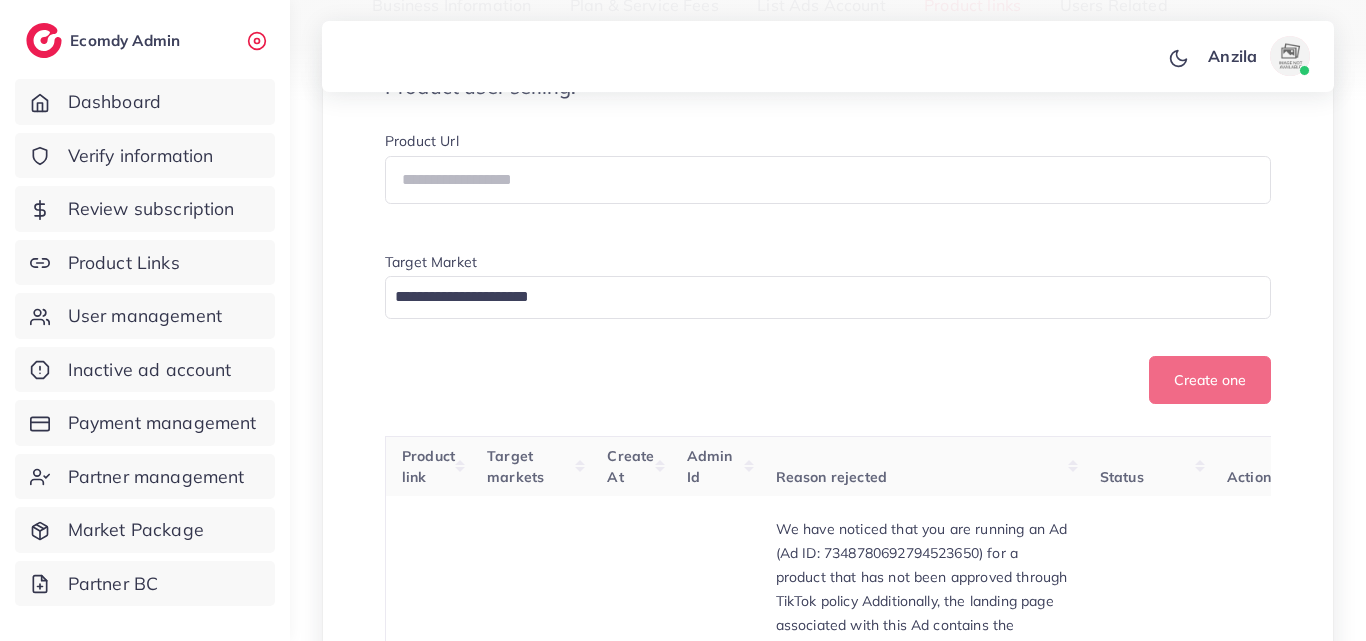 click on "Product Url" at bounding box center (828, 143) 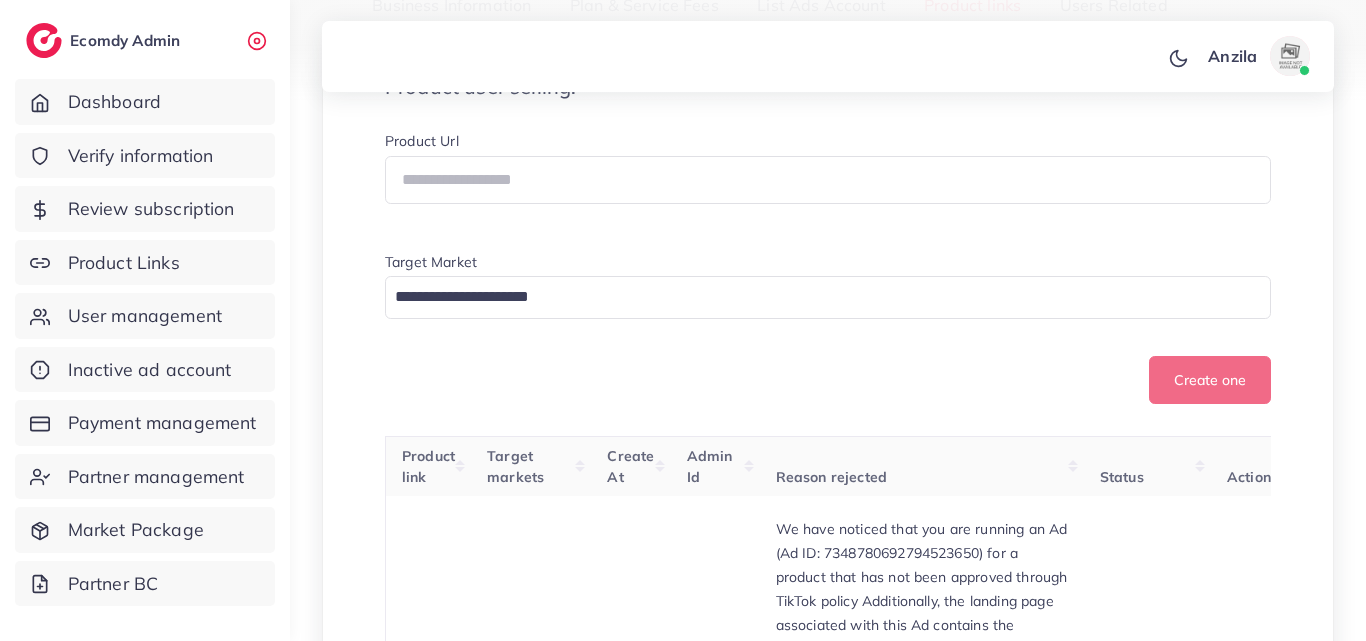 scroll, scrollTop: 849, scrollLeft: 0, axis: vertical 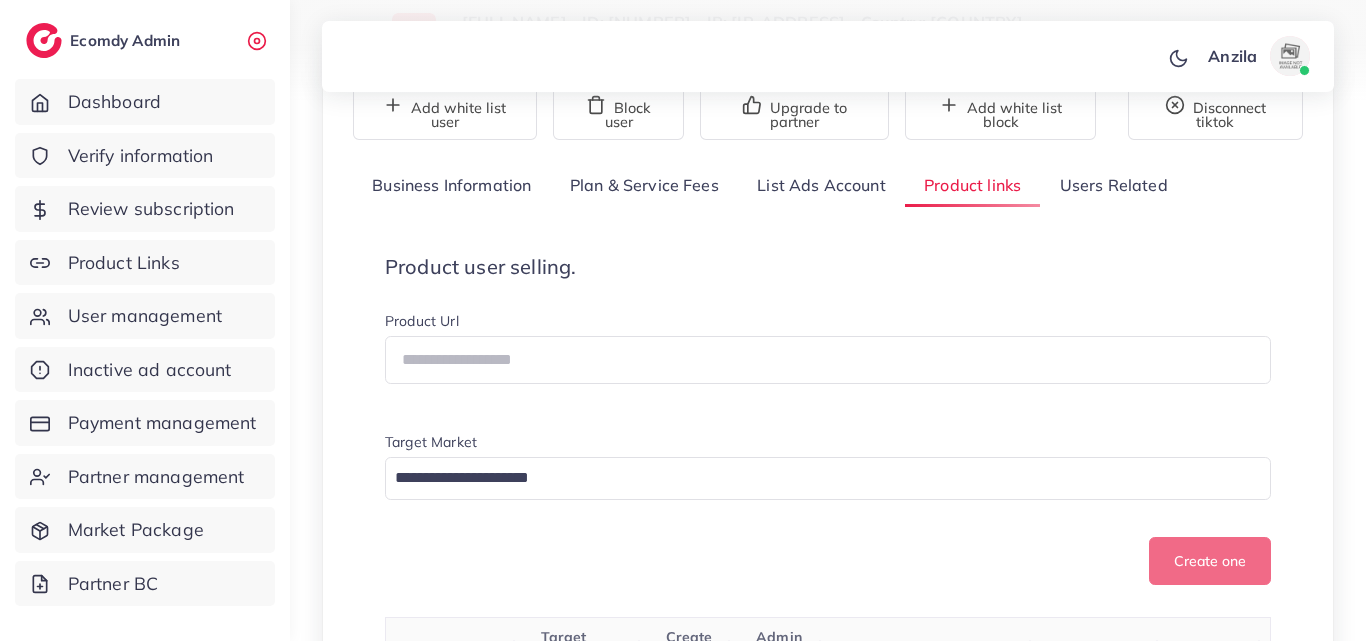 click on "Product user selling." at bounding box center (828, 267) 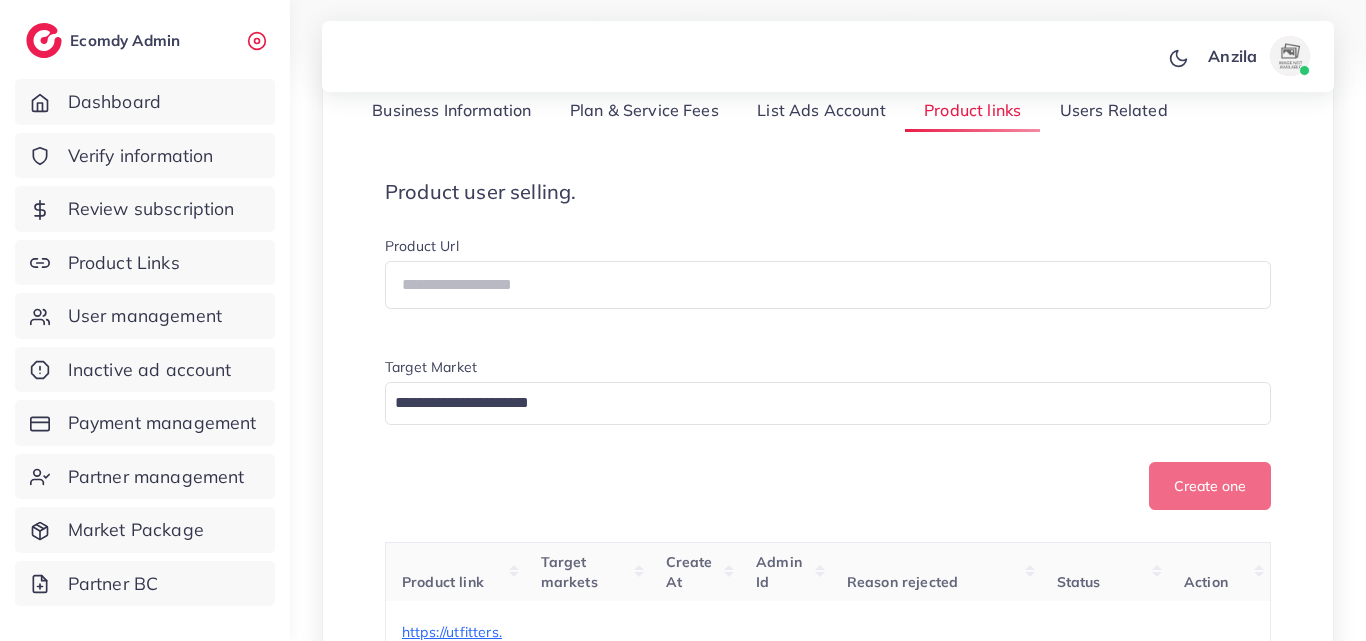 scroll, scrollTop: 400, scrollLeft: 0, axis: vertical 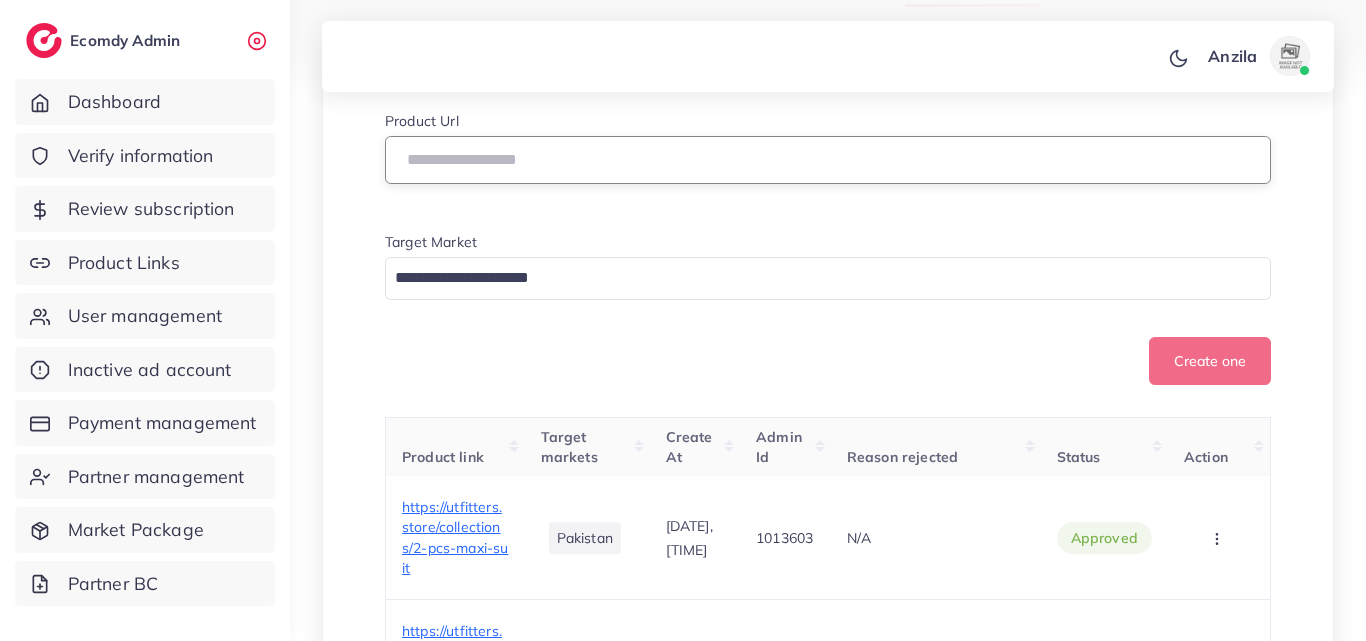 click at bounding box center [828, 160] 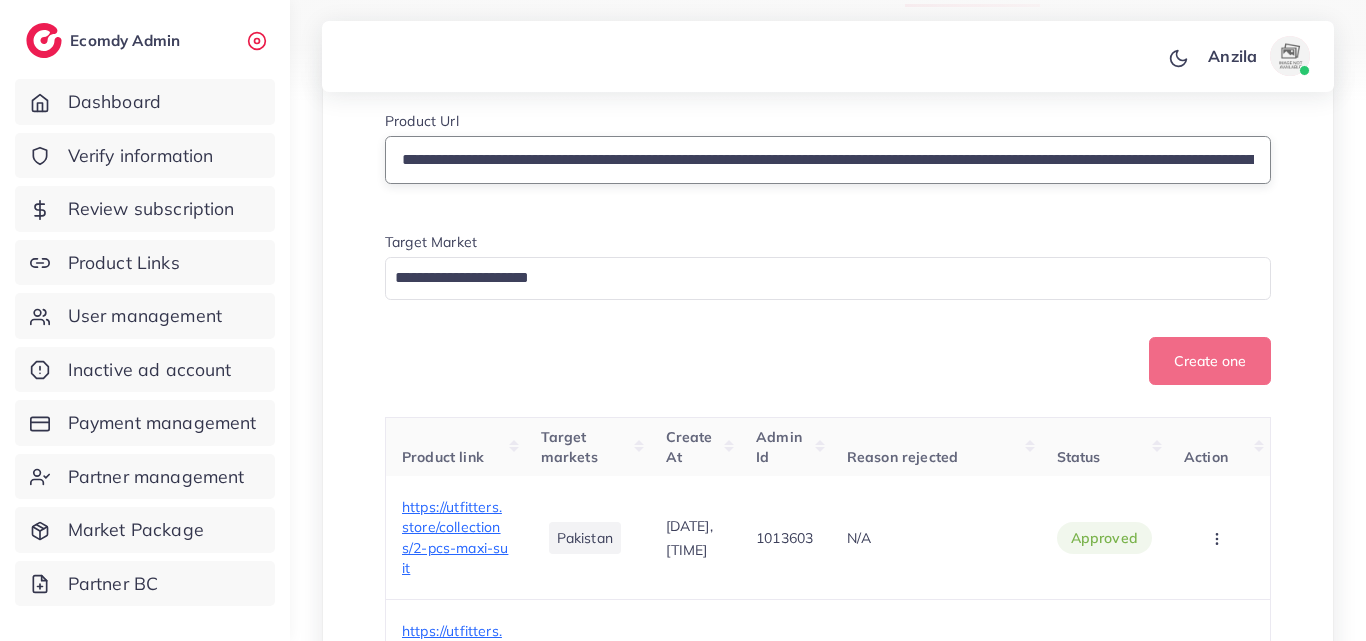 scroll, scrollTop: 0, scrollLeft: 334, axis: horizontal 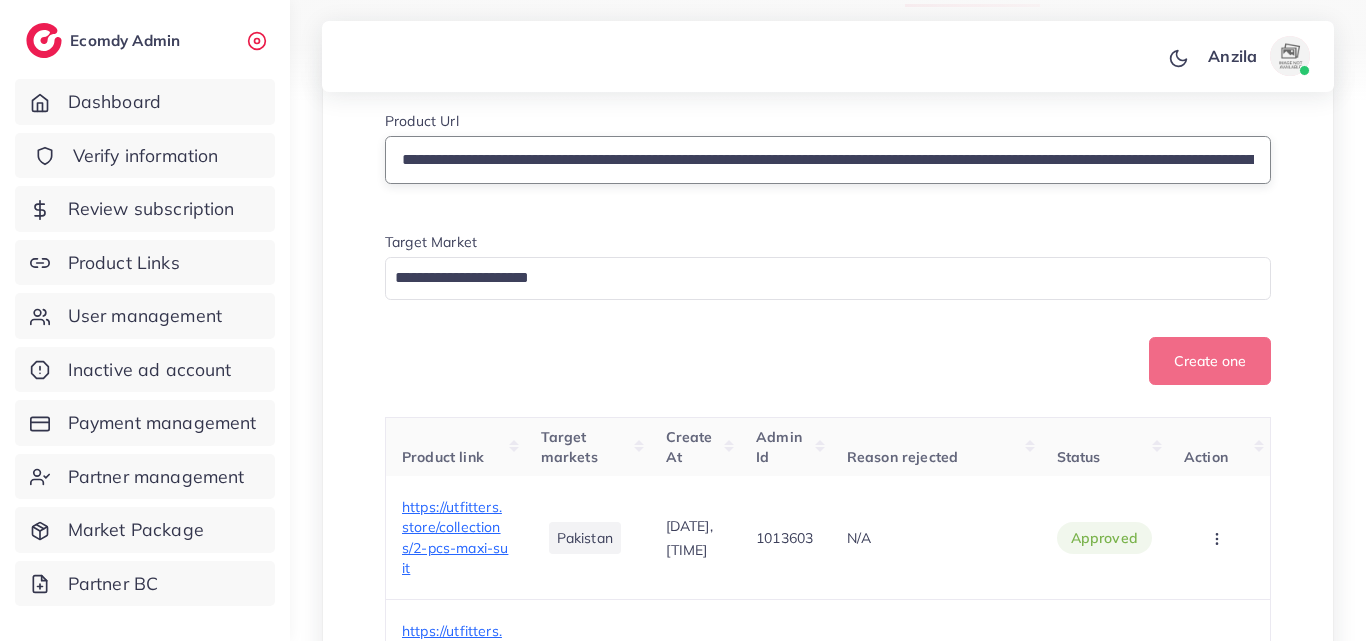 drag, startPoint x: 595, startPoint y: 159, endPoint x: 218, endPoint y: 148, distance: 377.16043 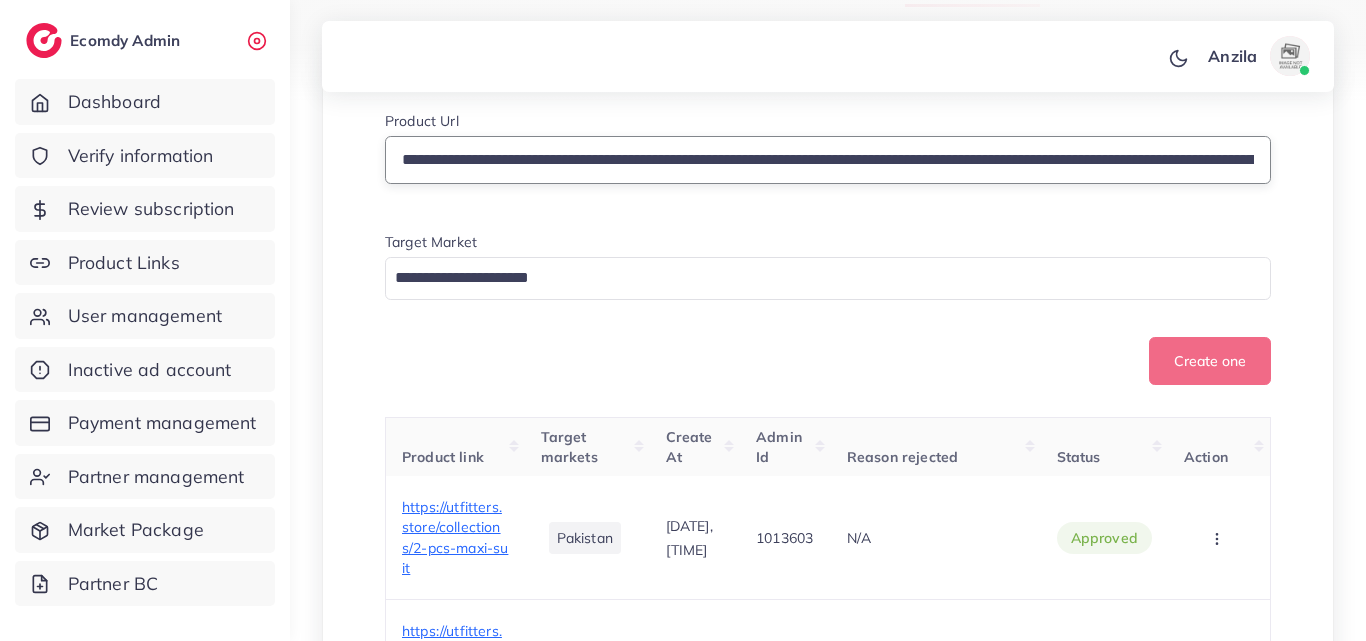 type on "**********" 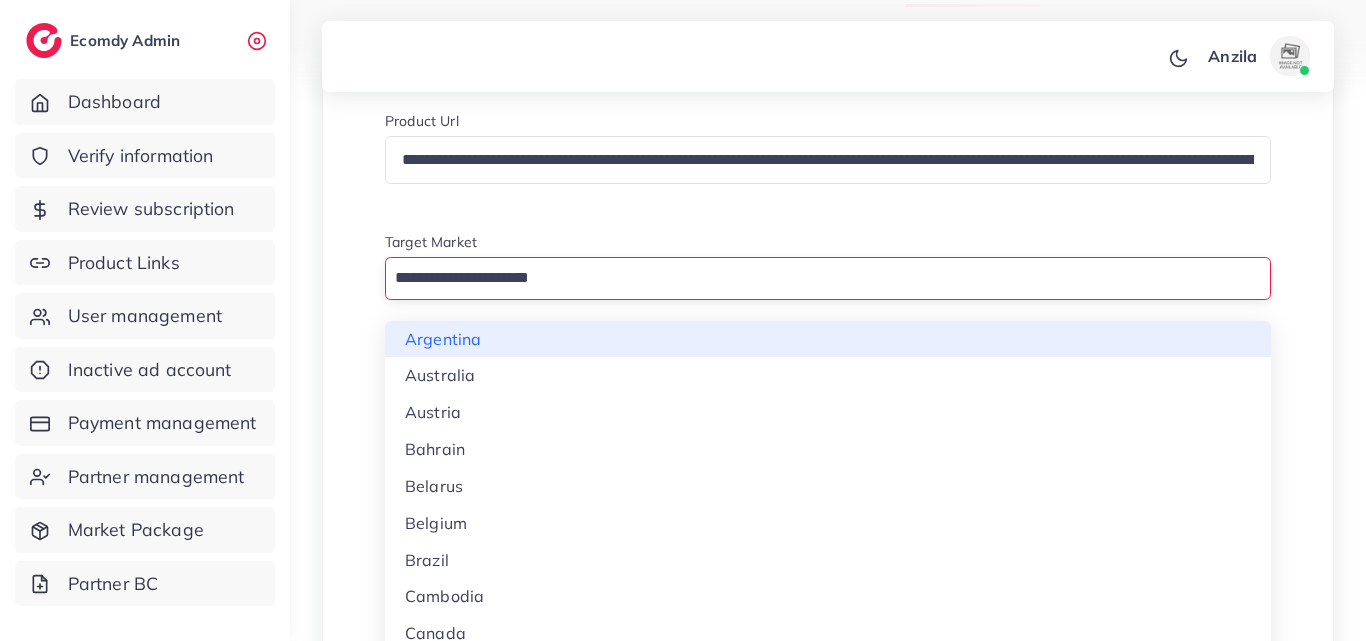 click at bounding box center [816, 278] 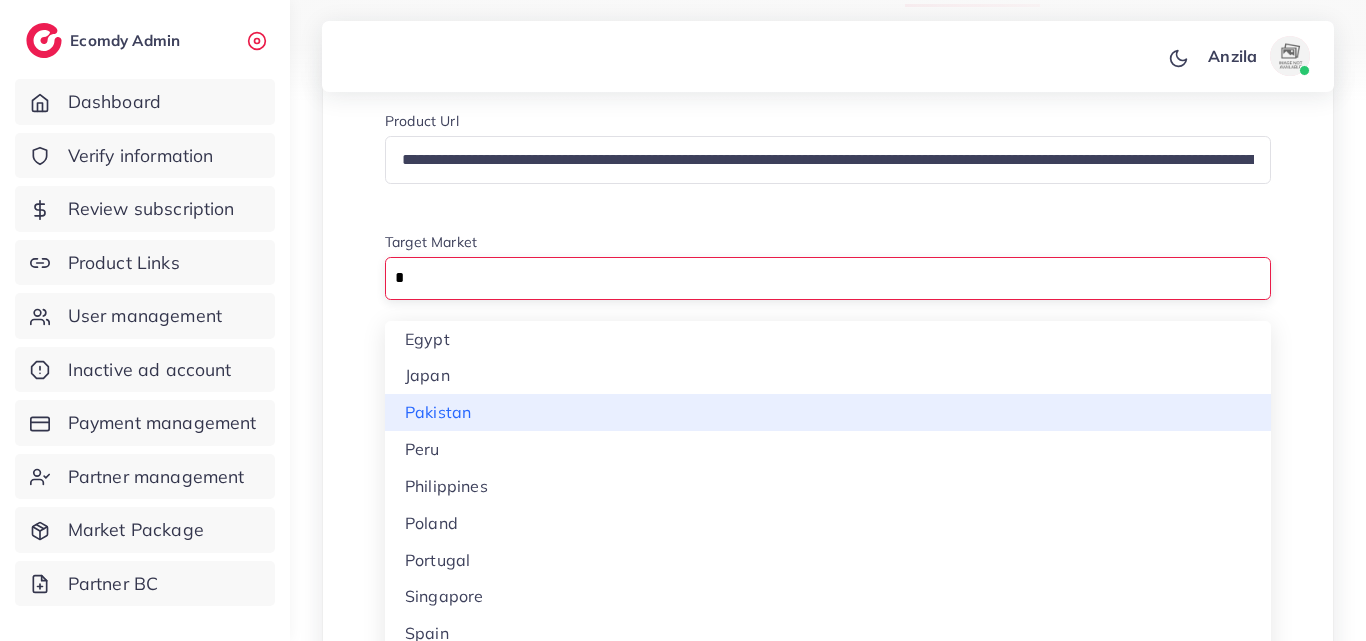 type on "*" 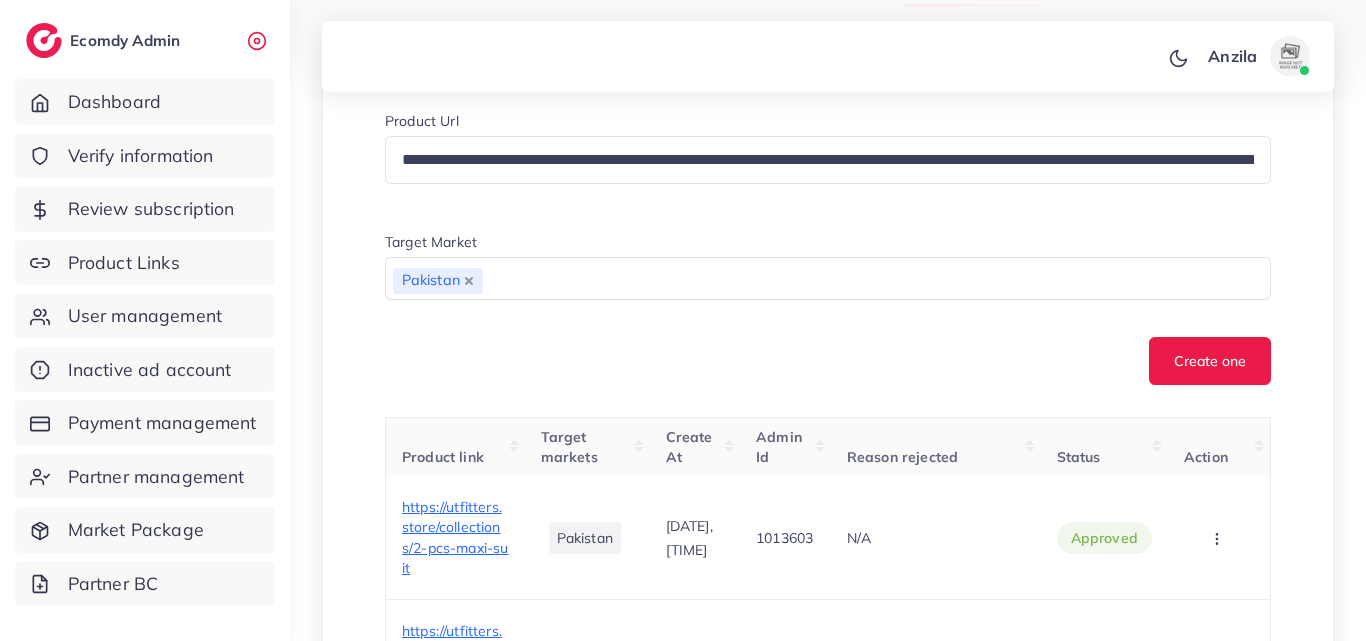 click on "**********" at bounding box center (828, 12752) 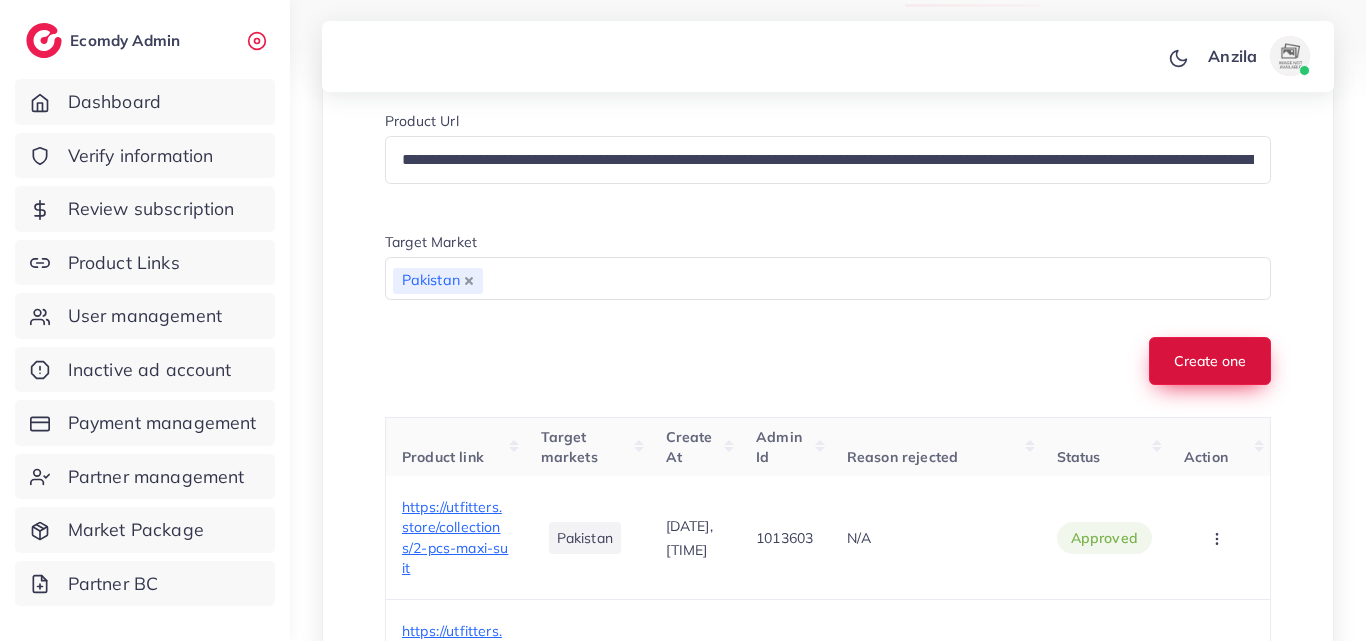 click on "Create one" at bounding box center (1210, 361) 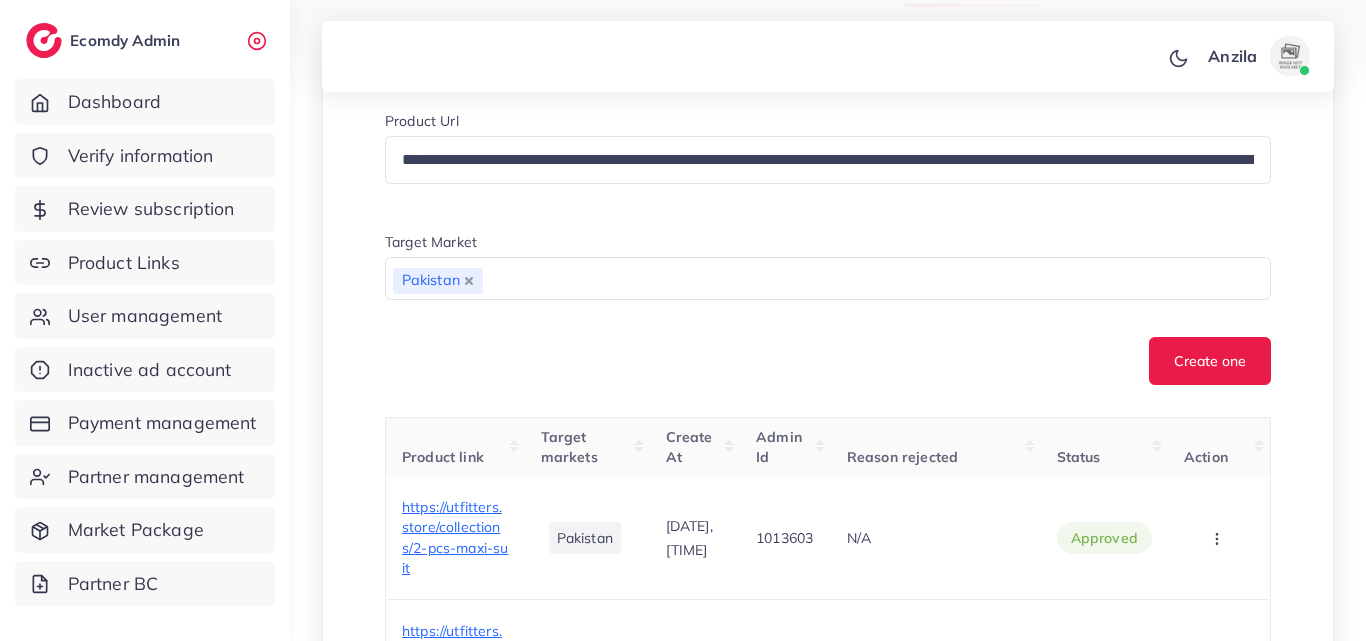 click on "Create one" at bounding box center (828, 361) 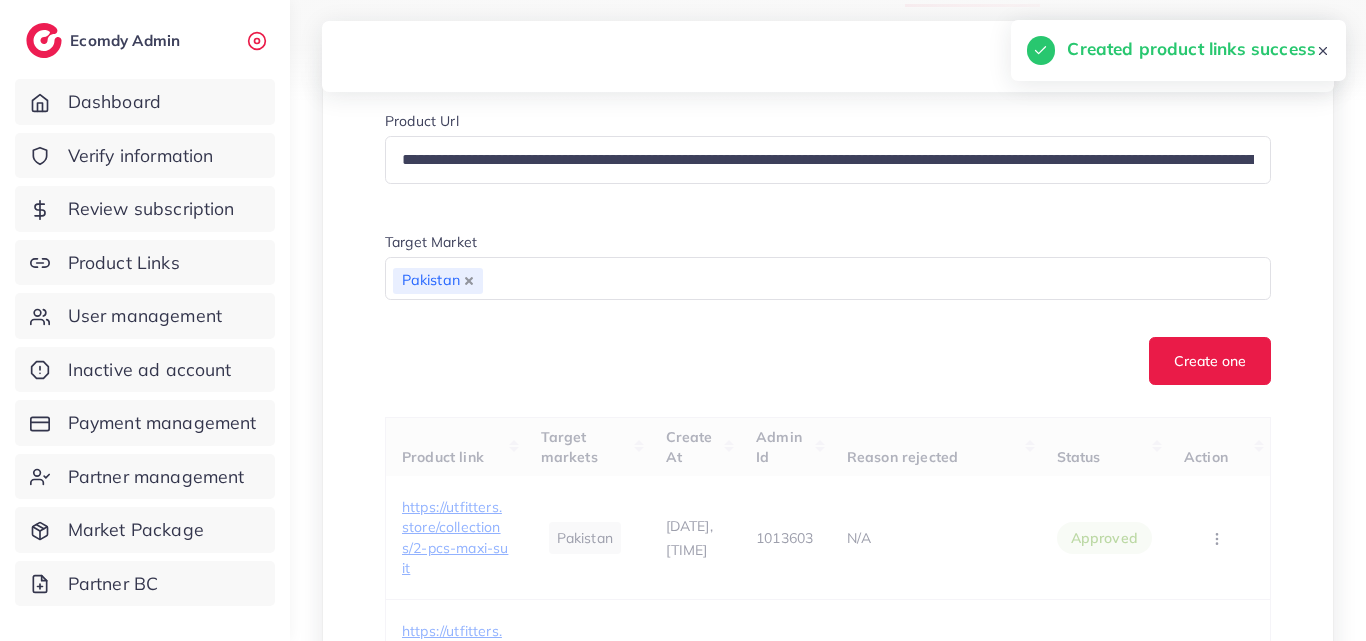 type 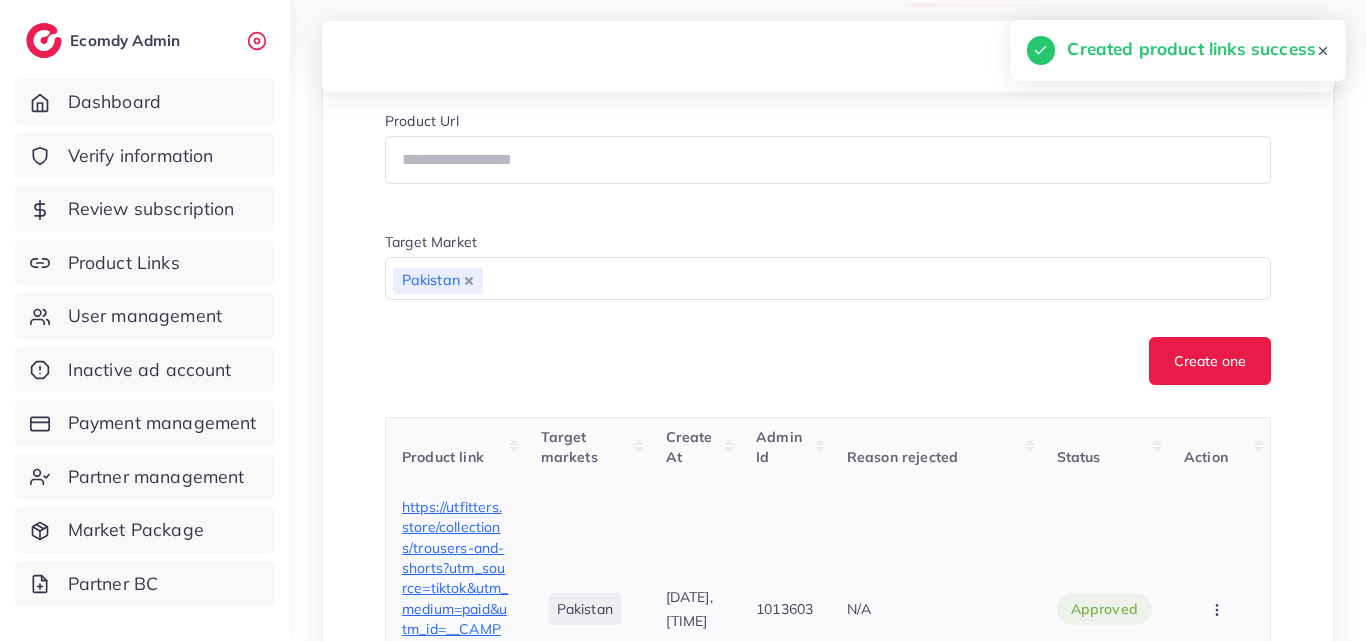 scroll, scrollTop: 700, scrollLeft: 0, axis: vertical 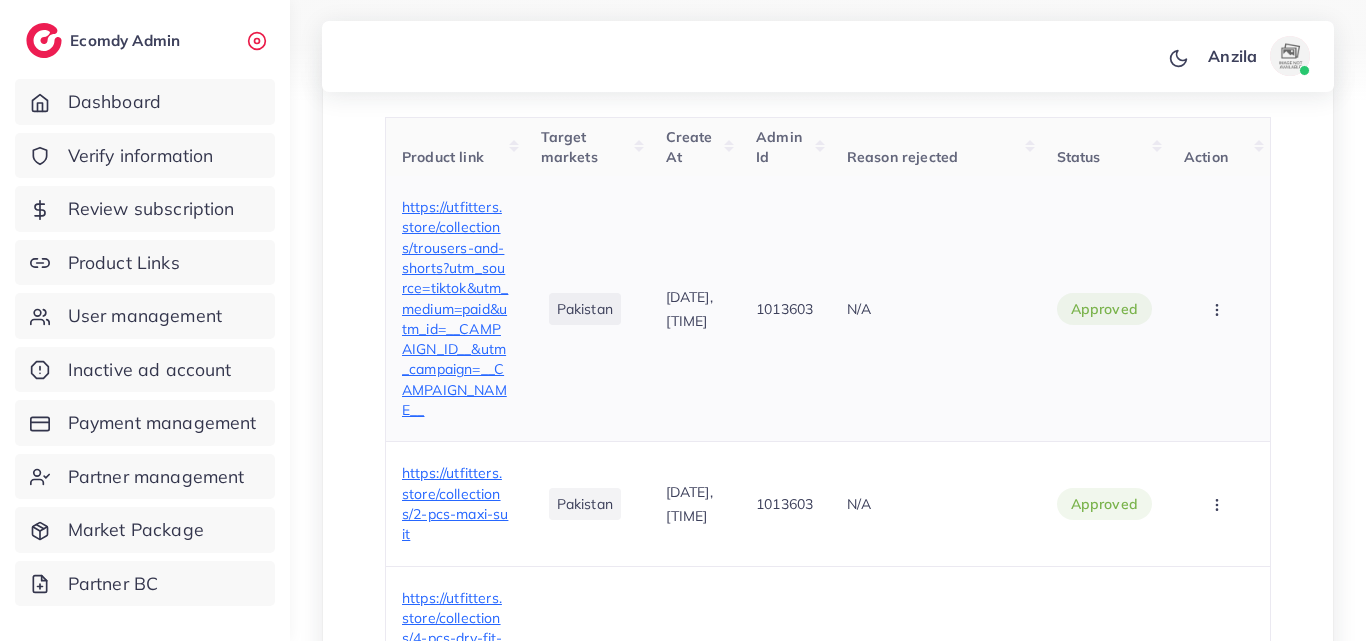 click on "https://utfitters.store/collections/trousers-and-shorts?utm_source=tiktok&utm_medium=paid&utm_id=__CAMPAIGN_ID__&utm_campaign=__CAMPAIGN_NAME__" at bounding box center [455, 308] 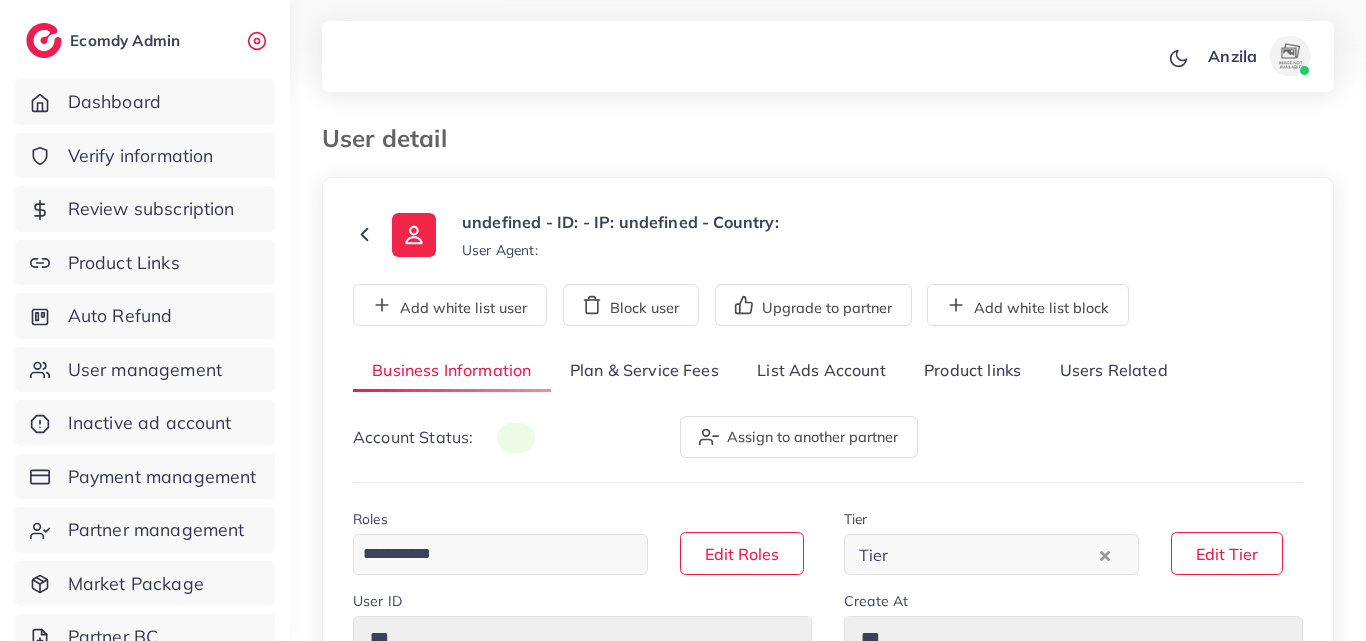 click on "Product links" at bounding box center [972, 371] 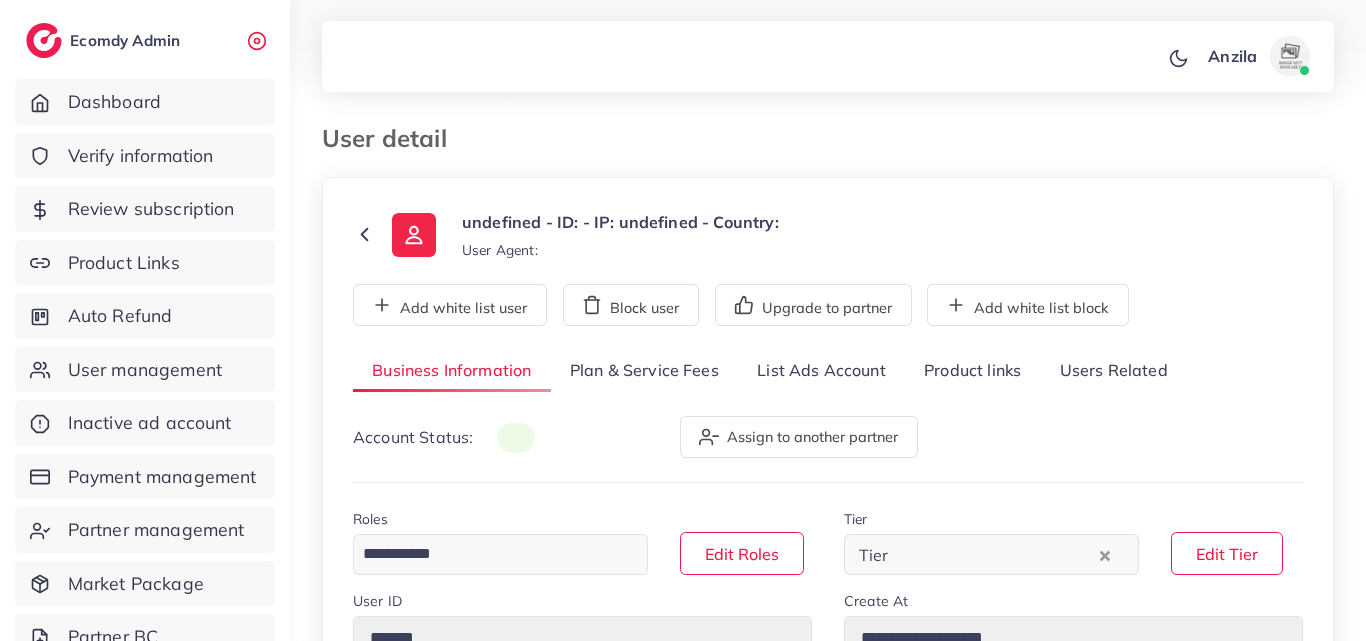 scroll, scrollTop: 0, scrollLeft: 0, axis: both 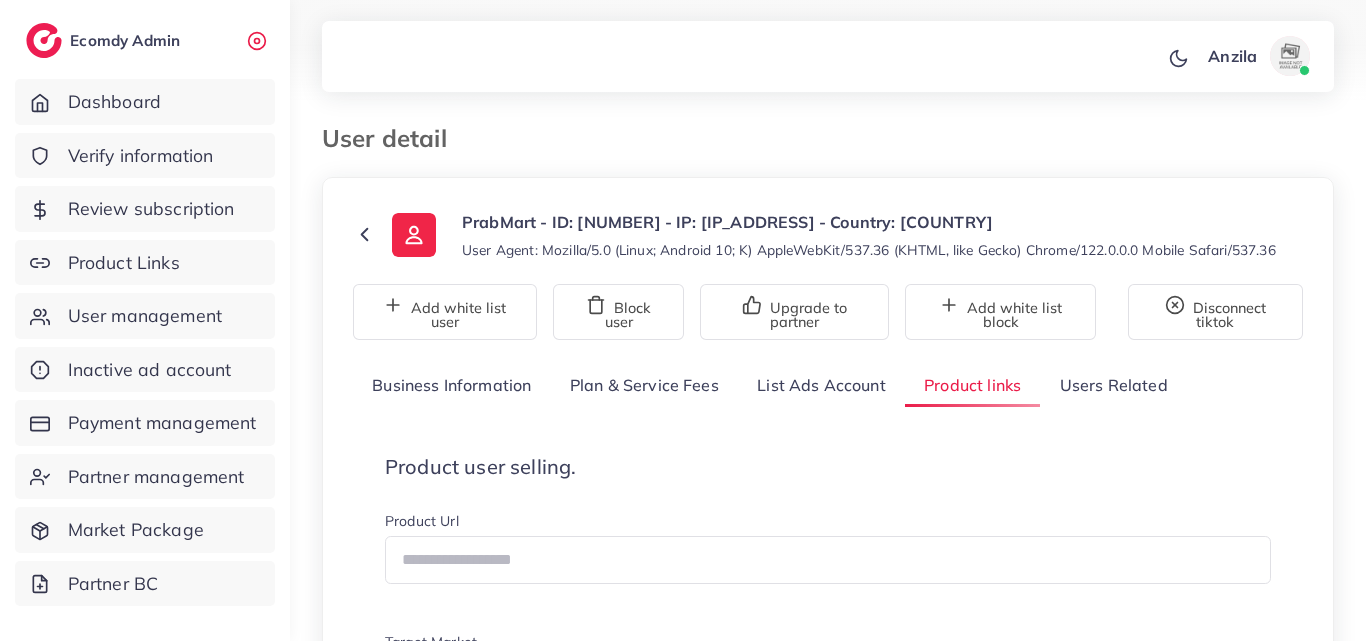 click on "Product user selling.   Product Url   Target Market            Loading...      Create one" at bounding box center [828, 620] 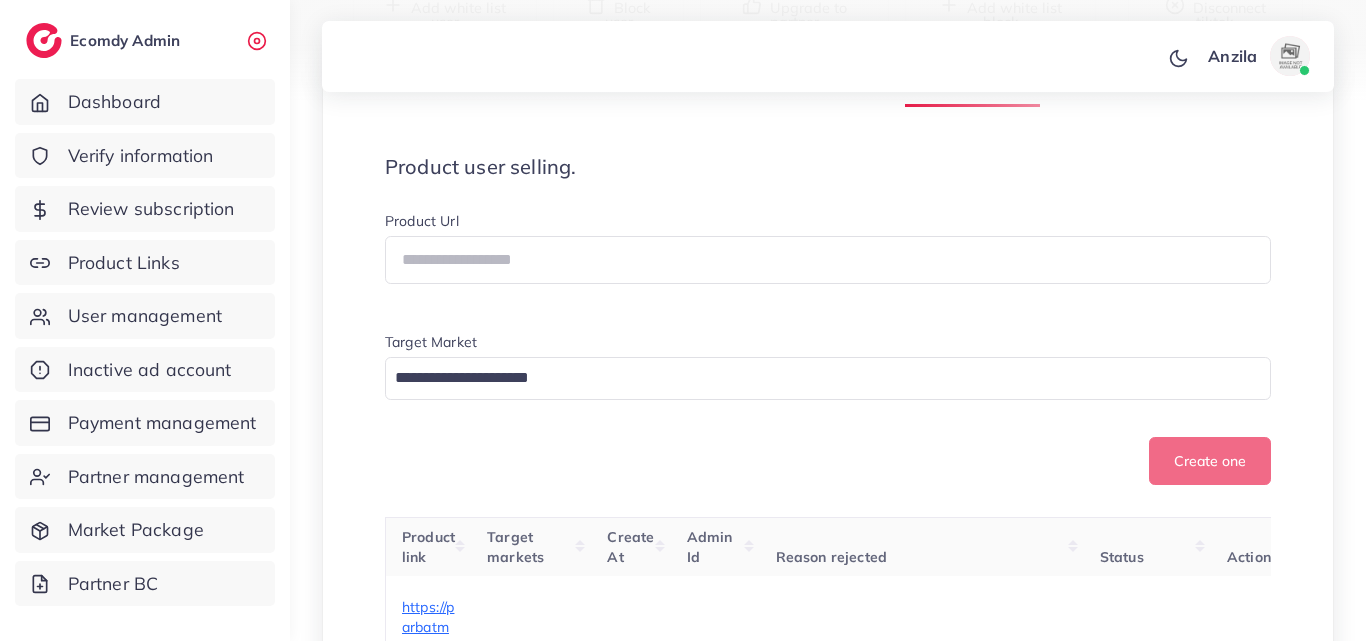 scroll, scrollTop: 1010, scrollLeft: 0, axis: vertical 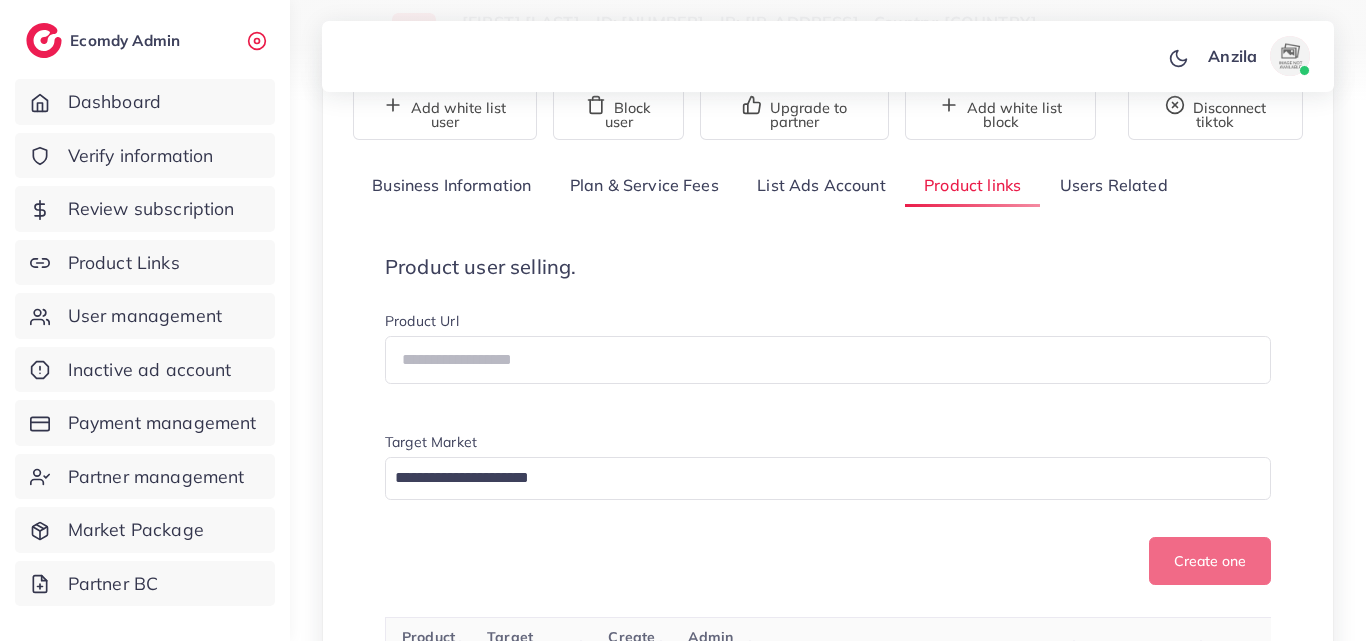 click on "Product user selling." at bounding box center [828, 267] 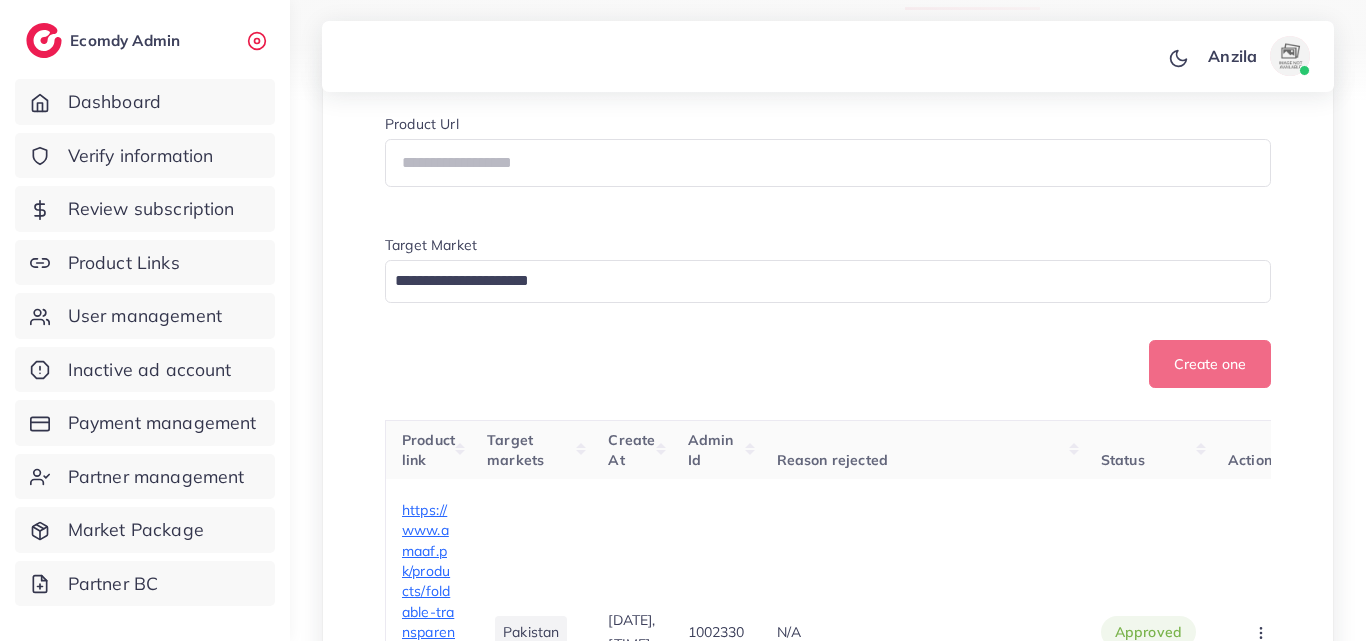 scroll, scrollTop: 400, scrollLeft: 0, axis: vertical 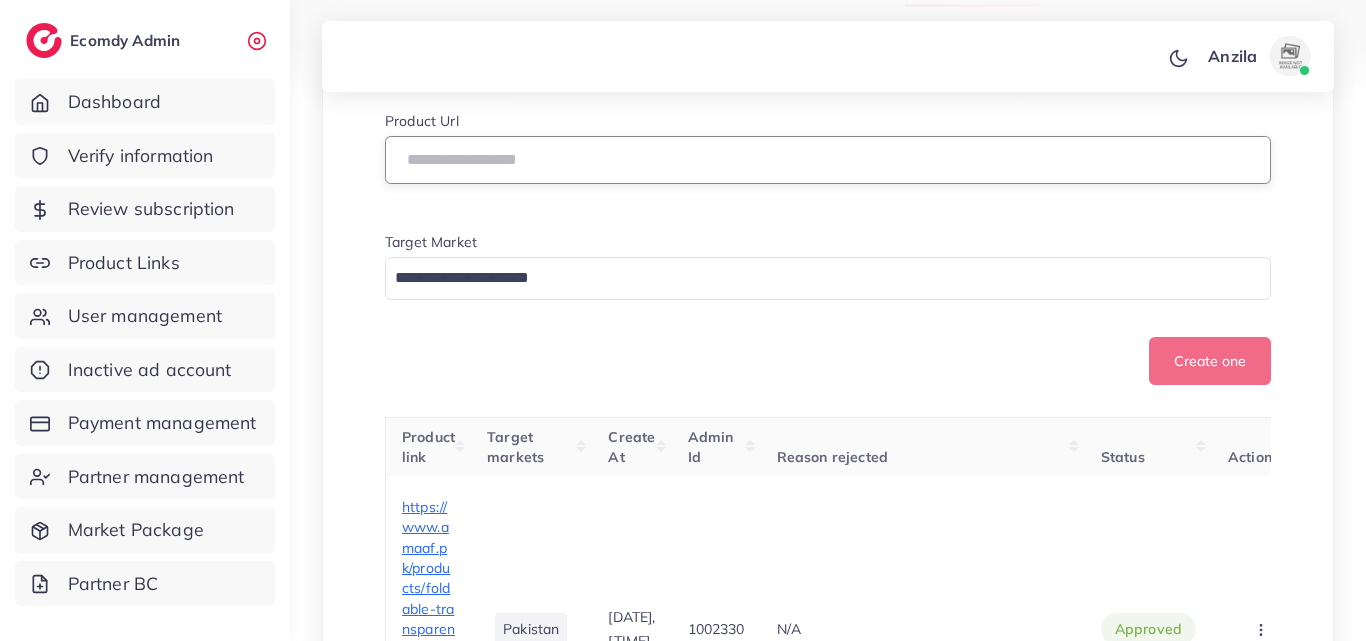 click at bounding box center (828, 160) 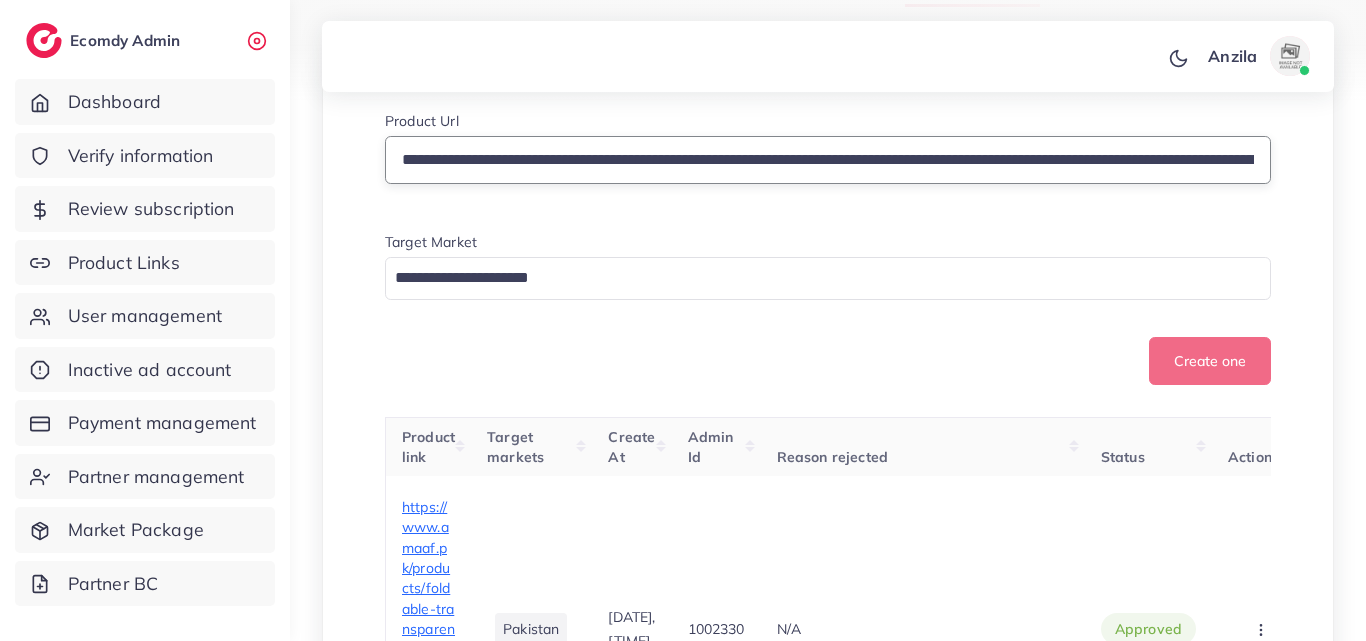 scroll, scrollTop: 0, scrollLeft: 610, axis: horizontal 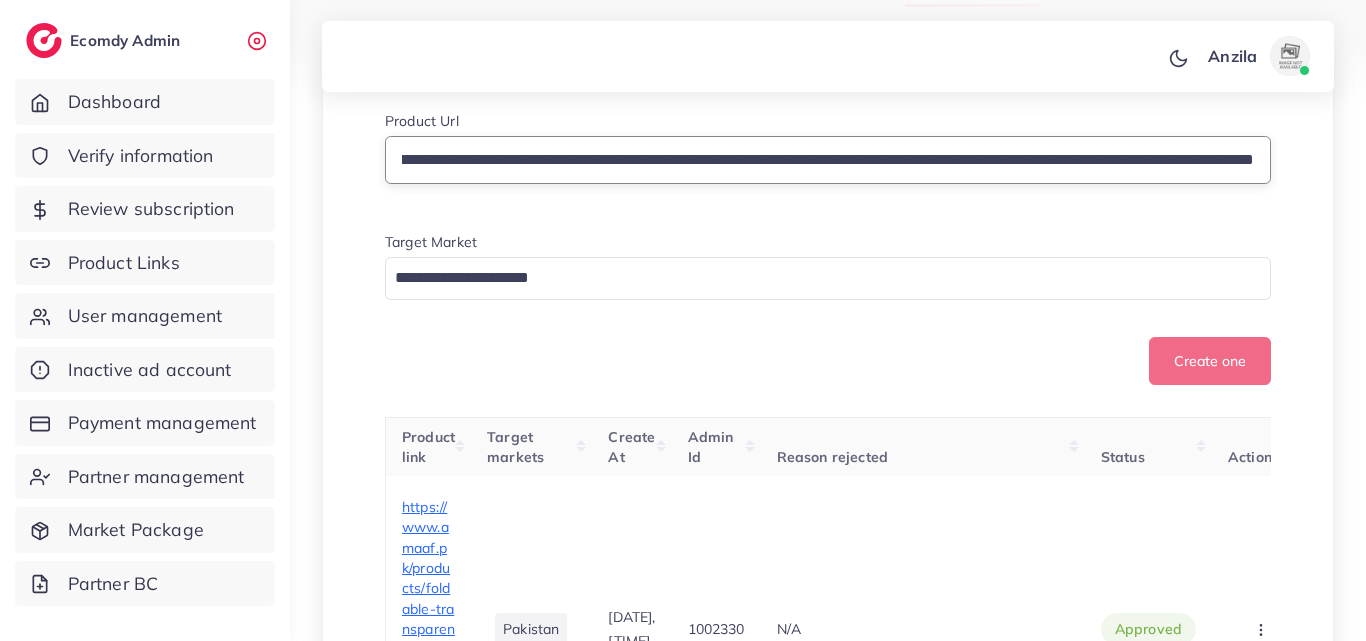 type on "**********" 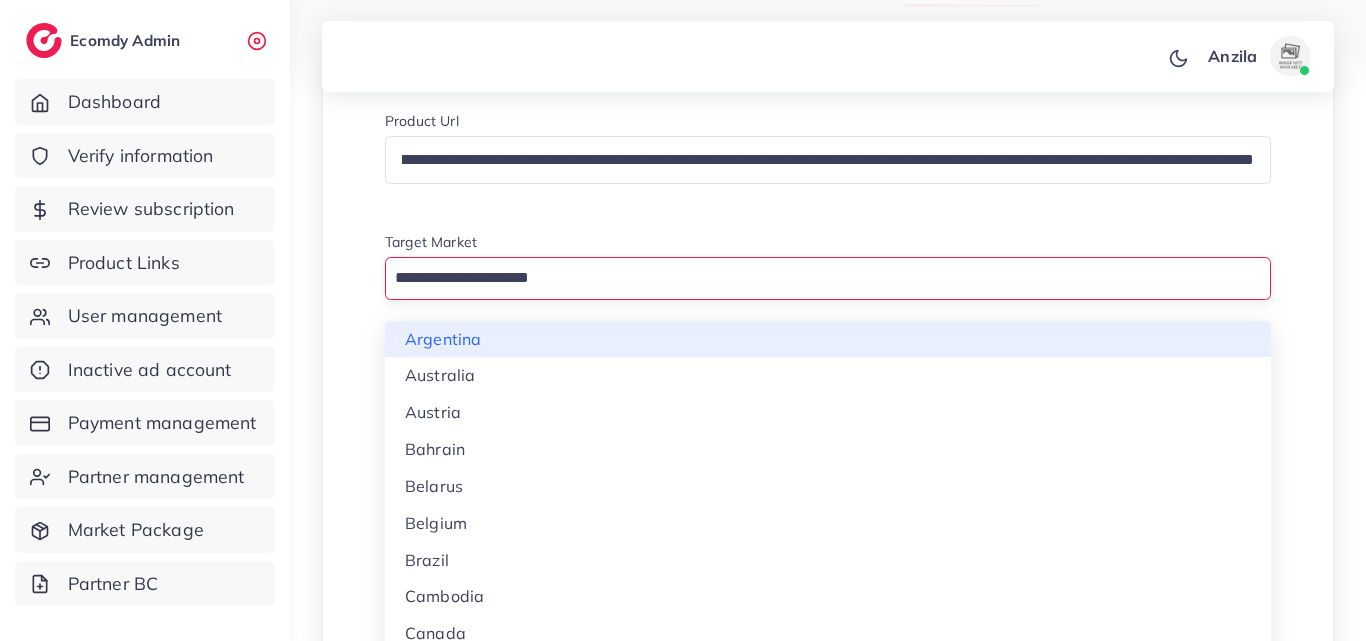 scroll, scrollTop: 0, scrollLeft: 0, axis: both 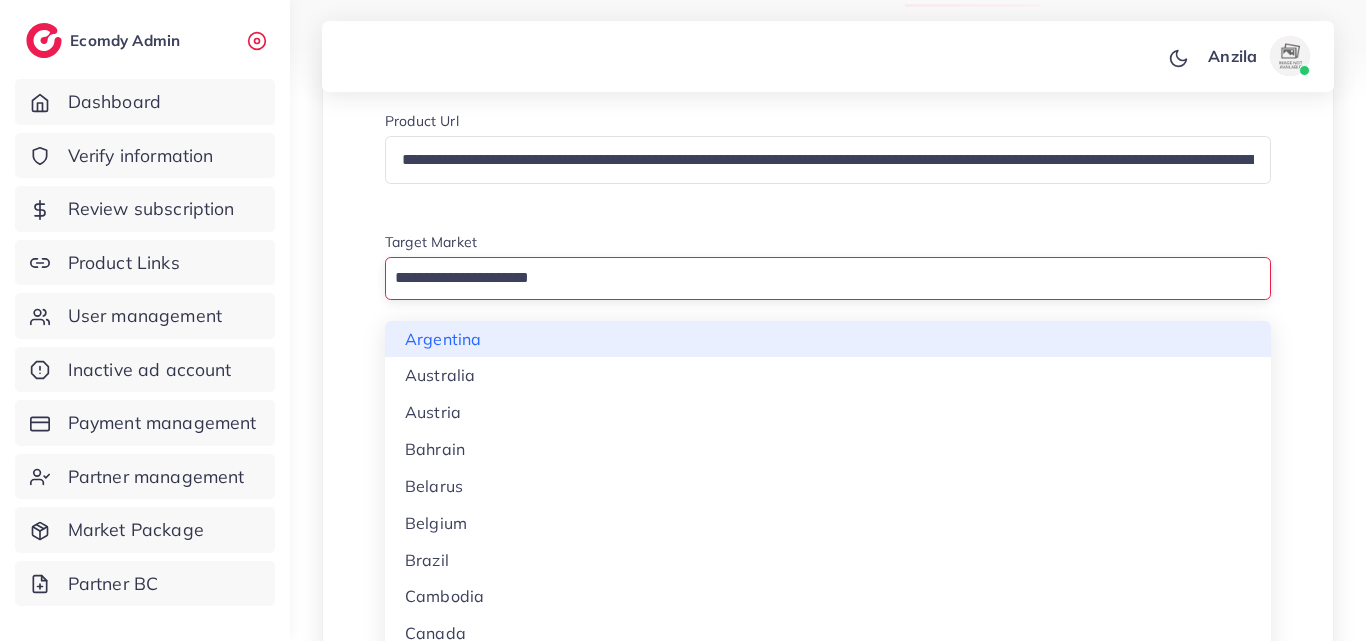 click at bounding box center (816, 278) 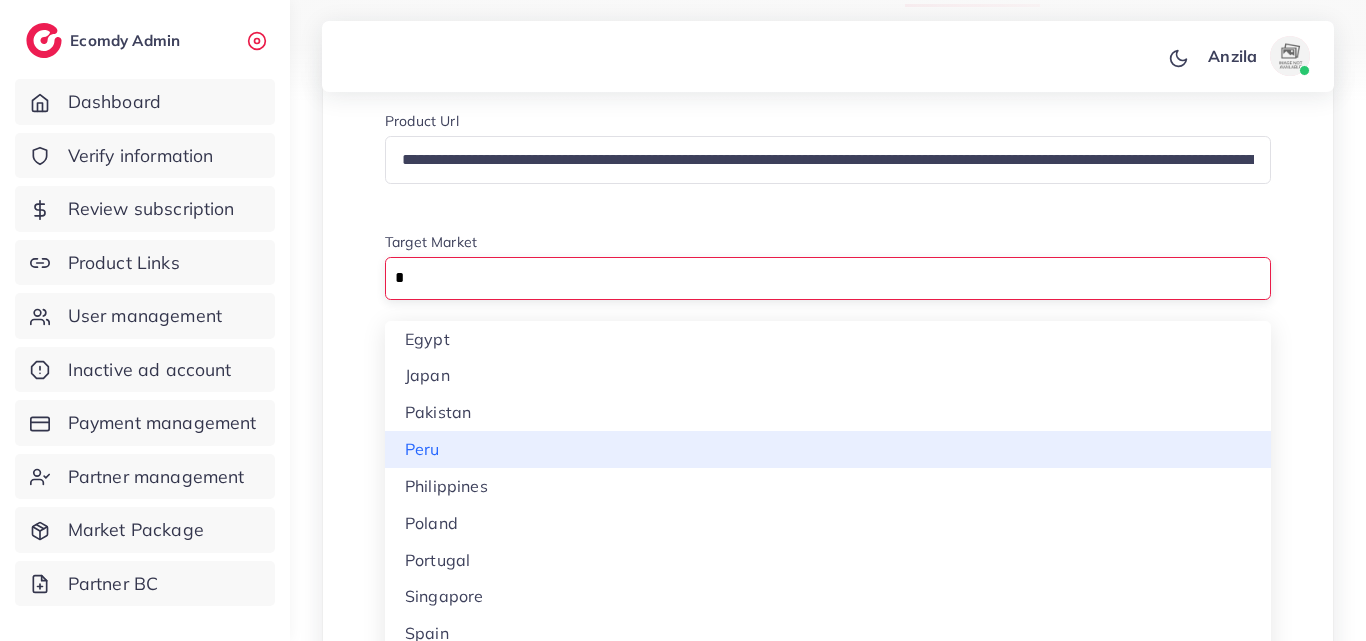 type on "*" 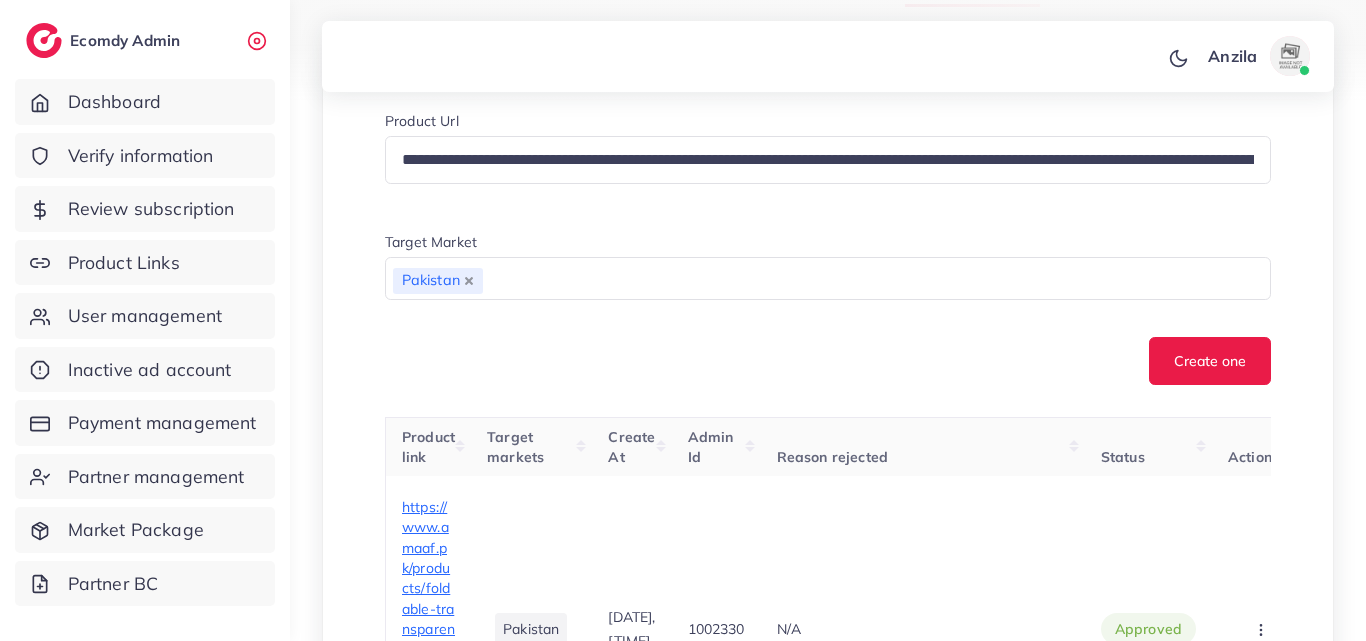 click on "**********" at bounding box center (828, 10135) 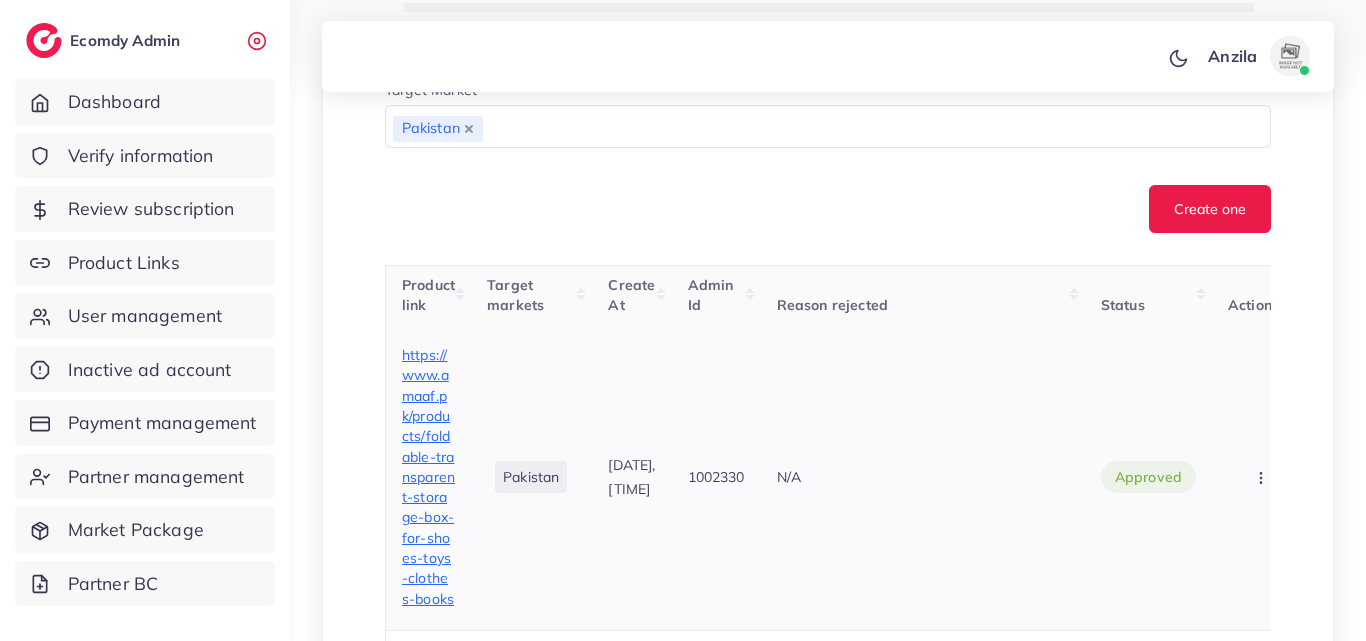scroll, scrollTop: 500, scrollLeft: 0, axis: vertical 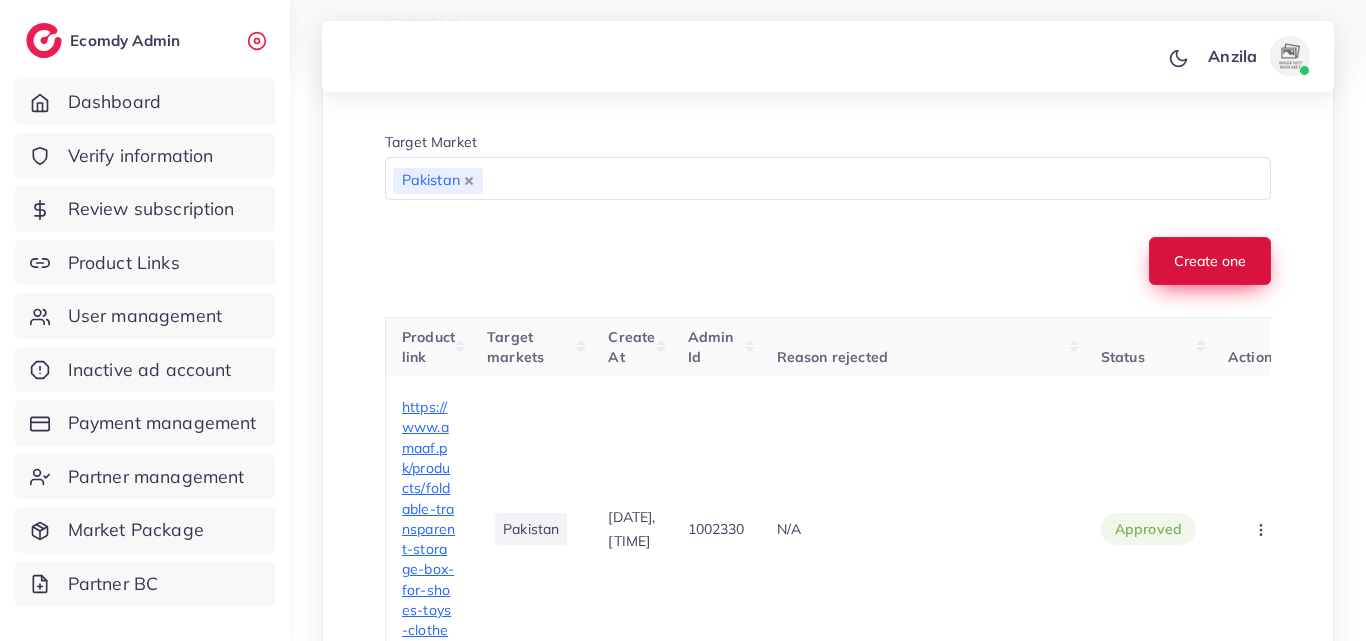 click on "Create one" at bounding box center (1210, 261) 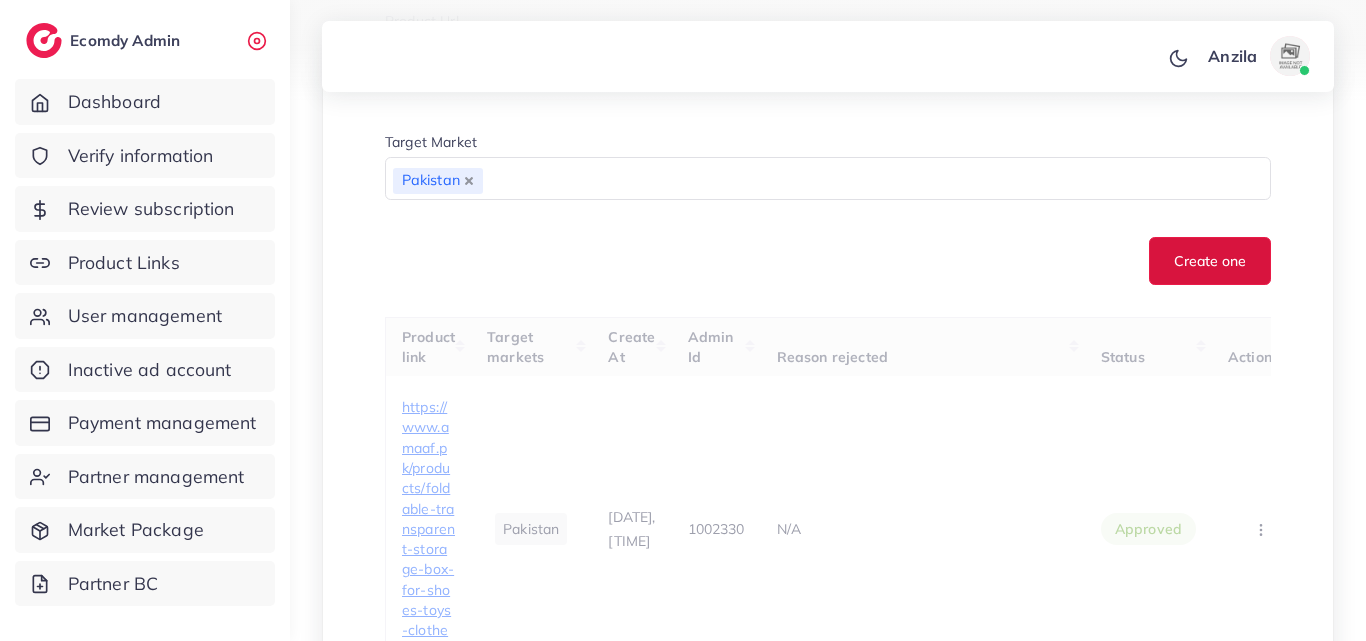 type 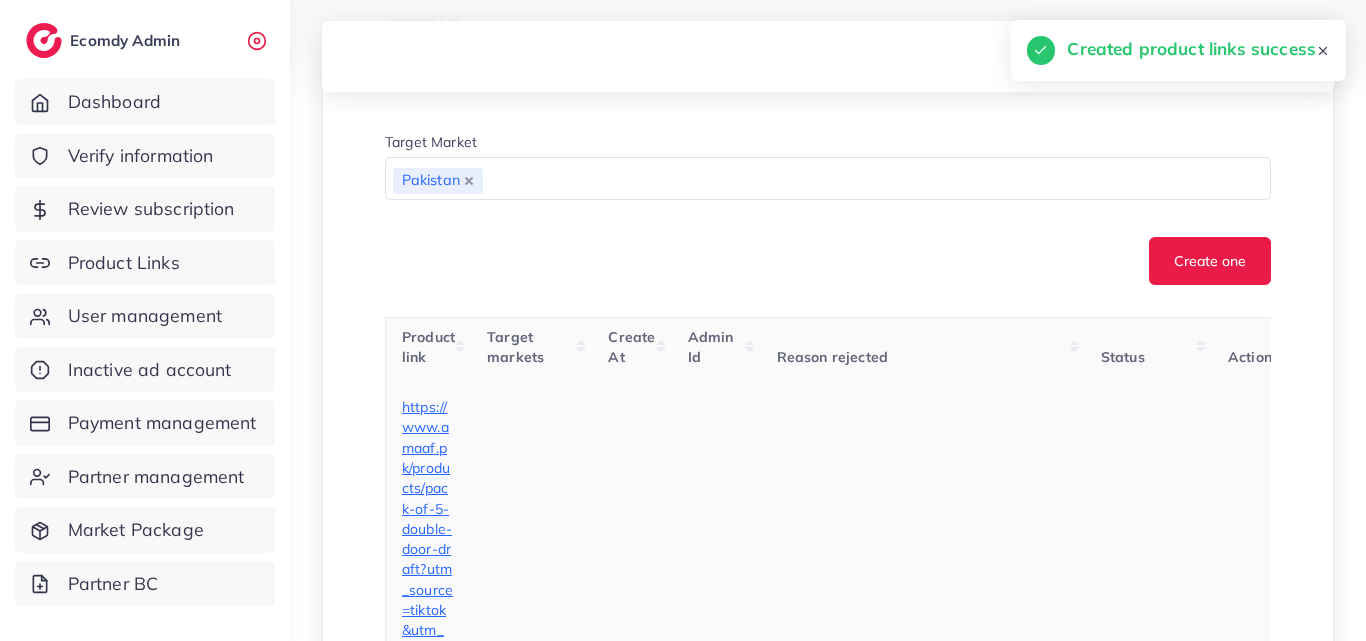 scroll, scrollTop: 600, scrollLeft: 0, axis: vertical 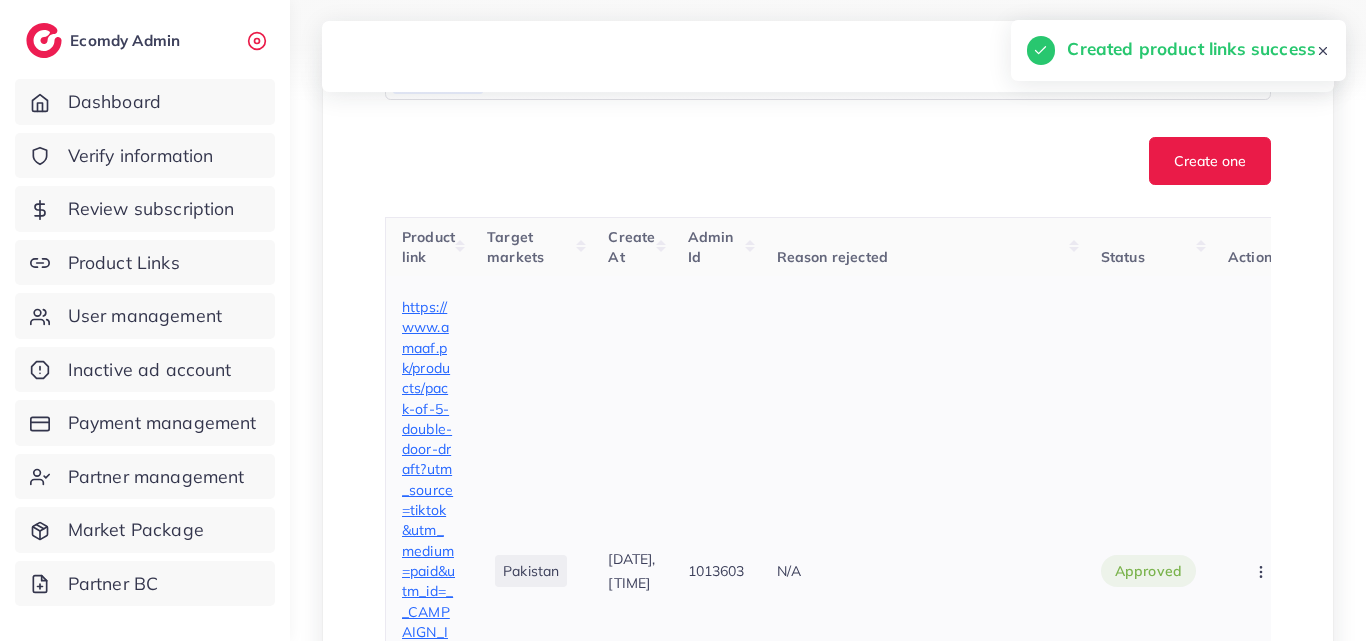 click on "https://www.amaaf.pk/products/pack-of-5-double-door-draft?utm_source=tiktok&utm_medium=paid&utm_id=__CAMPAIGN_ID__&utm_campaign=__CAMPAIGN_NAME__&variant=49525135409430" at bounding box center (428, 571) 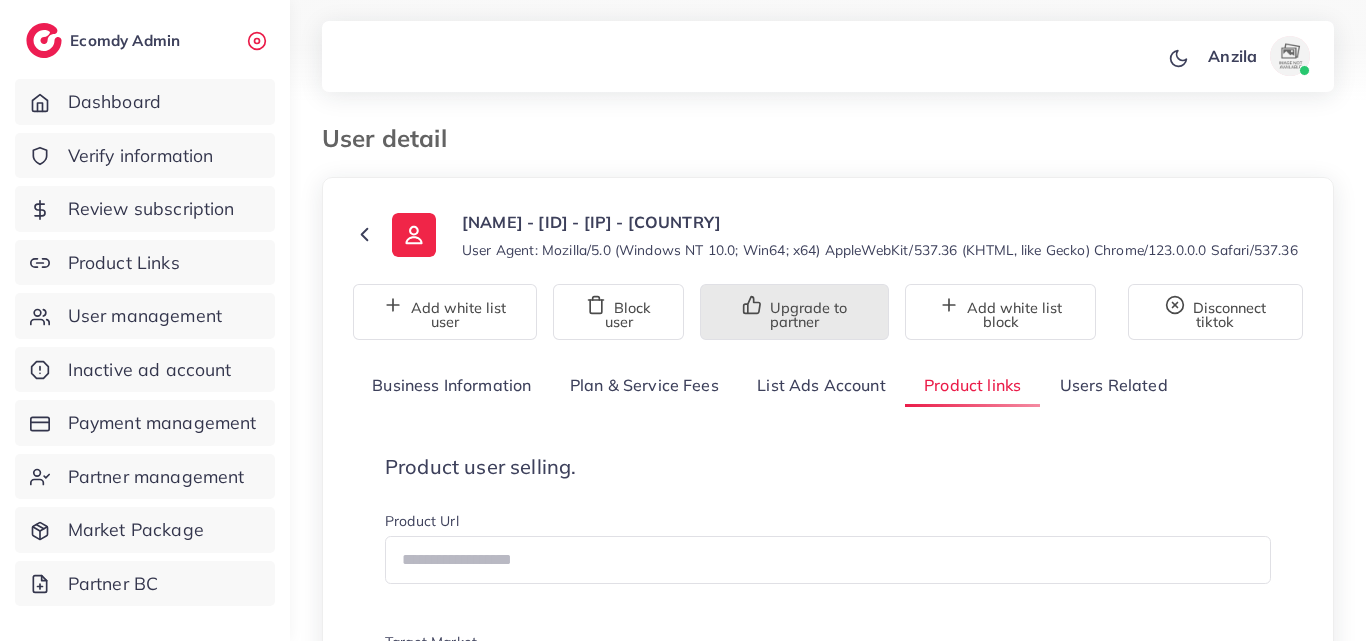 click on "Product user selling.   Product Url   Target Market            Loading...      Create one" at bounding box center (828, 620) 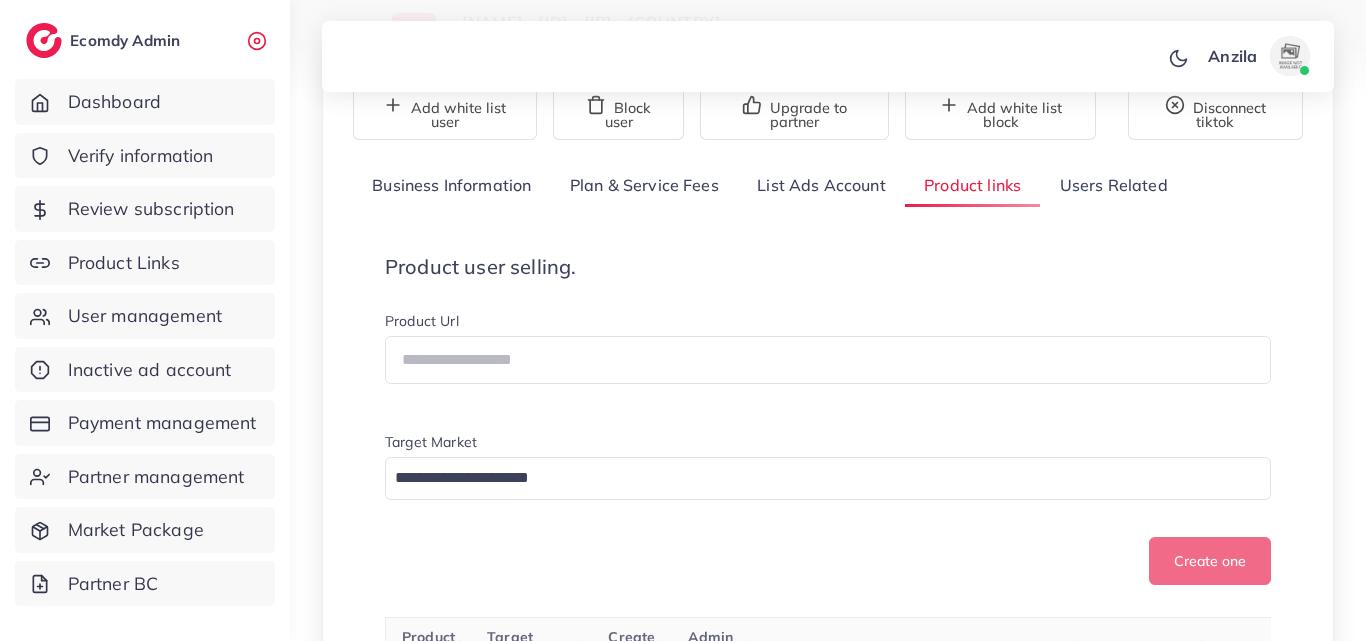 scroll, scrollTop: 969, scrollLeft: 0, axis: vertical 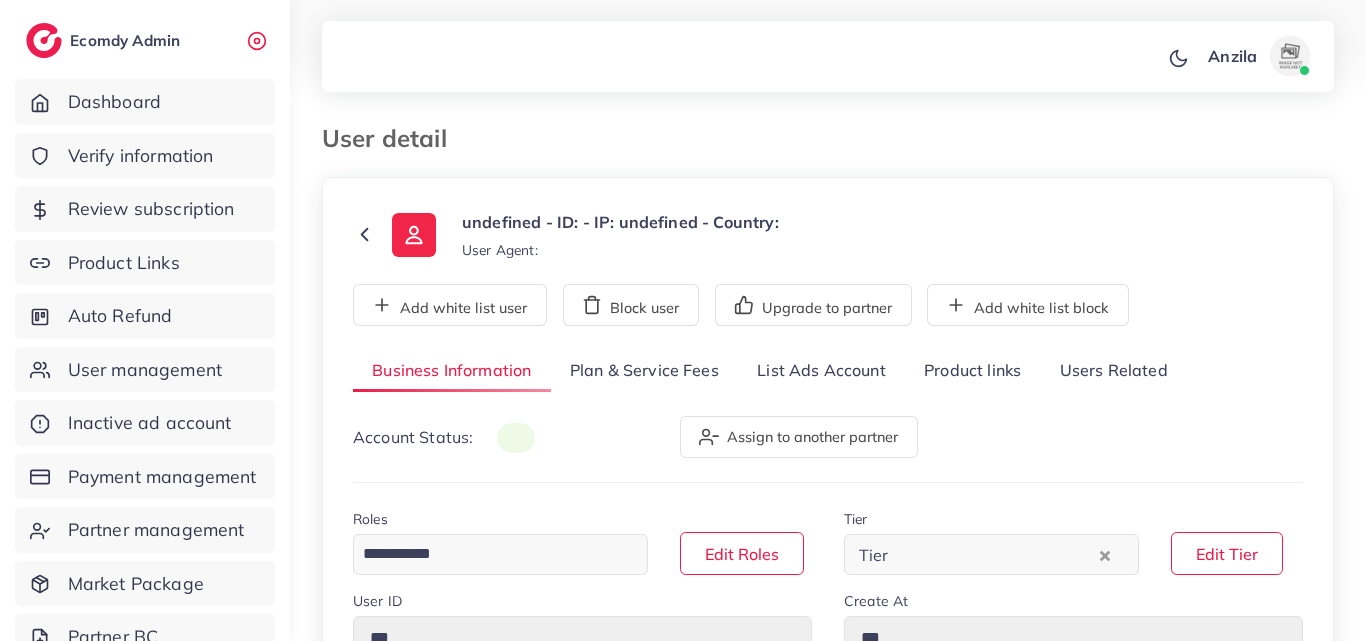 click on "Product links" at bounding box center (972, 371) 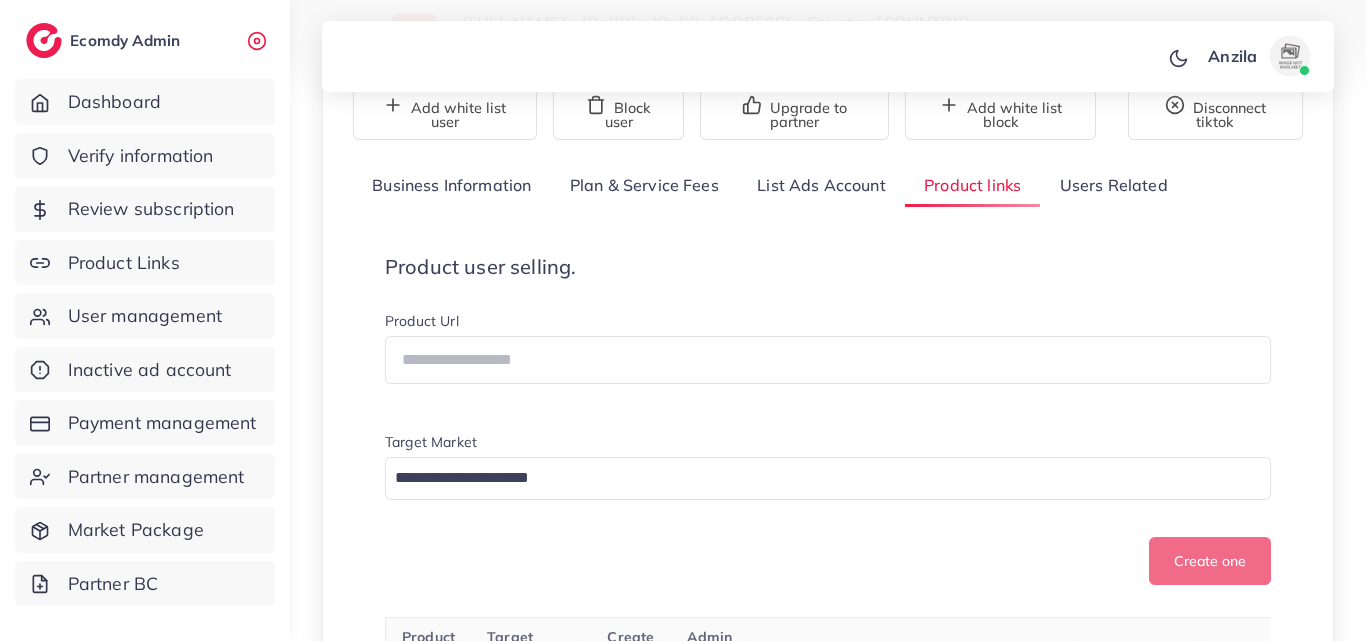 scroll, scrollTop: 300, scrollLeft: 0, axis: vertical 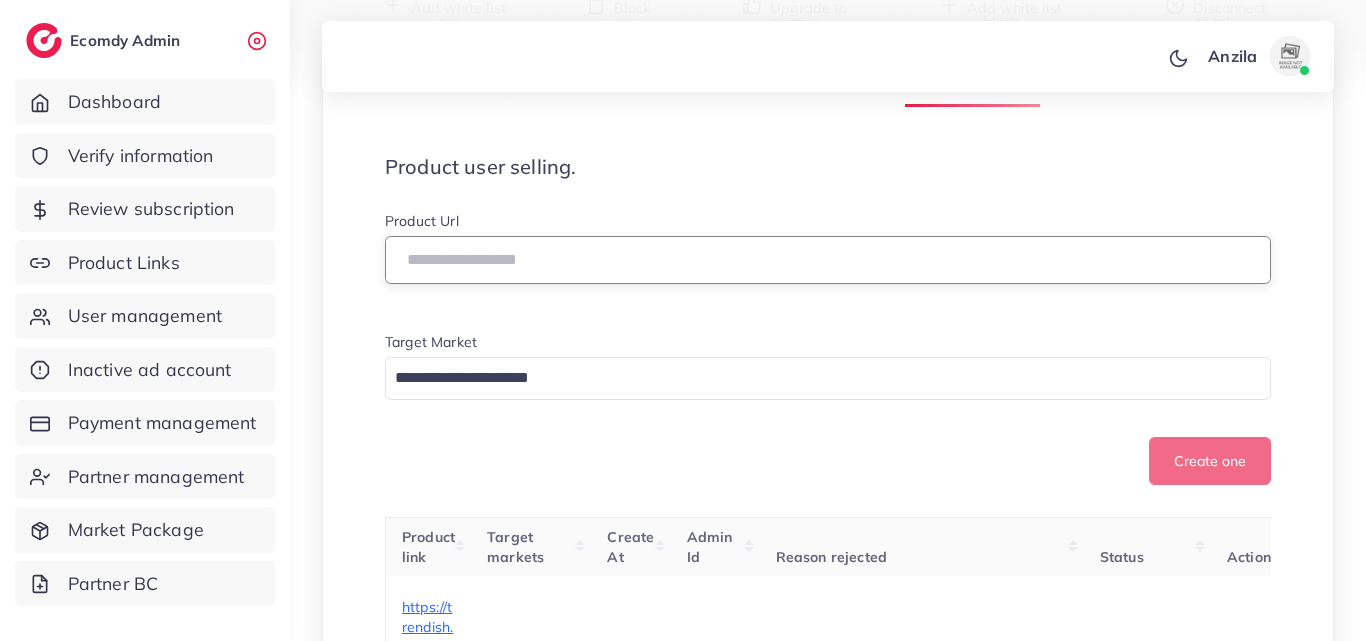 click at bounding box center [828, 260] 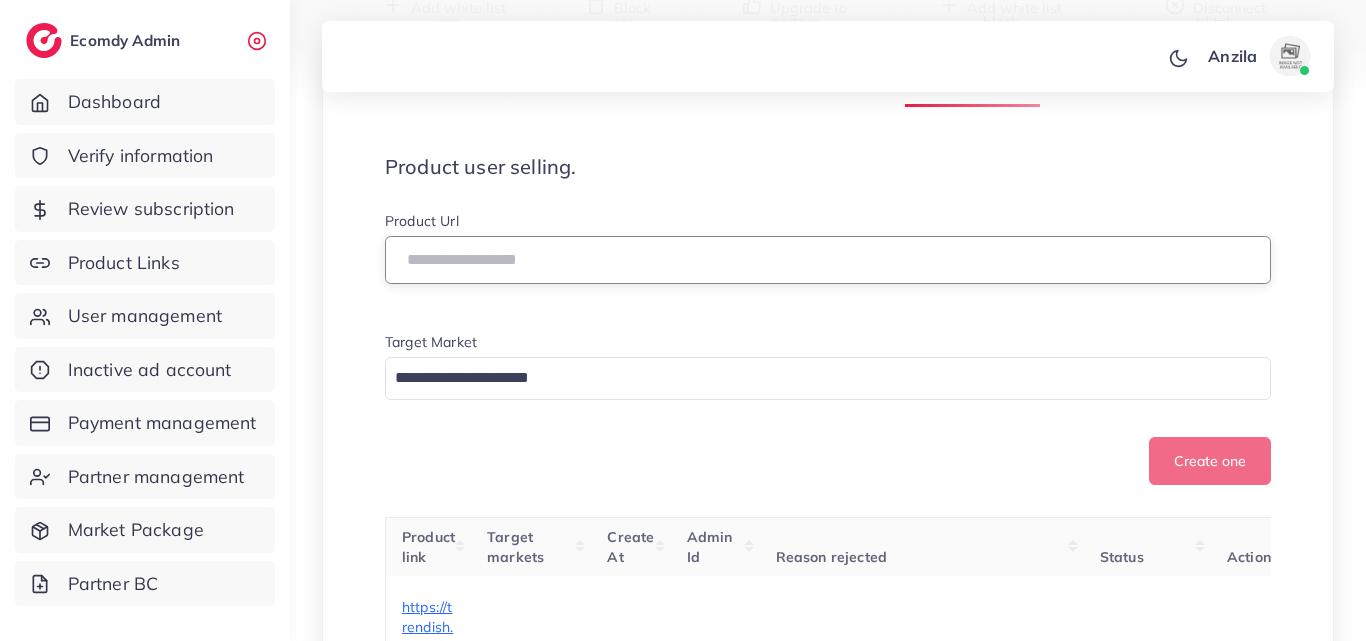 paste on "**********" 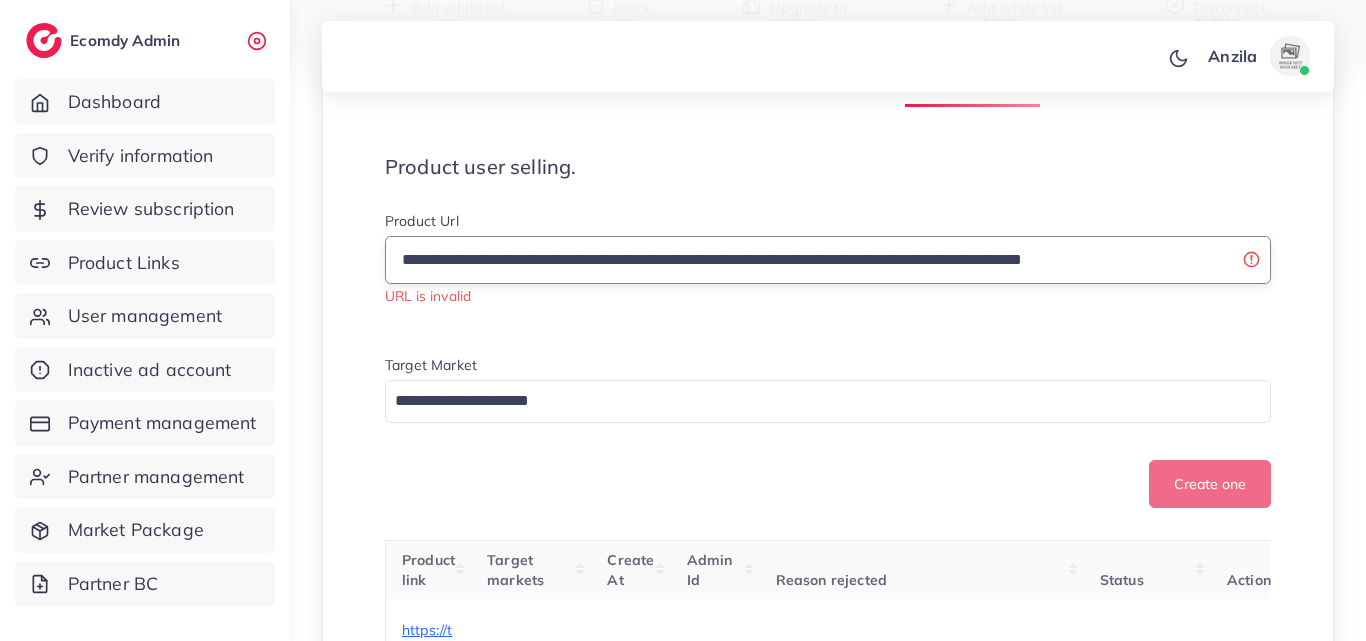 drag, startPoint x: 604, startPoint y: 288, endPoint x: 310, endPoint y: 291, distance: 294.01532 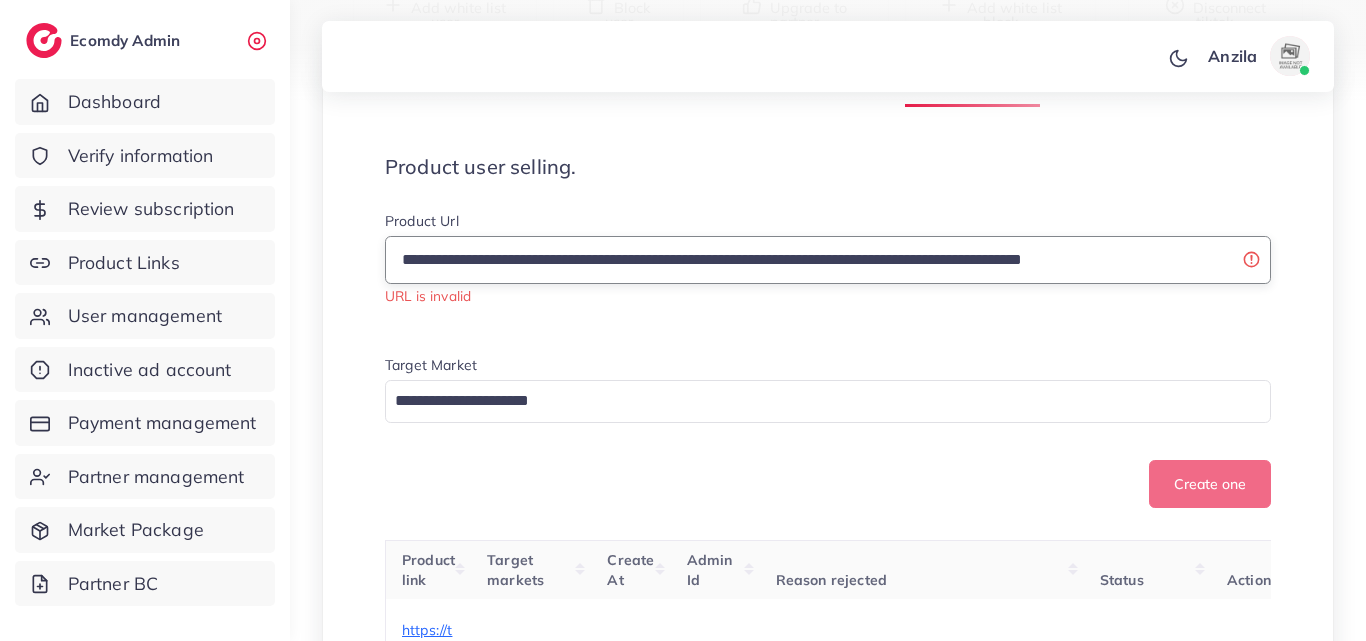 drag, startPoint x: 766, startPoint y: 287, endPoint x: 410, endPoint y: 279, distance: 356.08987 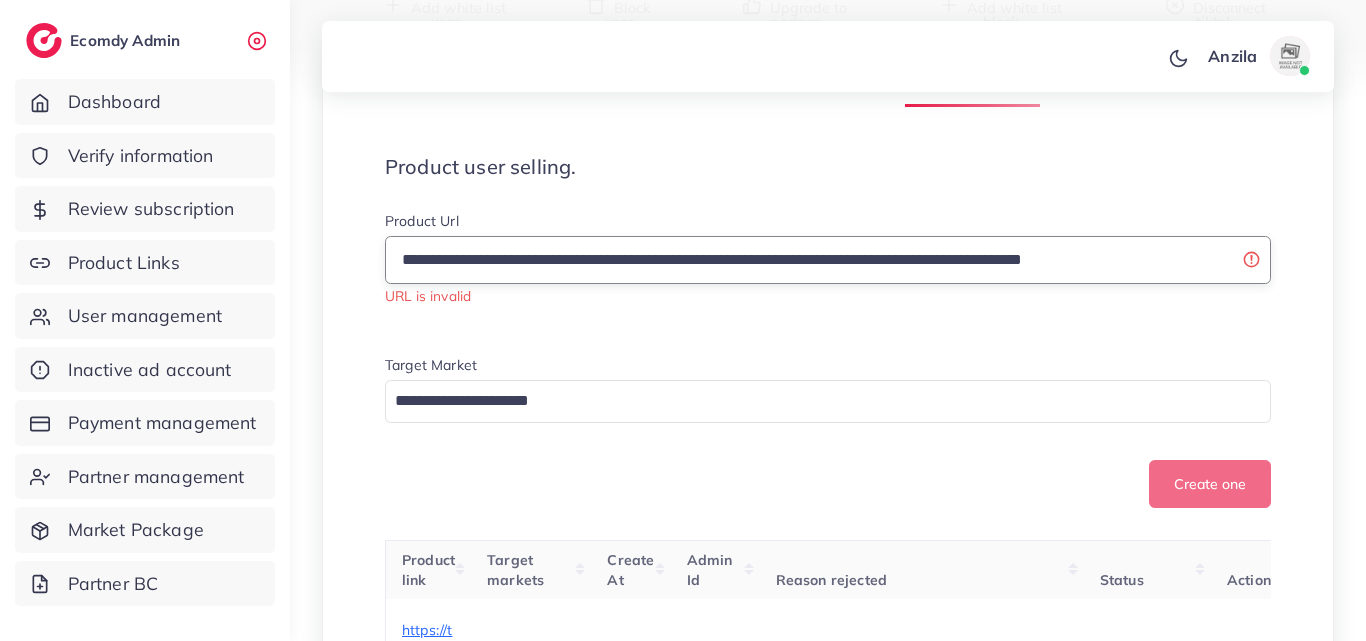 type on "**********" 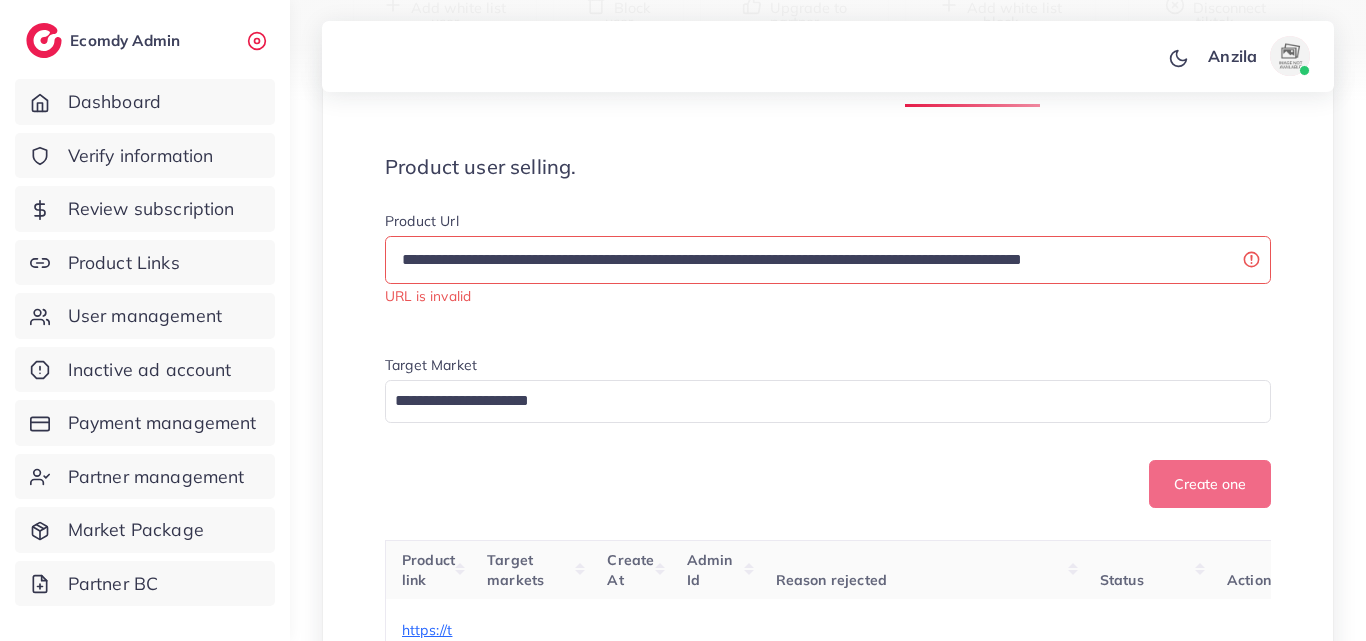 click on "**********" at bounding box center (828, 331) 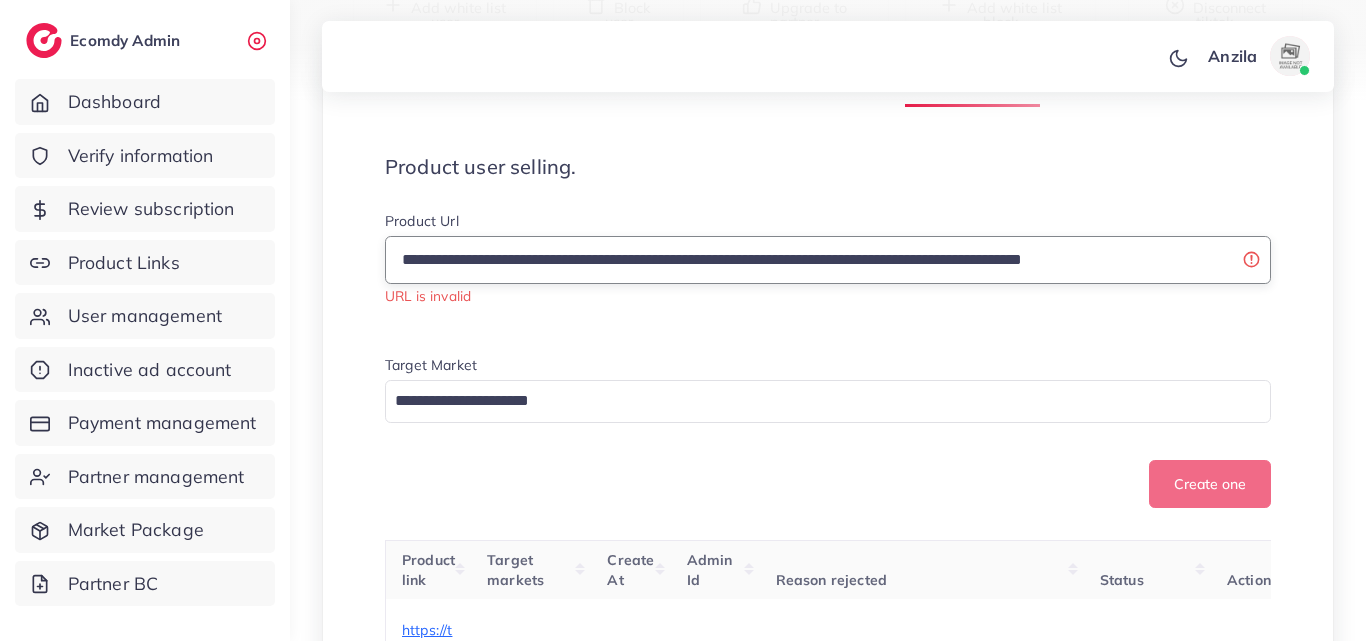 drag, startPoint x: 775, startPoint y: 287, endPoint x: 1132, endPoint y: 282, distance: 357.035 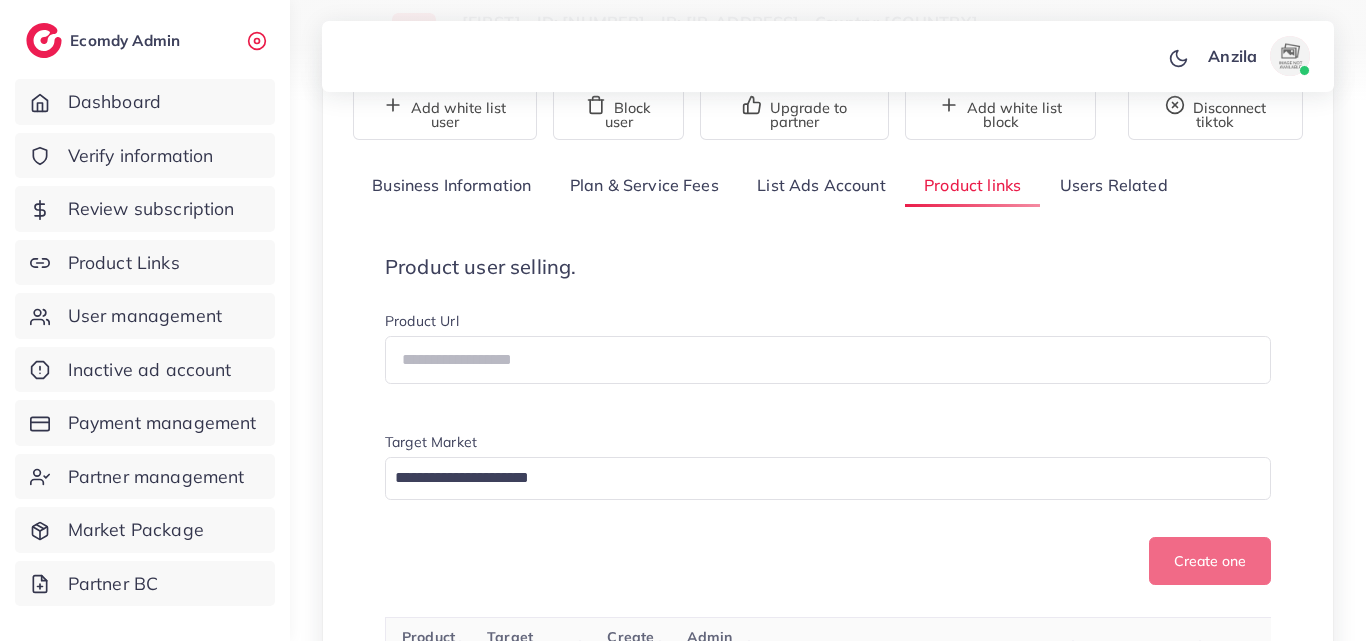 click on "Product user selling. Product Url Target Market Loading... Create one Product link Target markets Create At Admin Id Reason rejected Status Action https://mmgcosmetics.myshopify.com/products/sugar-control-acupressure-point-clip?utm_source=tiktok&utm_medium=paid&utm_id=__CAMPAIGN_ID__&utm_campaign=__CAMPAIGN_NAME__ [COUNTRY] [DATE], [TIME] [NUMBER] We have noticed that you are running an Ad (Ad ID:[NUMBER]) for a product that has not been approved through TikTok policy Additionally, the landing page associated with this Ad contains the following violating content/behavior. - As per TikTok's guidelines, healthcare products are restricted due to concerns about misleading claims and potential health risks. - Please buy/sync your domain with your store. We don't support the domain .myshopify.com. Thanks! These issues are against Adreach policies, and we kindly ask you to stop this Ad immediately to avoid suspension. Adreach Support" at bounding box center [828, 4804] 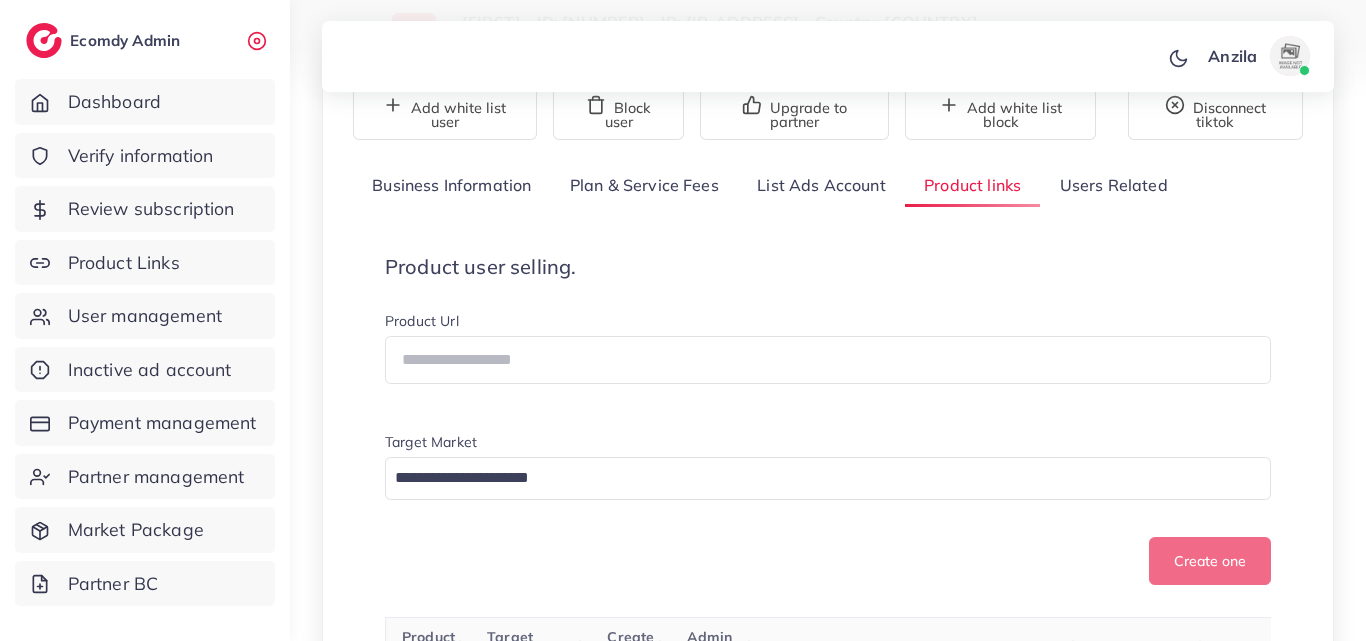 scroll, scrollTop: 1503, scrollLeft: 0, axis: vertical 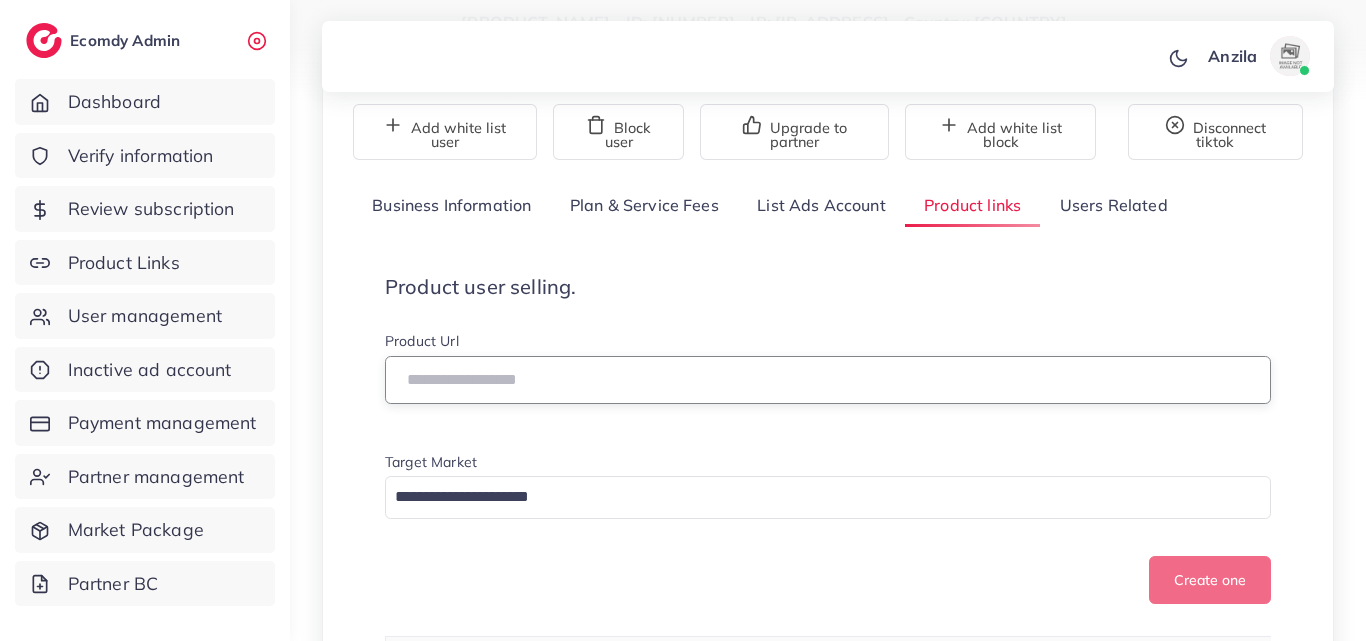 click at bounding box center [828, 380] 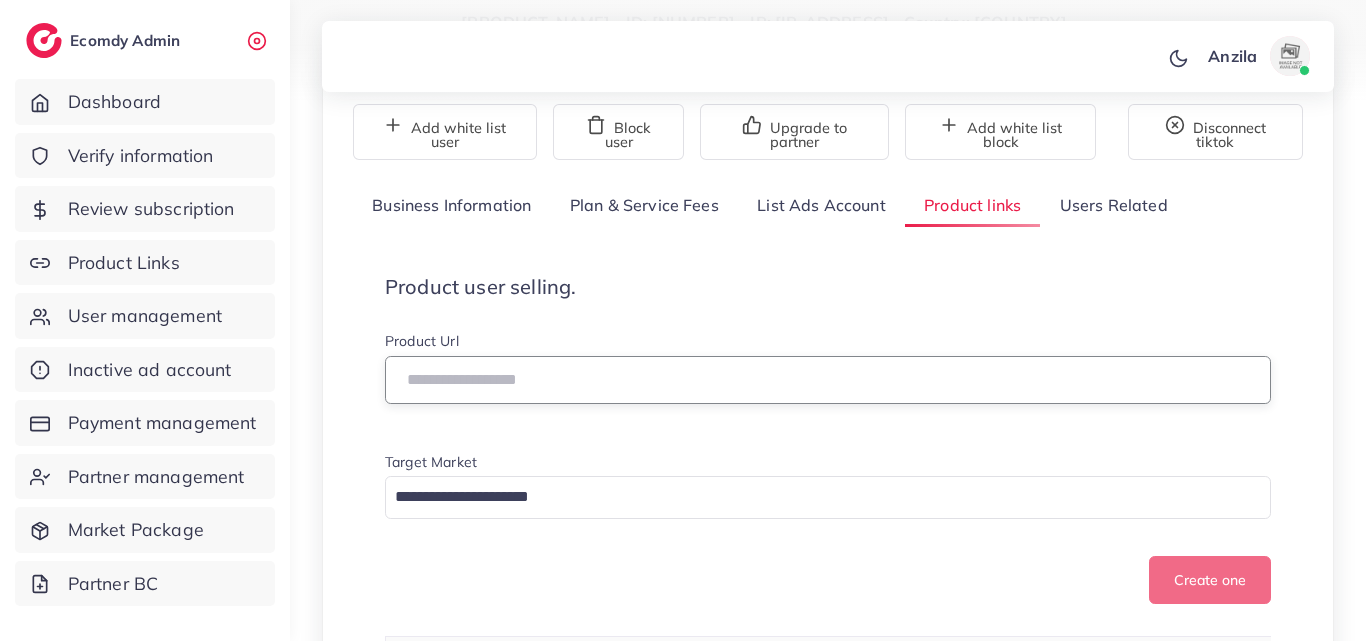 paste on "**********" 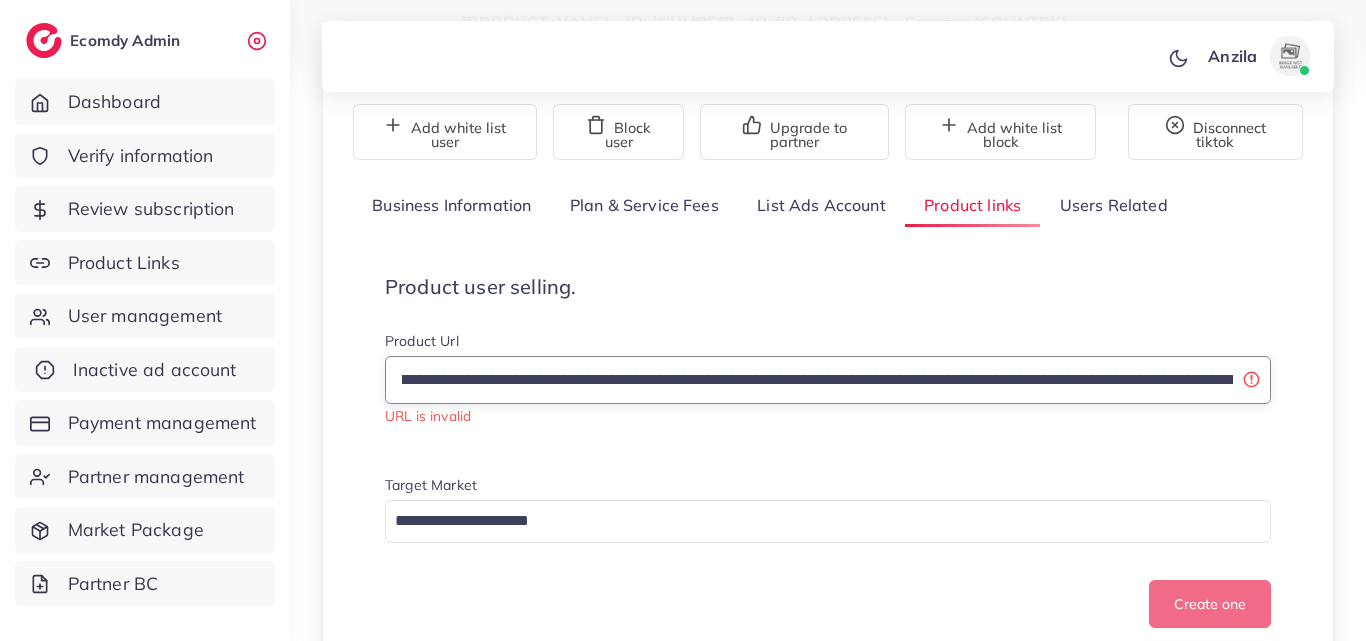 scroll, scrollTop: 0, scrollLeft: 0, axis: both 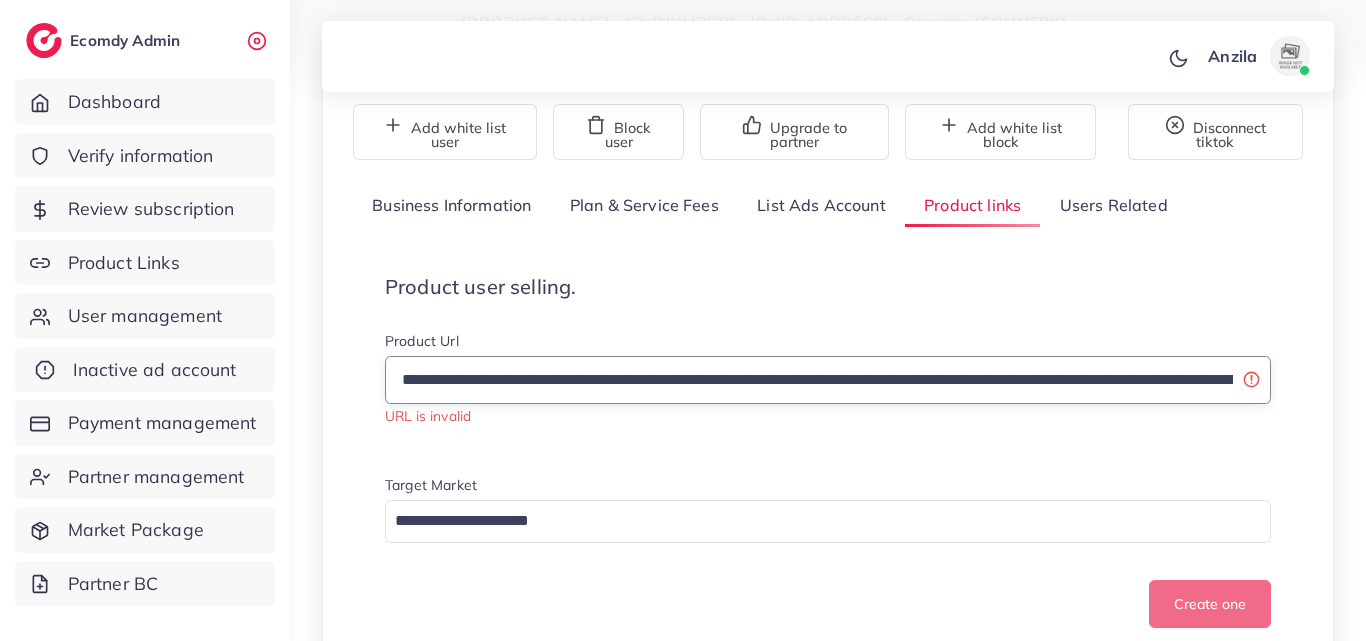 drag, startPoint x: 580, startPoint y: 379, endPoint x: 268, endPoint y: 378, distance: 312.00162 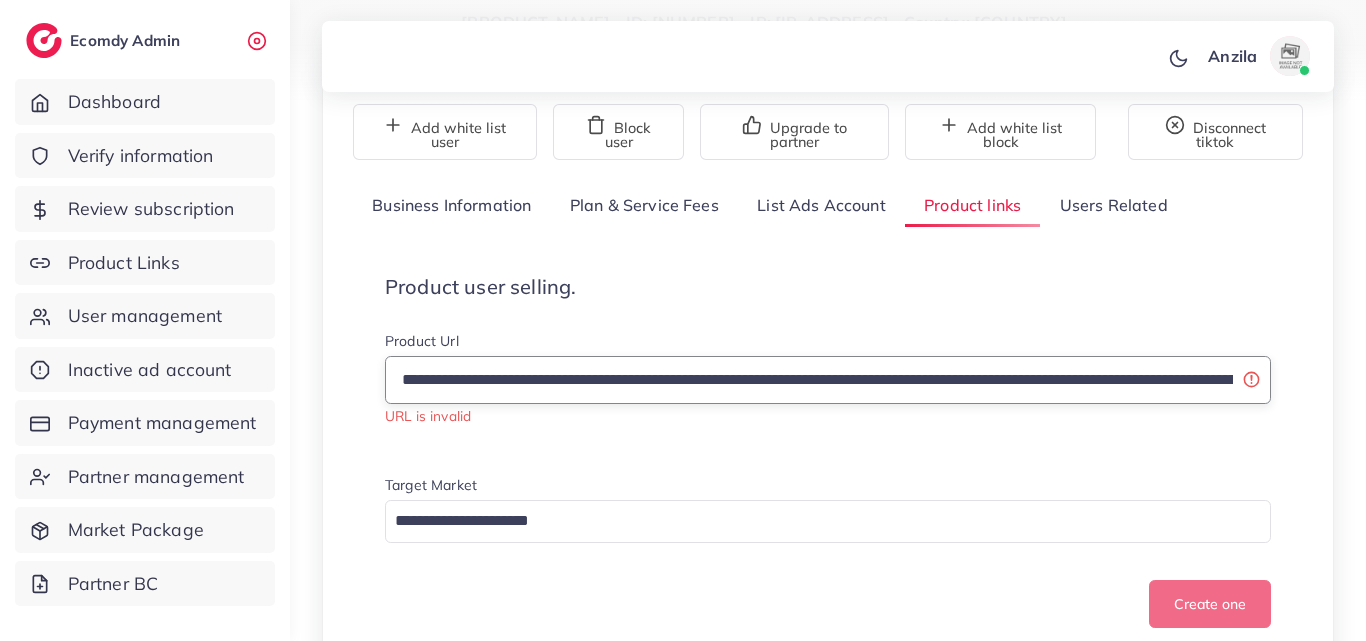 click on "**********" at bounding box center (828, 380) 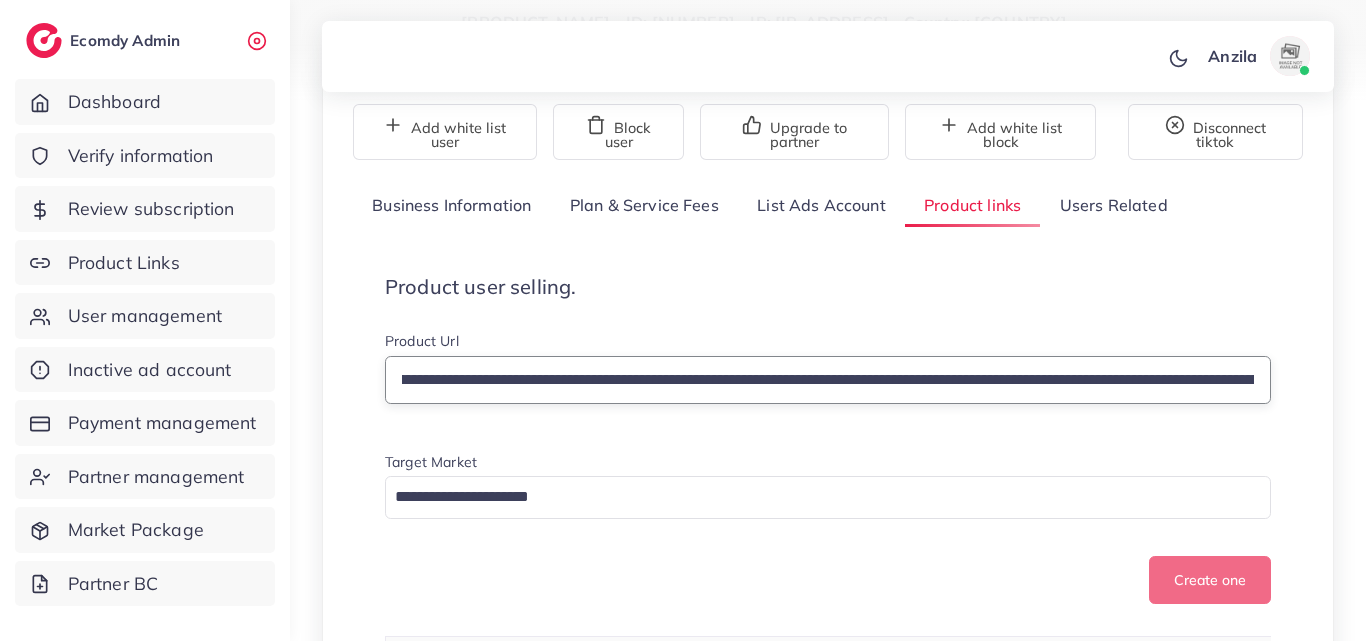 scroll, scrollTop: 0, scrollLeft: 973, axis: horizontal 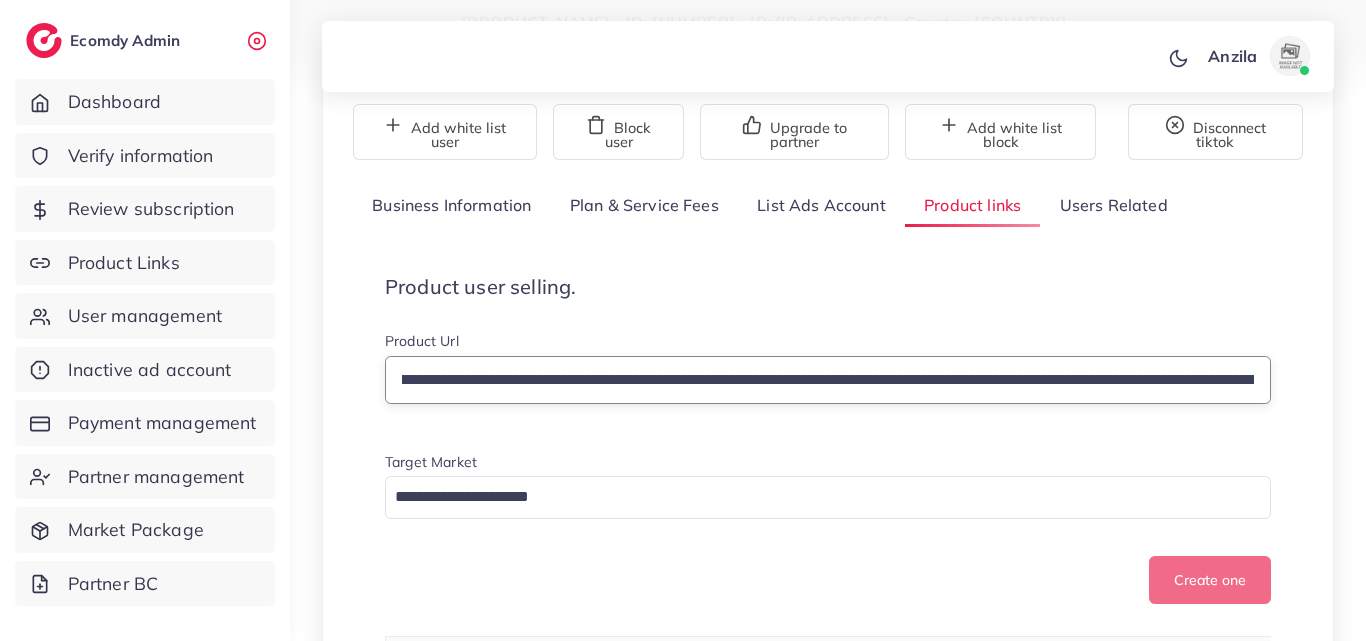 type on "**********" 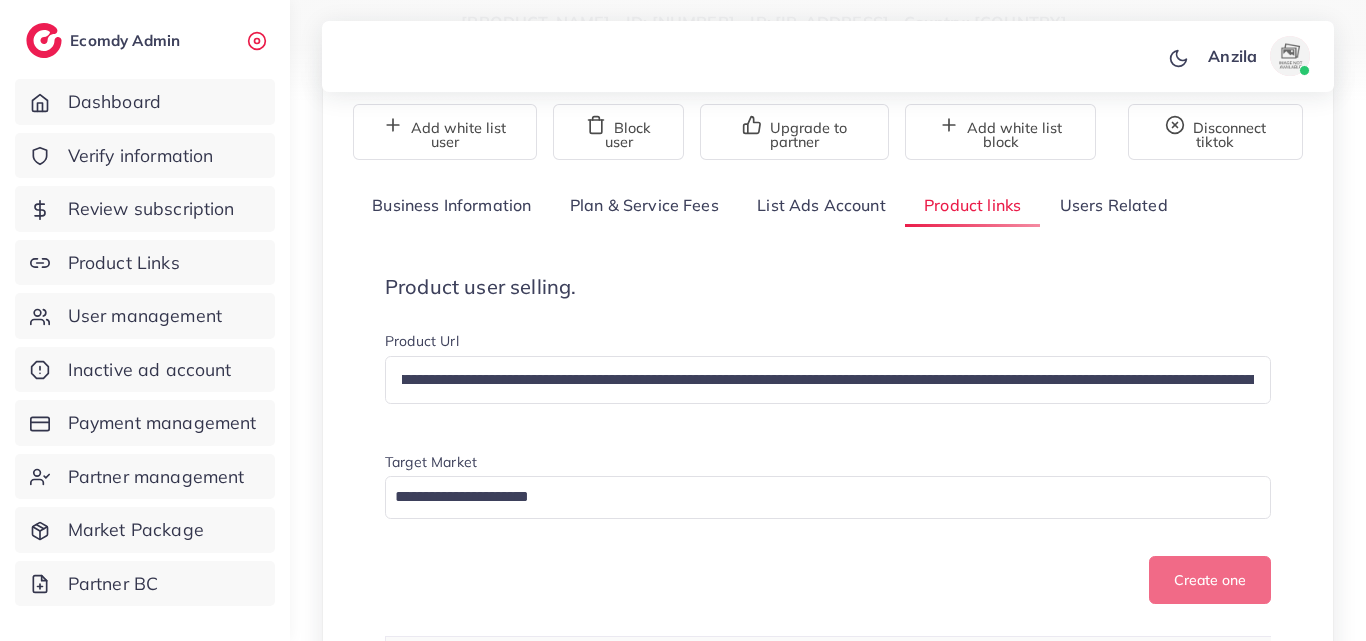 scroll, scrollTop: 0, scrollLeft: 0, axis: both 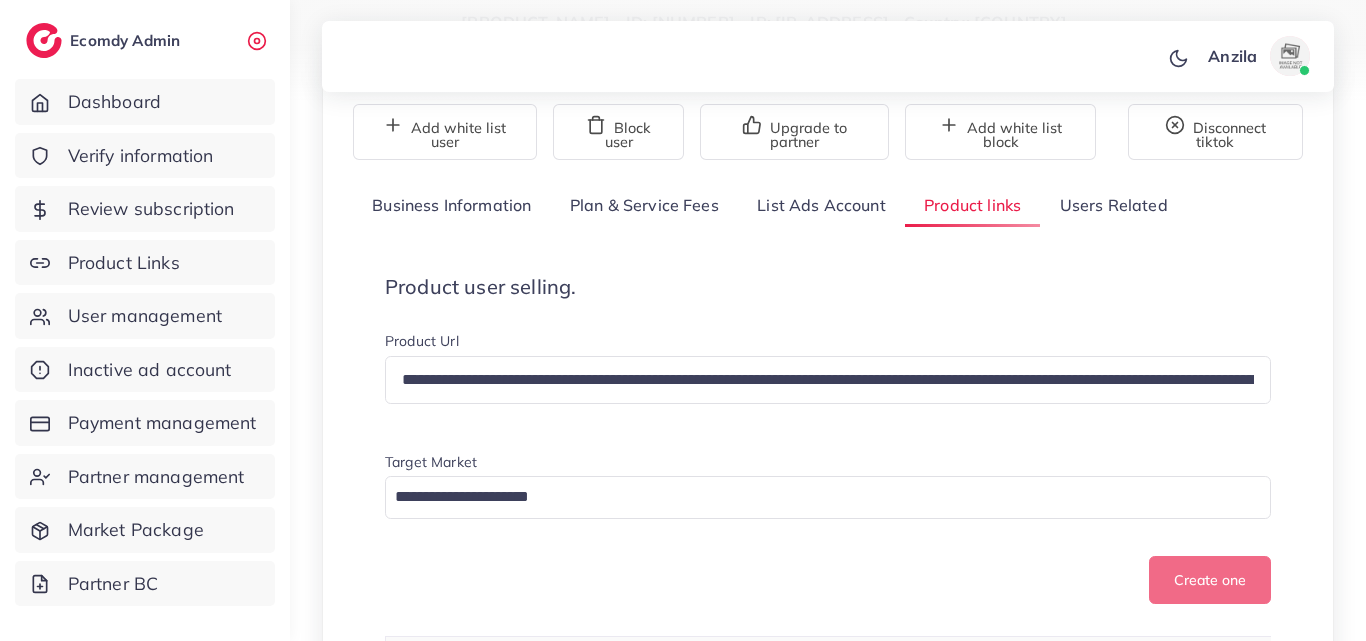 click on "**********" at bounding box center (828, 440) 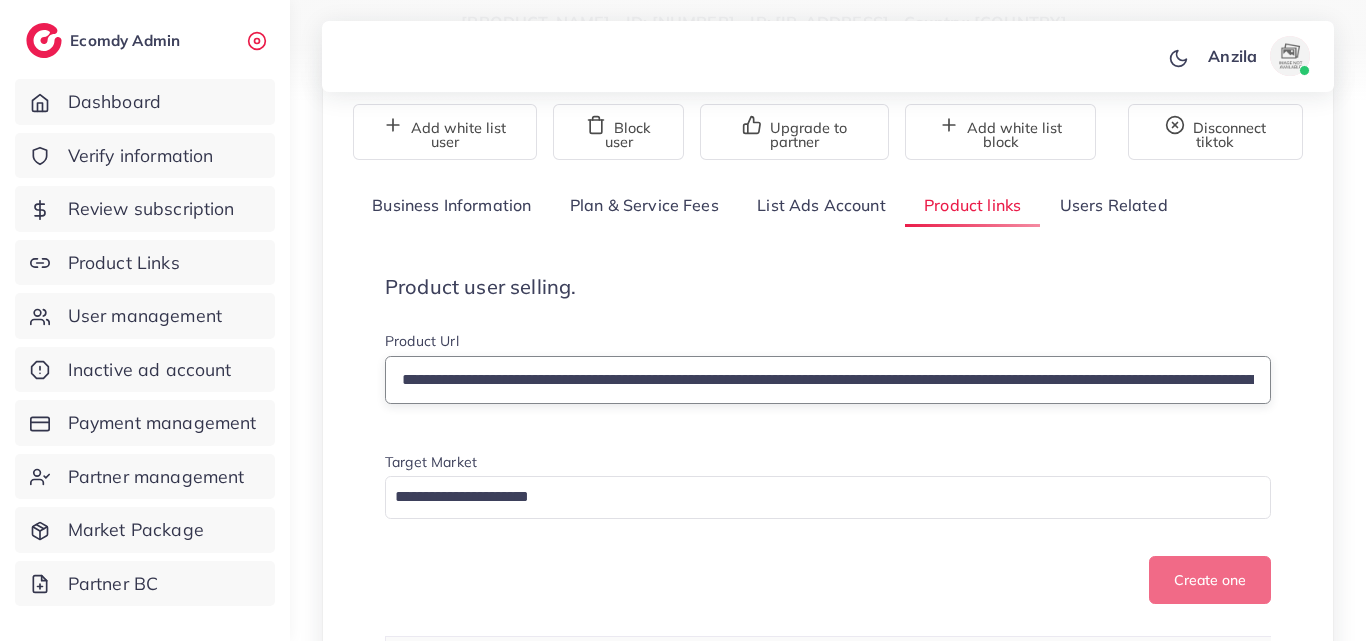 click on "**********" at bounding box center (828, 380) 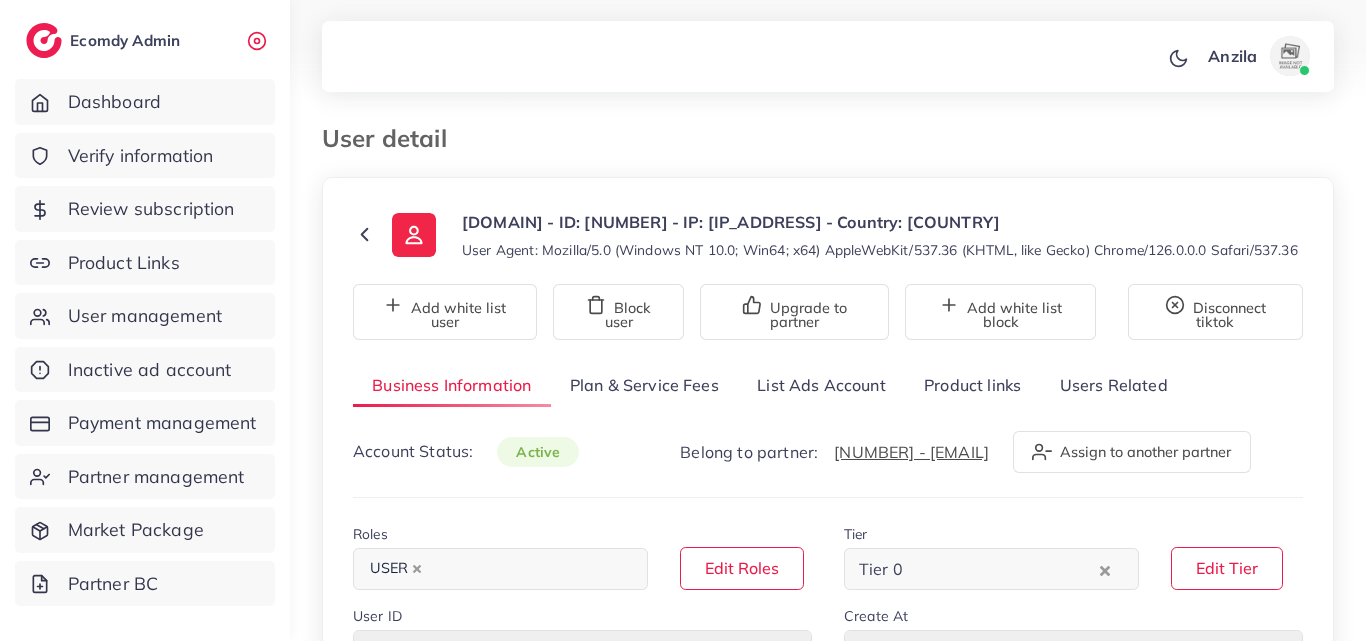 click on "Product links" at bounding box center [972, 385] 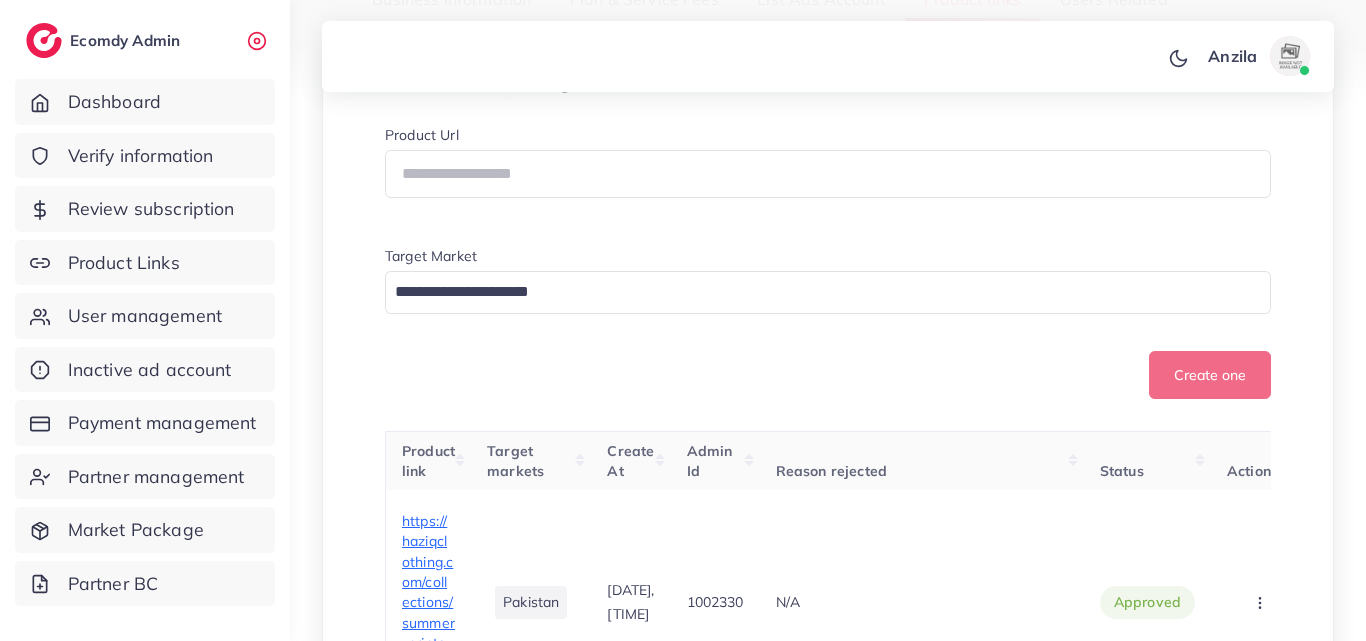 scroll, scrollTop: 400, scrollLeft: 0, axis: vertical 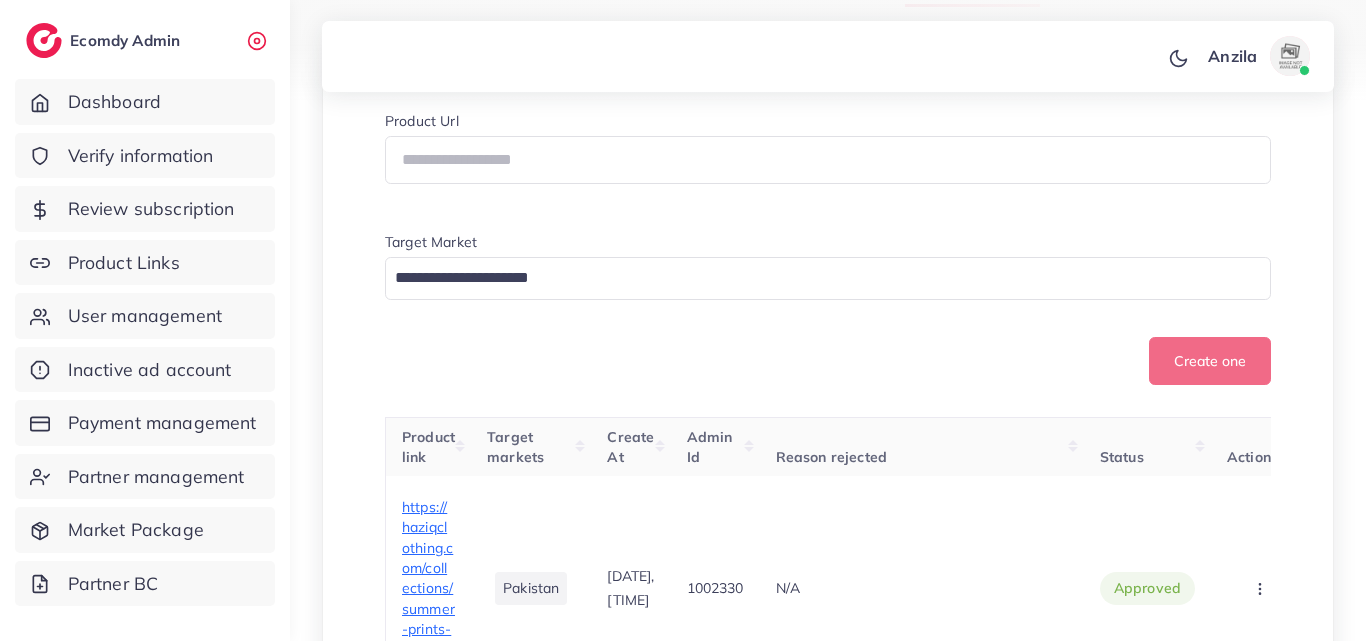 click on "Product user selling.   Product Url   Target Market            Loading...      Create one" at bounding box center [828, 220] 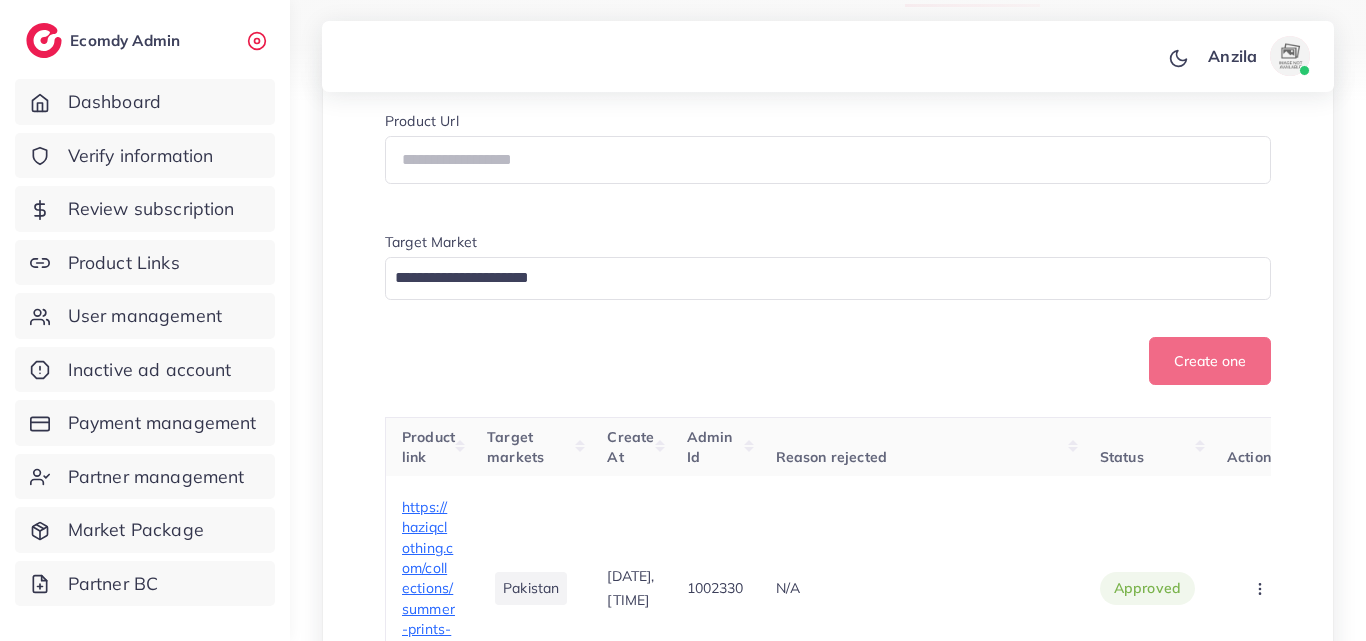 scroll, scrollTop: 2452, scrollLeft: 0, axis: vertical 